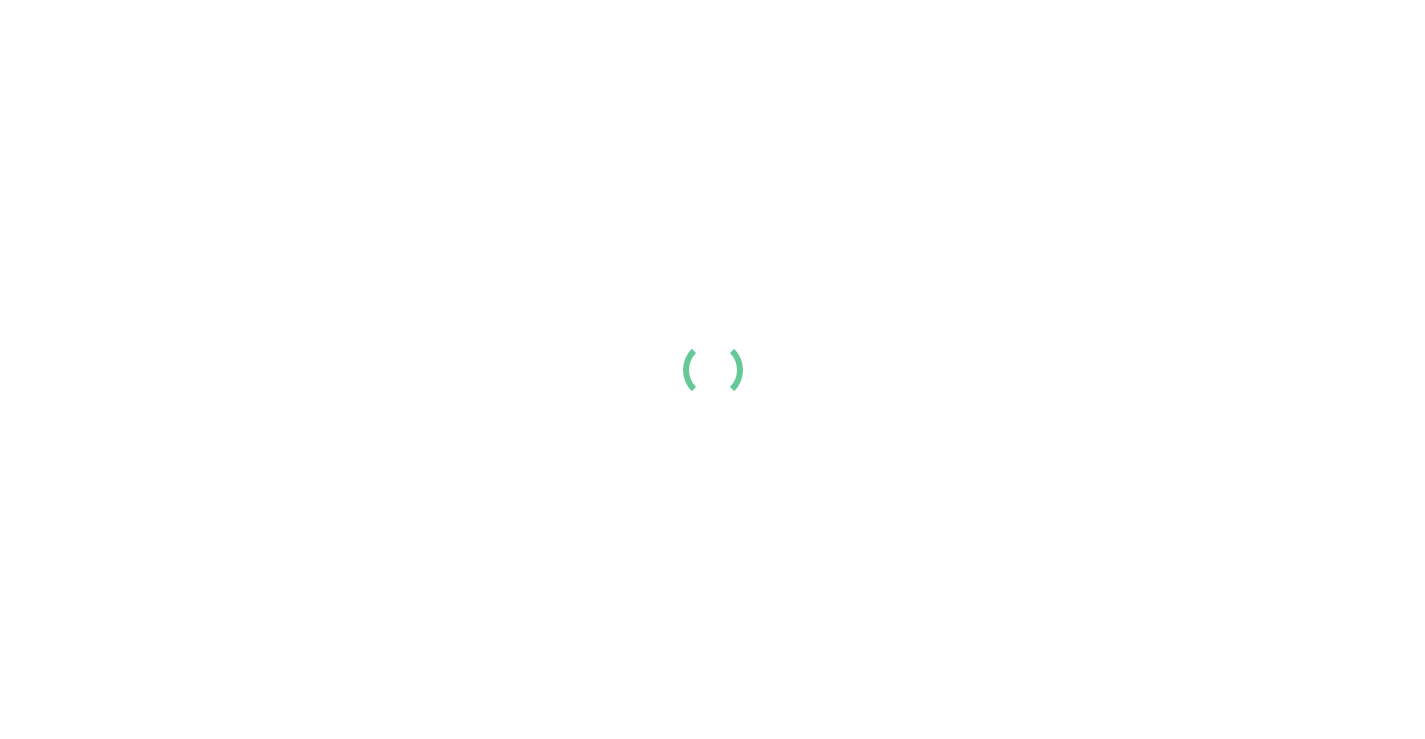 scroll, scrollTop: 0, scrollLeft: 0, axis: both 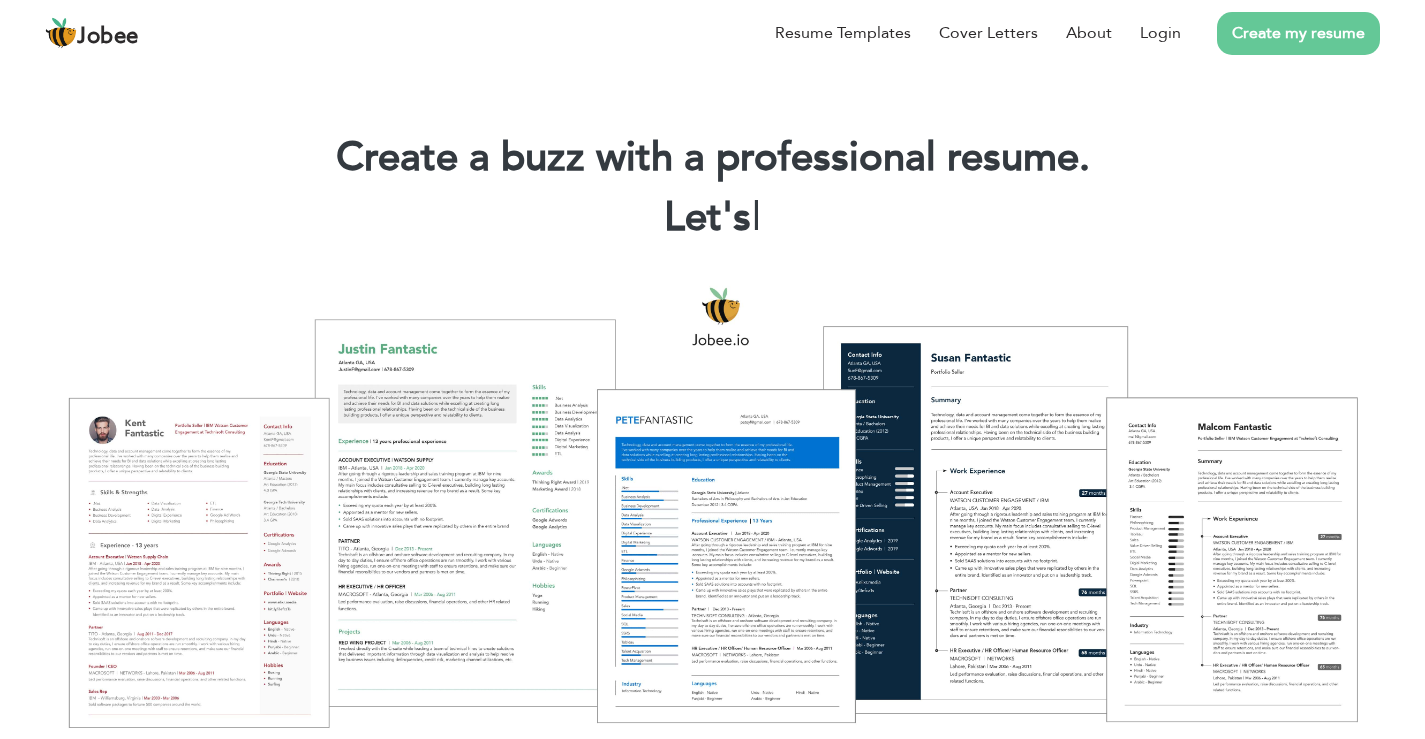 click on "Create my resume" at bounding box center [1298, 33] 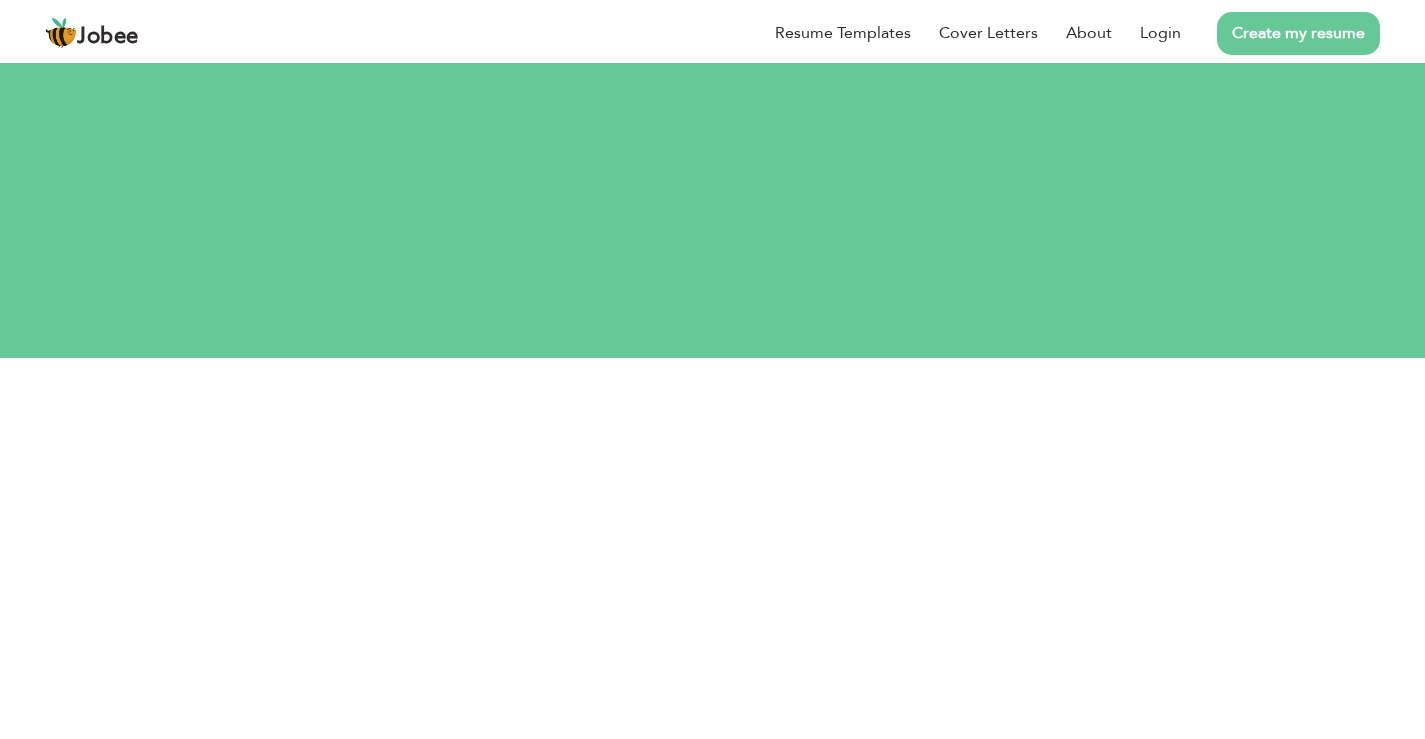scroll, scrollTop: 0, scrollLeft: 0, axis: both 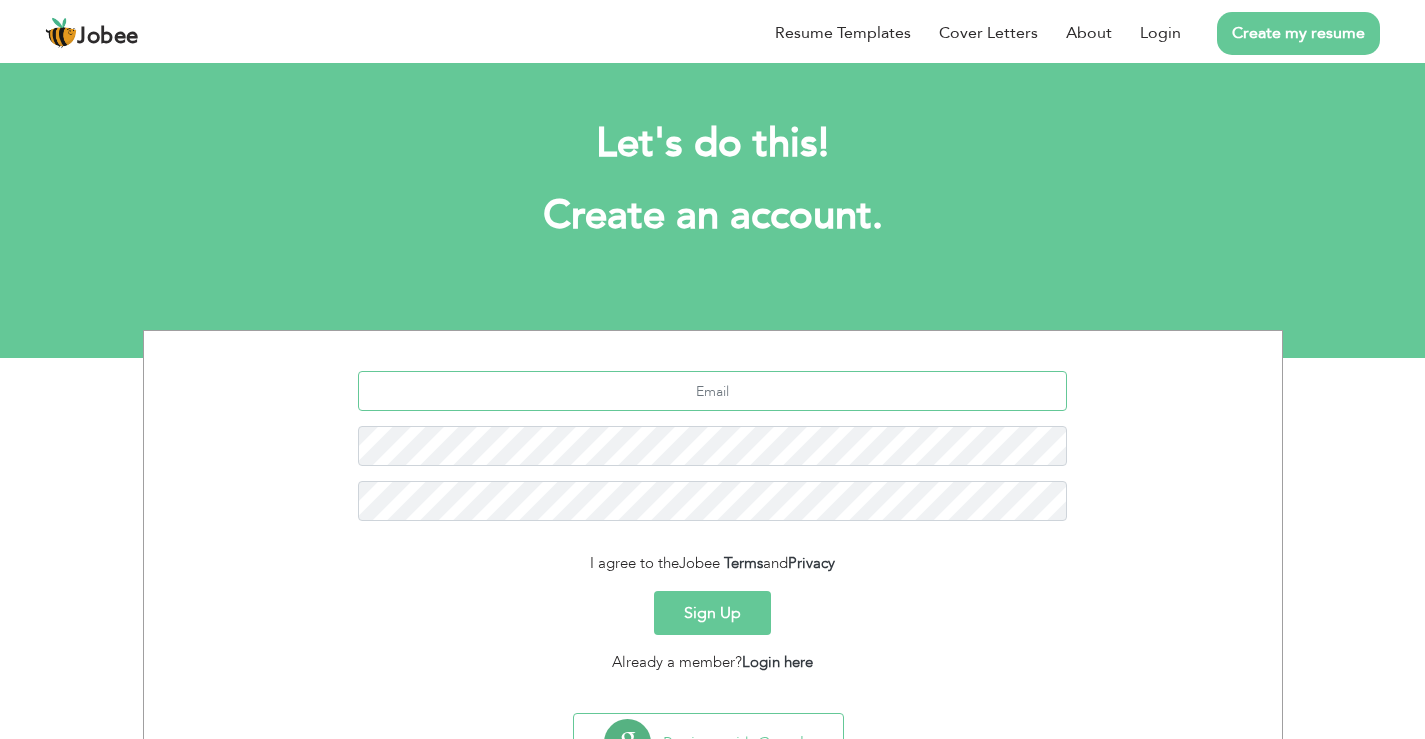 click at bounding box center [712, 391] 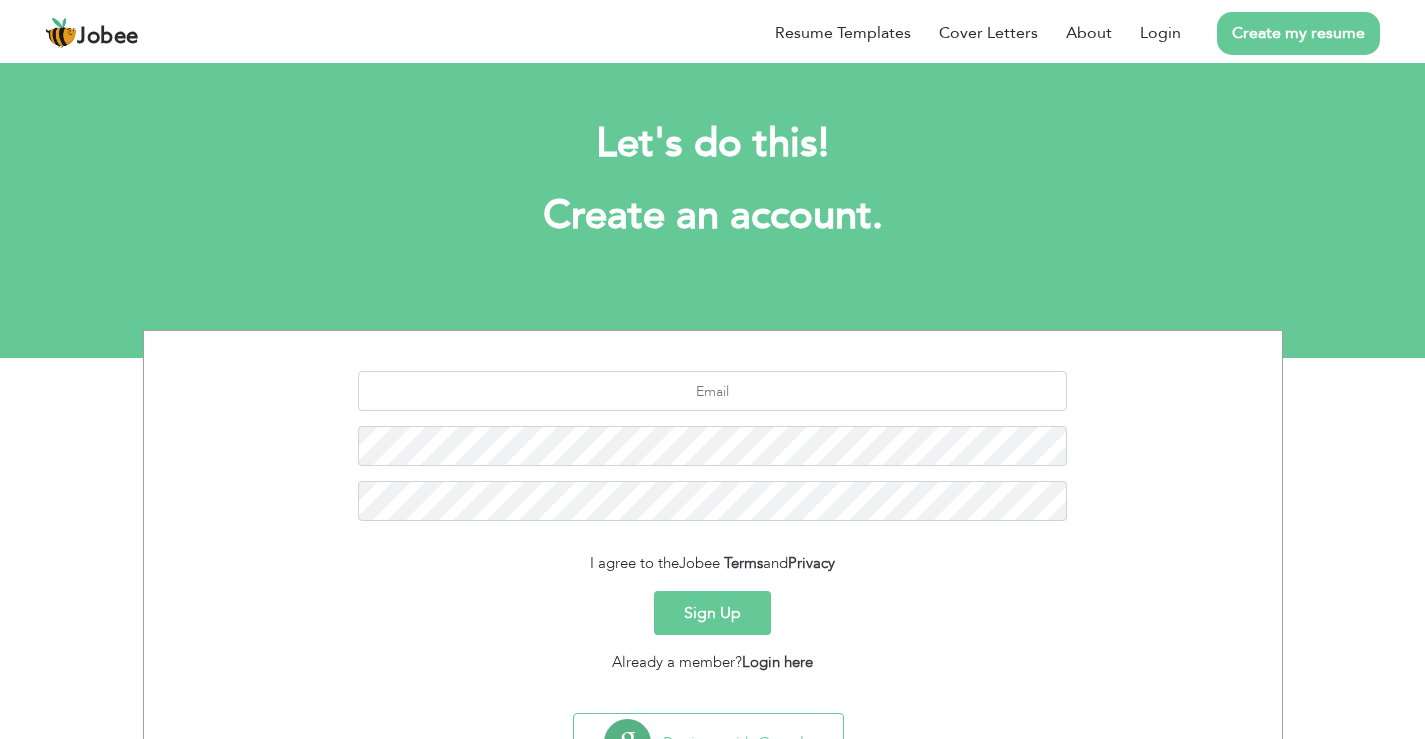 click on "Sign Up" at bounding box center (712, 613) 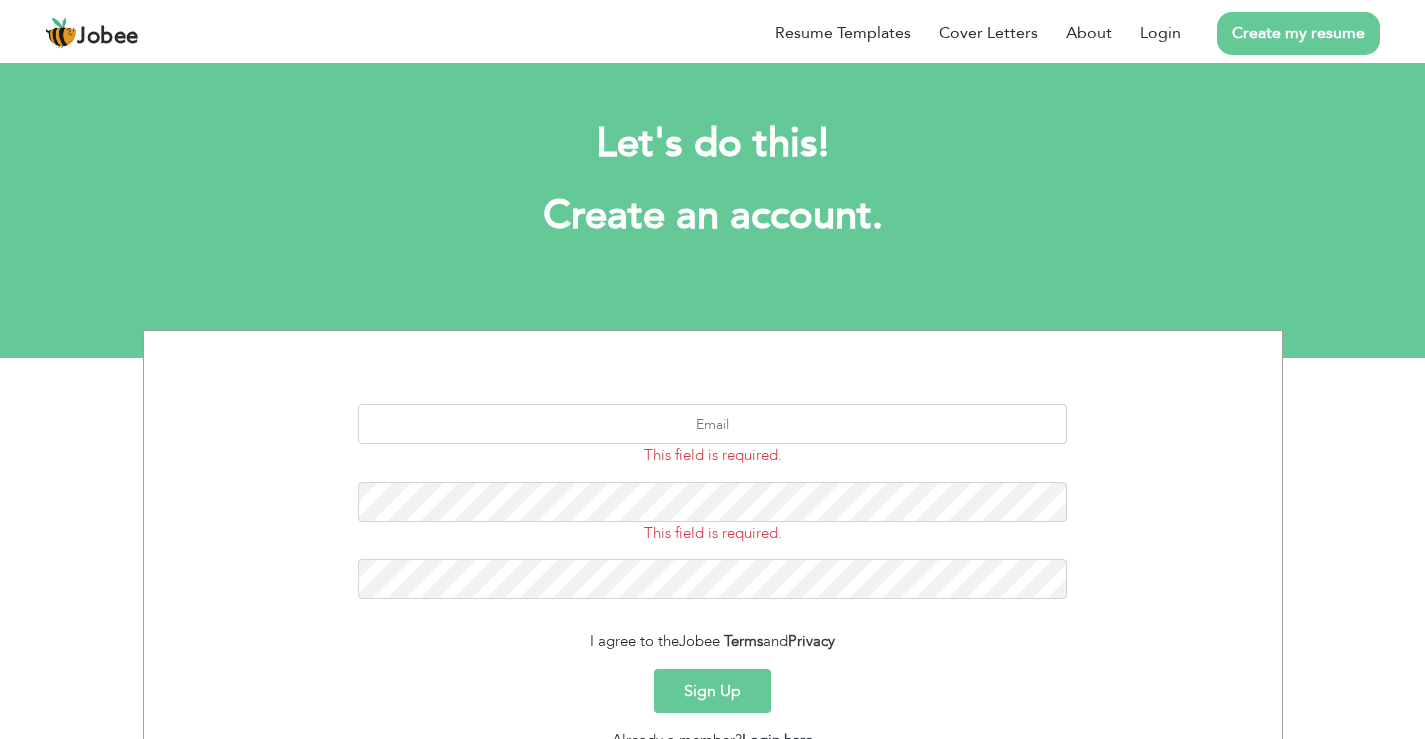 scroll, scrollTop: 0, scrollLeft: 0, axis: both 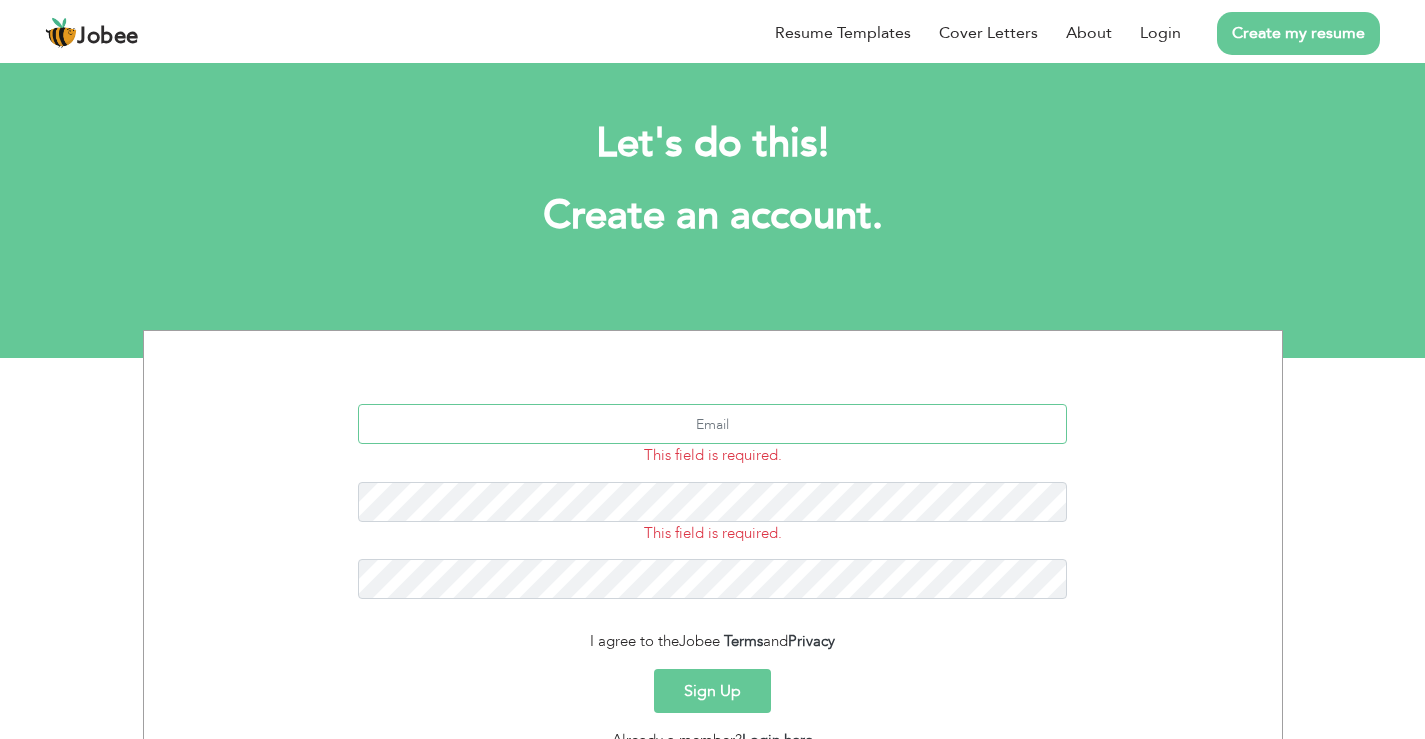 click at bounding box center [712, 424] 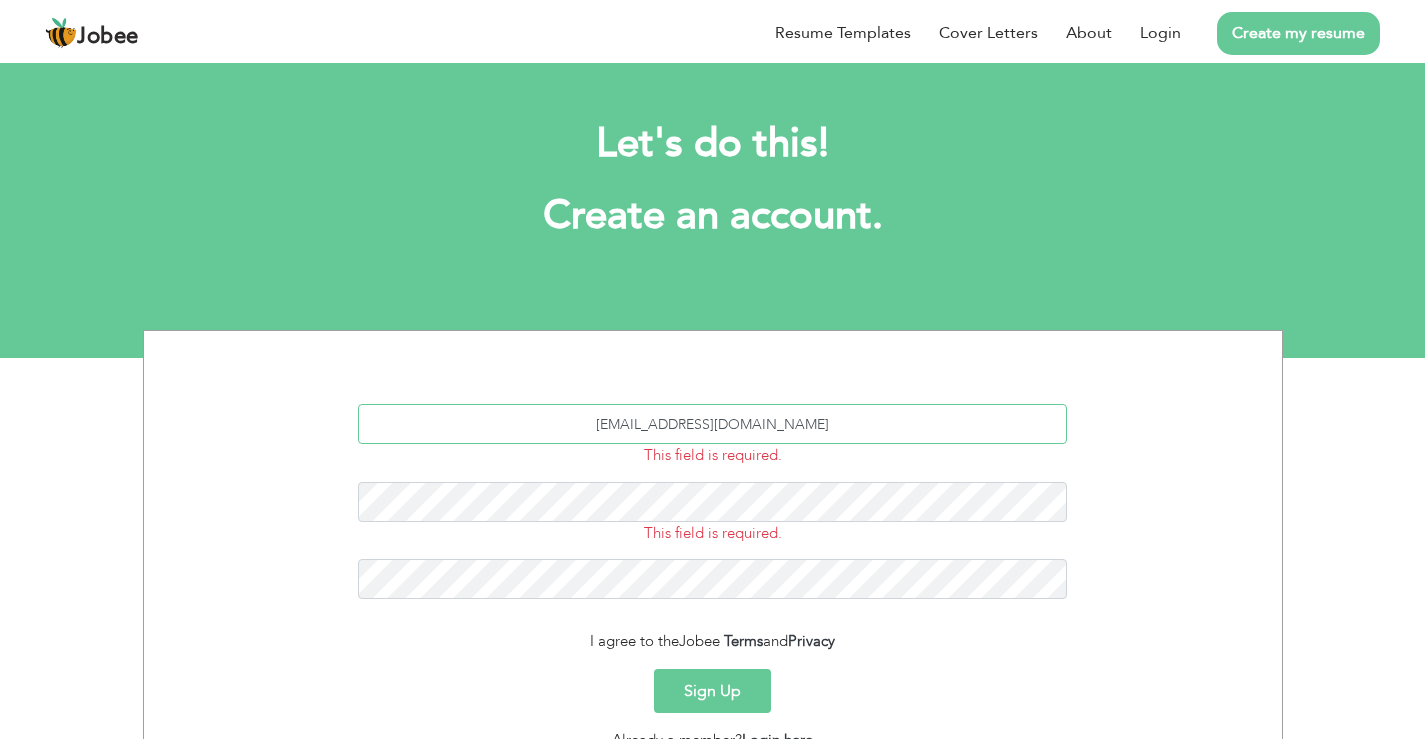 type on "[EMAIL_ADDRESS][DOMAIN_NAME]" 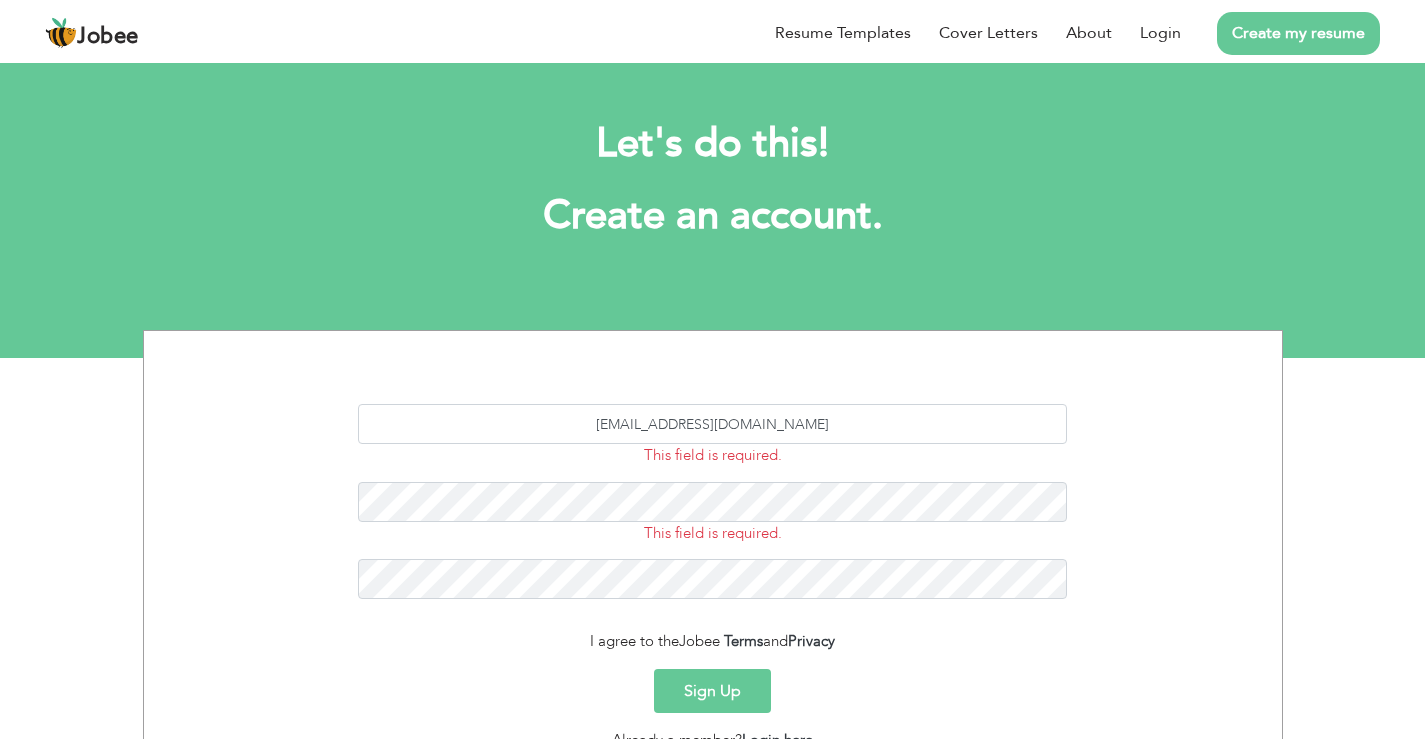 click on "Sign Up" at bounding box center (712, 691) 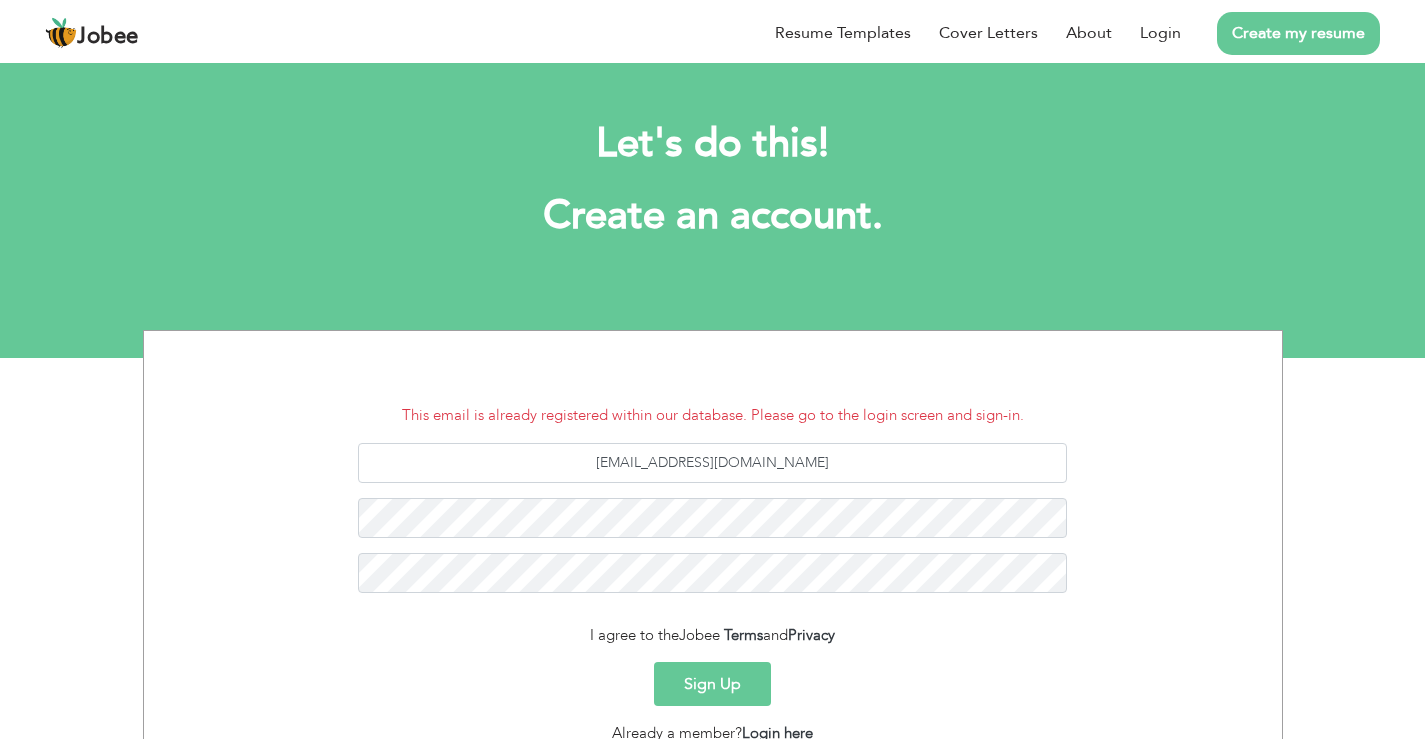 scroll, scrollTop: 0, scrollLeft: 0, axis: both 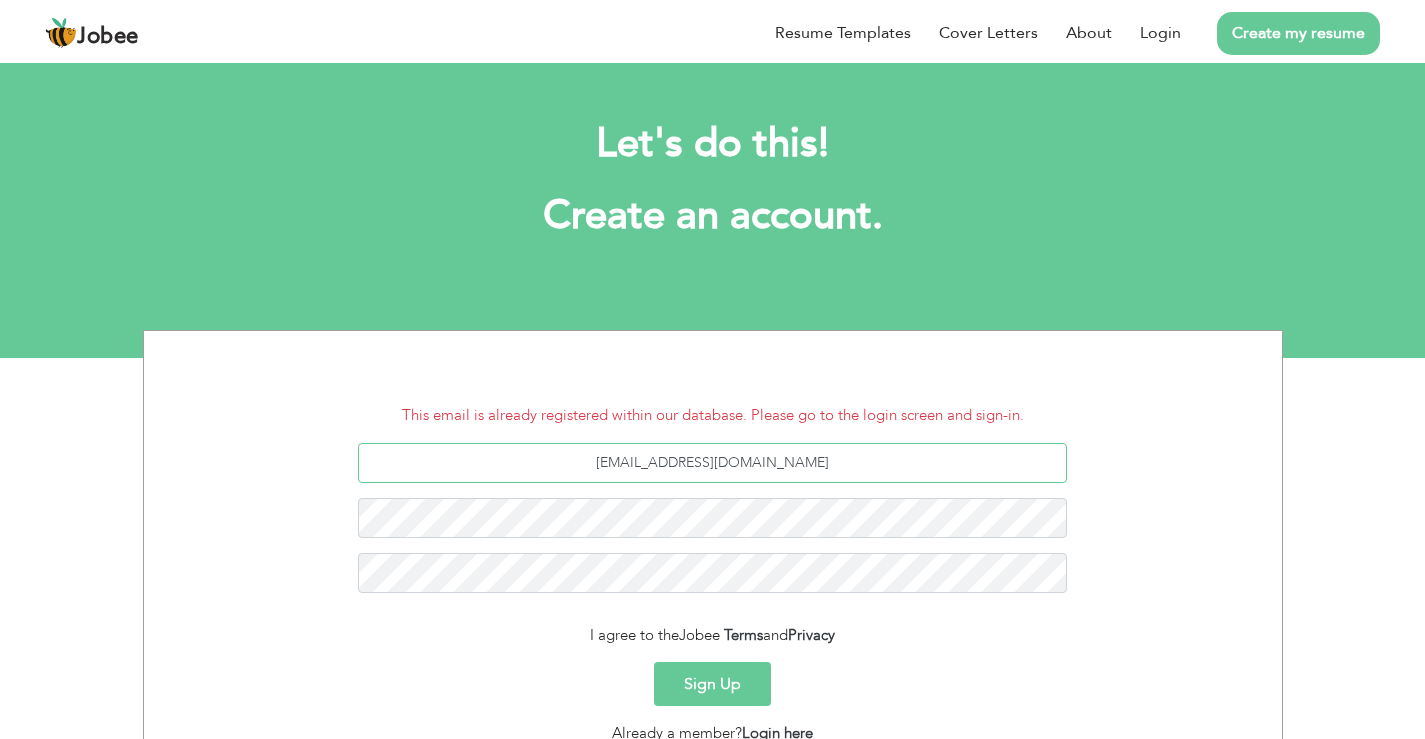 click on "sameeerkhan262@gmail.com" at bounding box center (712, 463) 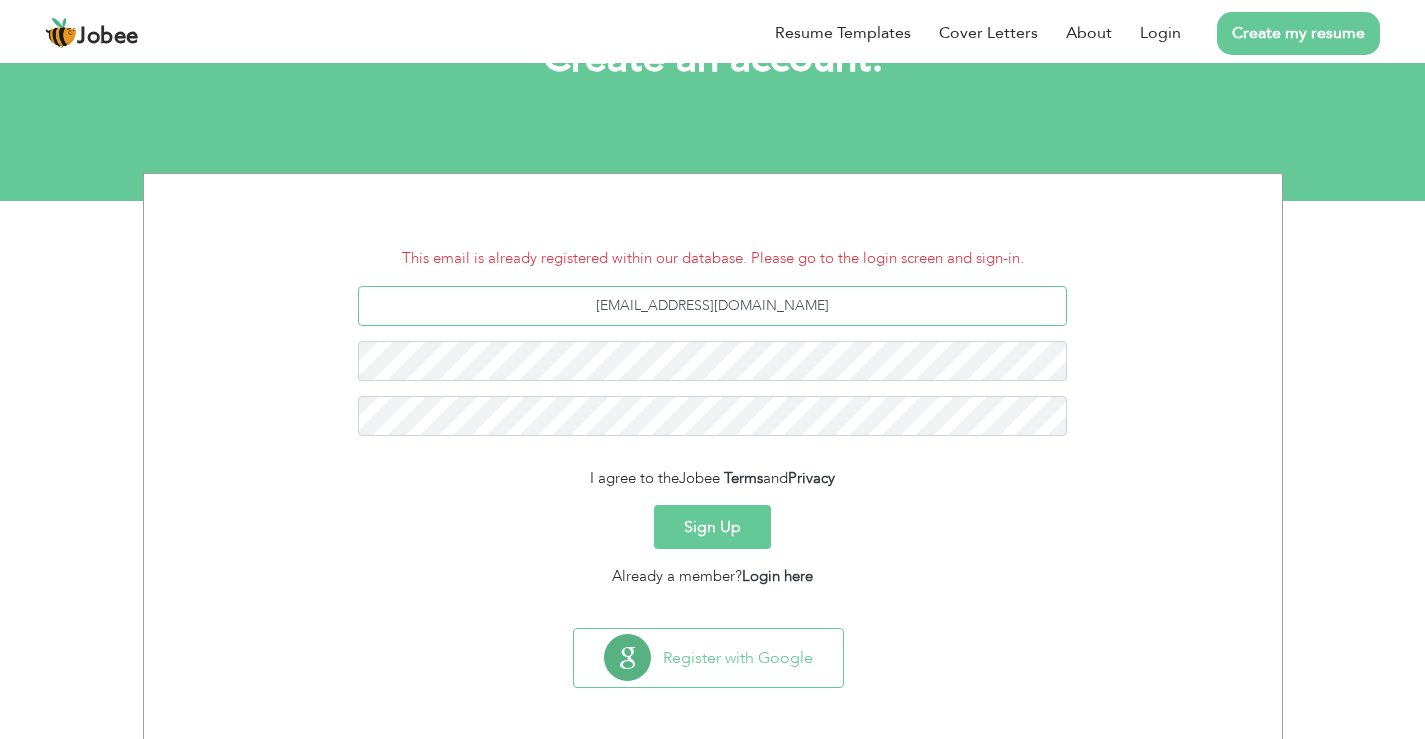 scroll, scrollTop: 163, scrollLeft: 0, axis: vertical 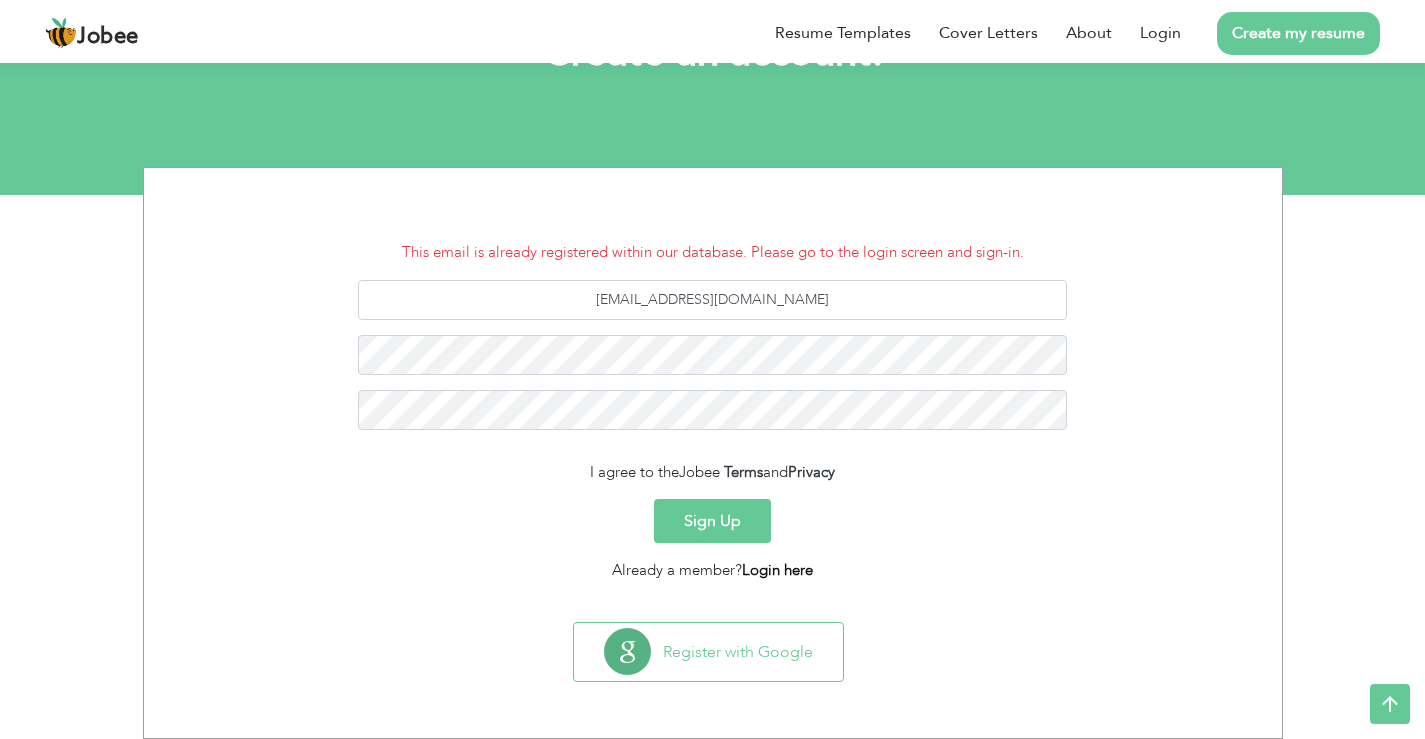 click on "Login here" at bounding box center (777, 570) 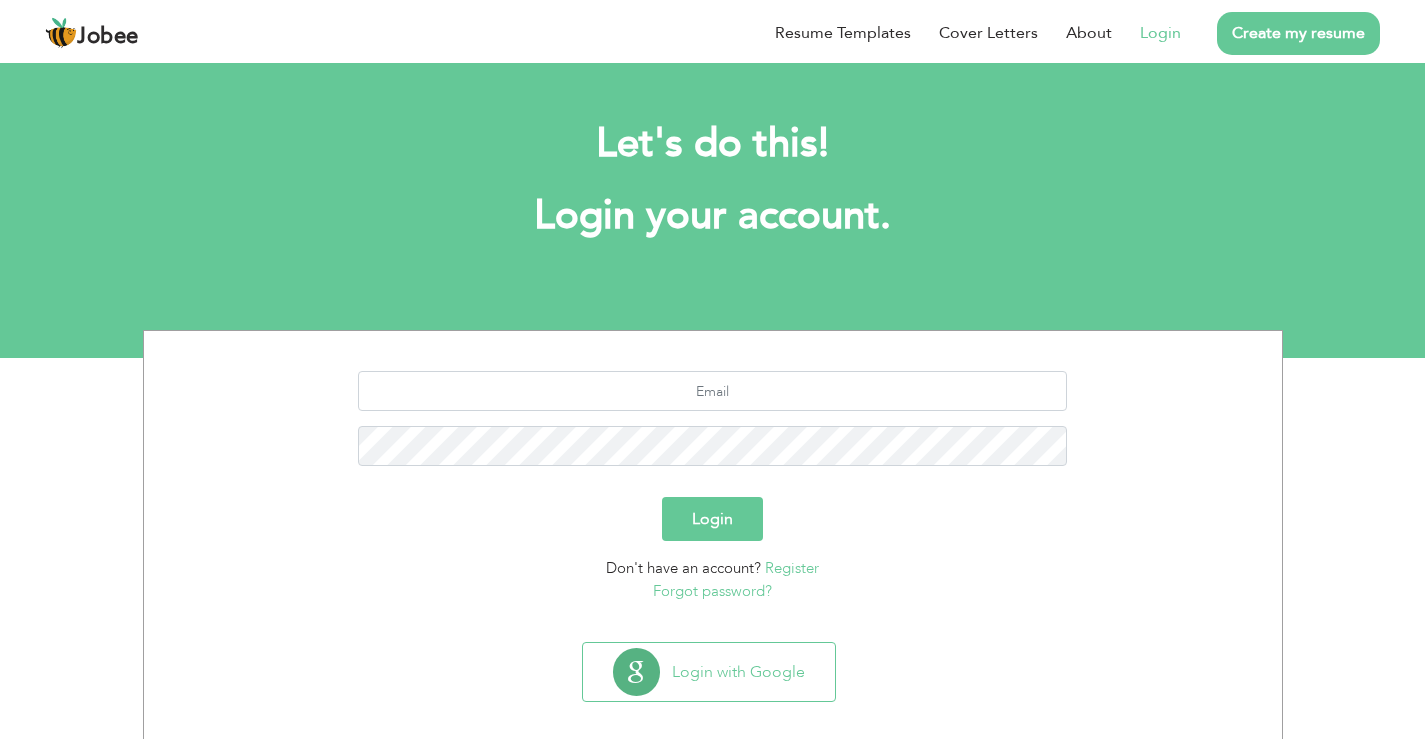scroll, scrollTop: 0, scrollLeft: 0, axis: both 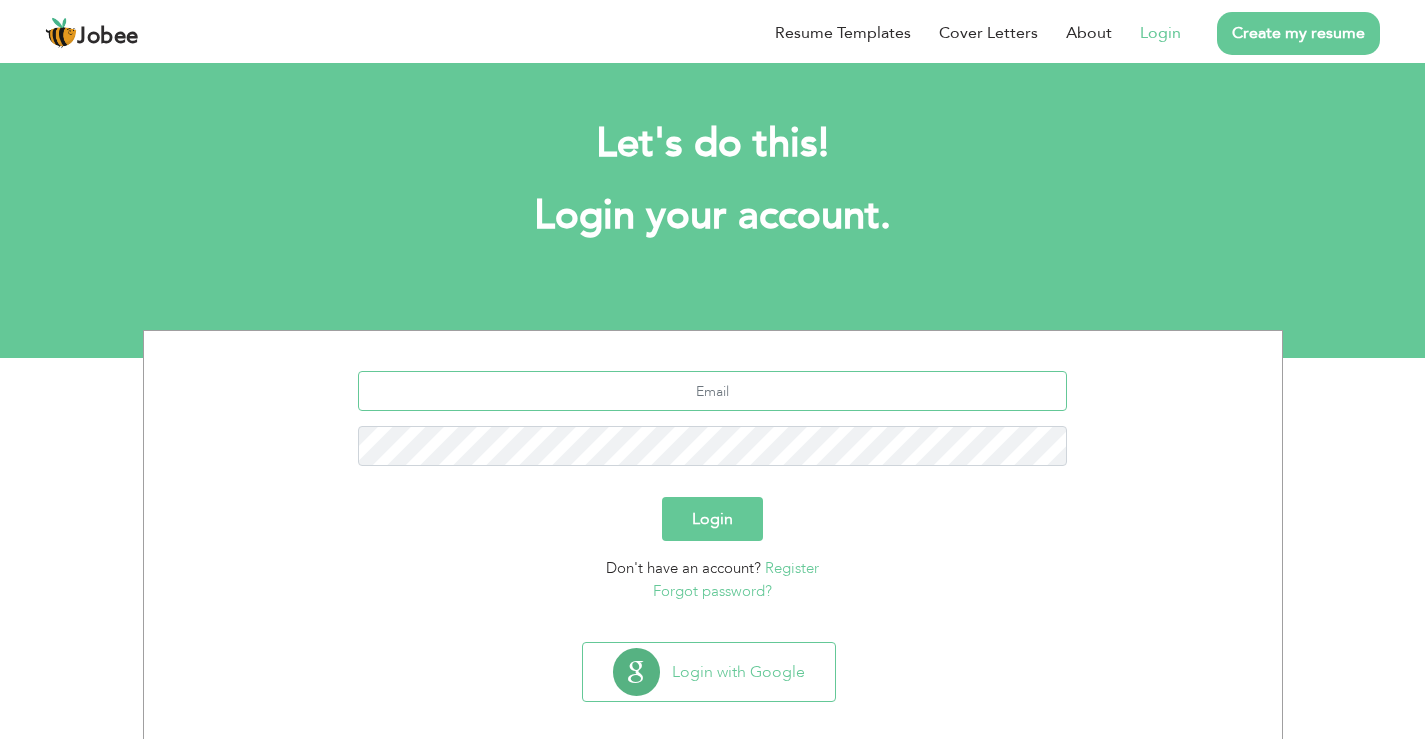 click at bounding box center (712, 391) 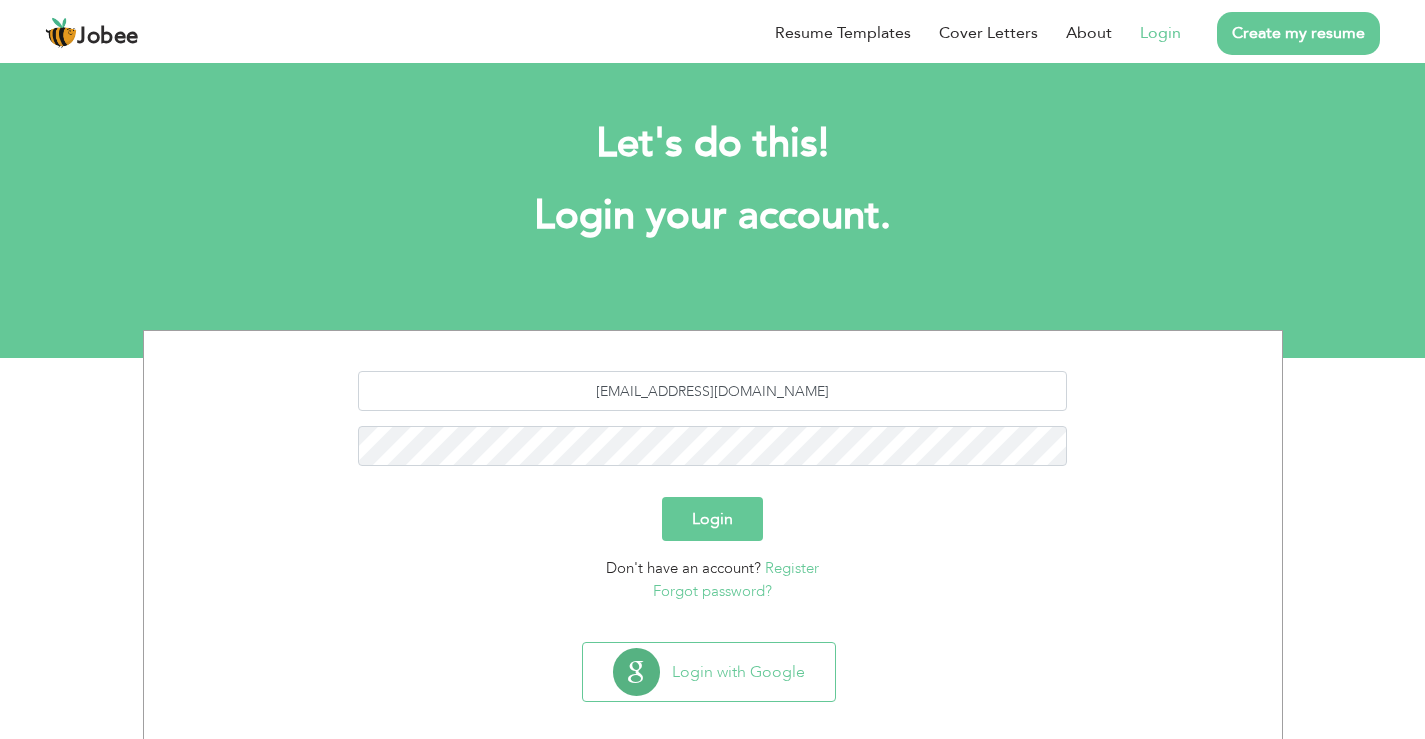 click on "Login" at bounding box center [712, 519] 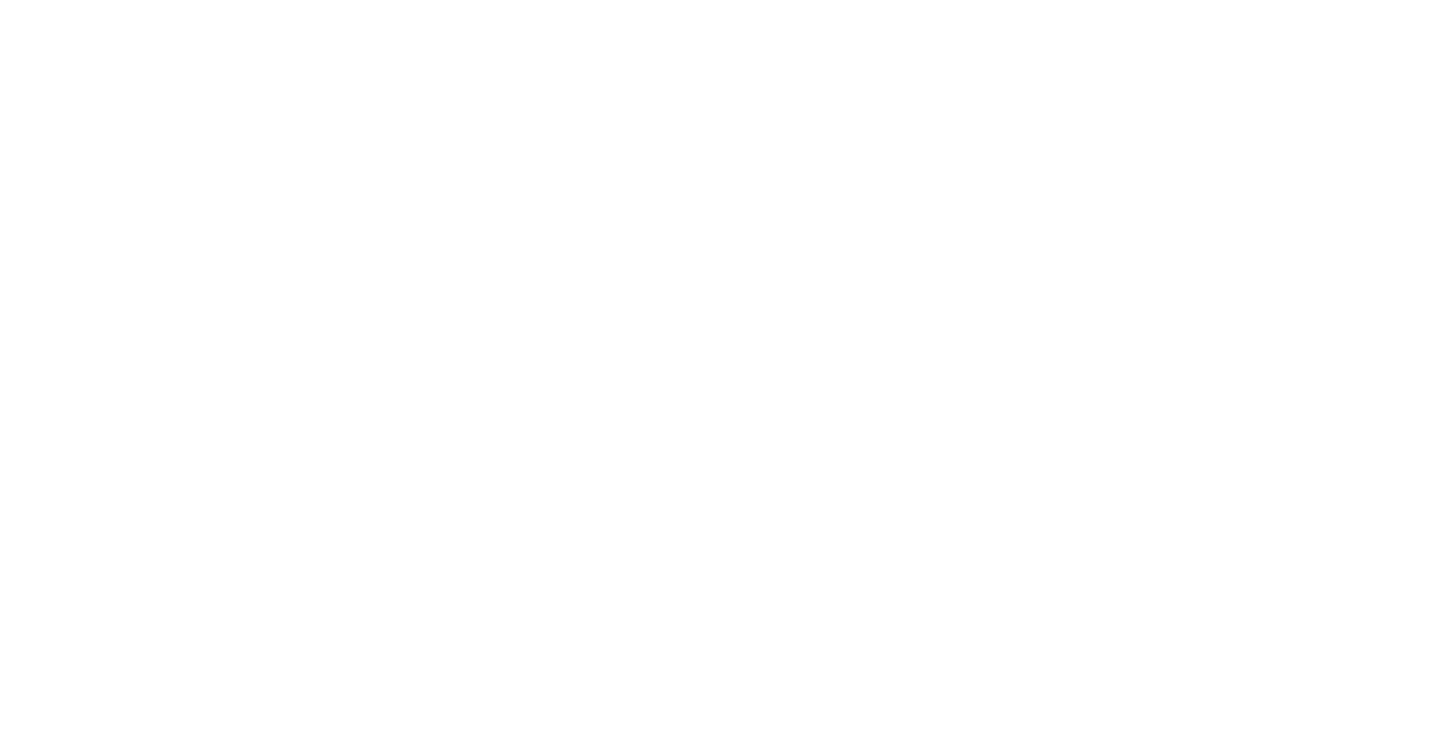 scroll, scrollTop: 0, scrollLeft: 0, axis: both 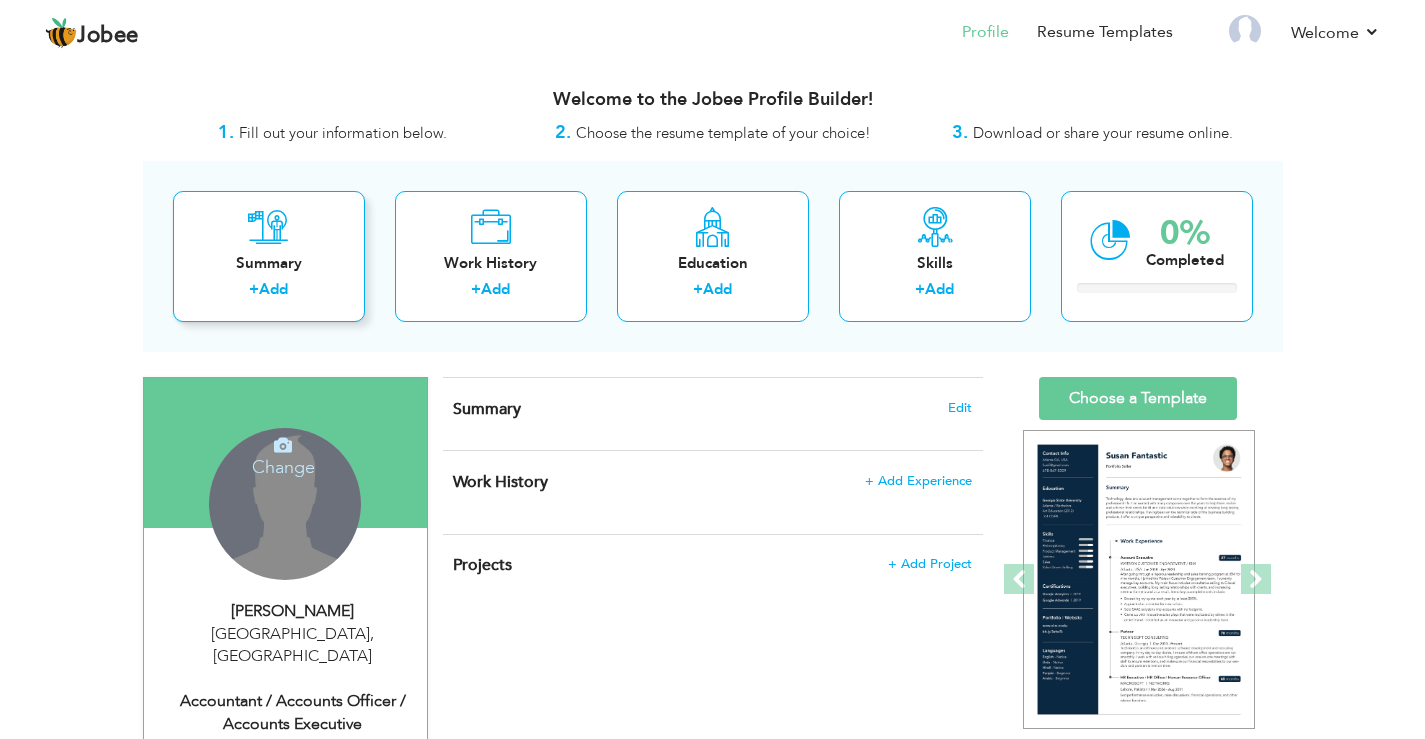 click on "Summary" at bounding box center [269, 263] 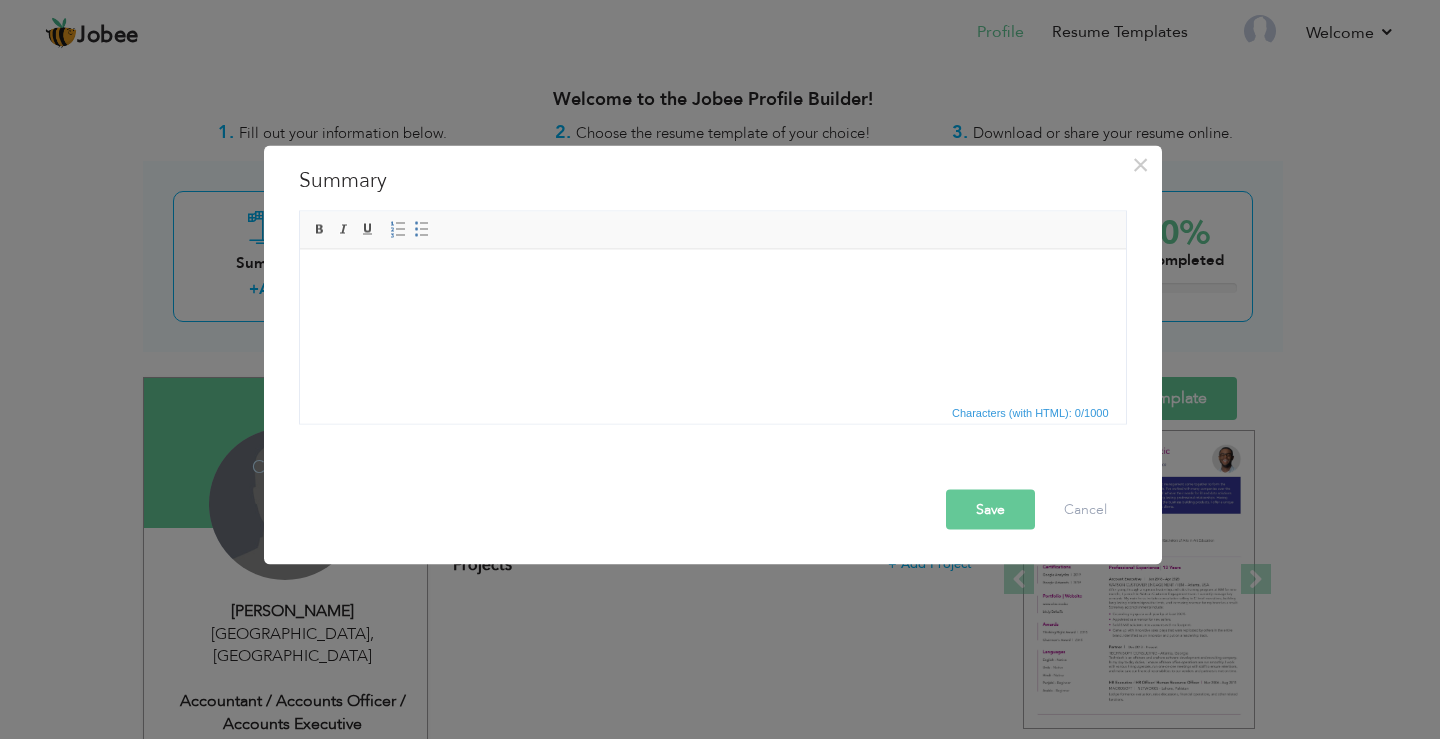 click at bounding box center (712, 279) 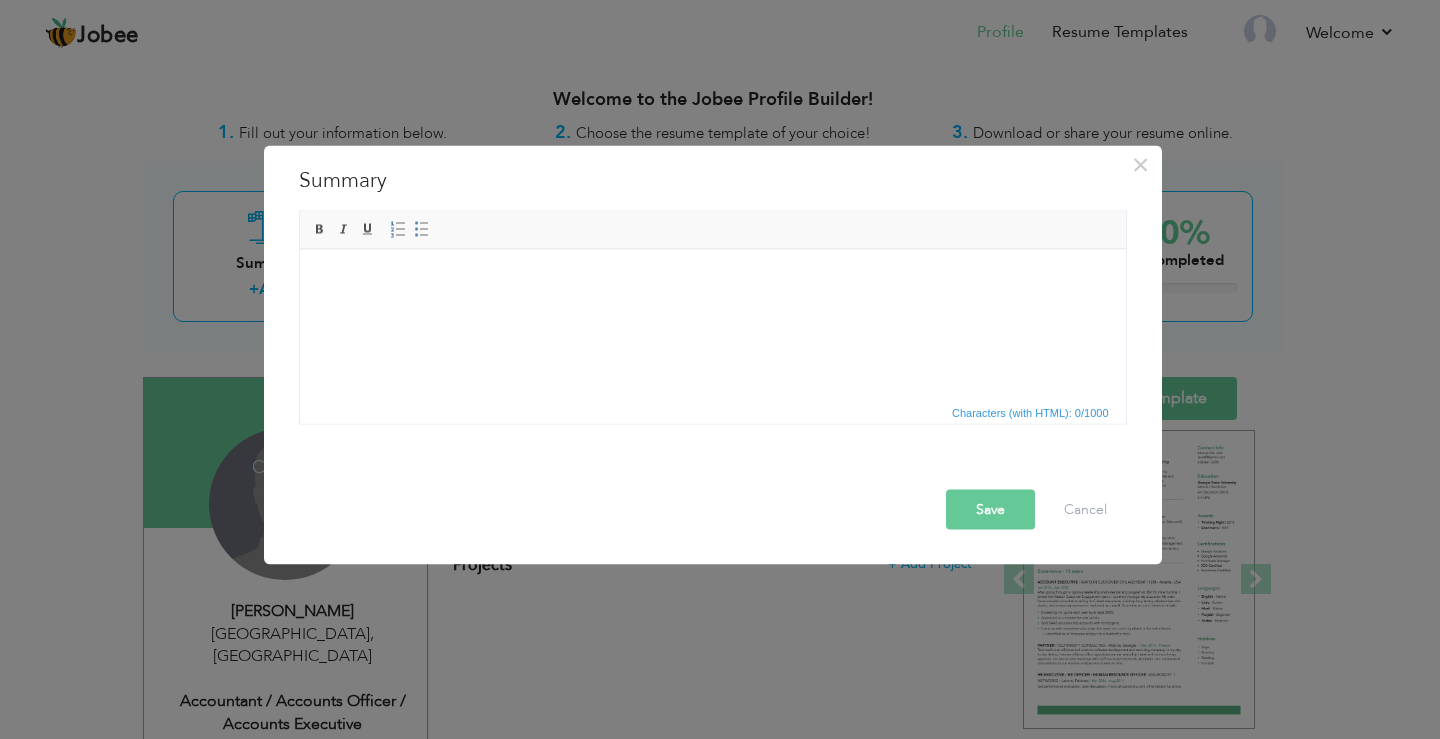 paste 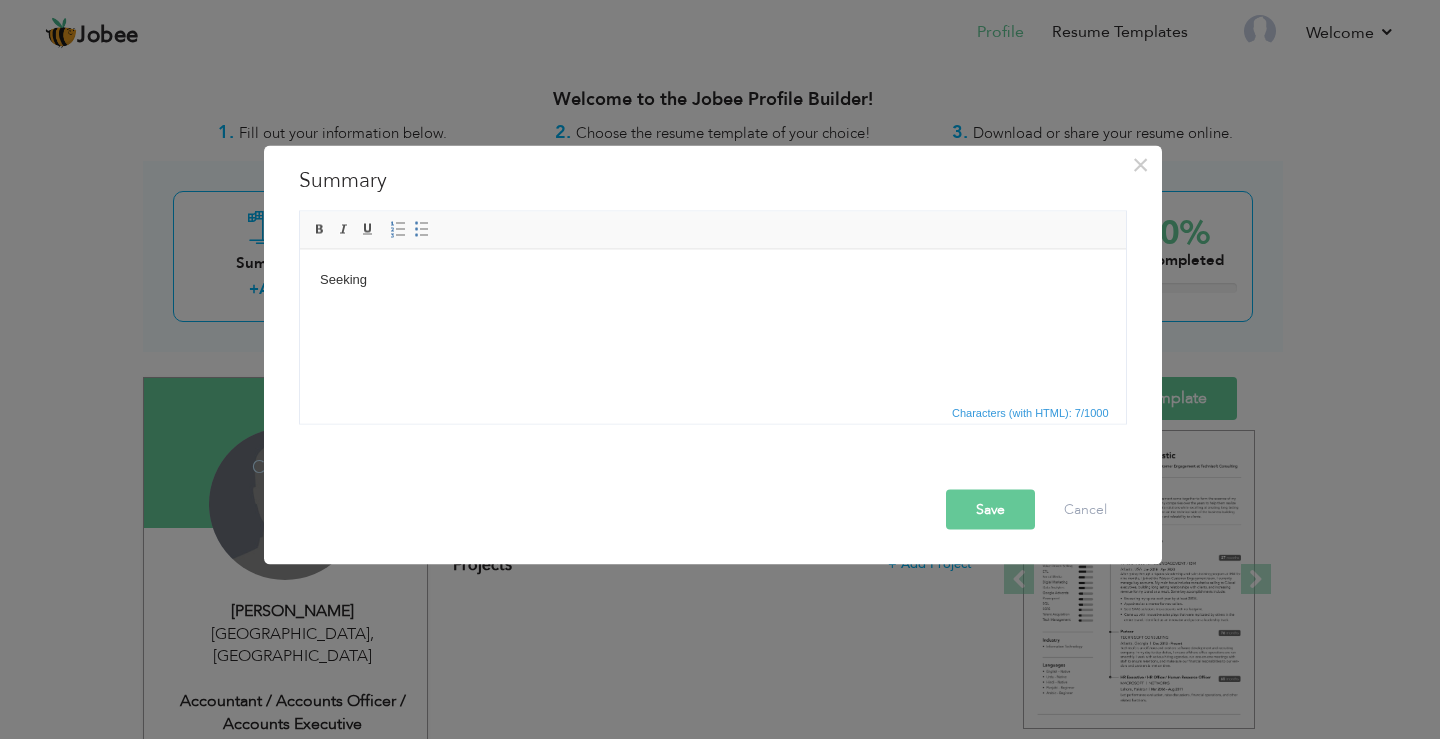 type 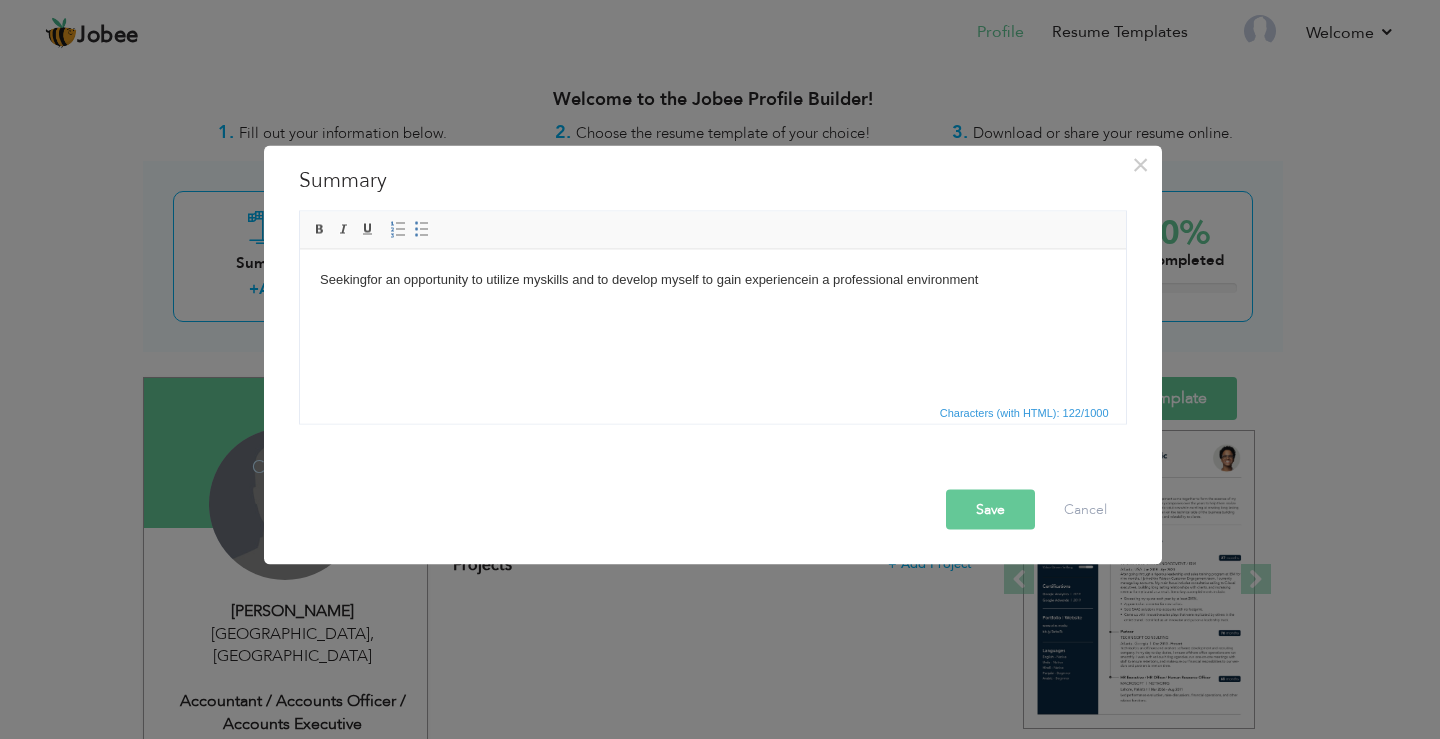 click on "Save" at bounding box center [990, 509] 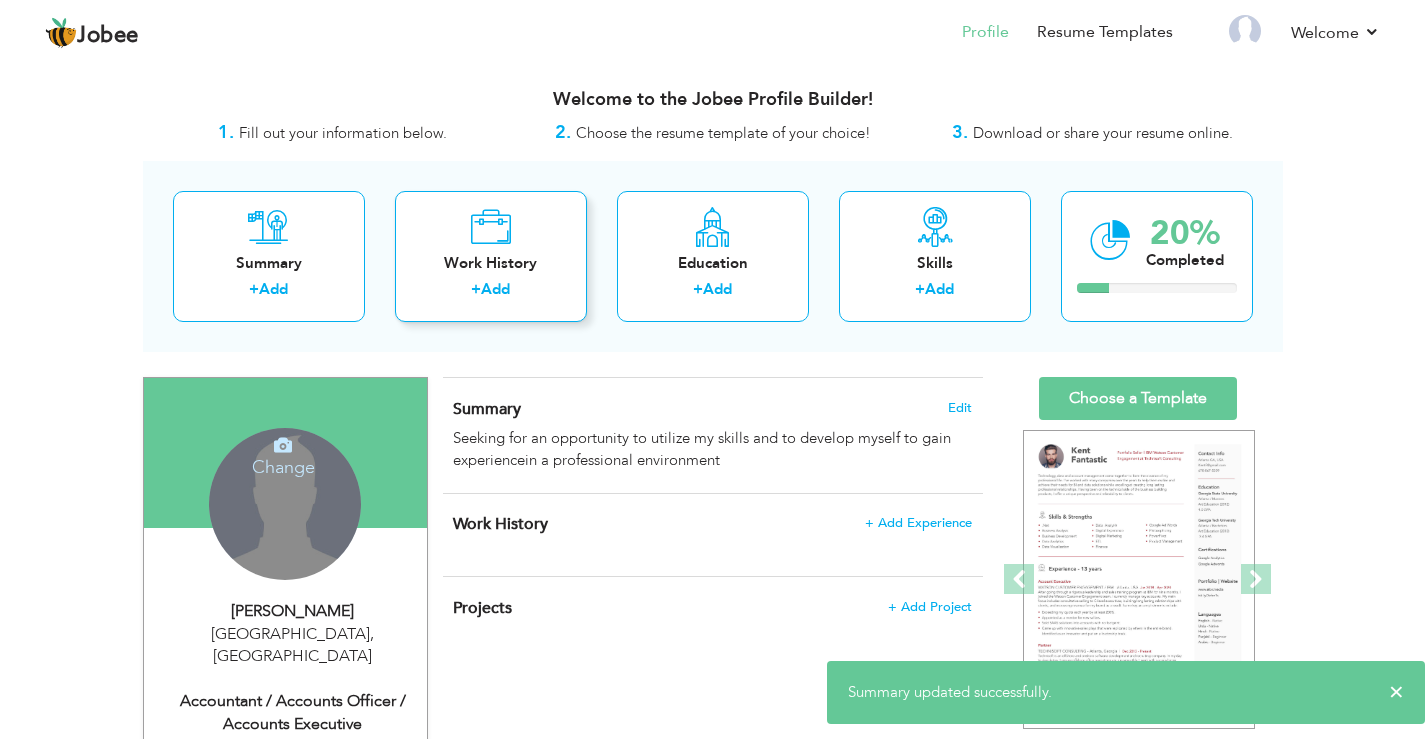 click on "Work History" at bounding box center (491, 263) 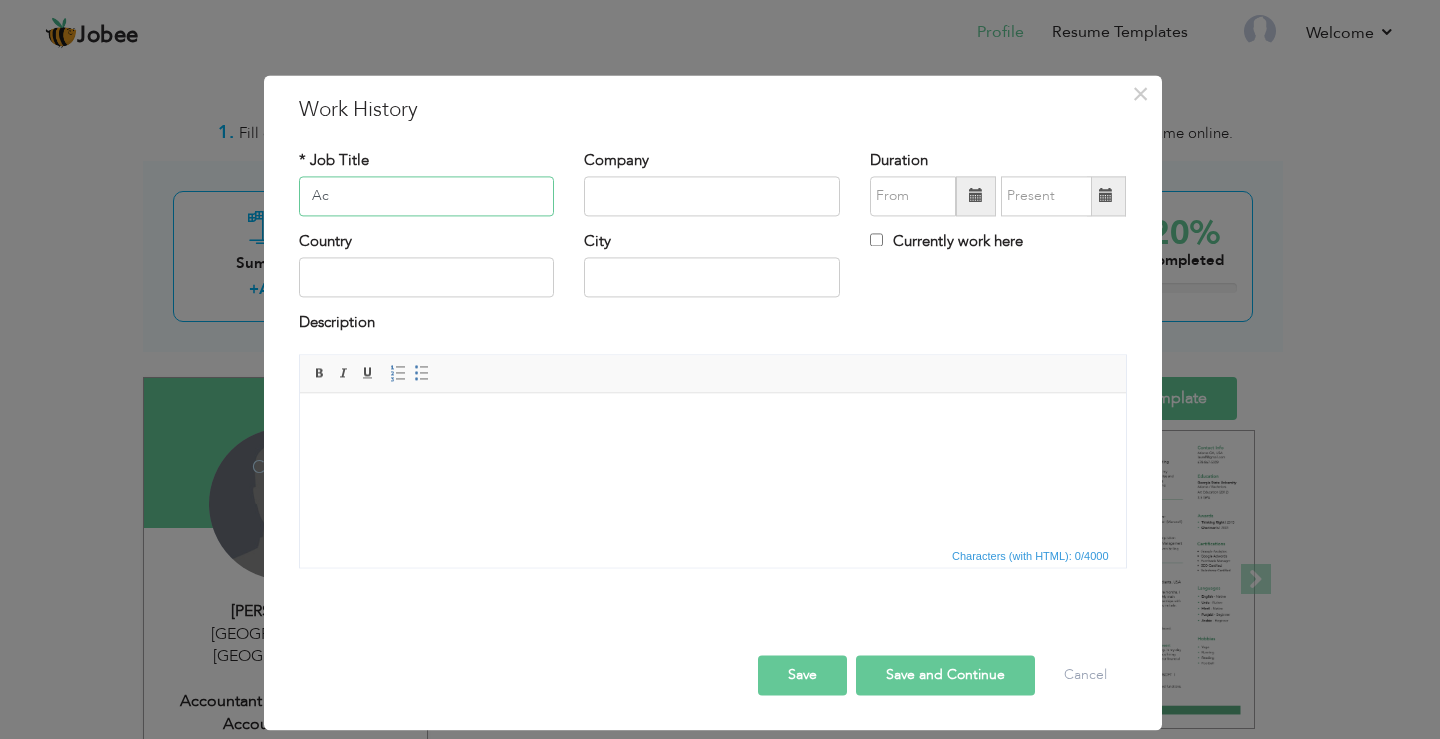 type on "A" 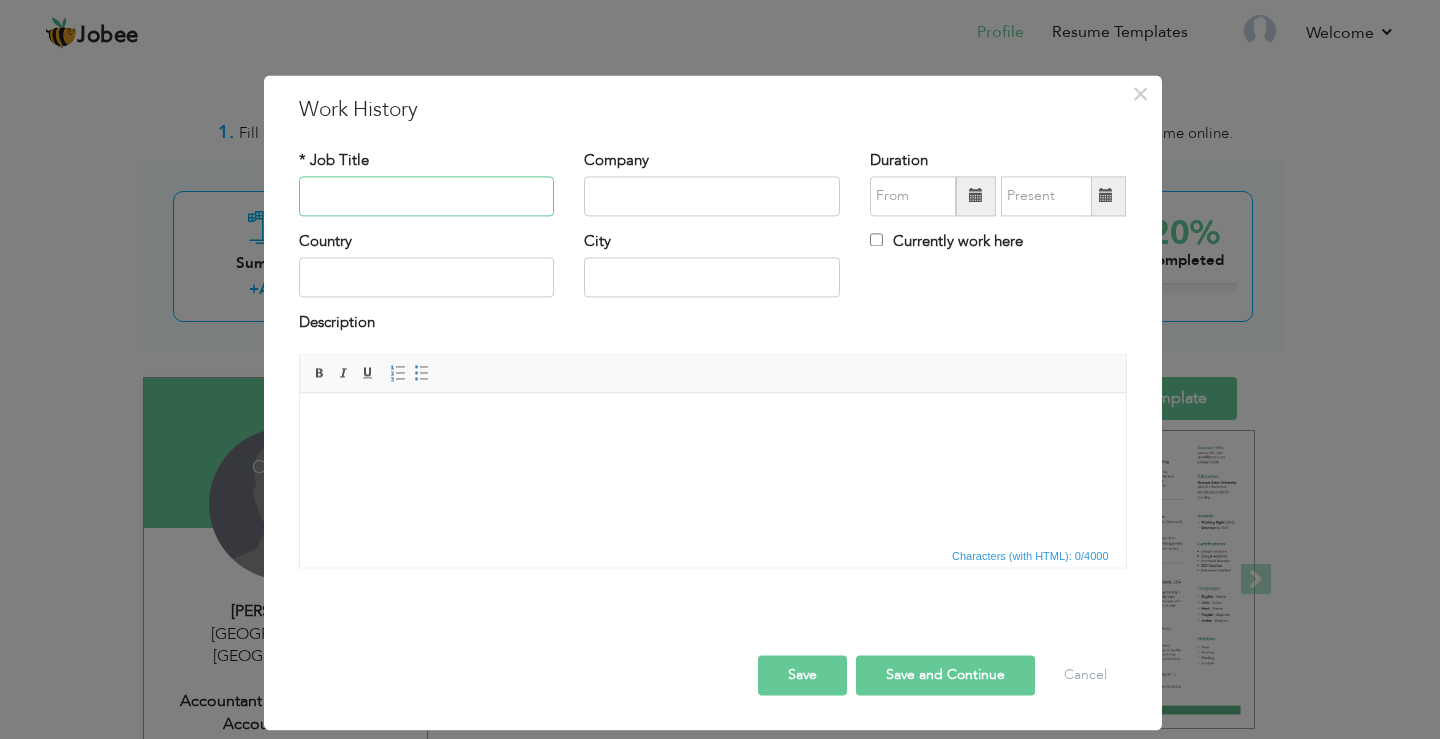paste on "ACCOUNTS EXECUTIVE" 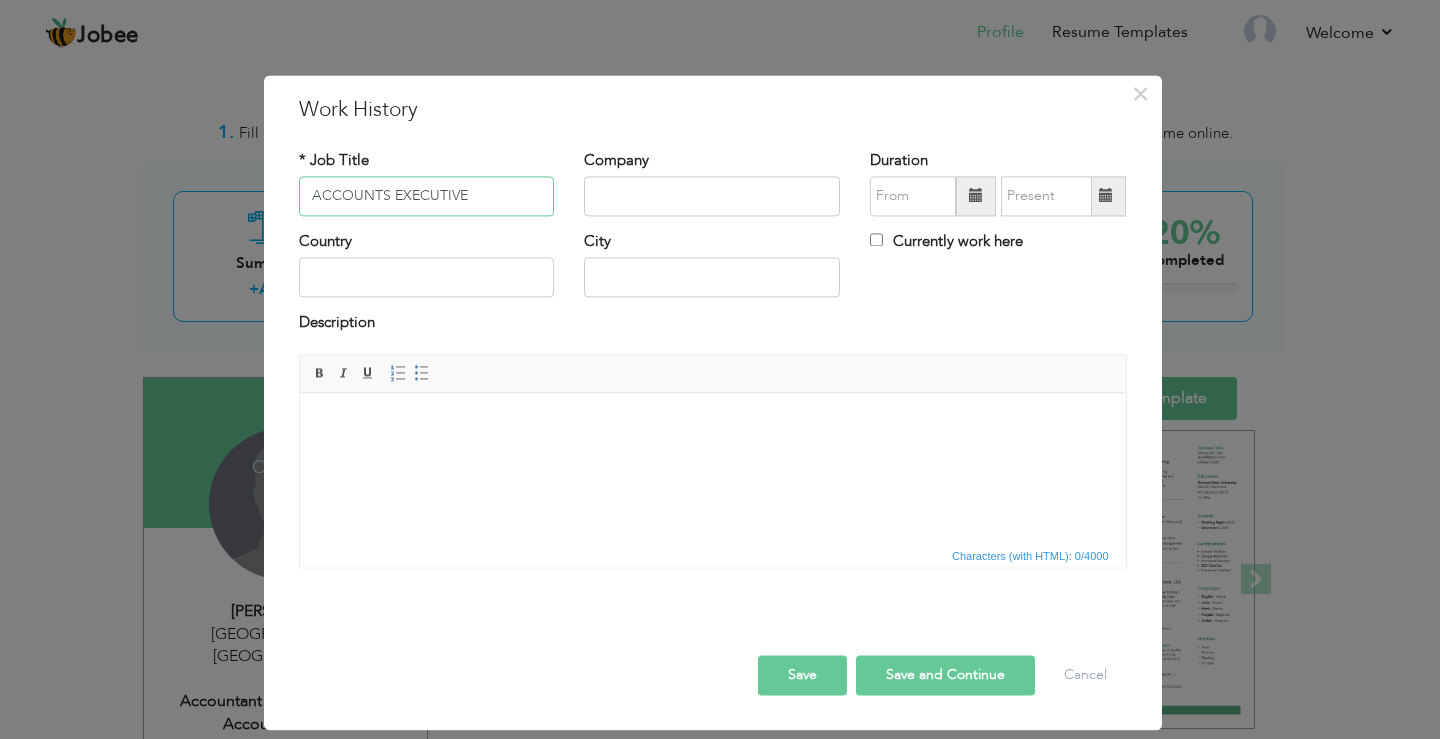 type on "ACCOUNTS EXECUTIVE" 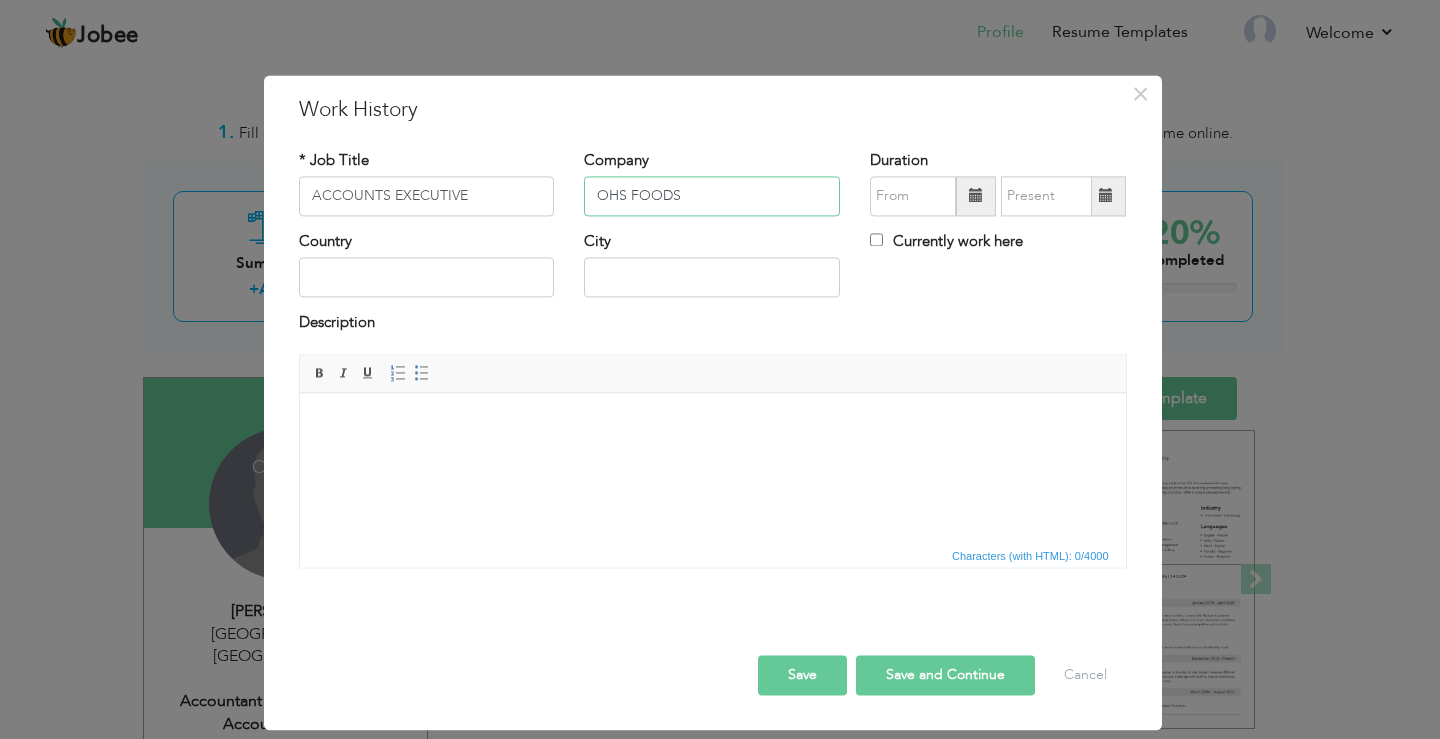 type on "OHS FOODS" 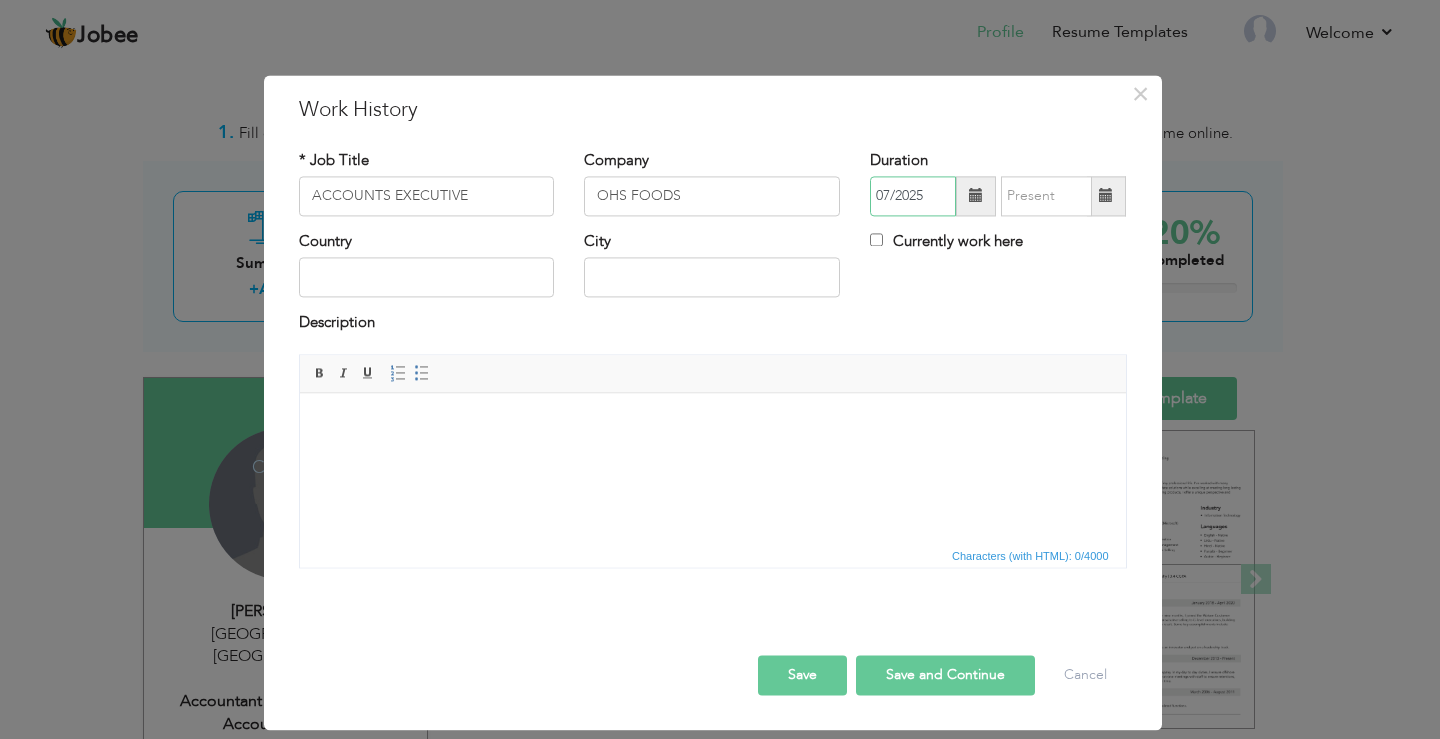 click on "07/2025" at bounding box center [913, 196] 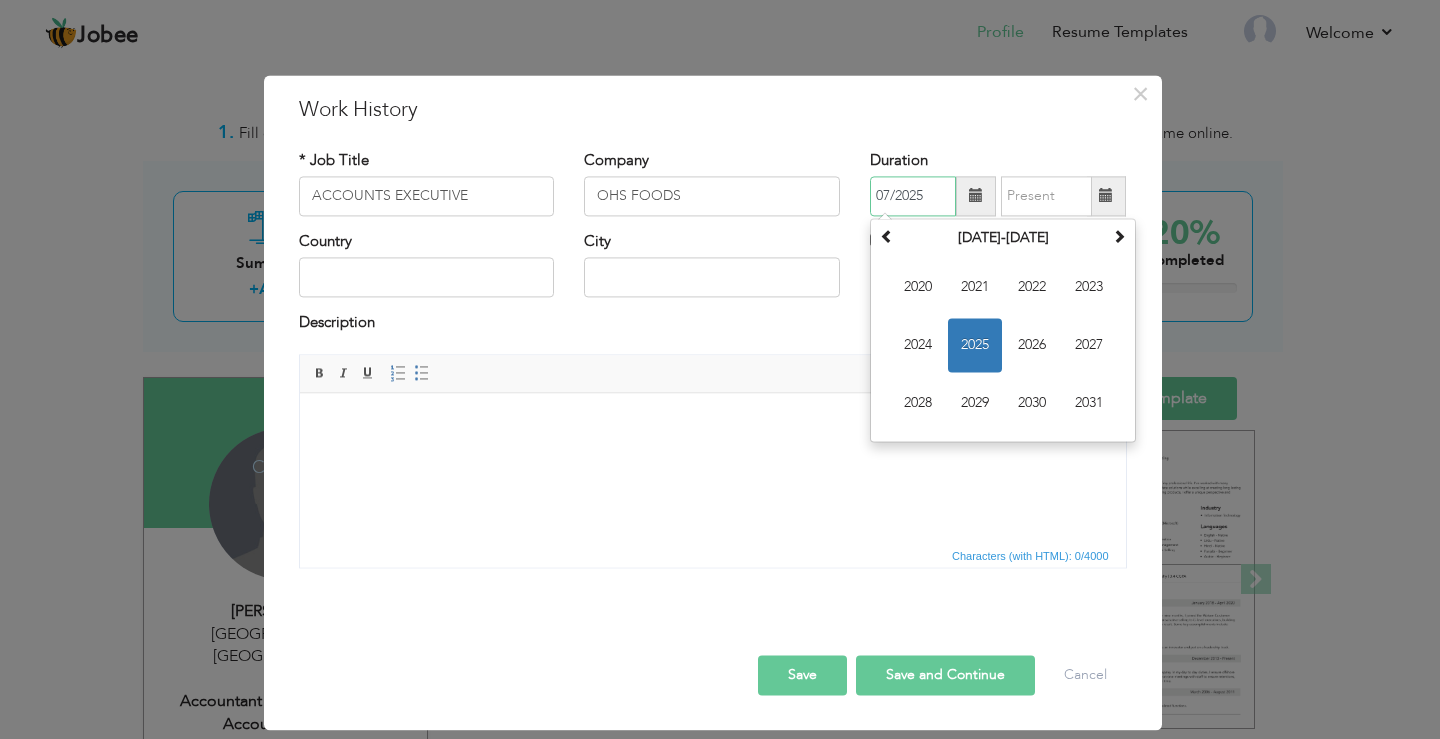 click on "07/2025" at bounding box center [913, 196] 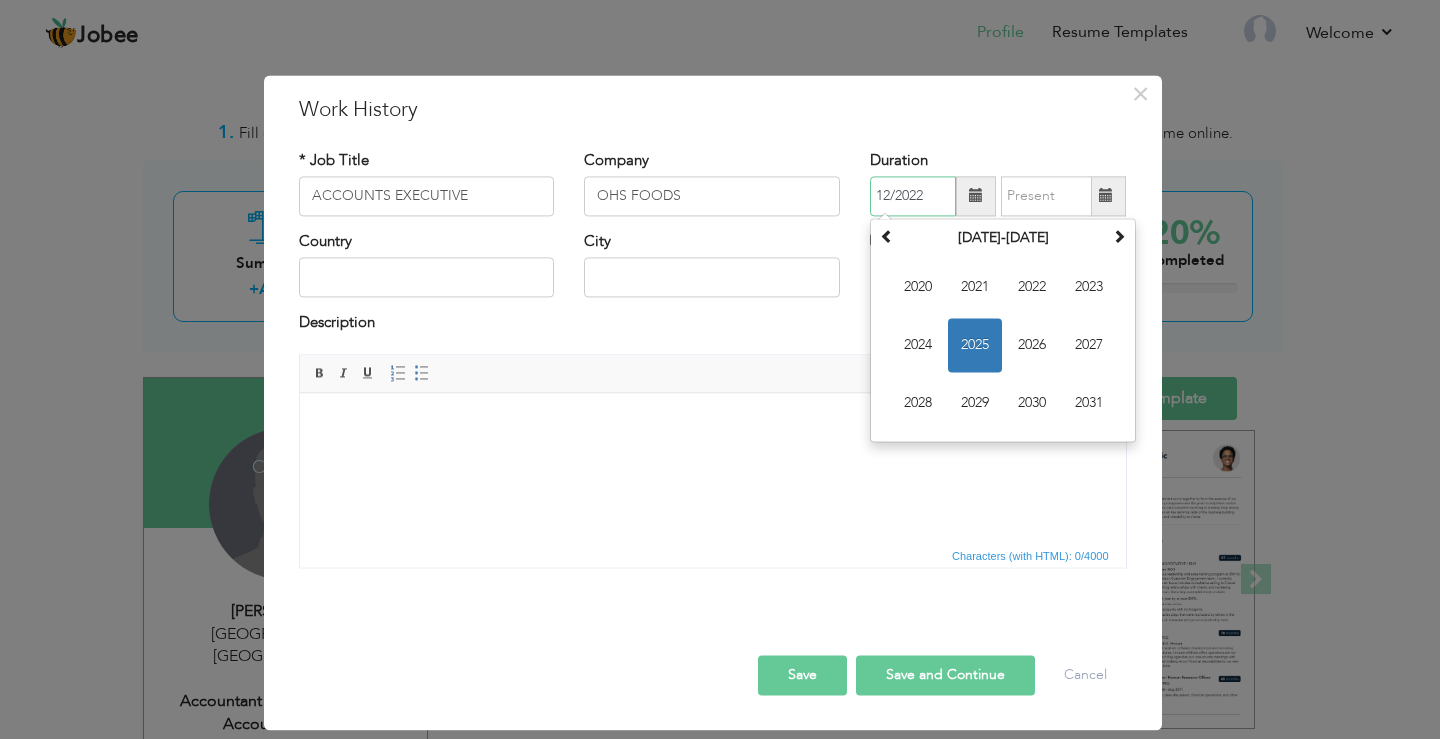 type on "12/2022" 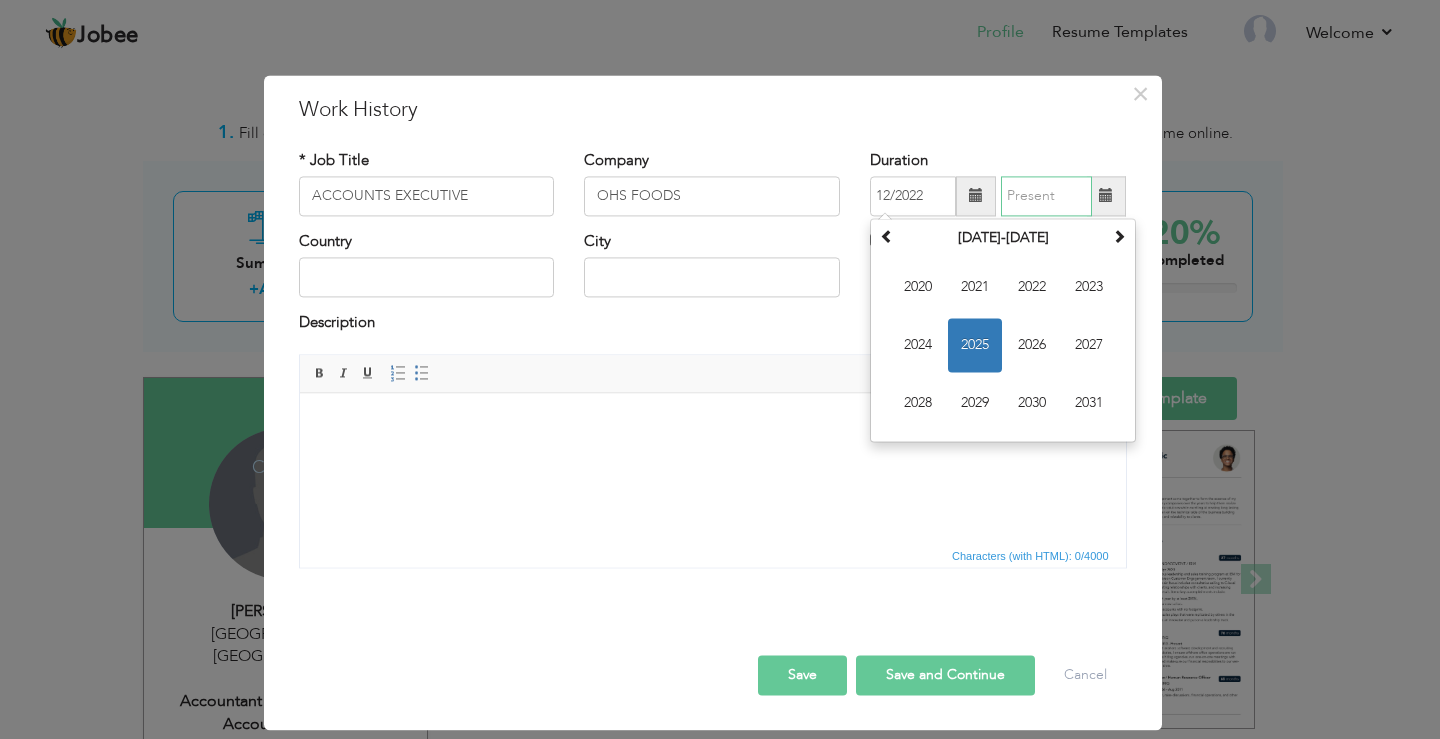 type on "07/2025" 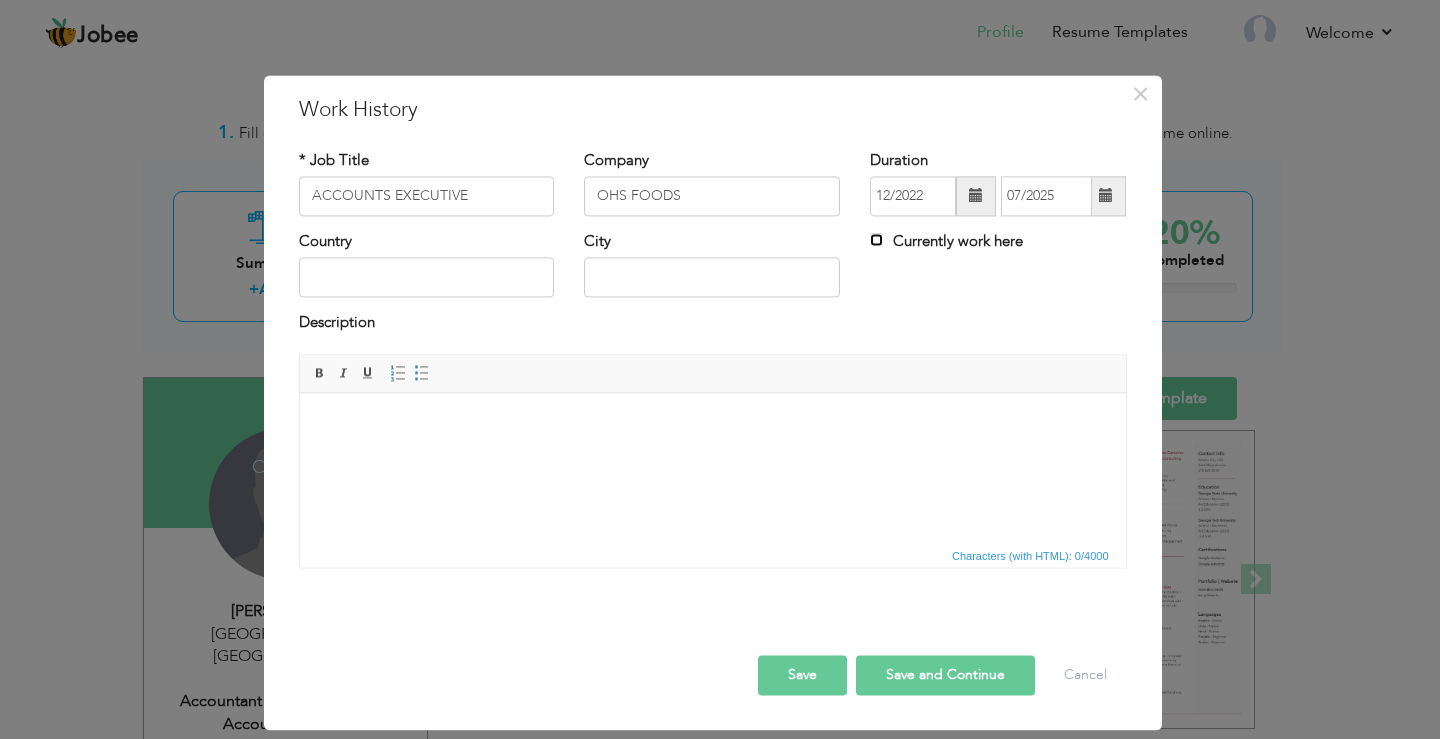 click on "Currently work here" at bounding box center [876, 239] 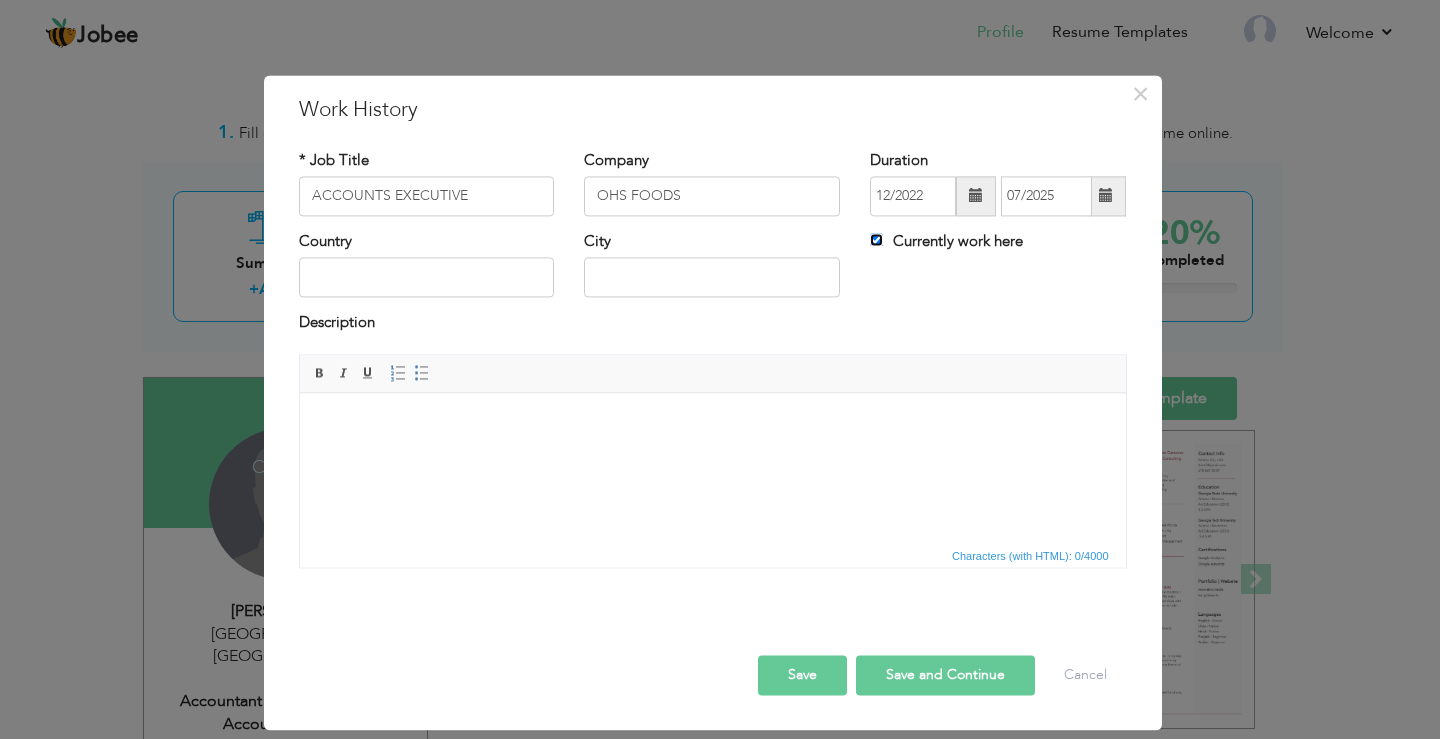 type 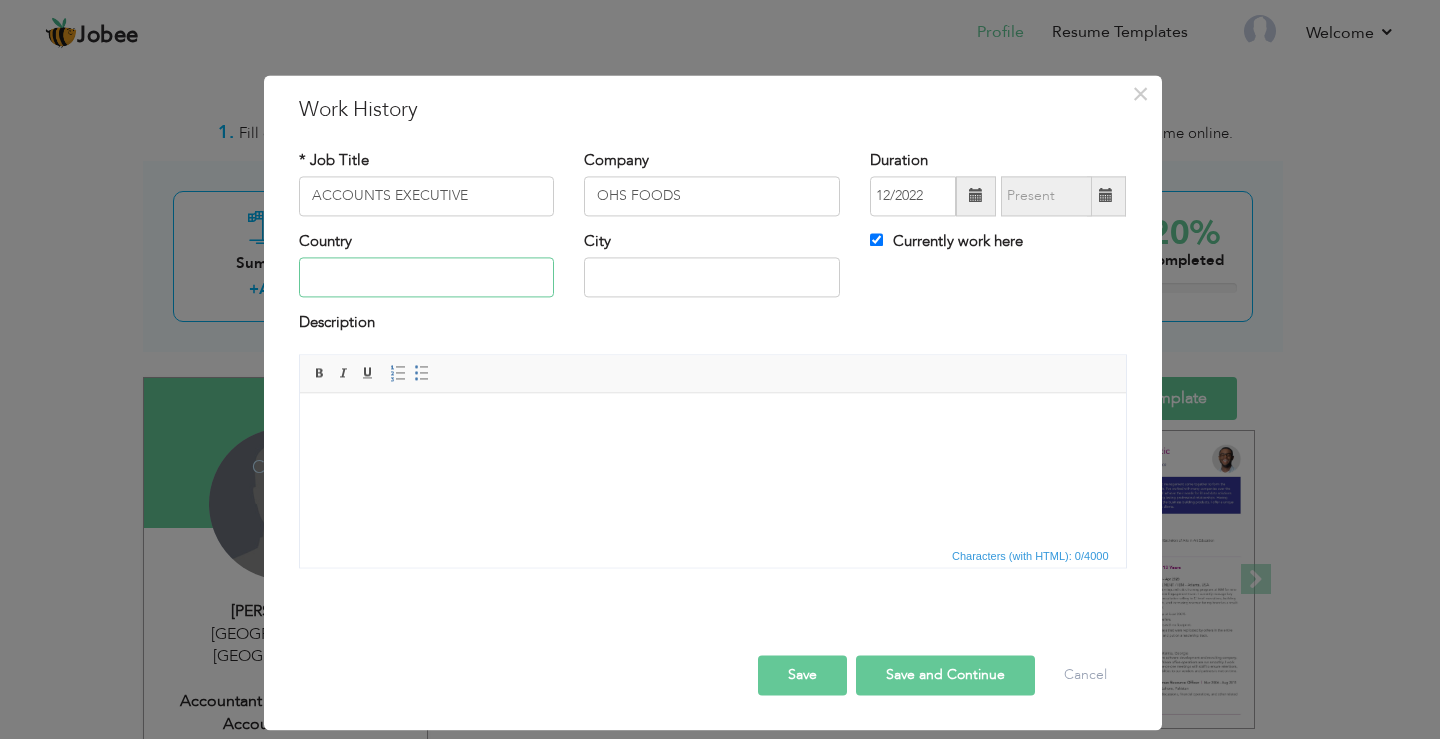 click at bounding box center (427, 278) 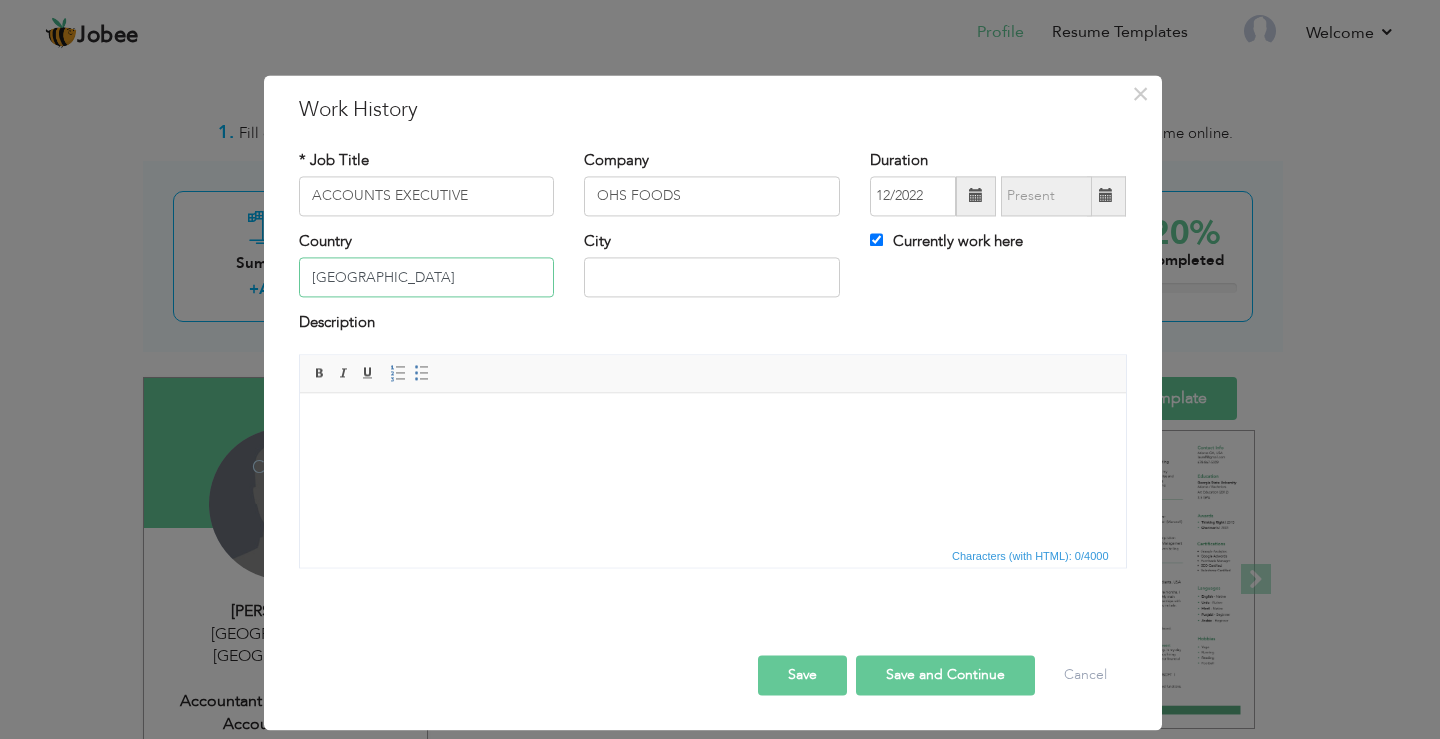 type on "Pakistan" 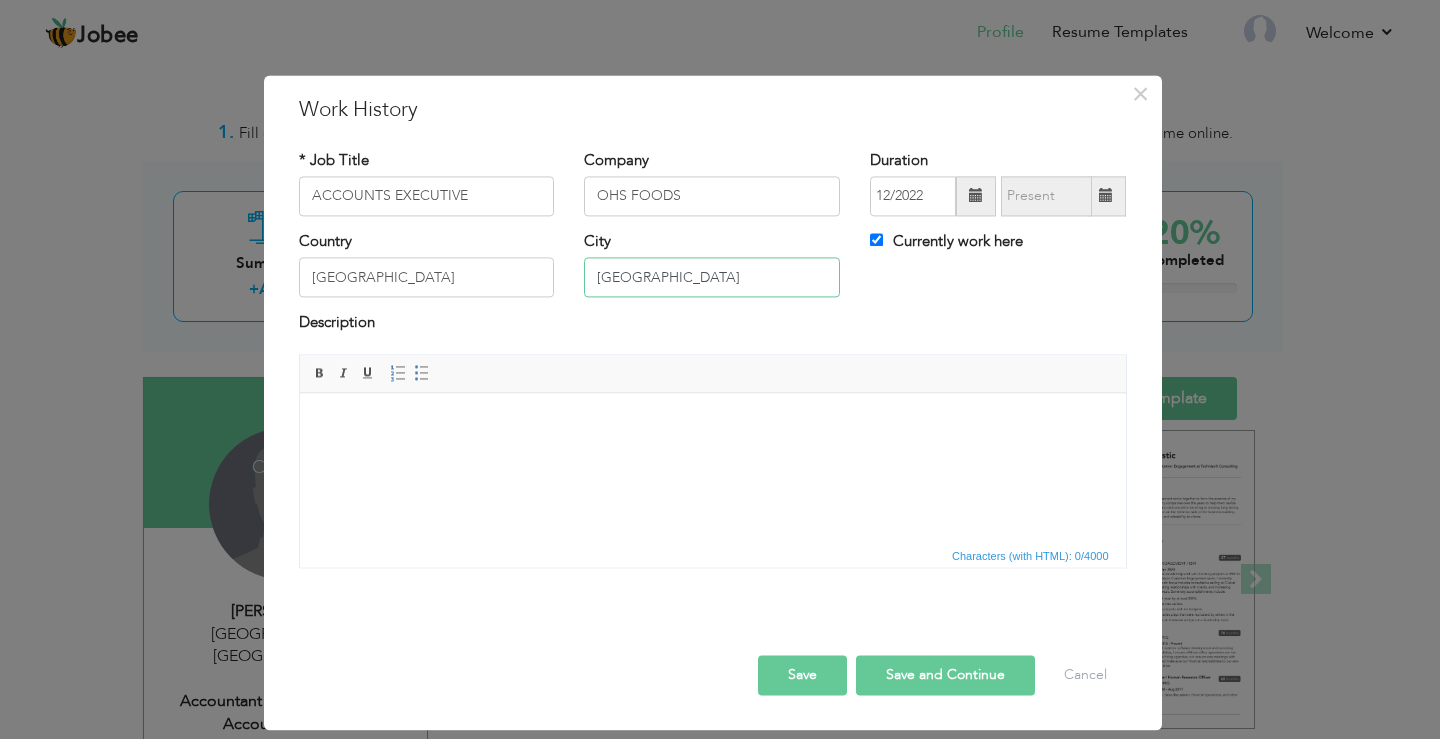 type on "Karachi" 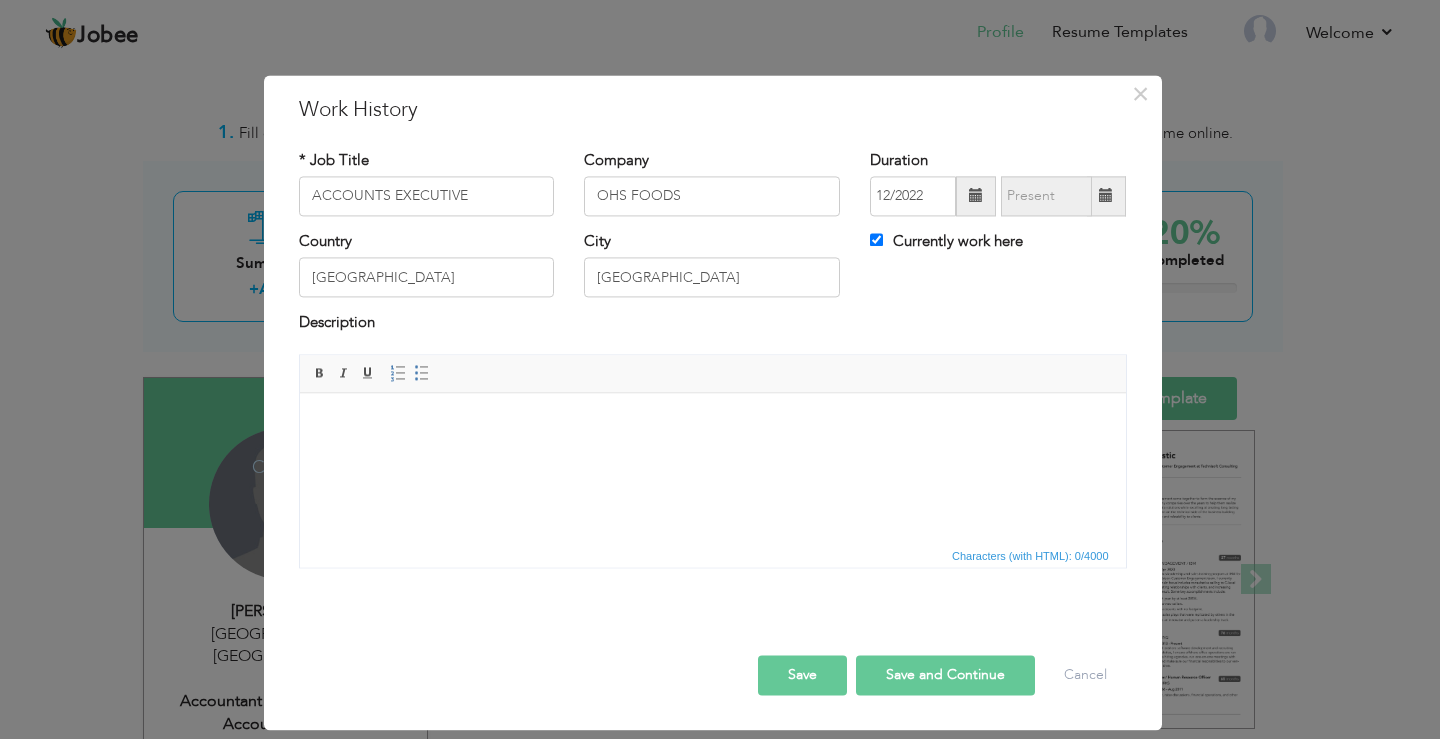 click on "Description" at bounding box center [337, 323] 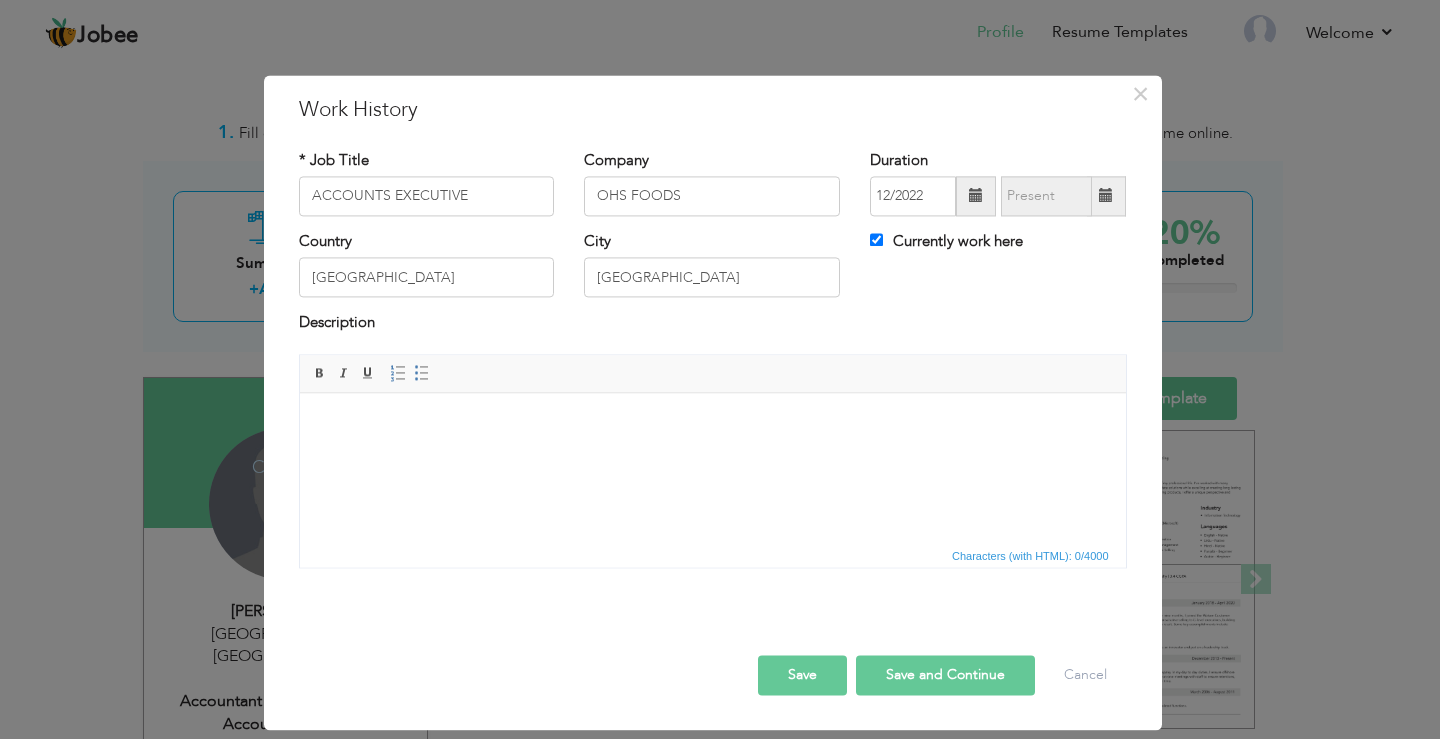 click on "Rich Text Editor, workEditor Editor toolbars Basic Styles   Bold   Italic   Underline Paragraph   Insert/Remove Numbered List   Insert/Remove Bulleted List Press ALT 0 for help Characters (with HTML): 0/4000" at bounding box center [713, 468] 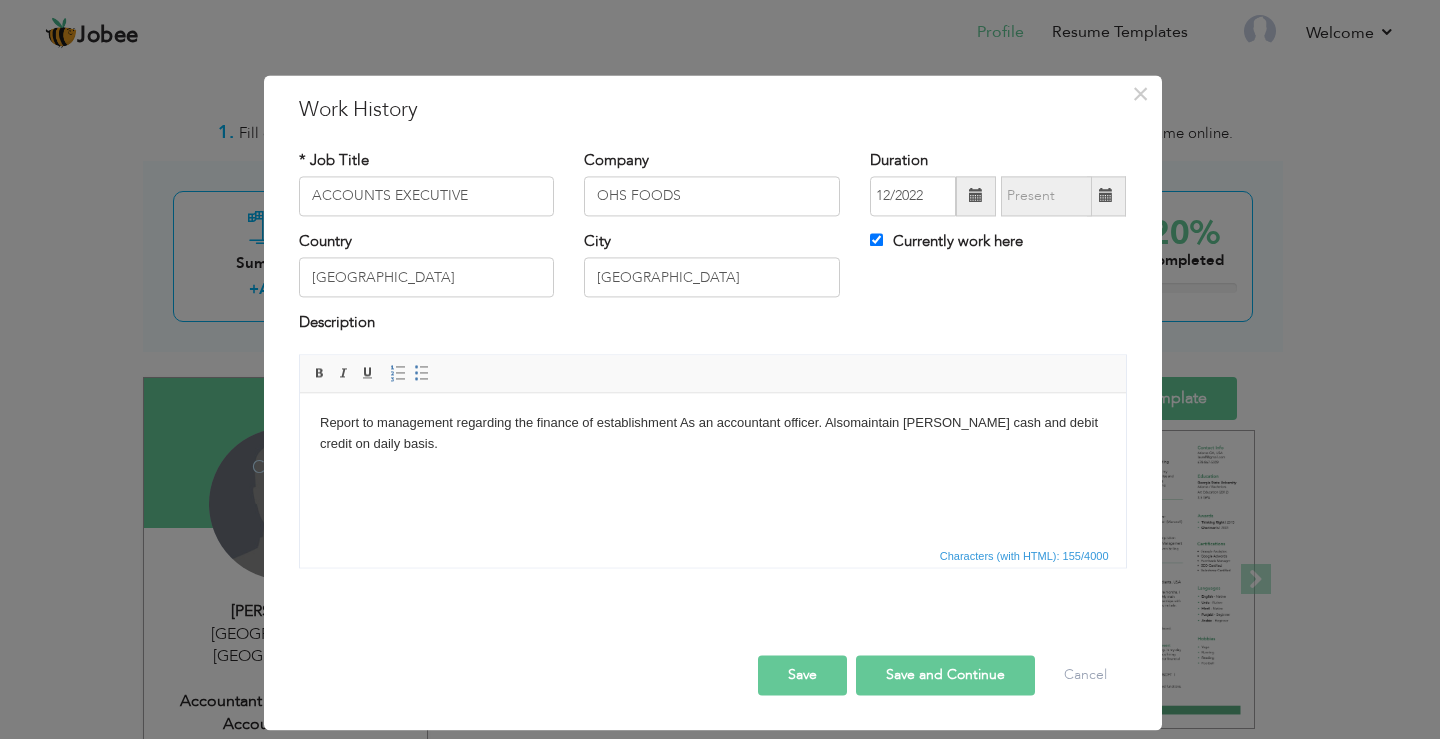 click on "Report to management regarding the finance of establishment As an accountant officer. Also  maintain petty cash and debit credit on daily basis. ​​​​​​​" at bounding box center [712, 444] 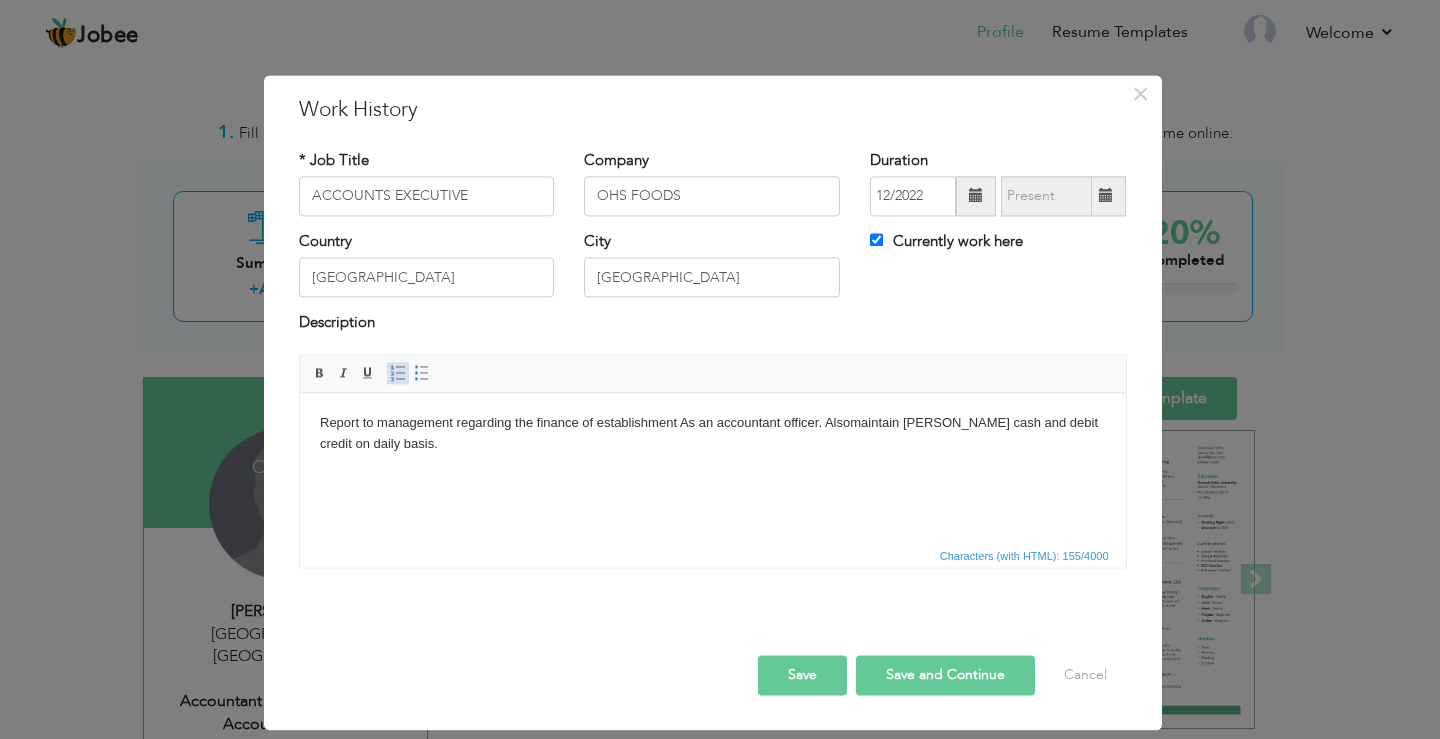click at bounding box center (398, 373) 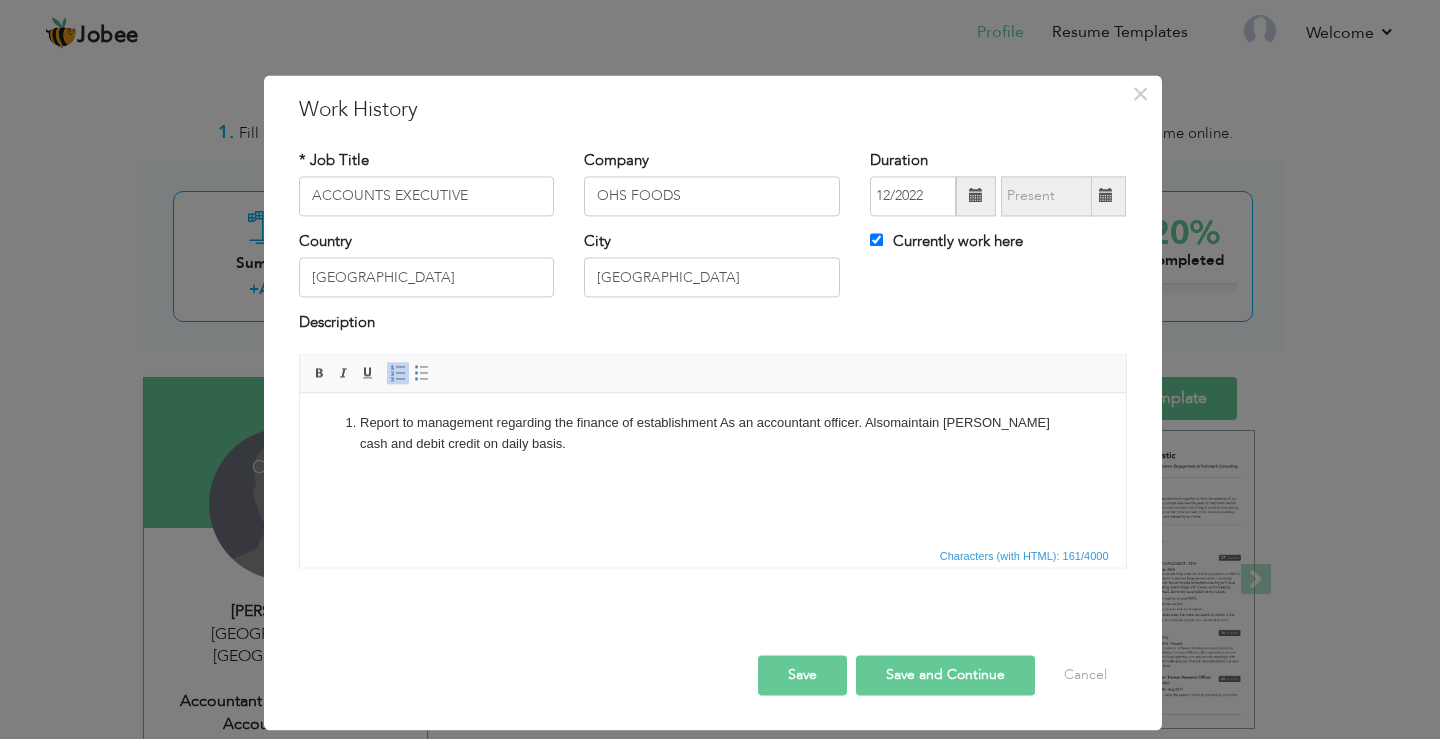 click at bounding box center (398, 373) 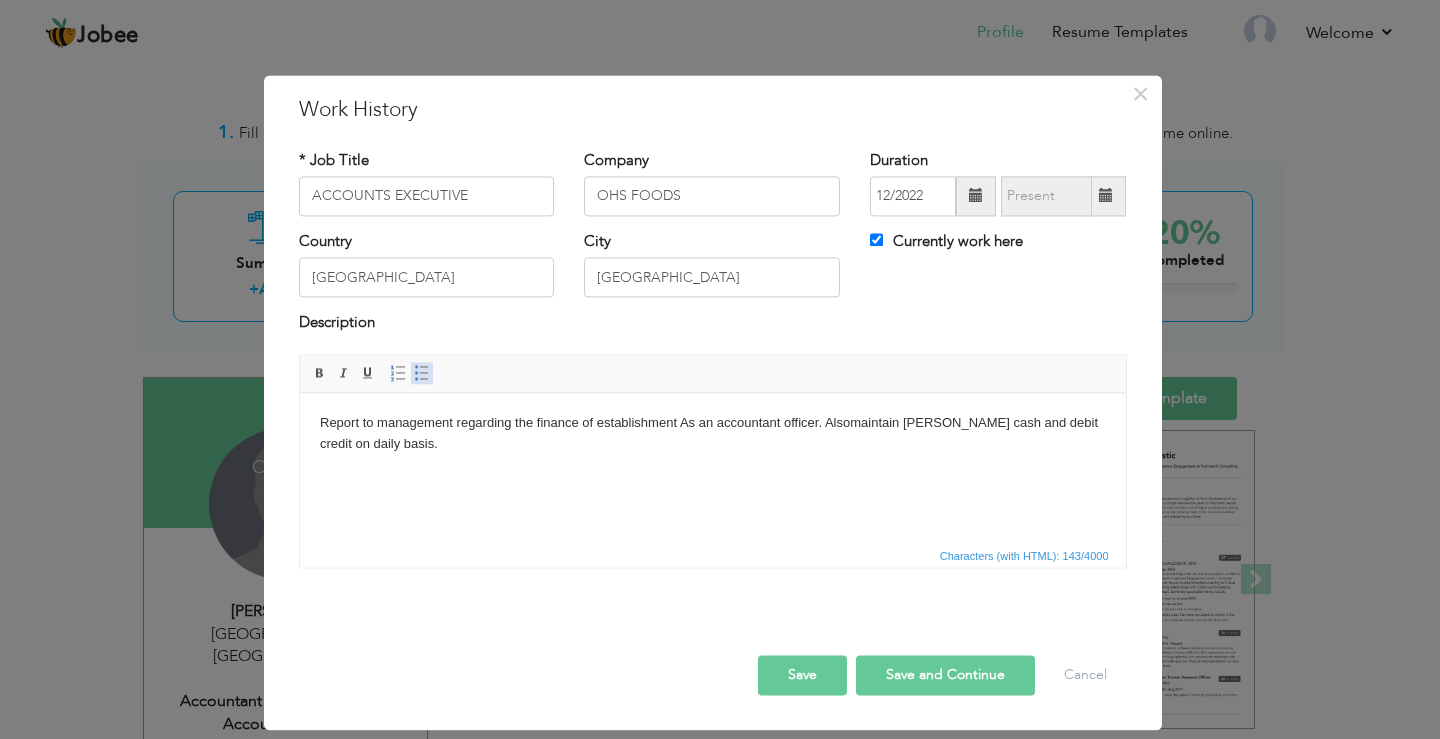 click at bounding box center (422, 373) 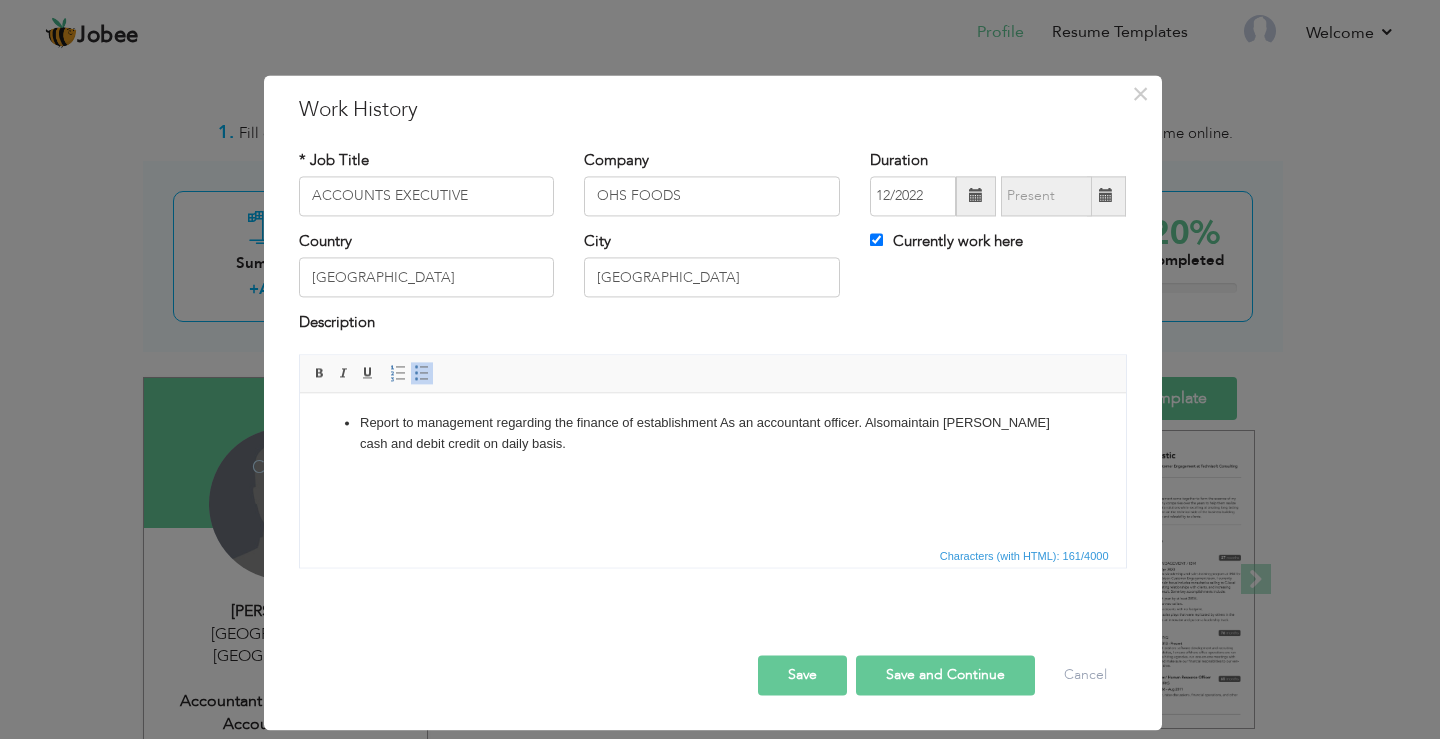 click on "Report to management regarding the finance of establishment As an accountant officer. Also  maintain petty cash and debit credit on daily basis." at bounding box center (712, 434) 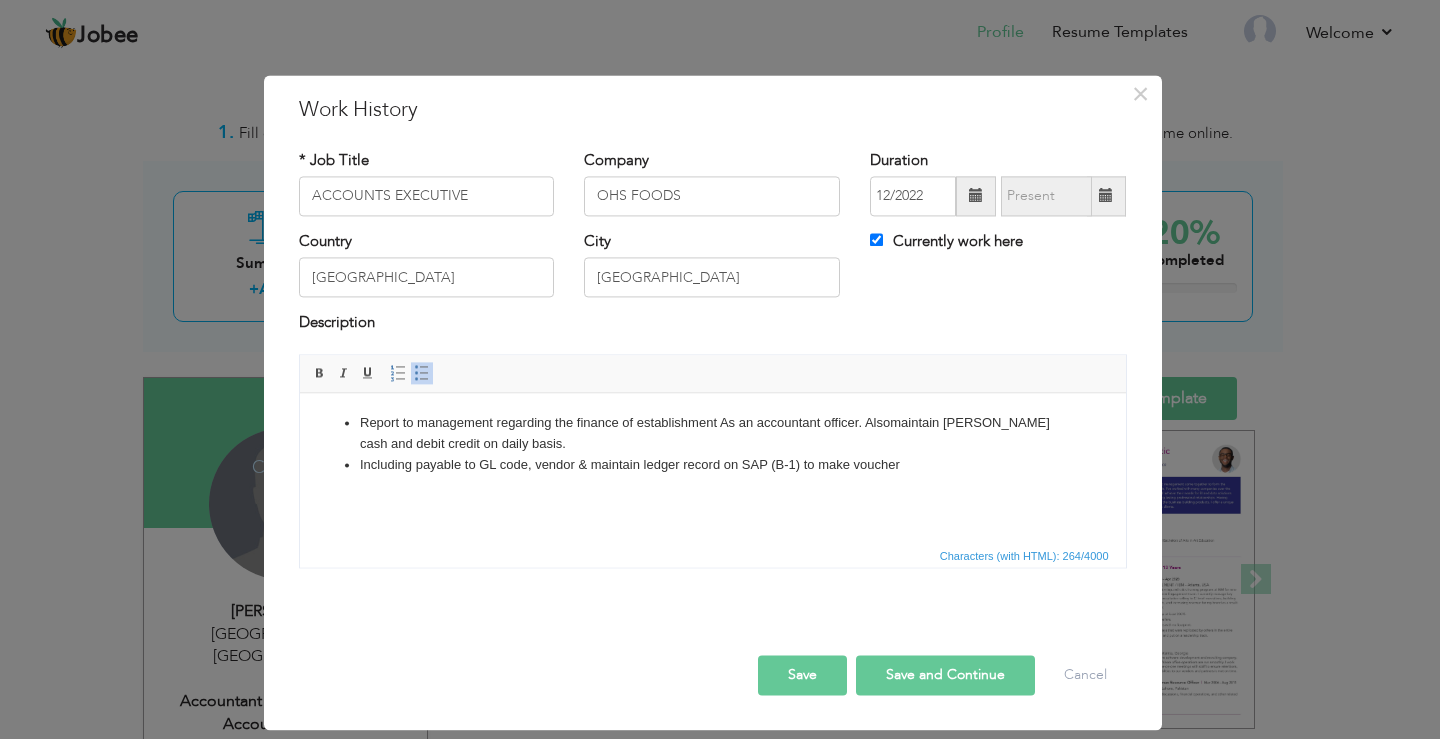 paste 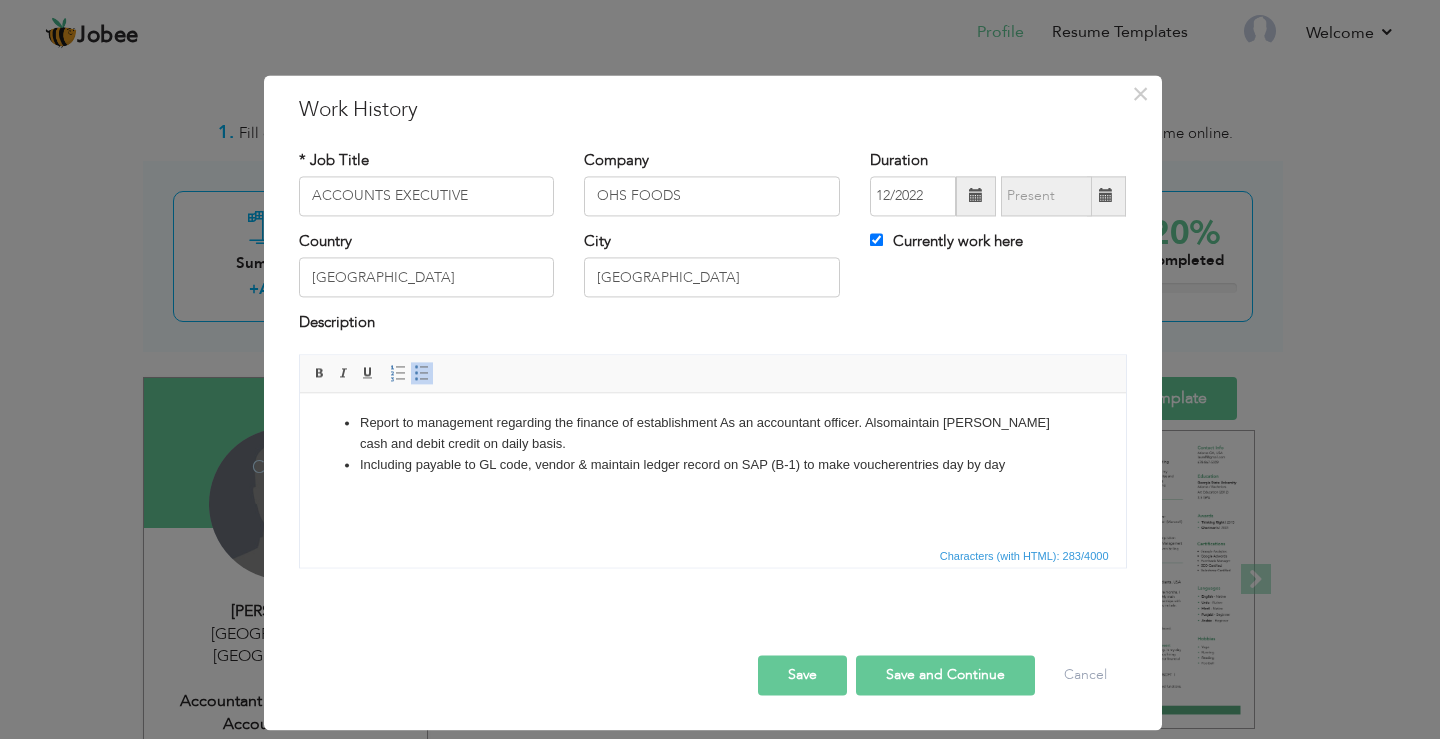 type 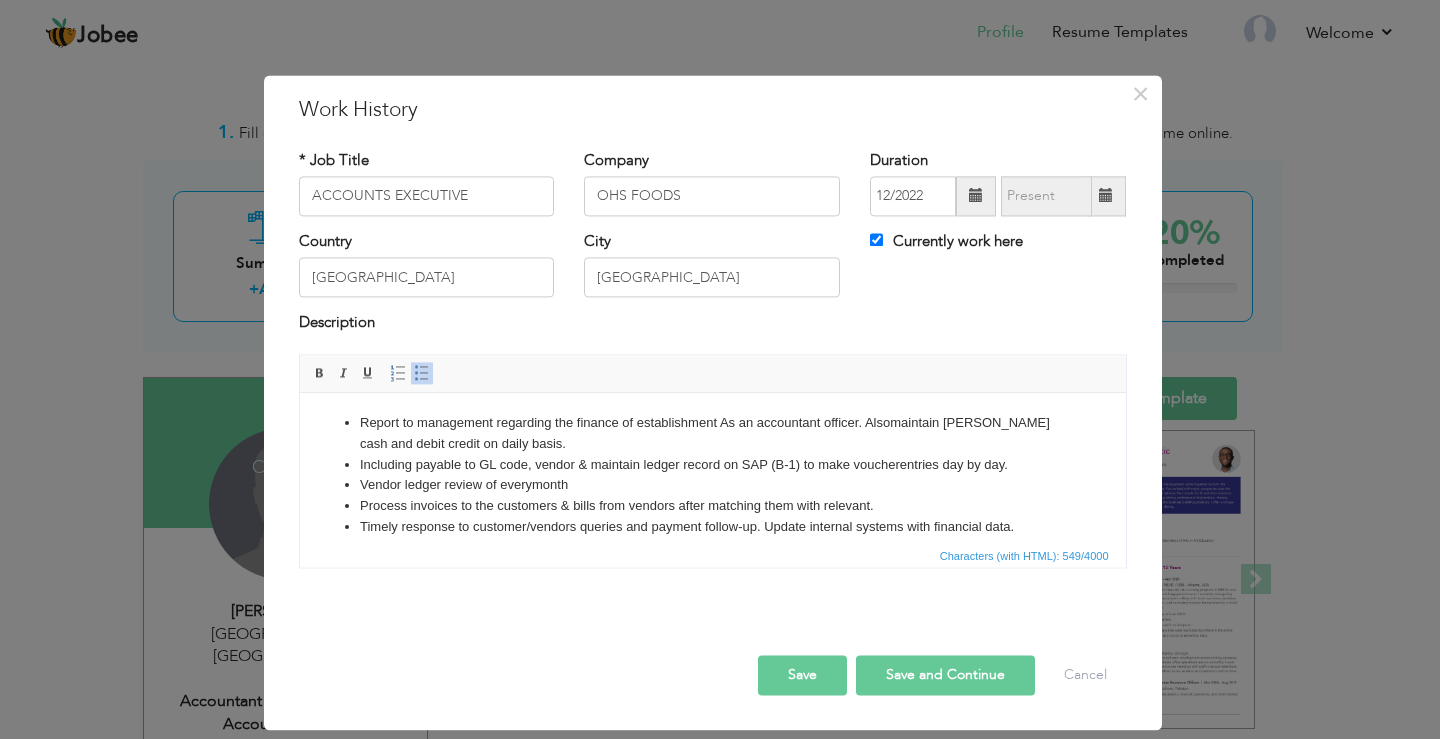 scroll, scrollTop: 12, scrollLeft: 0, axis: vertical 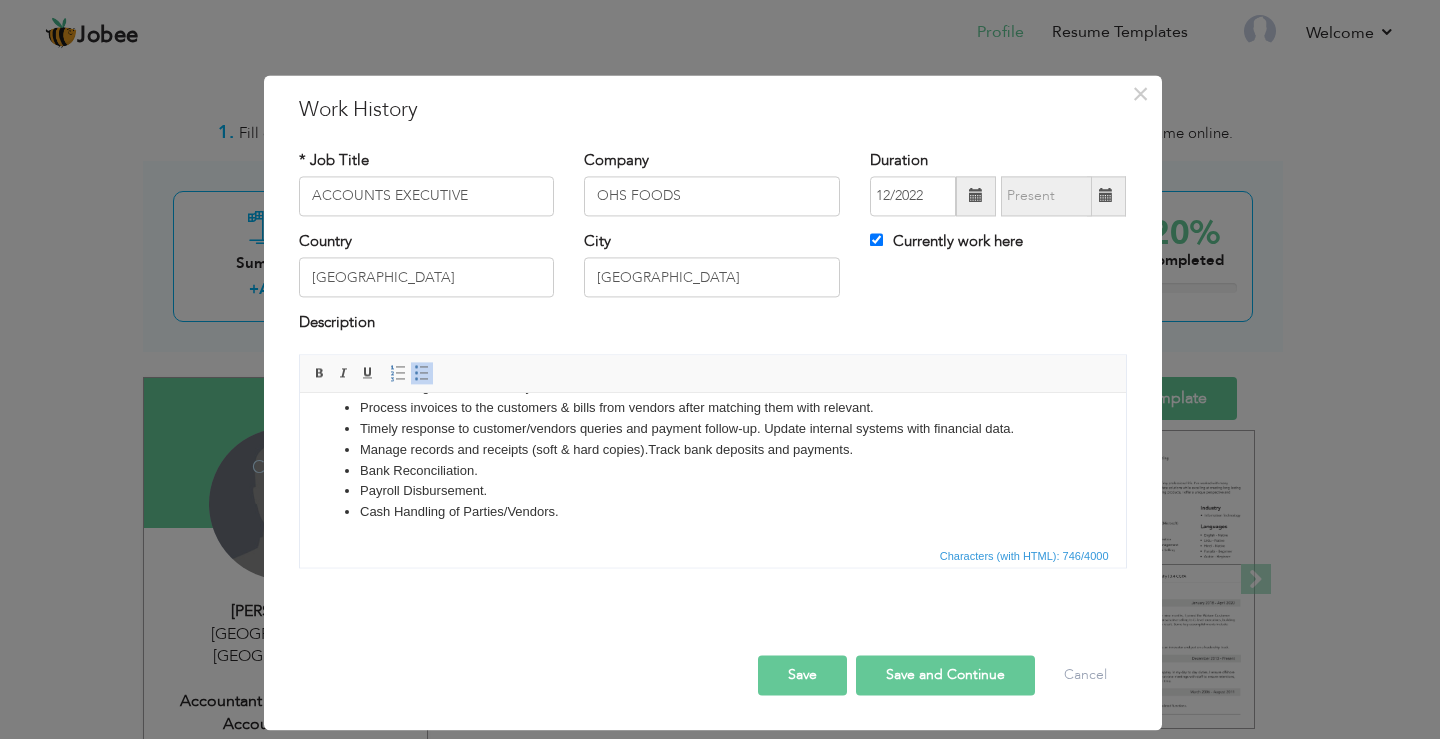 click on "Save and Continue" at bounding box center (945, 675) 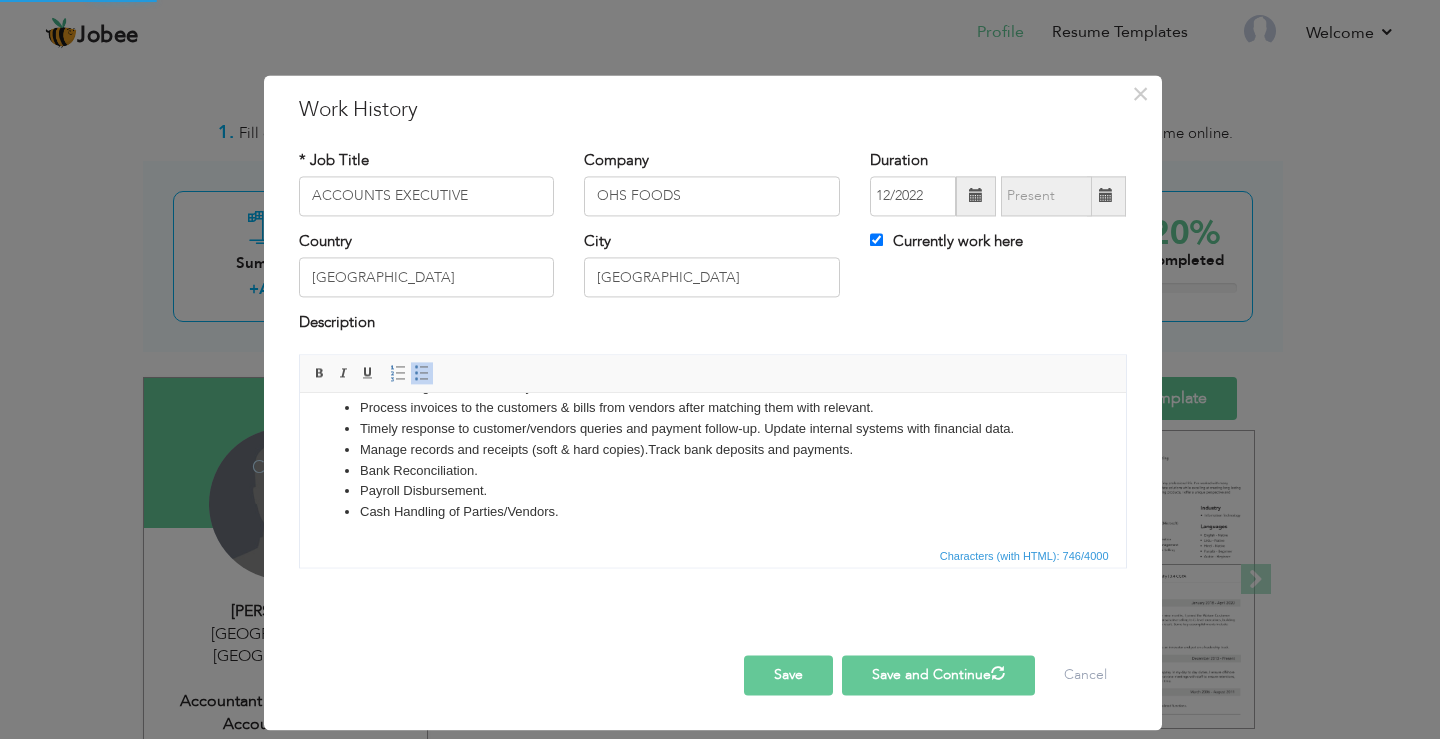 type 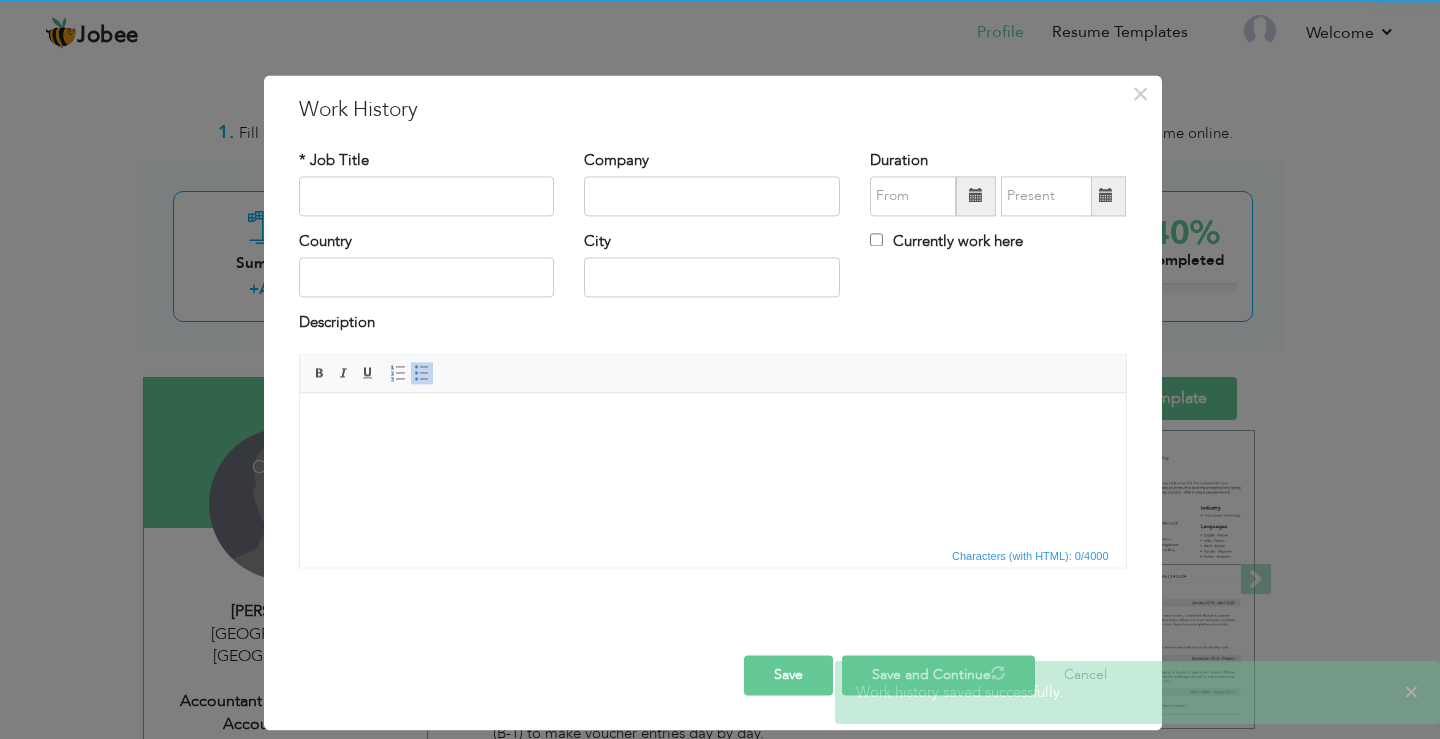 scroll, scrollTop: 0, scrollLeft: 0, axis: both 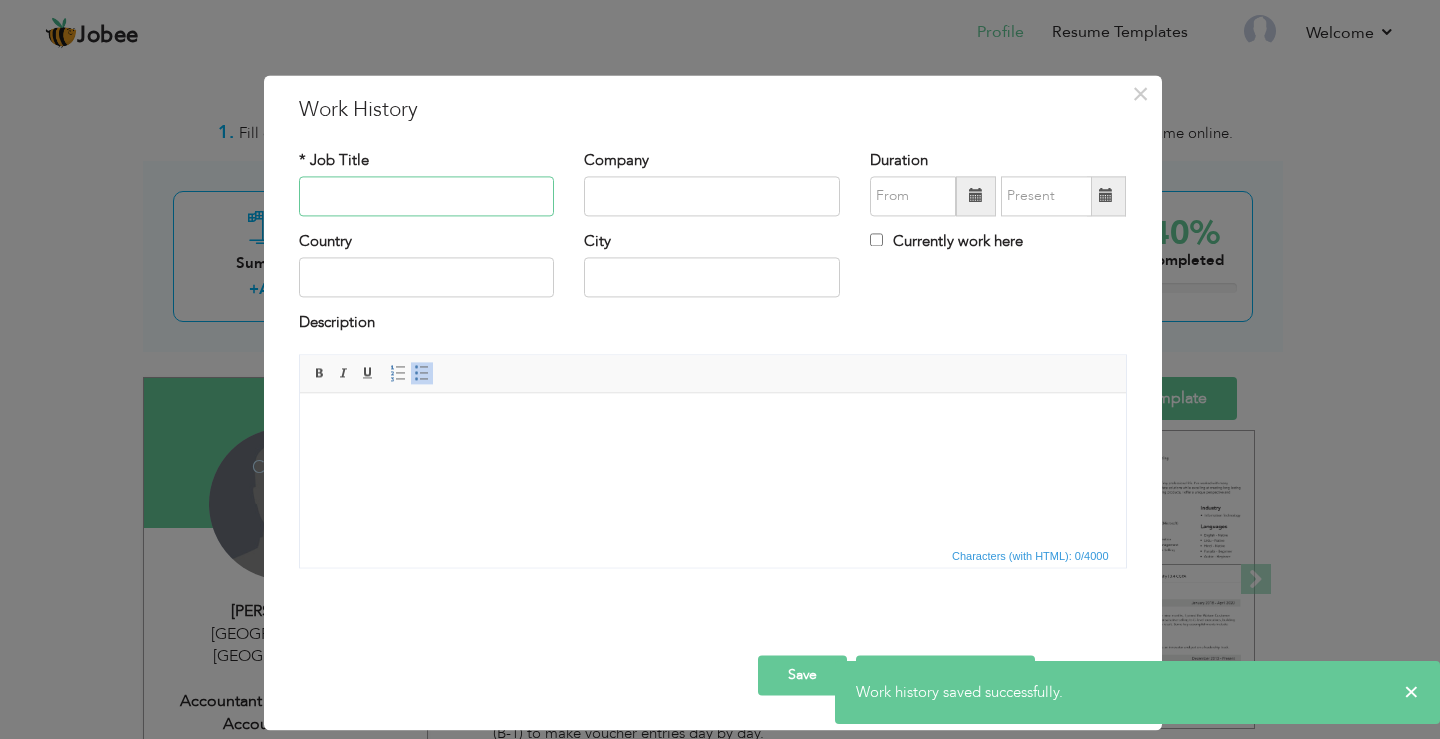 click at bounding box center [427, 196] 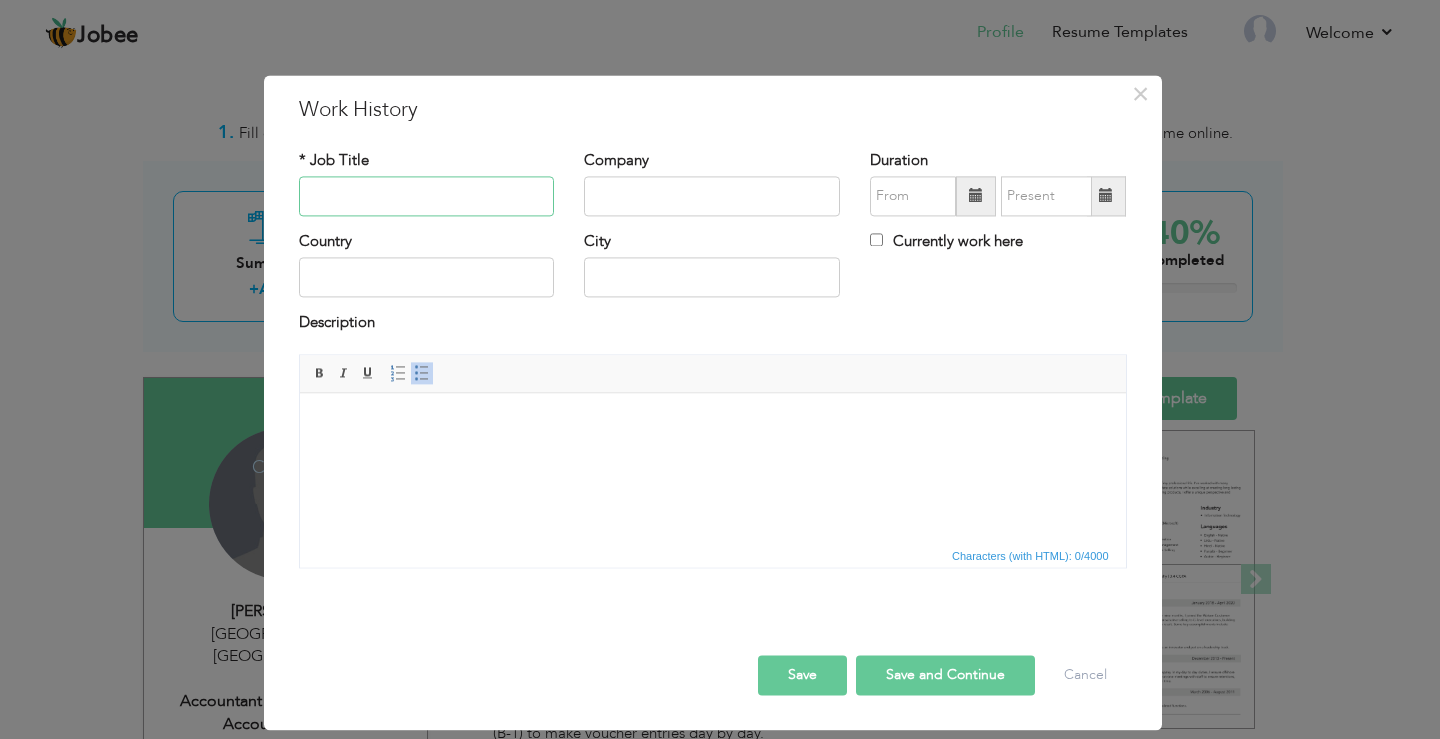 paste on "DELIVERY SUPERVISOR" 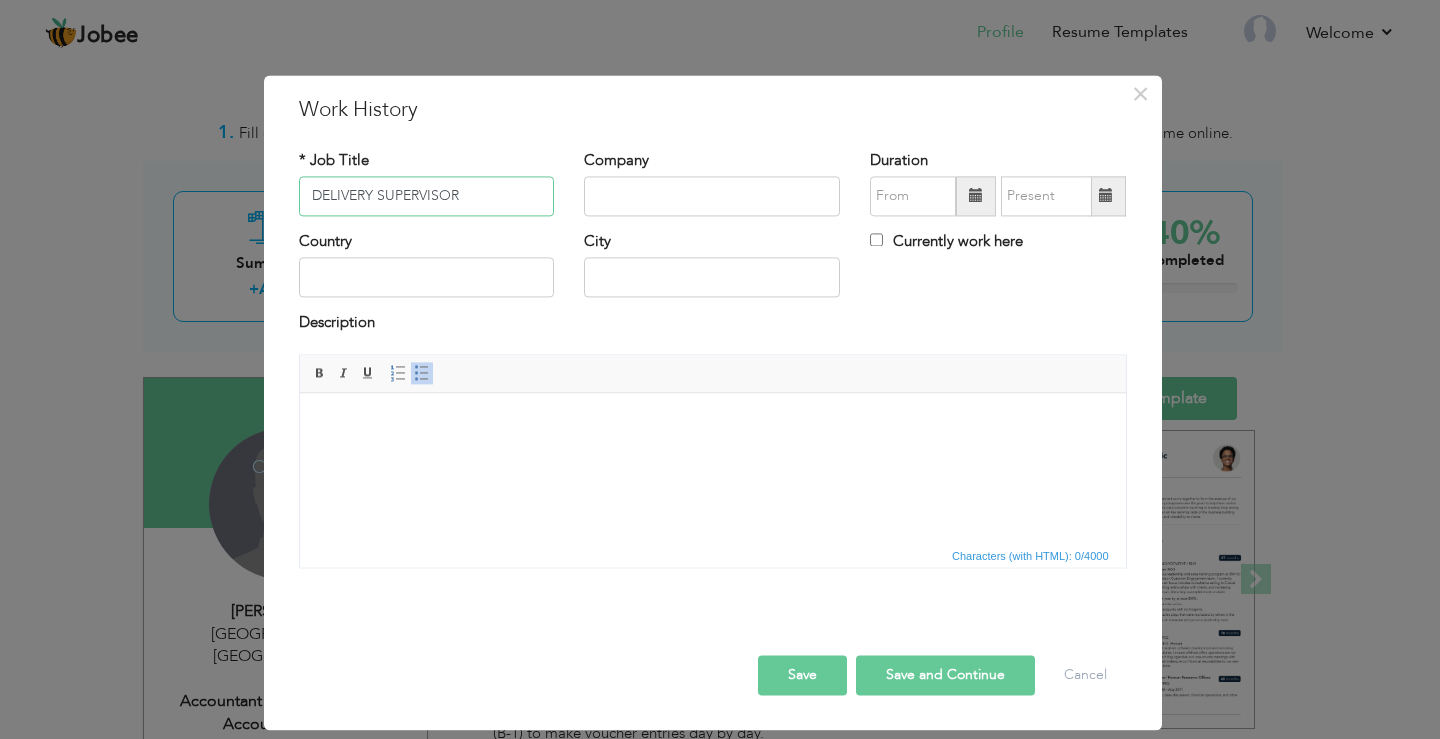 type on "DELIVERY SUPERVISOR" 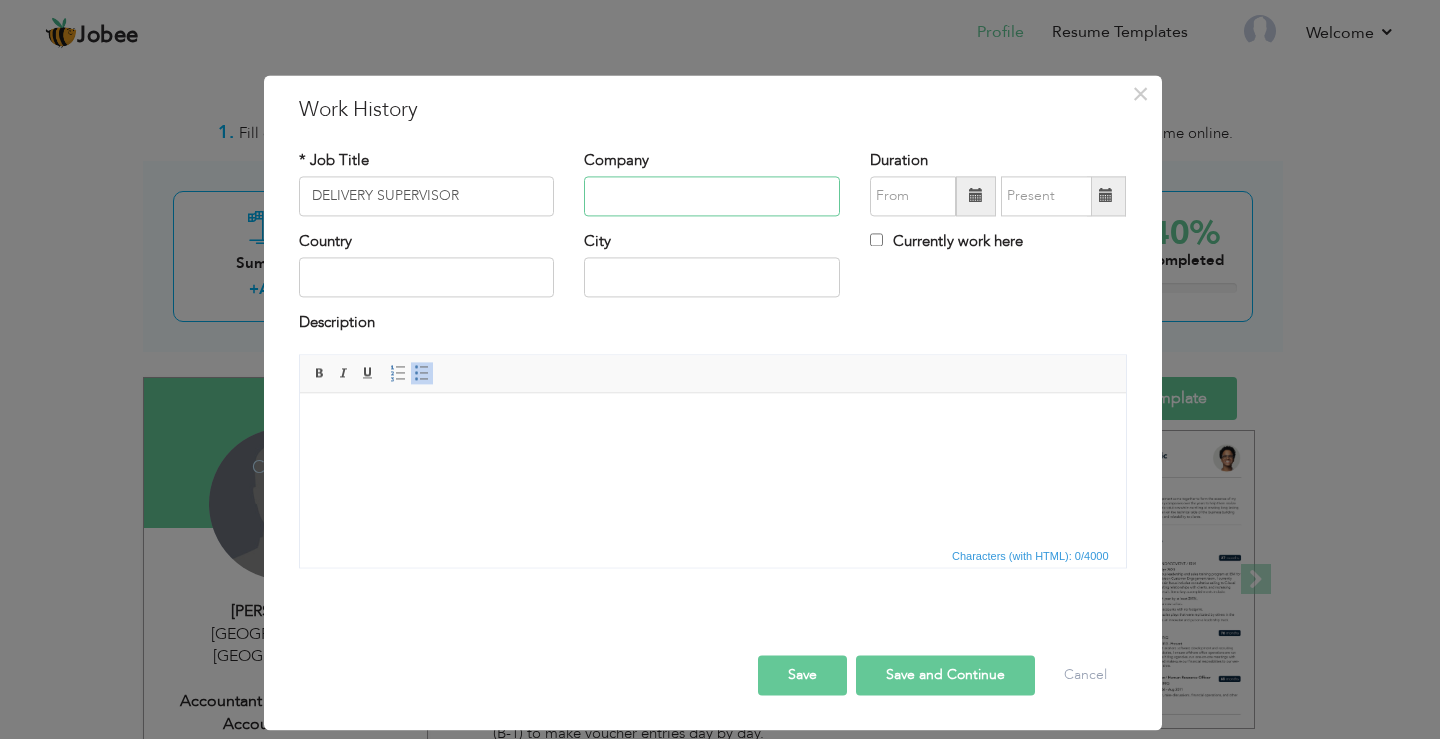 click at bounding box center [712, 196] 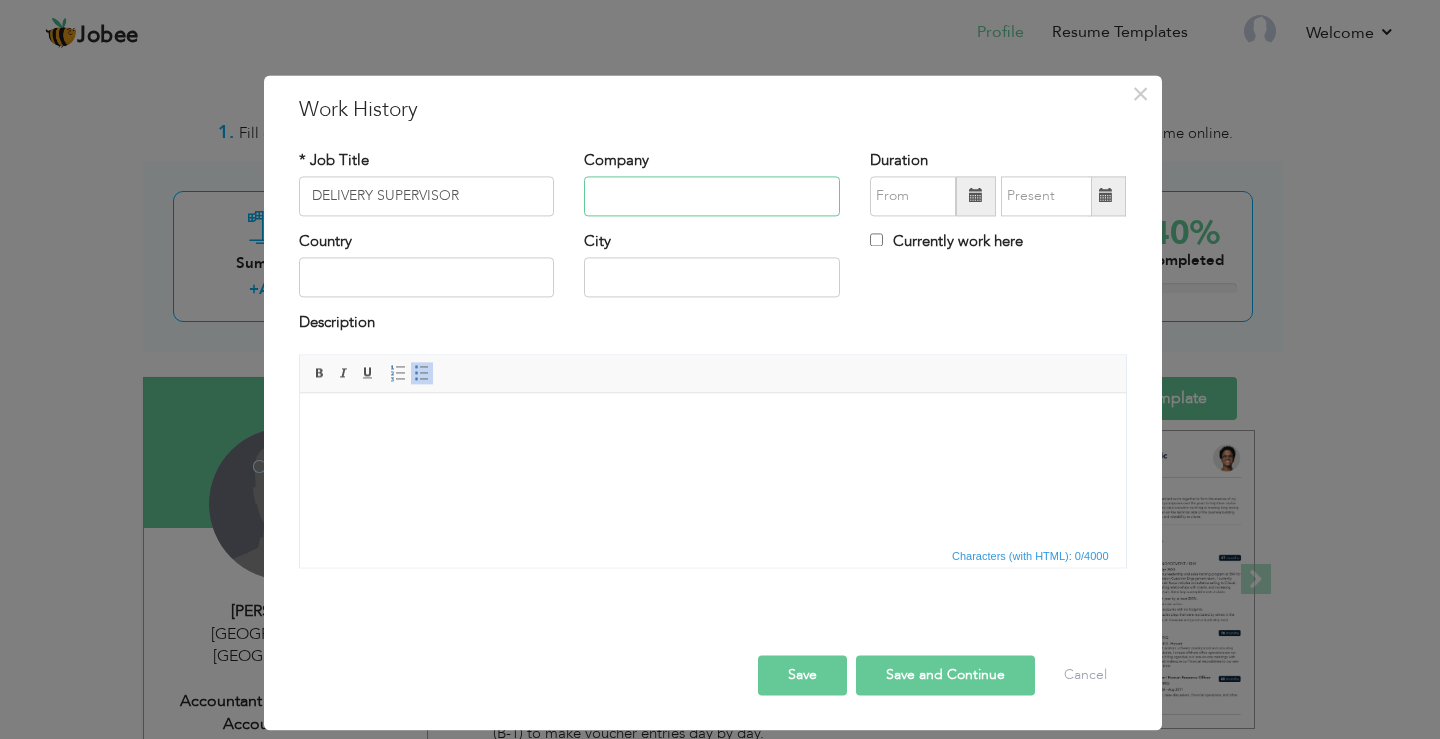 paste on "OHS FOODS (Delfrio" 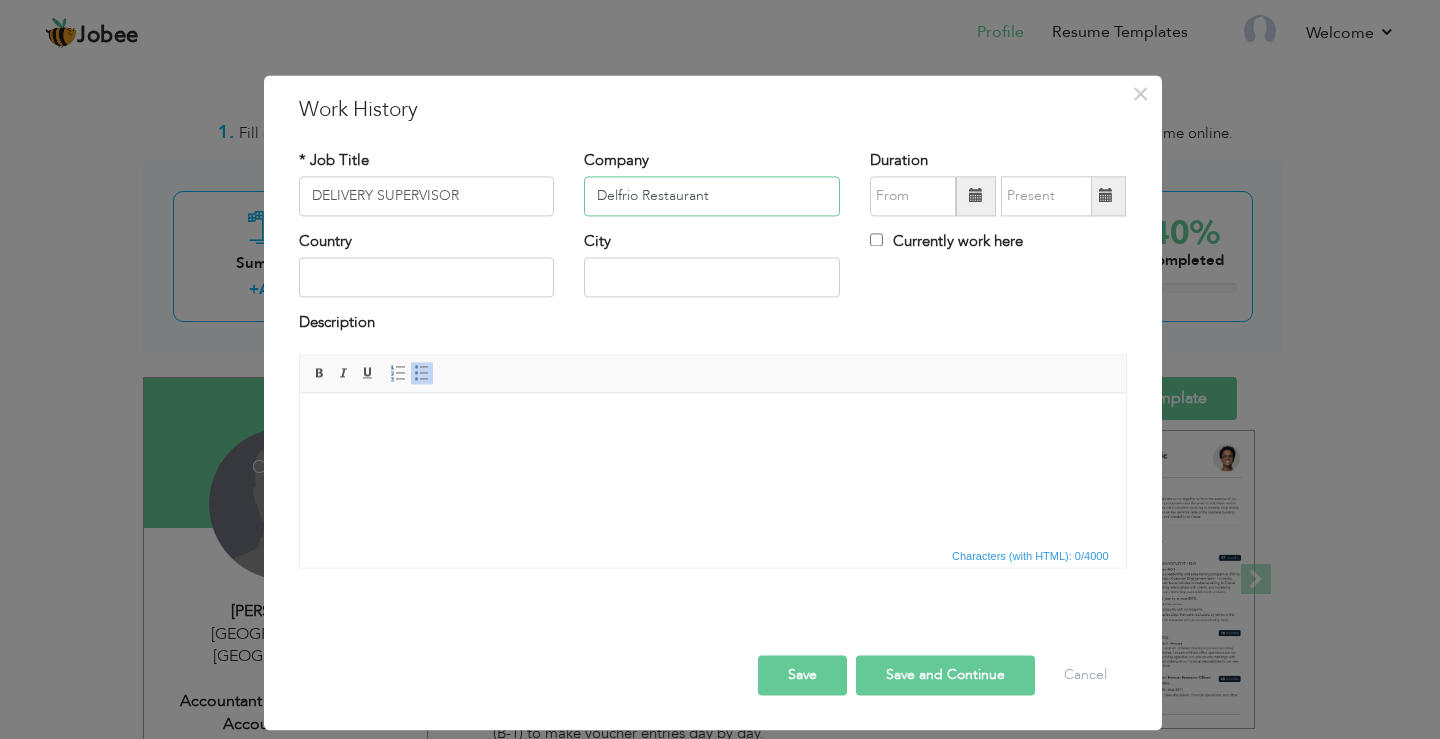 drag, startPoint x: 621, startPoint y: 196, endPoint x: 861, endPoint y: 194, distance: 240.00833 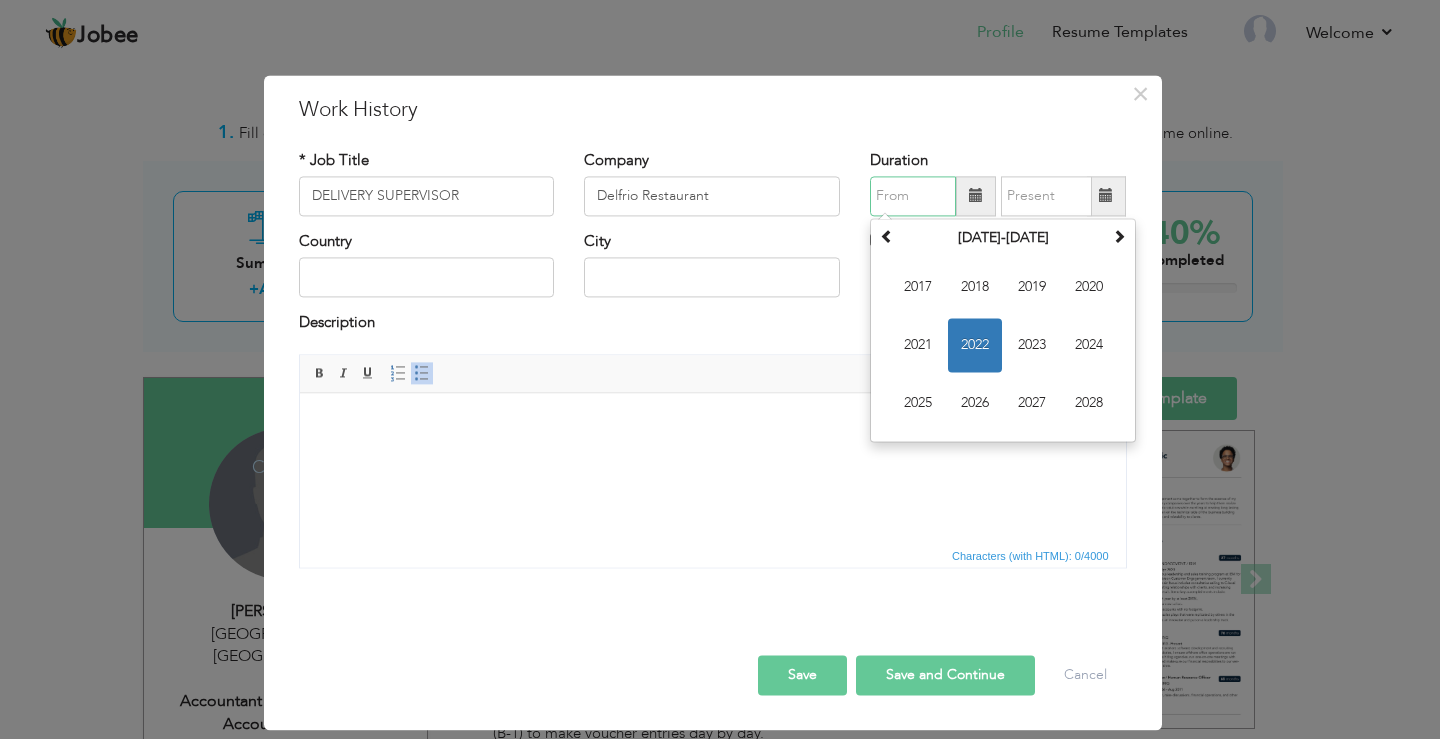 click at bounding box center (913, 196) 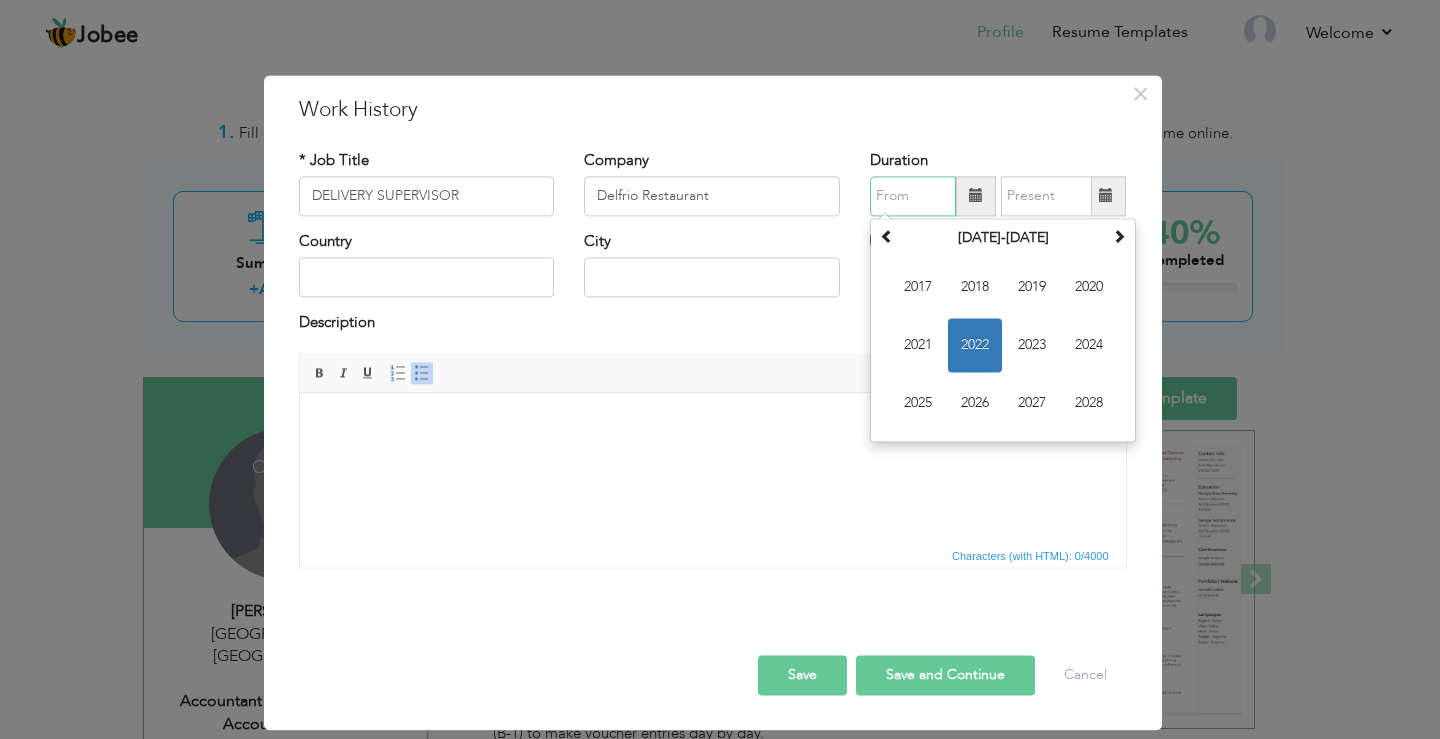 click at bounding box center (913, 196) 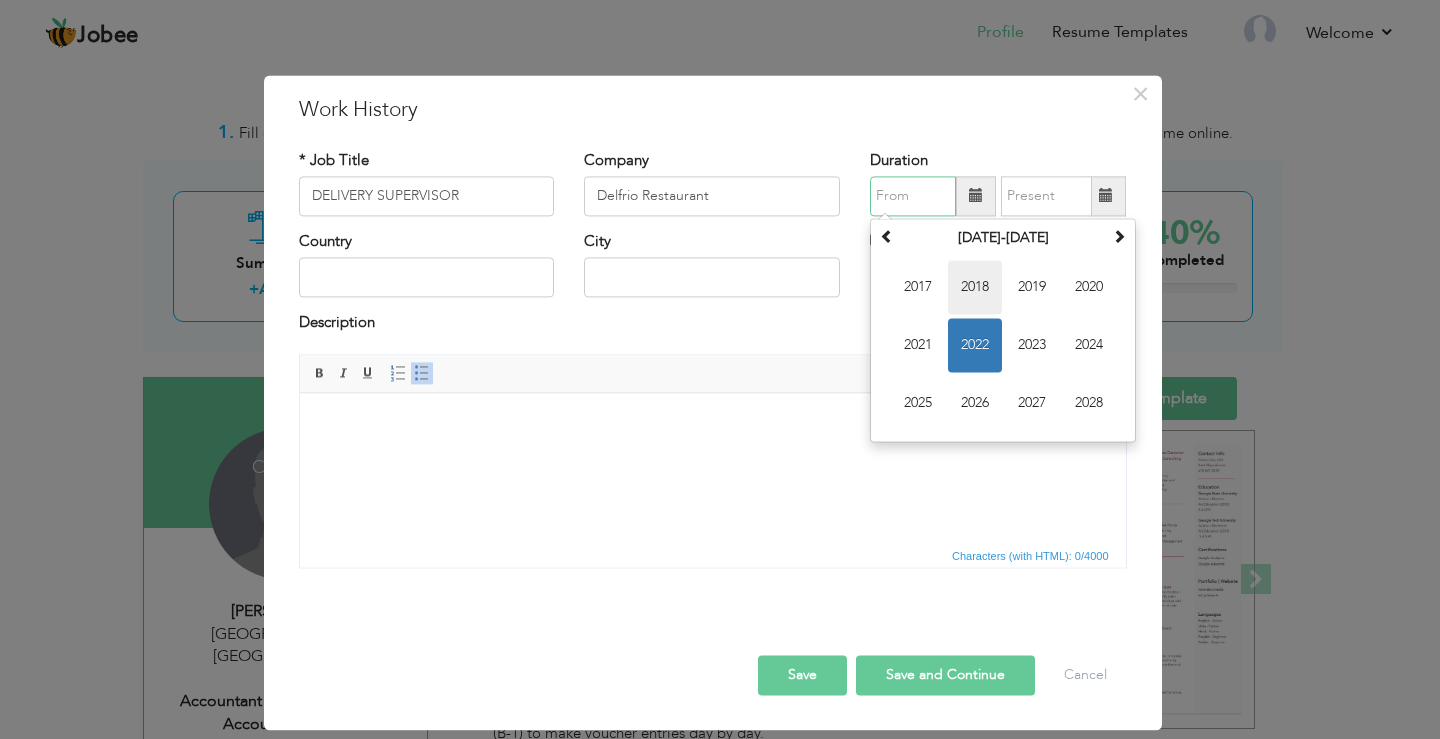 click on "2018" at bounding box center [975, 287] 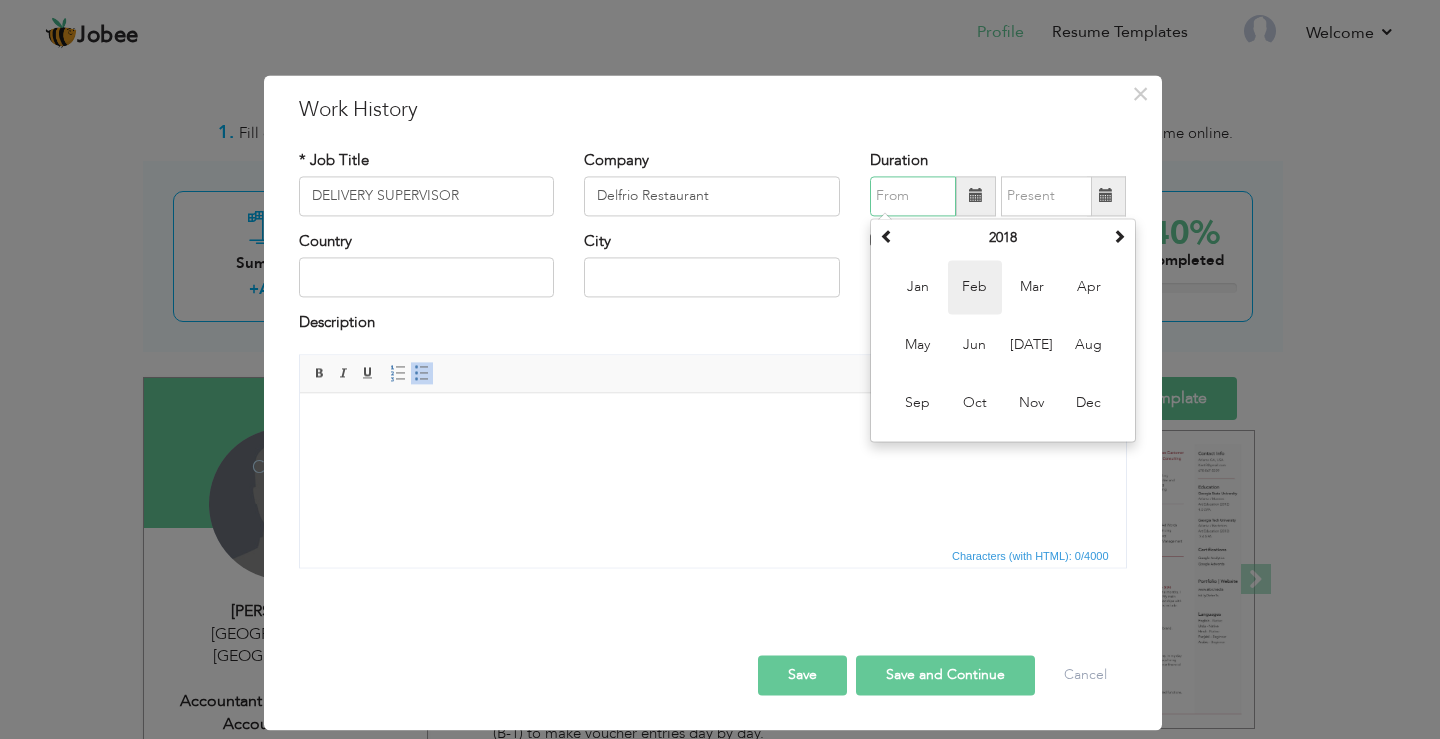 click on "Feb" at bounding box center [975, 287] 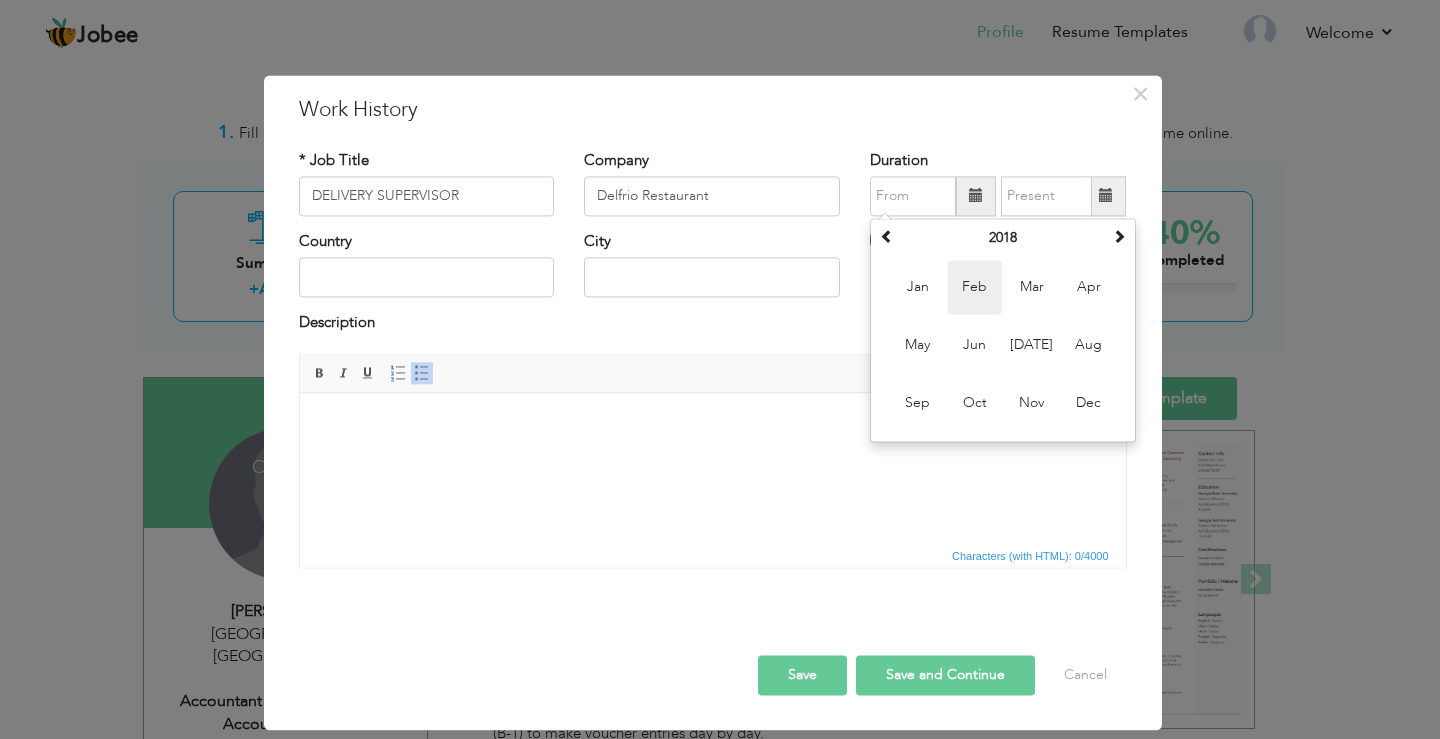 type on "02/2018" 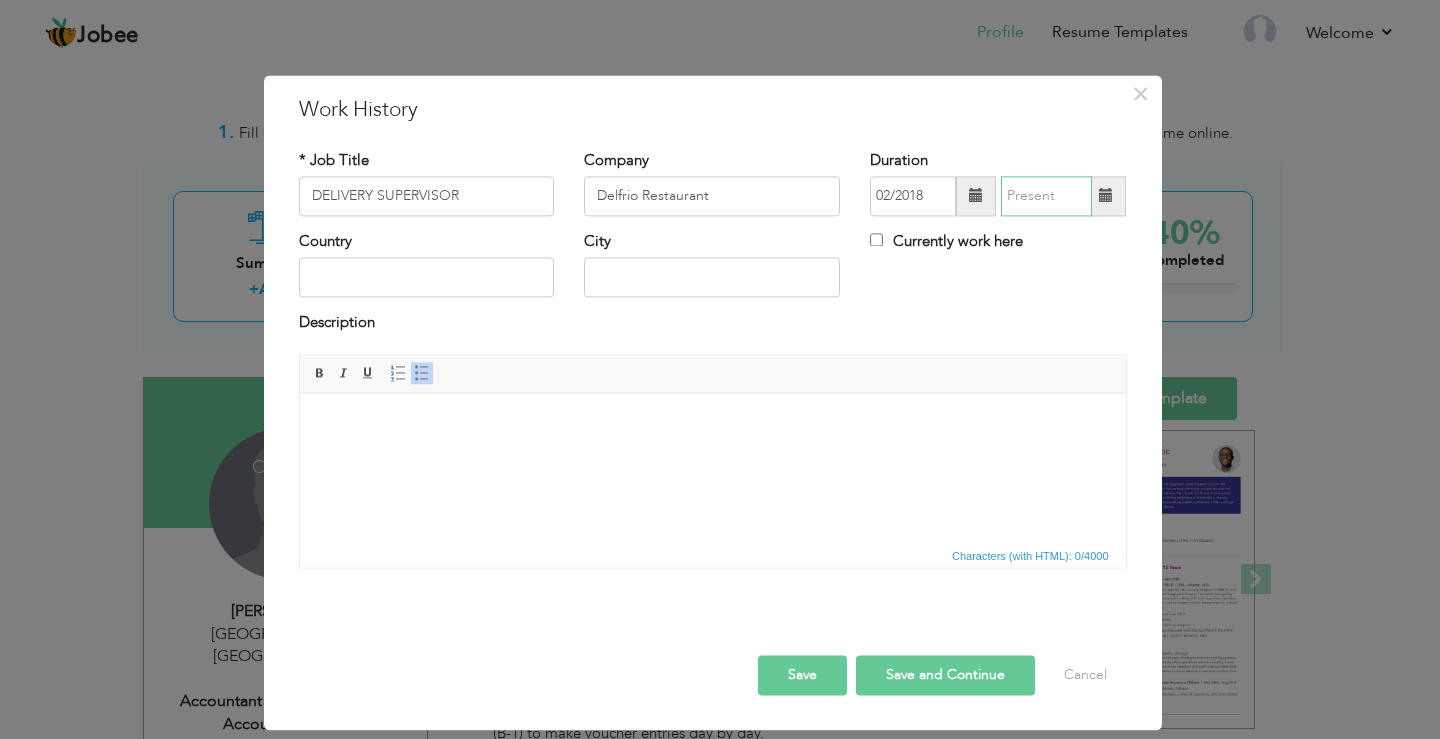 click at bounding box center [1046, 196] 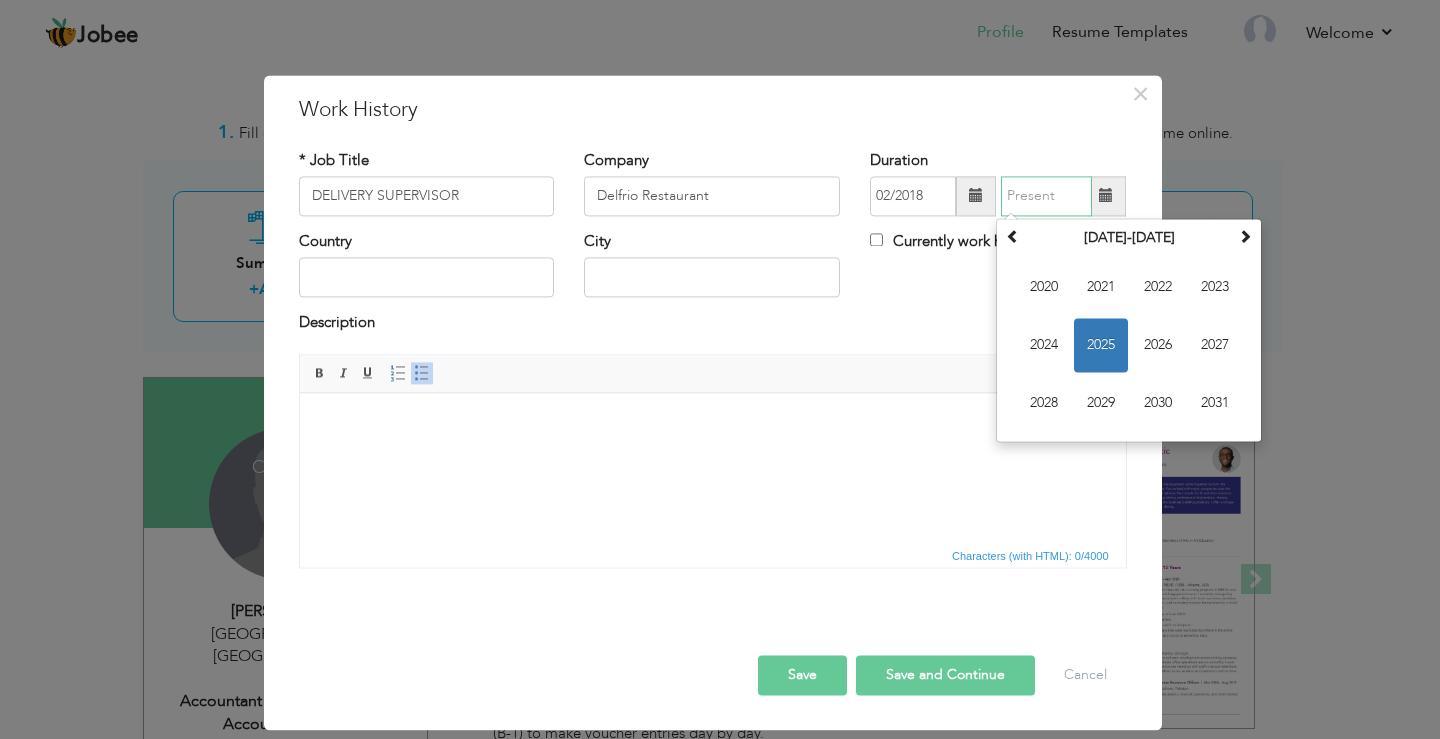 click at bounding box center (1046, 196) 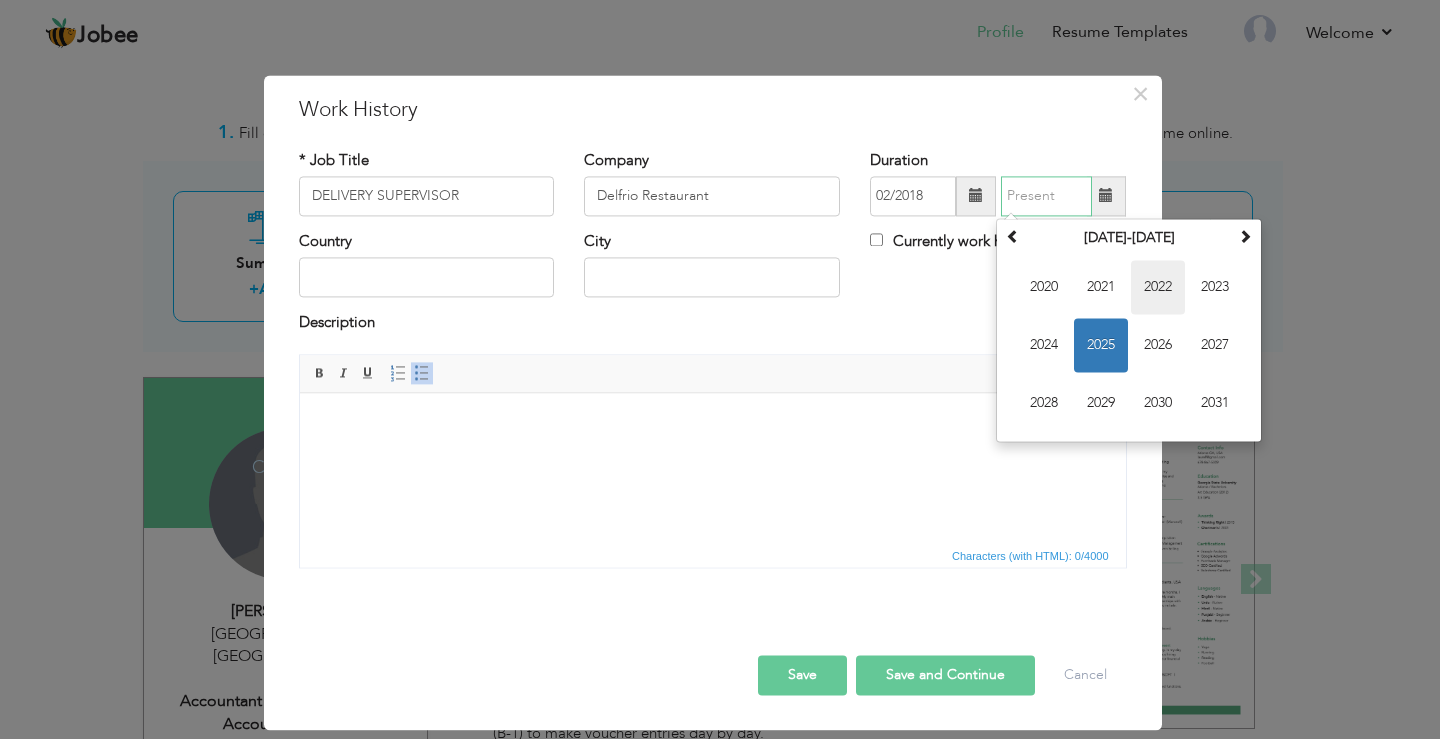 click on "2022" at bounding box center [1158, 287] 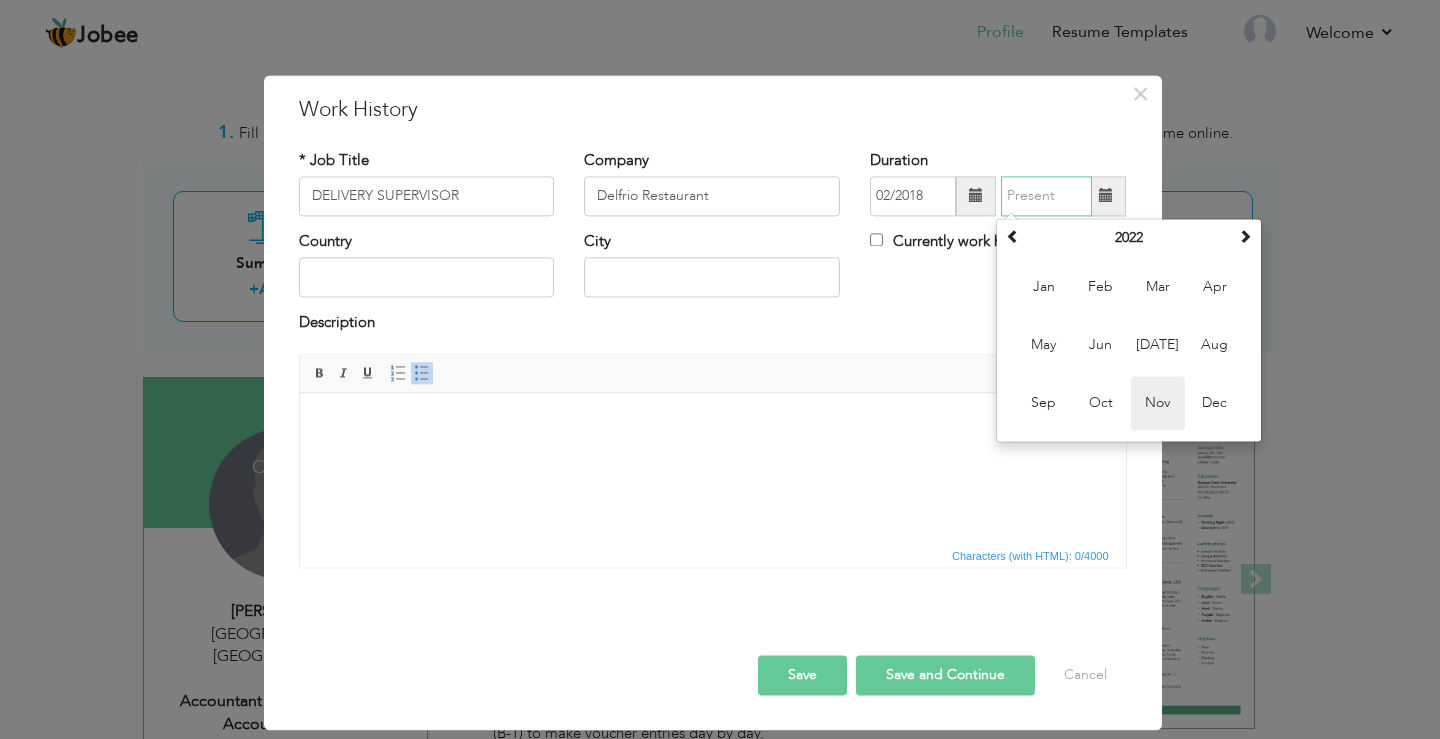 click on "Nov" at bounding box center [1158, 403] 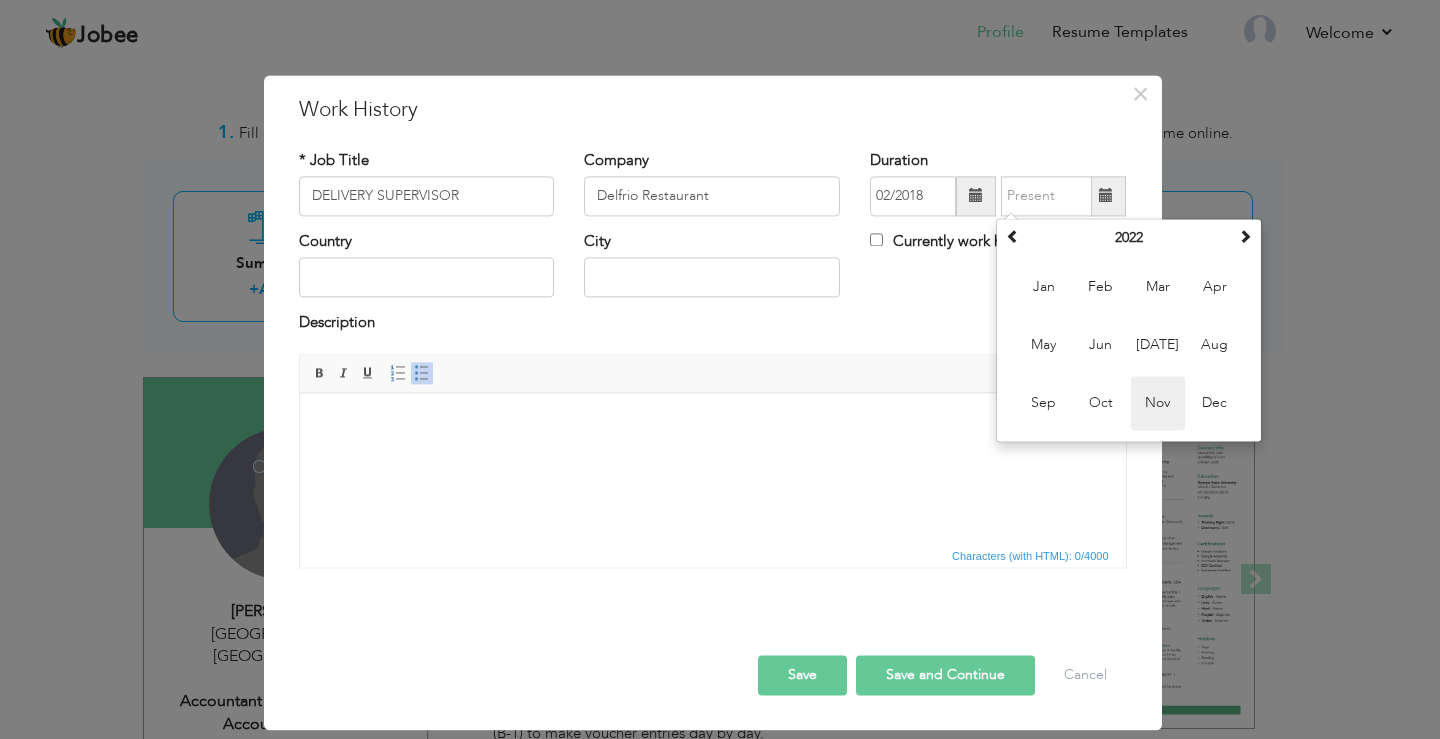 type on "11/2022" 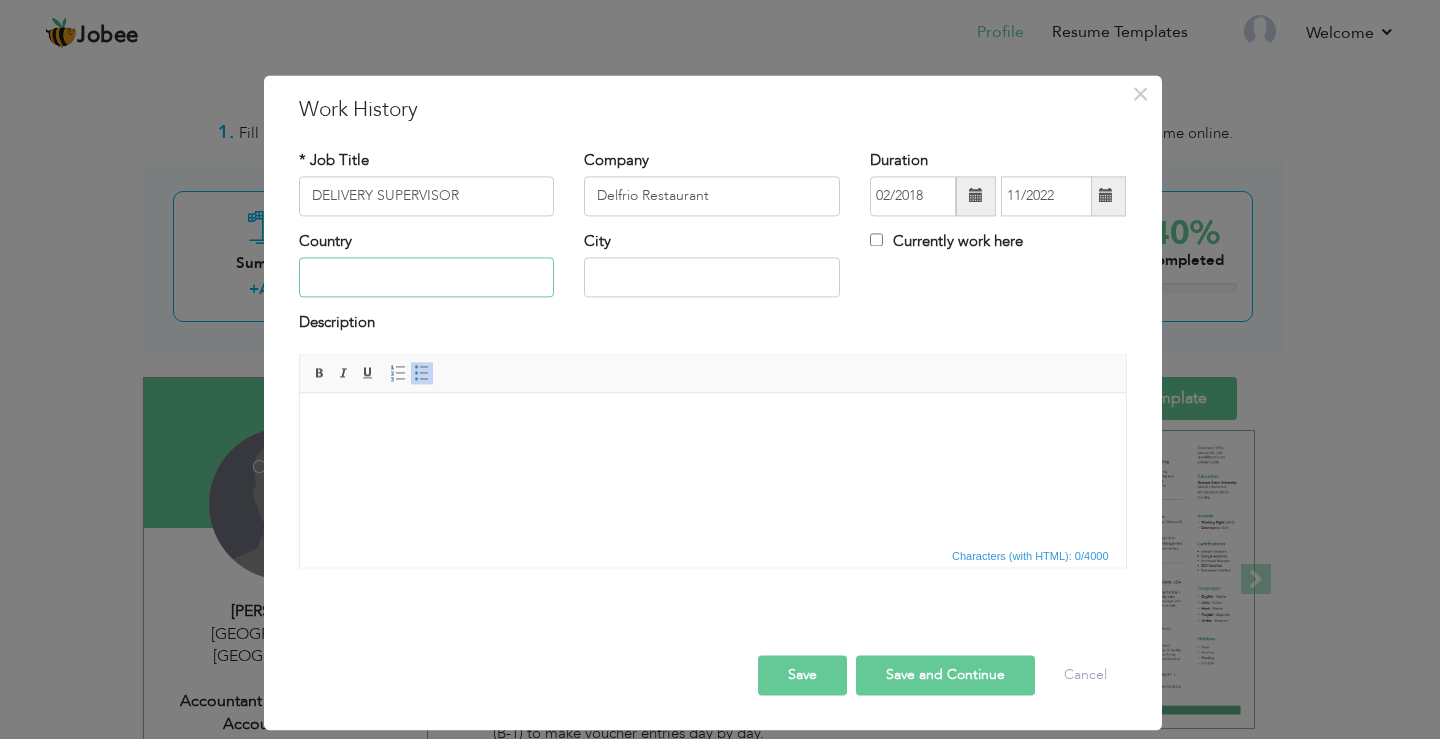 click at bounding box center (427, 278) 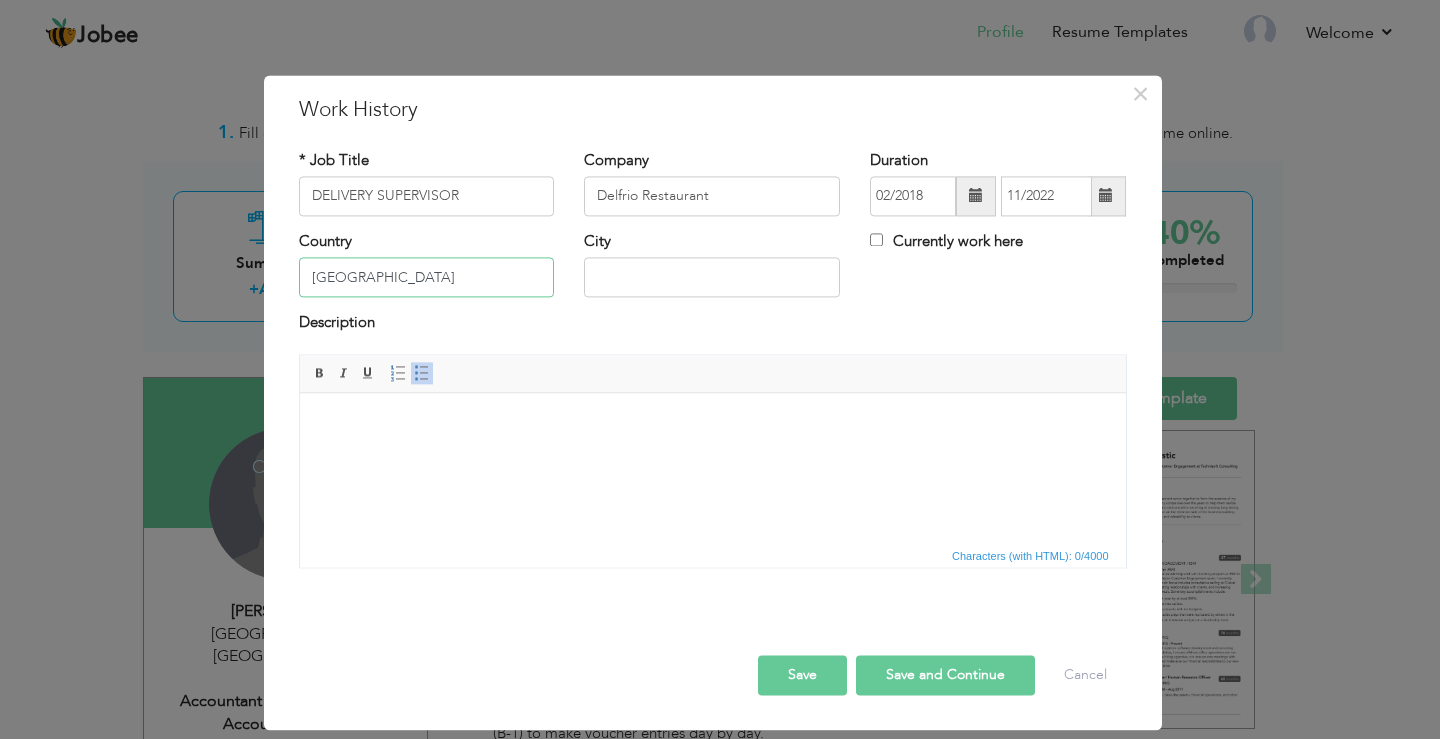 type on "Pakistan" 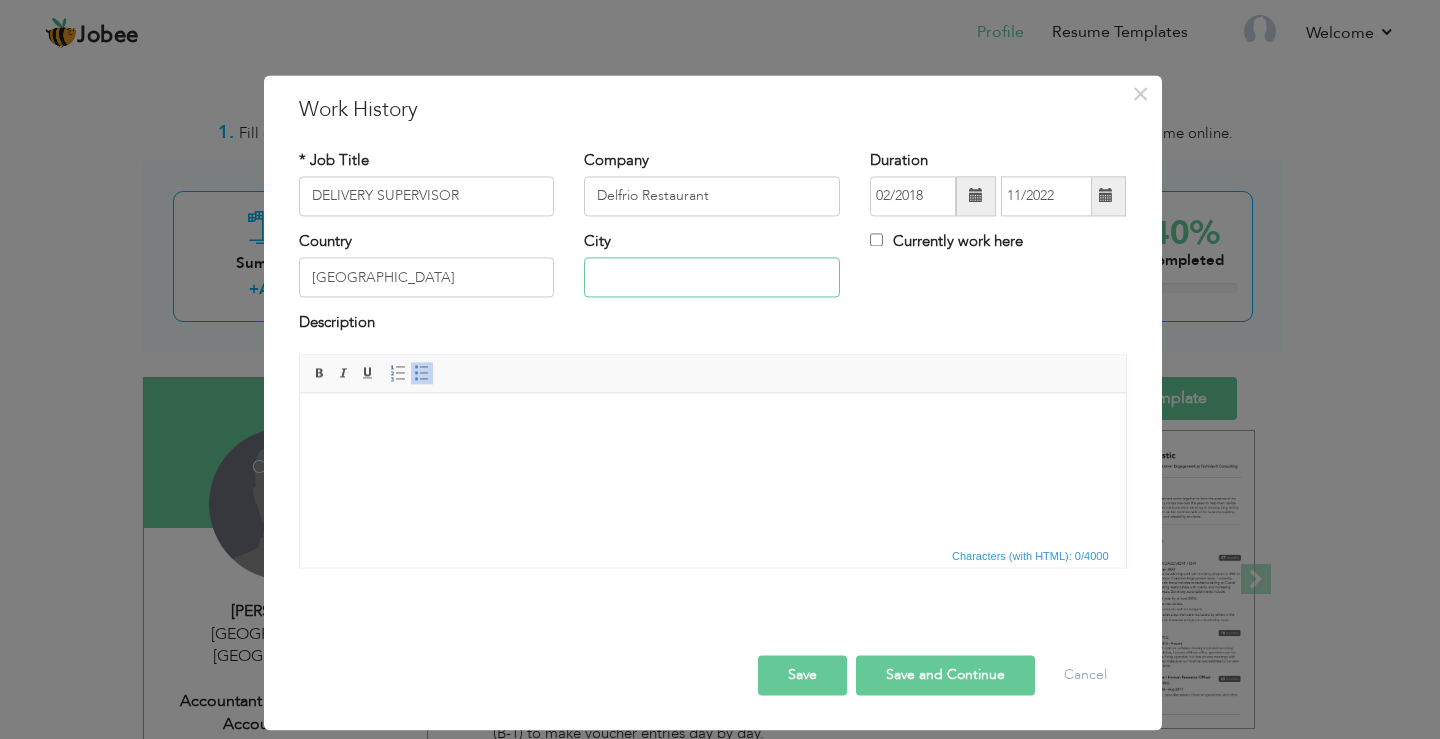 type on "J" 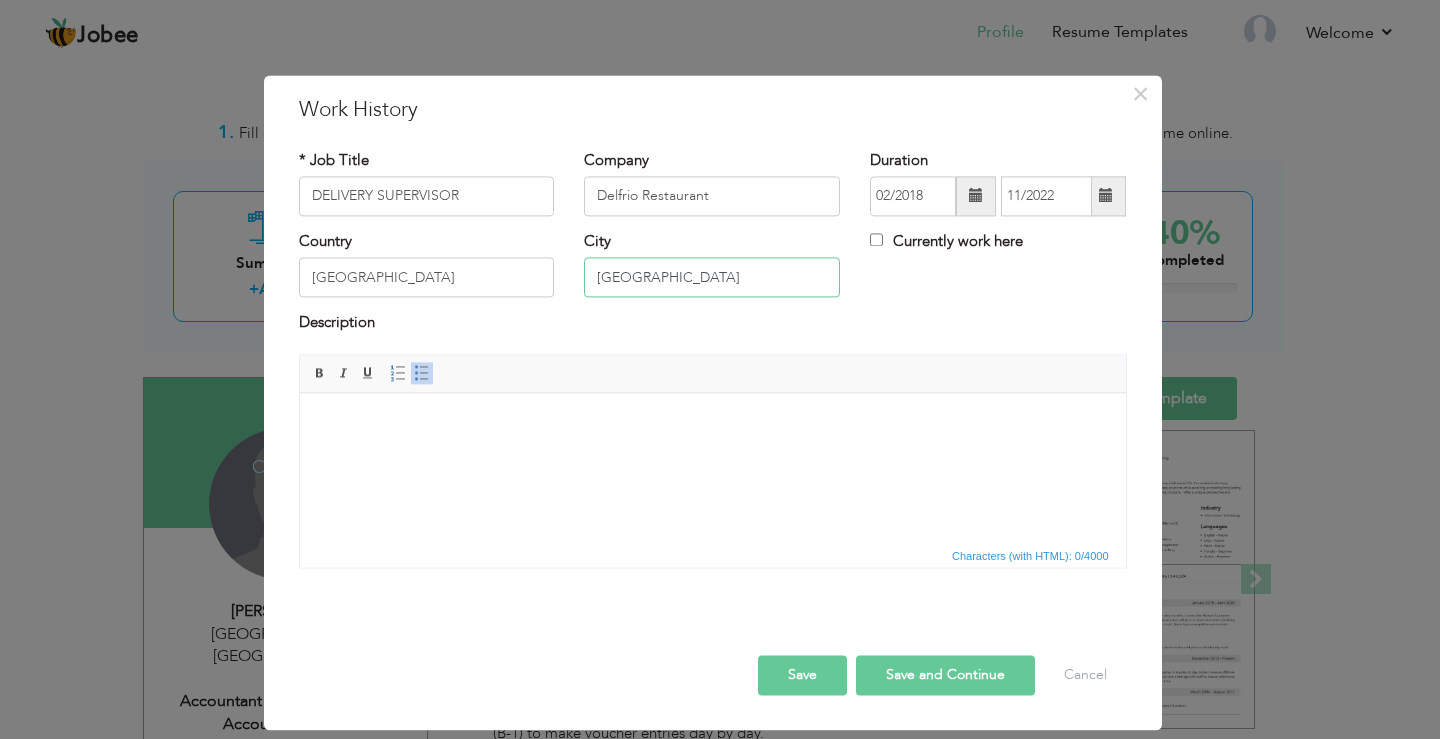 type on "Karachi" 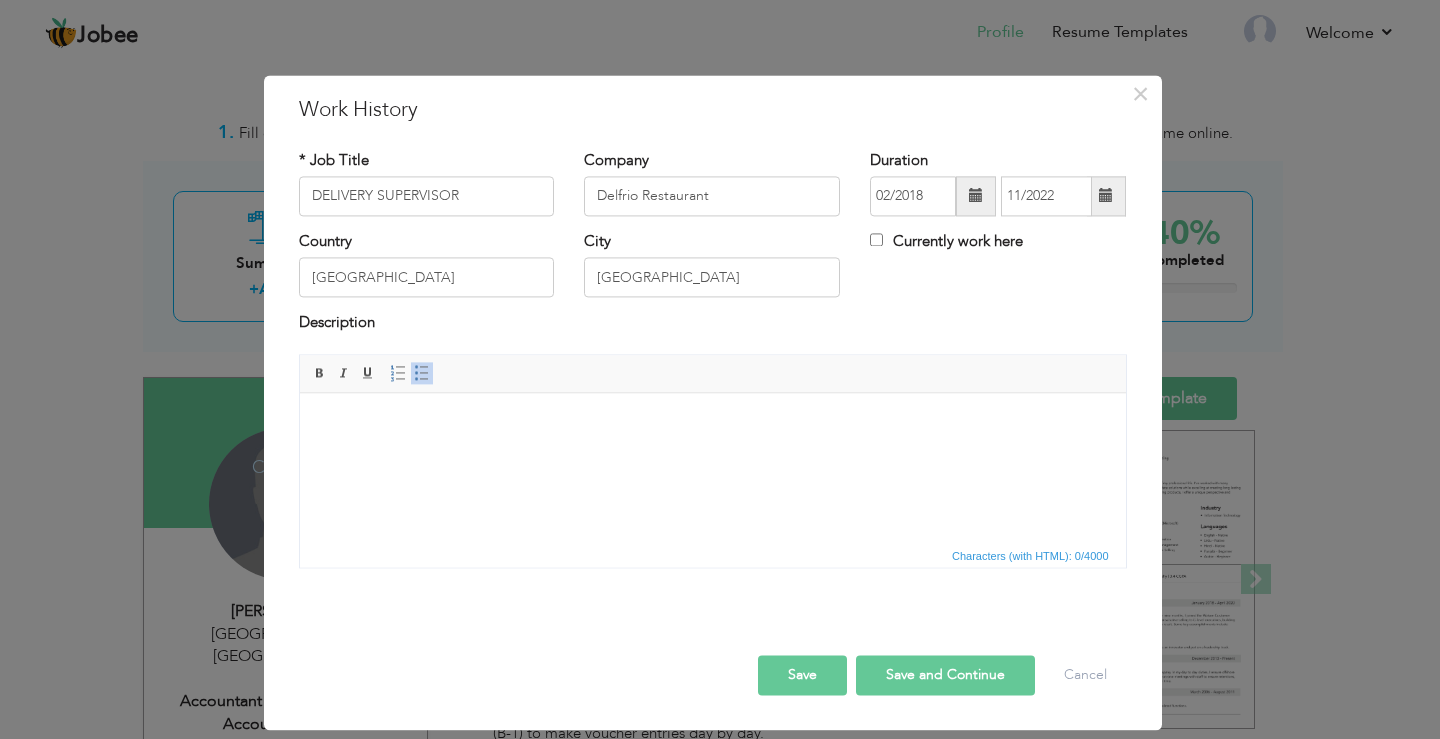 click at bounding box center (712, 423) 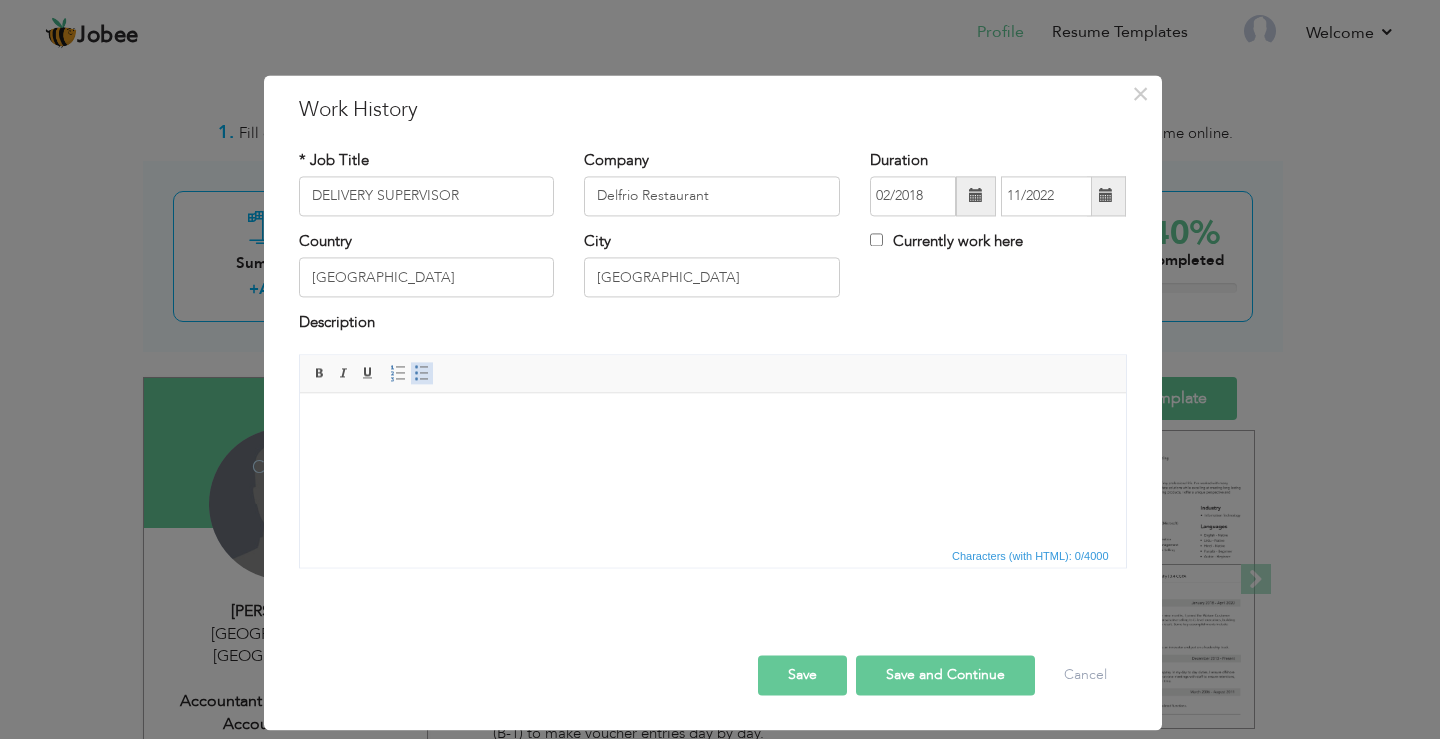 click at bounding box center [422, 373] 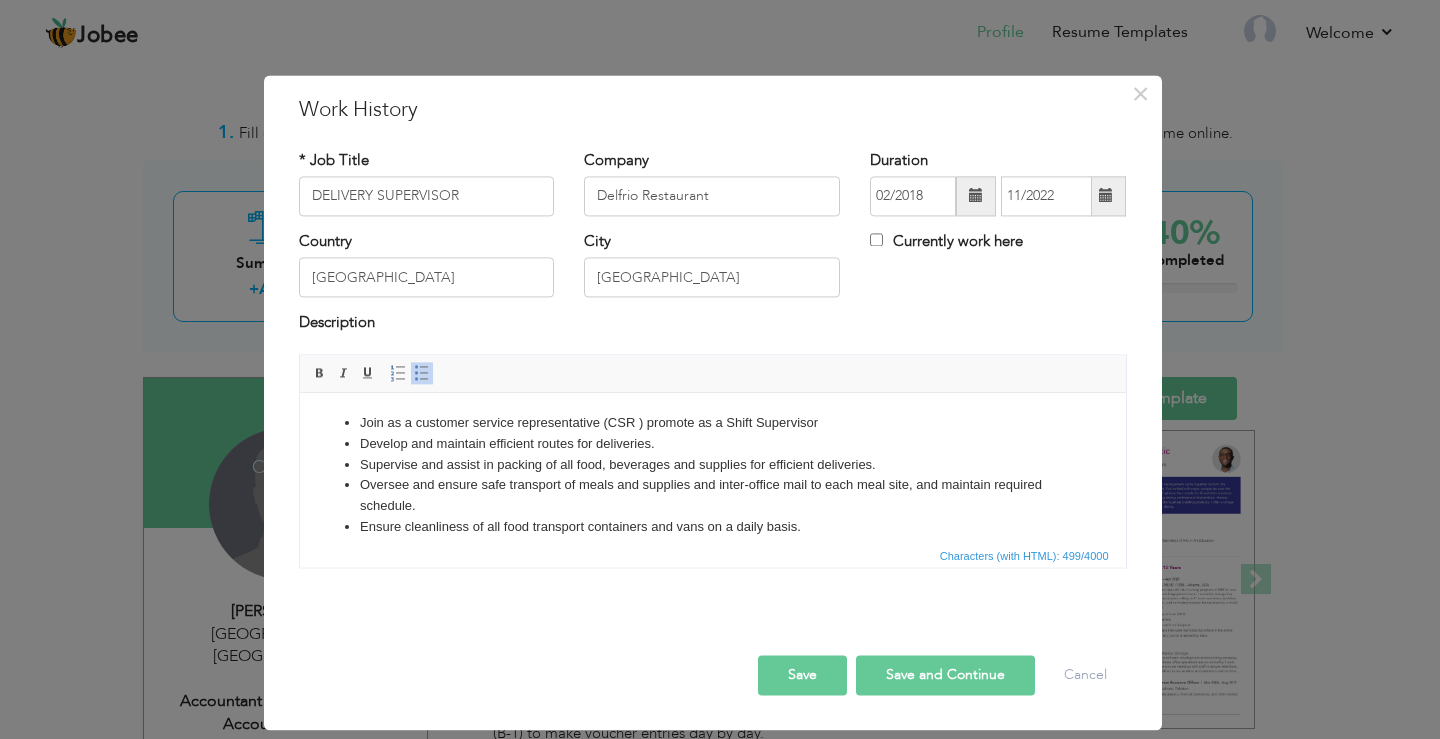 scroll, scrollTop: 12, scrollLeft: 0, axis: vertical 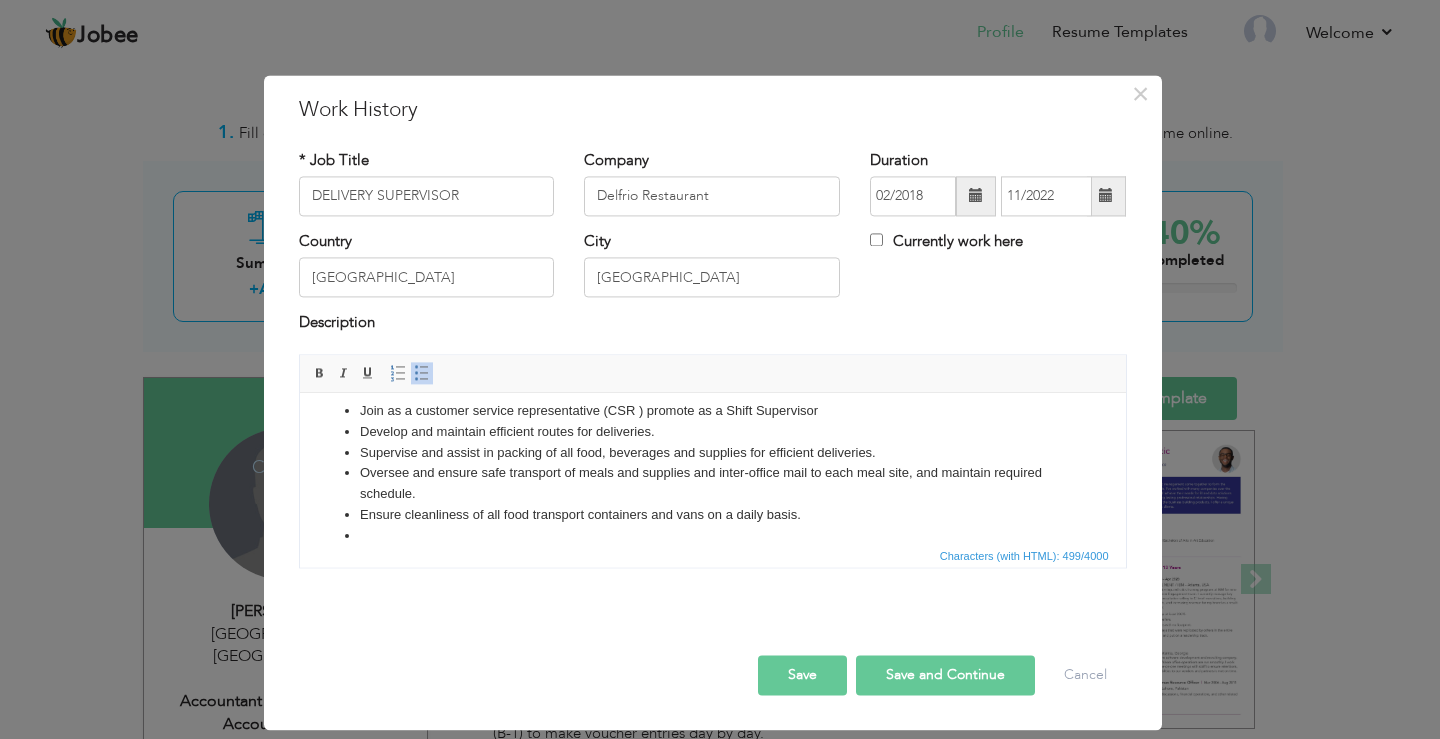 paste 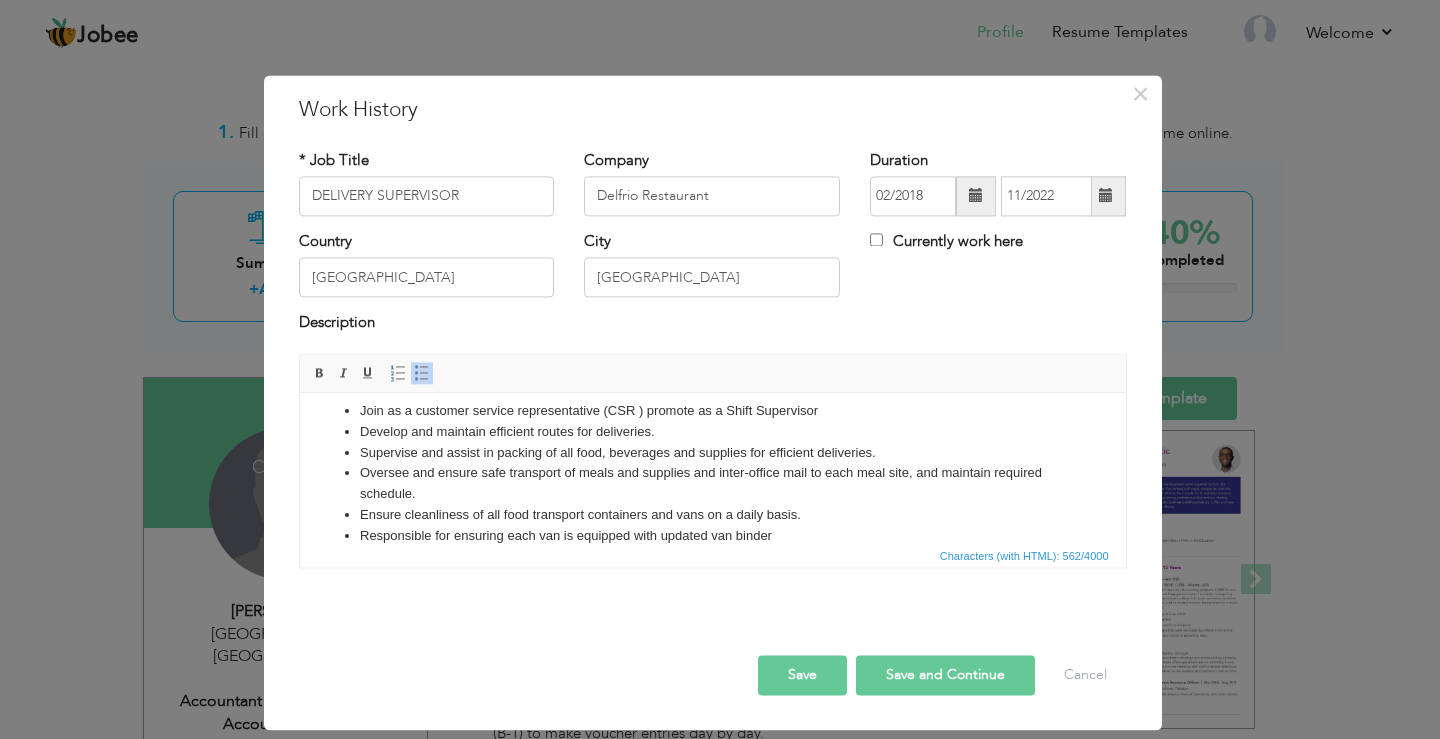 type 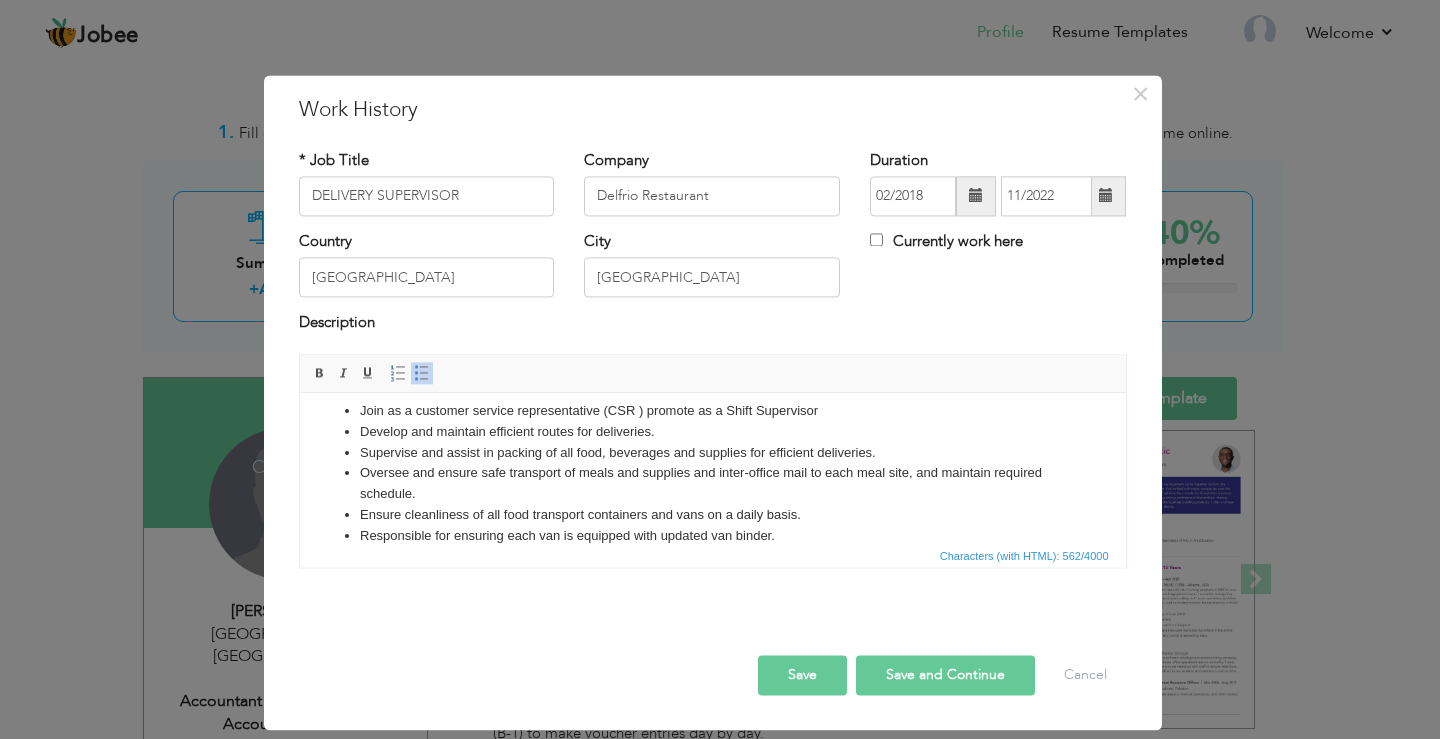 scroll, scrollTop: 33, scrollLeft: 0, axis: vertical 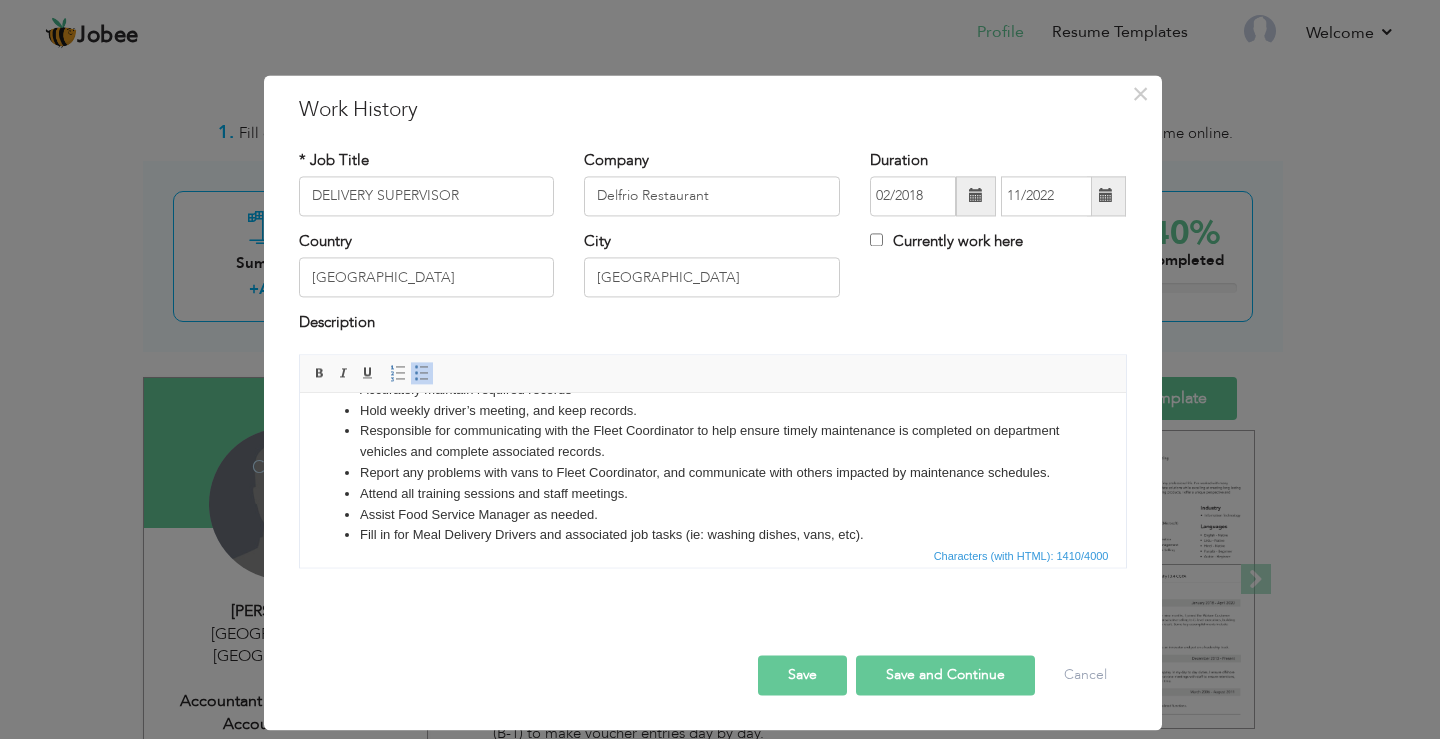 click on "Save and Continue" at bounding box center (945, 675) 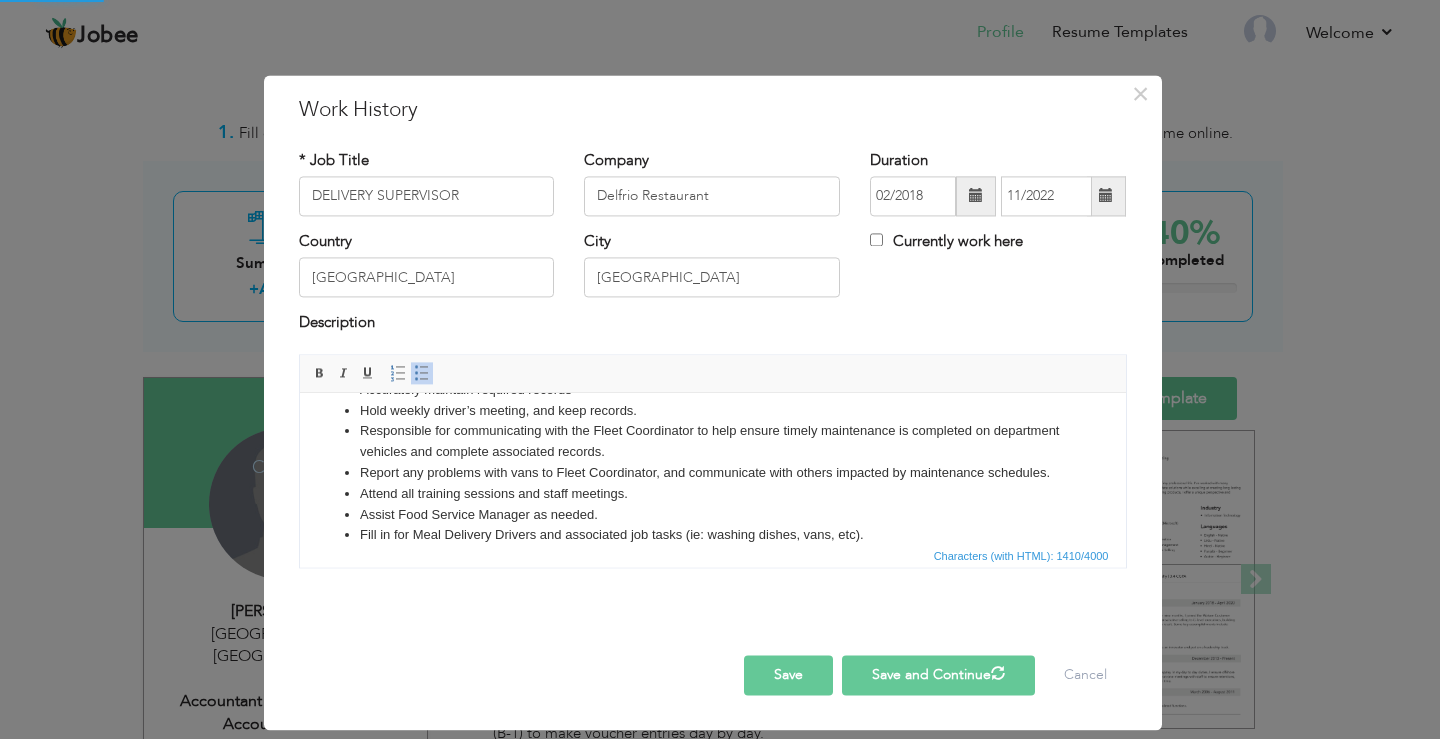 type 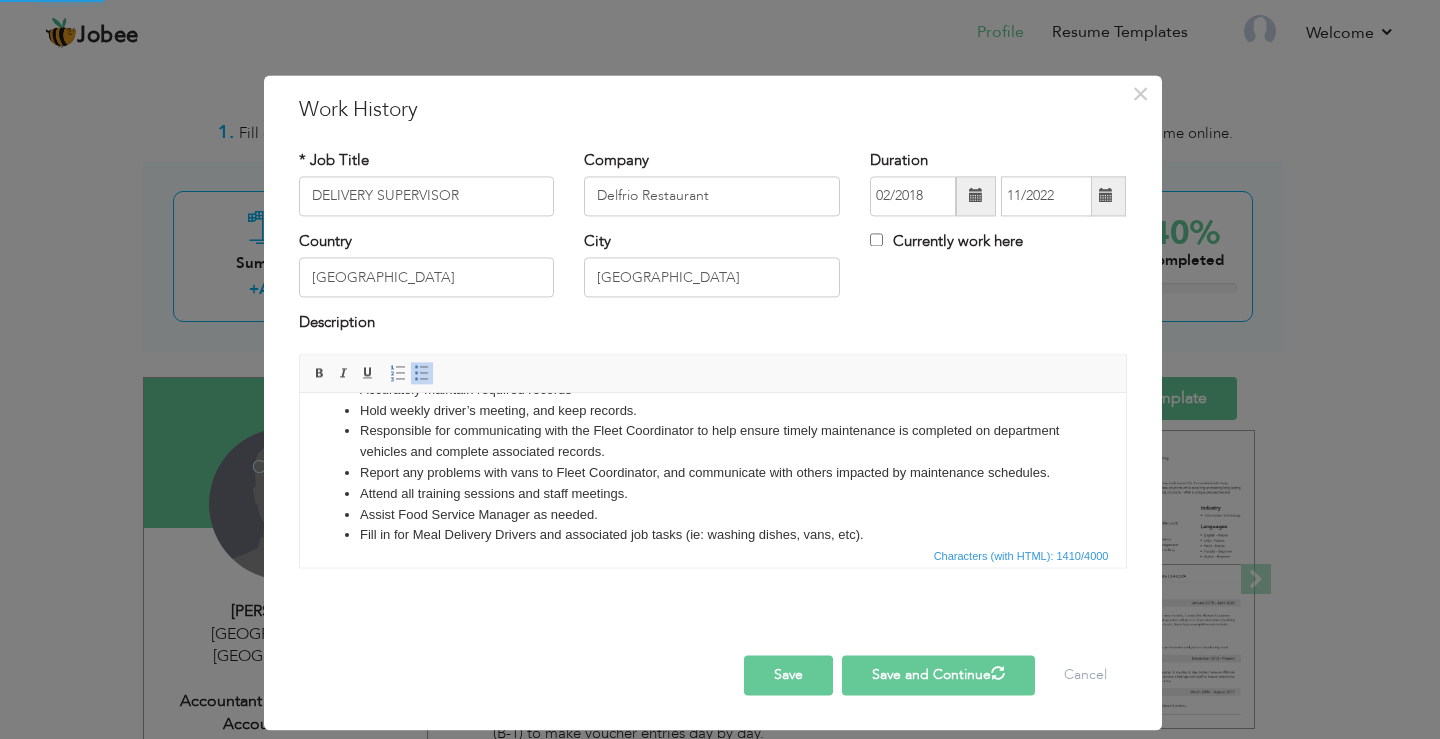 type 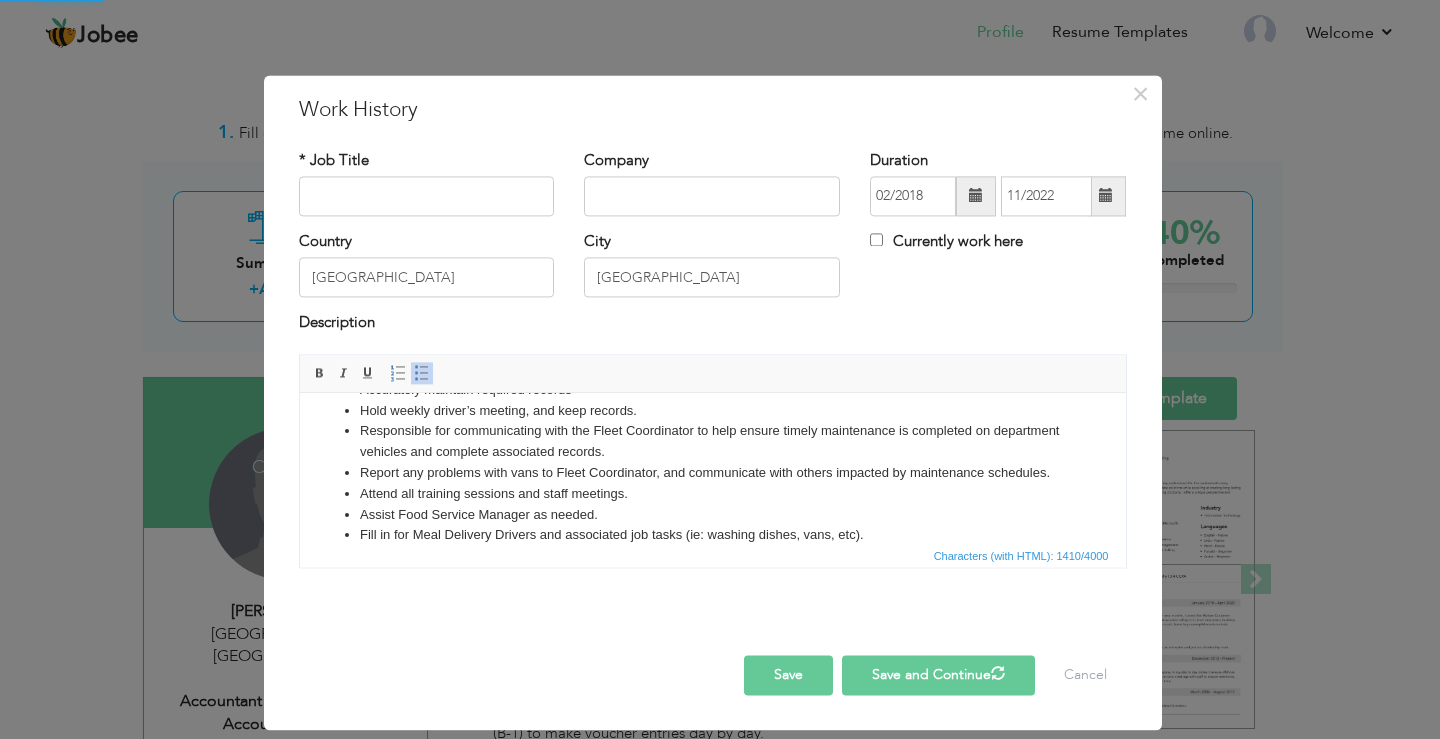 type 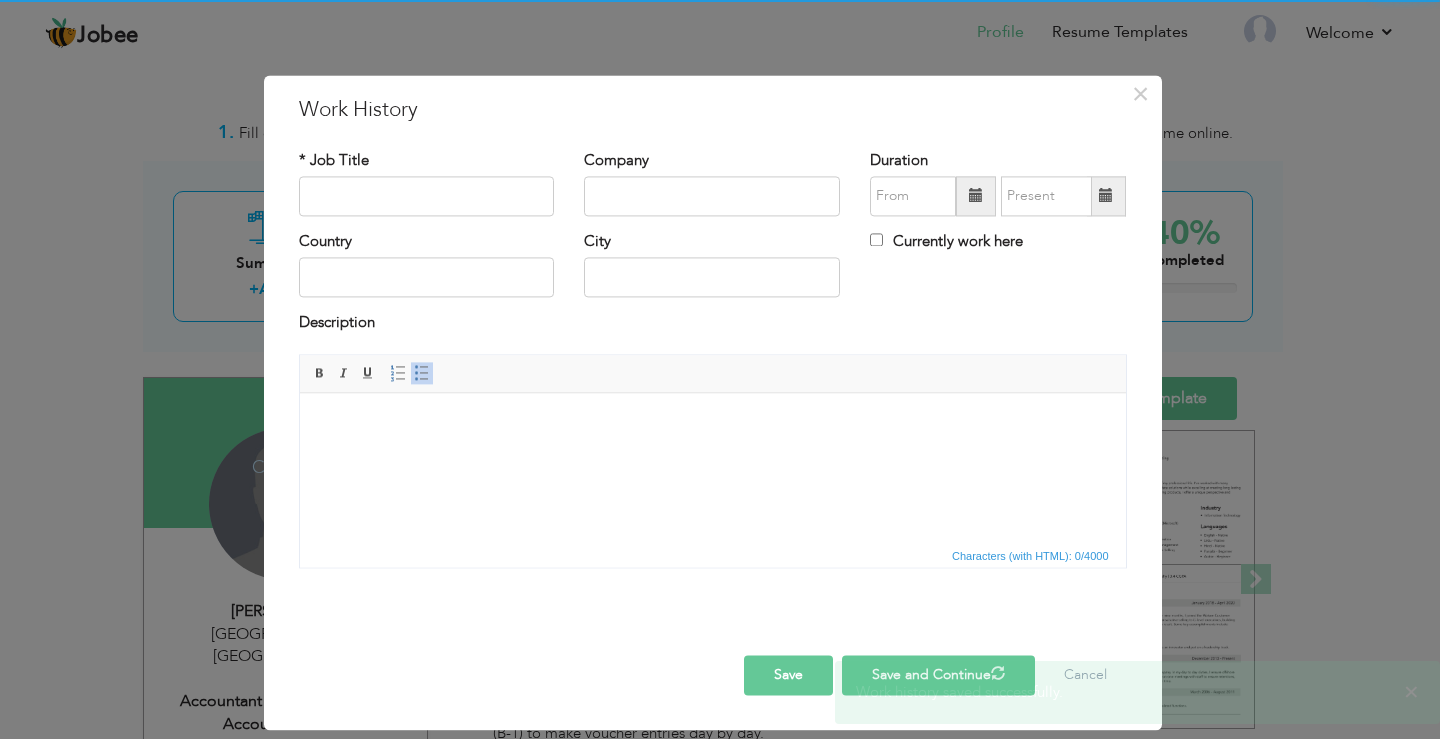 scroll, scrollTop: 0, scrollLeft: 0, axis: both 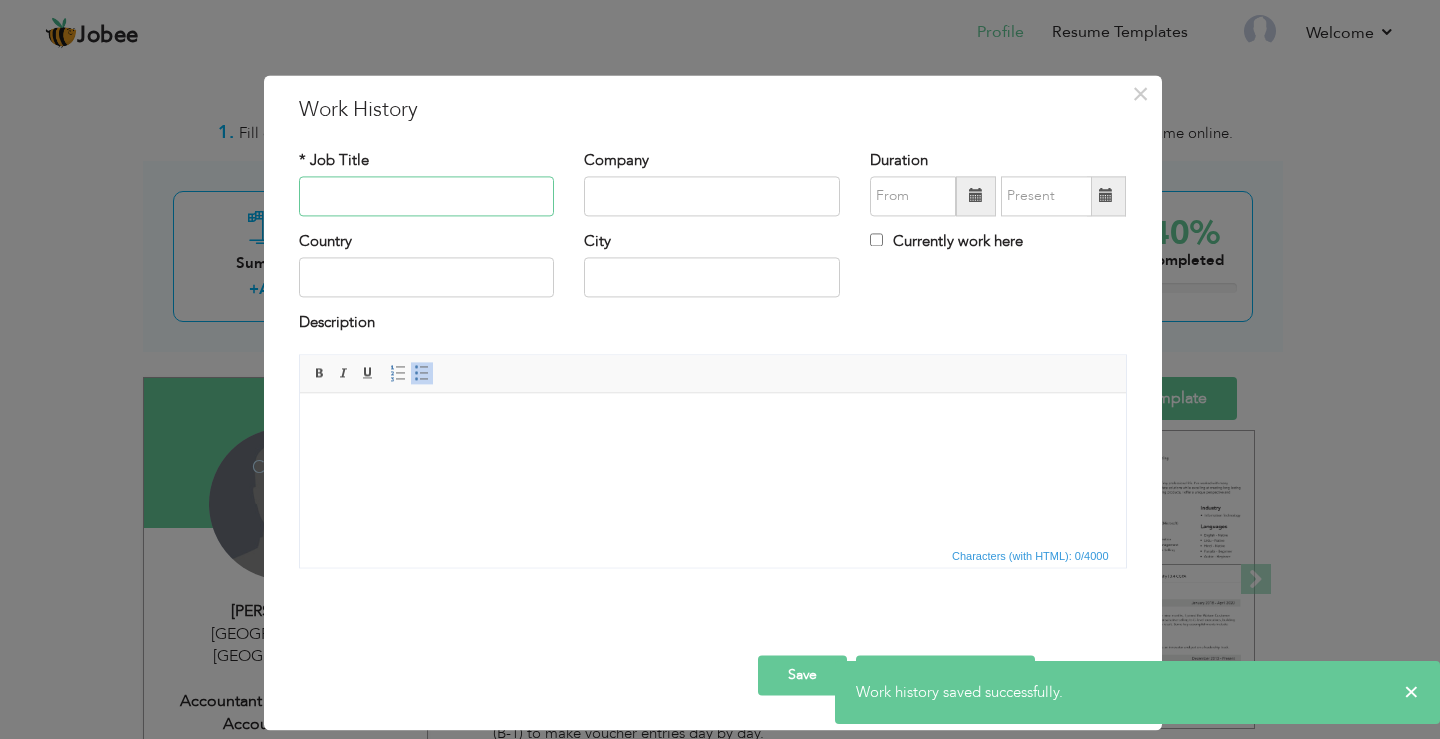 click at bounding box center [427, 196] 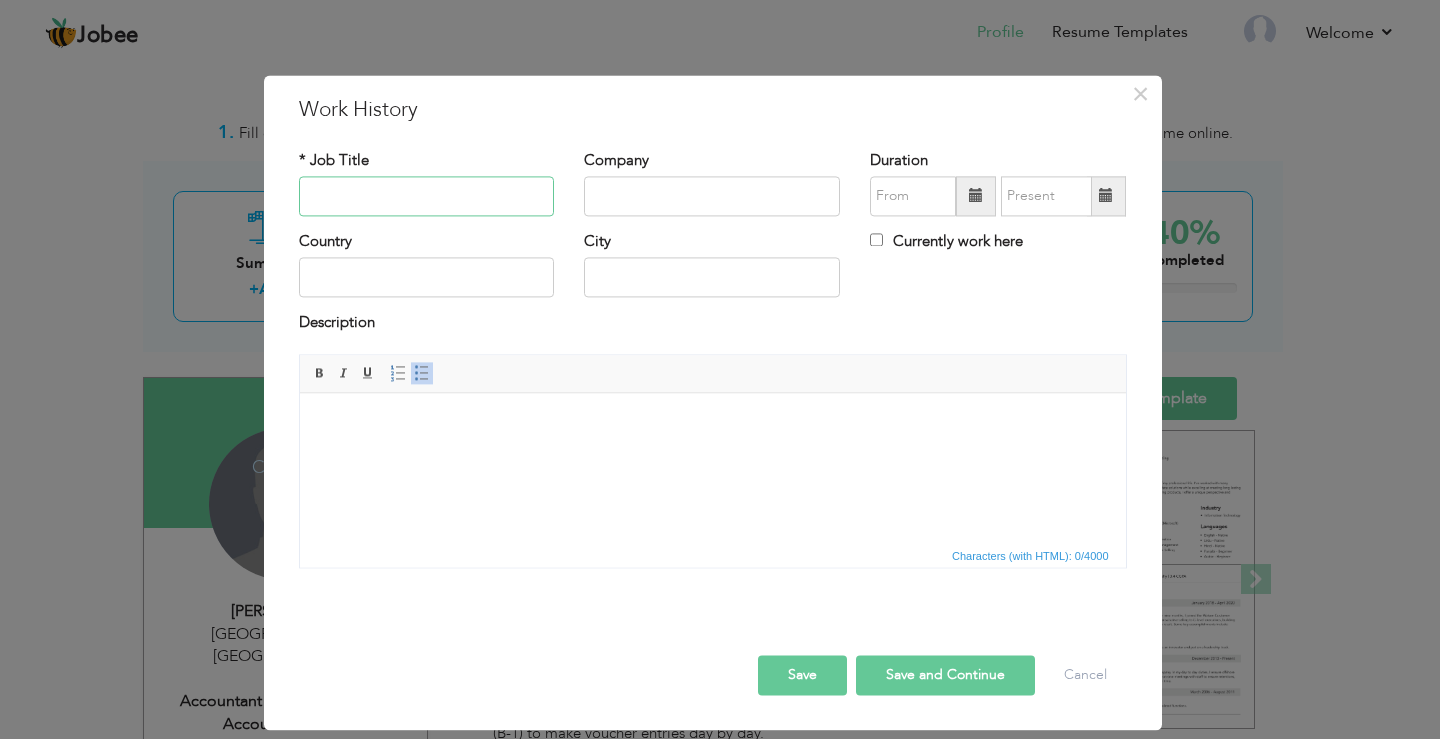 paste on "Internal Auditor" 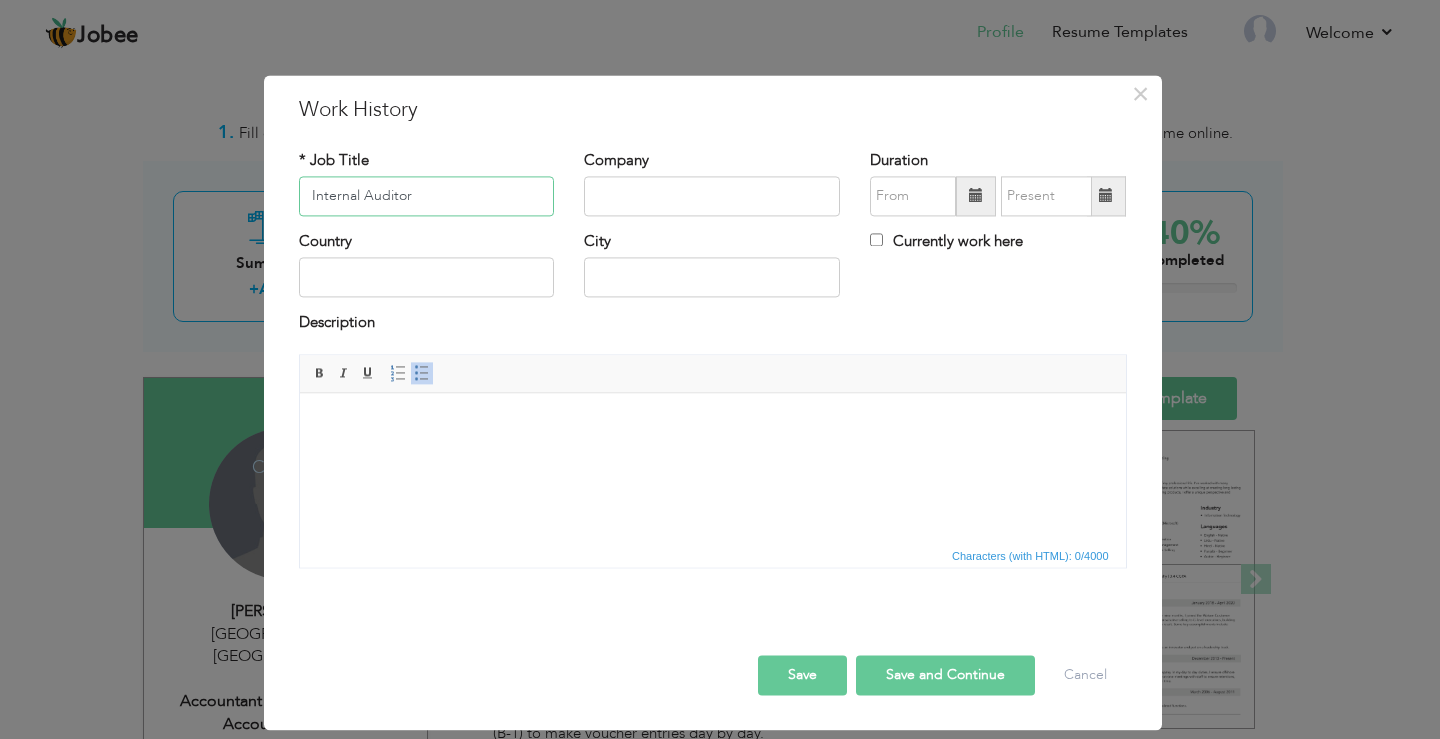type on "Internal Auditor" 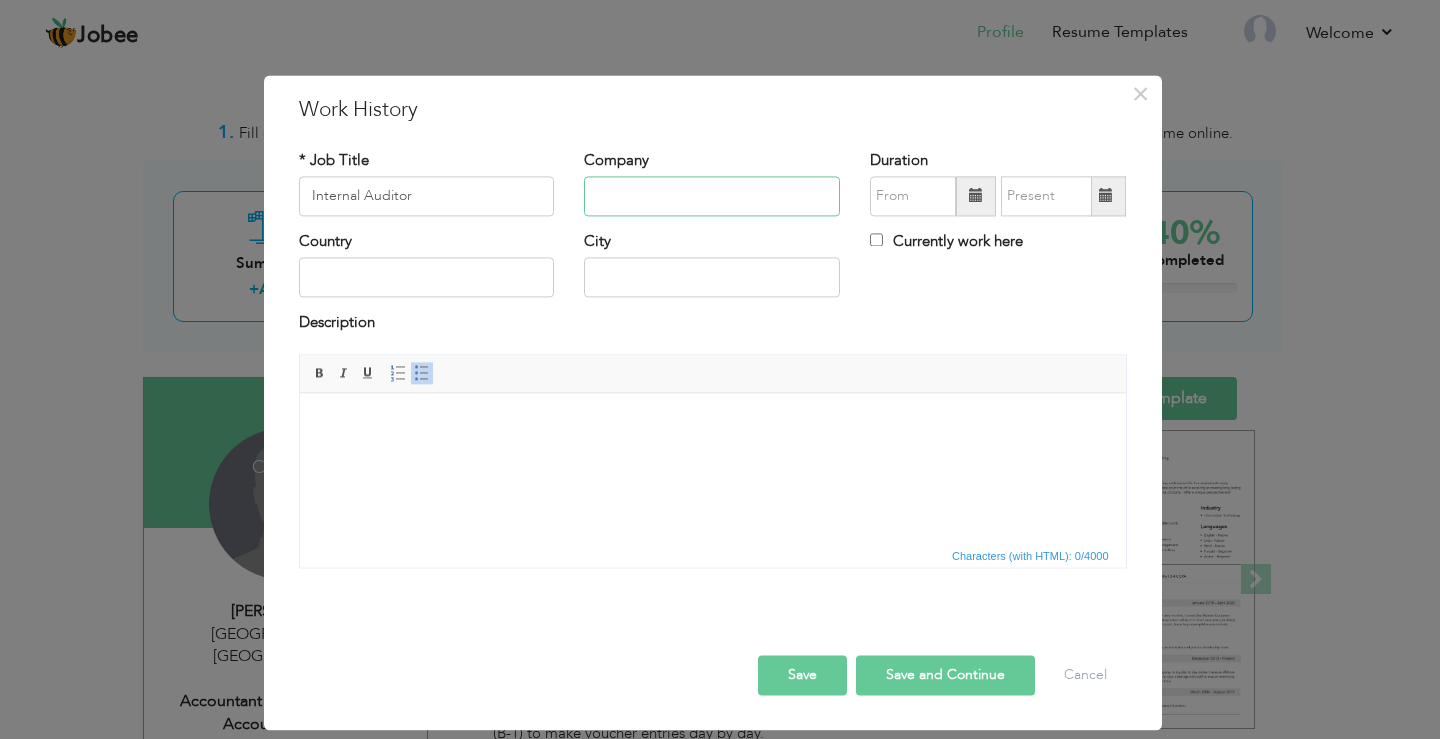 click at bounding box center (712, 196) 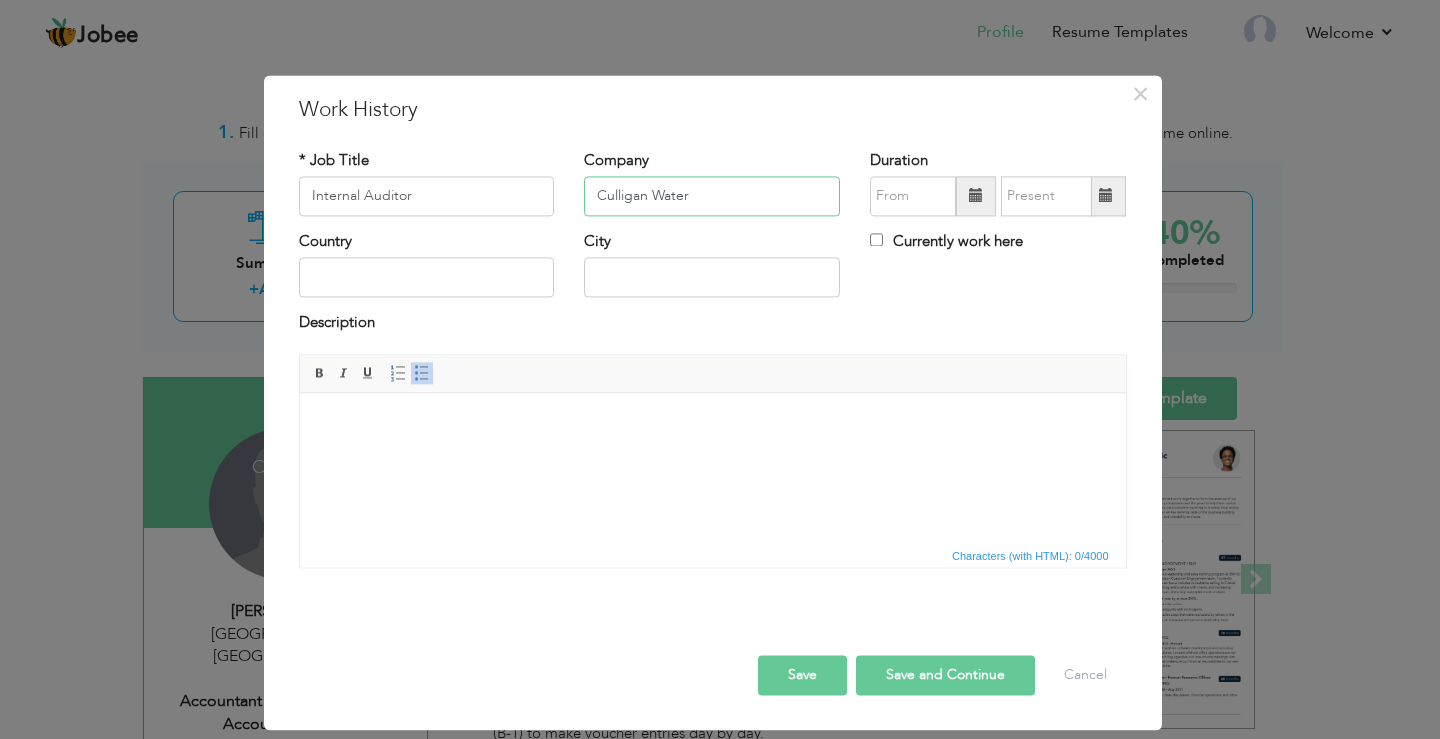 type on "Culligan Water" 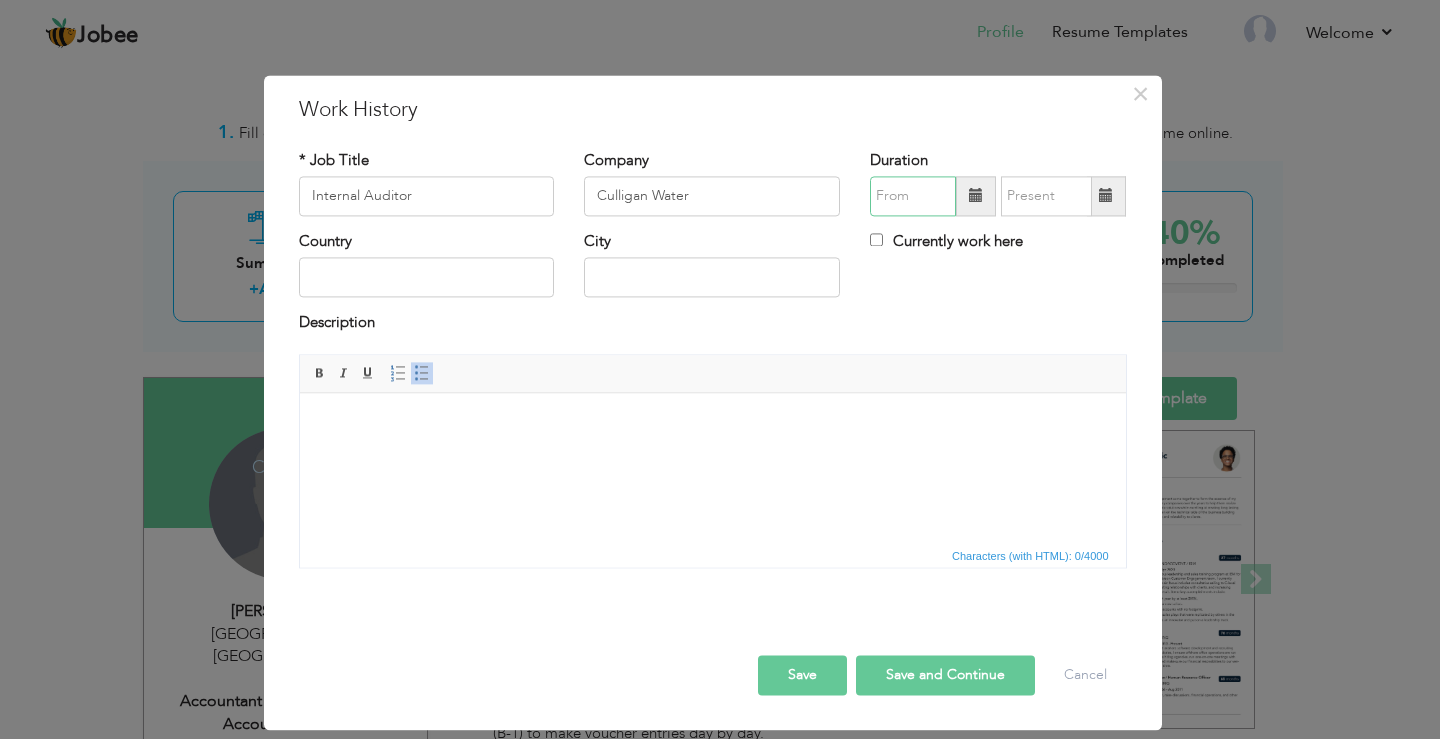 click at bounding box center [913, 196] 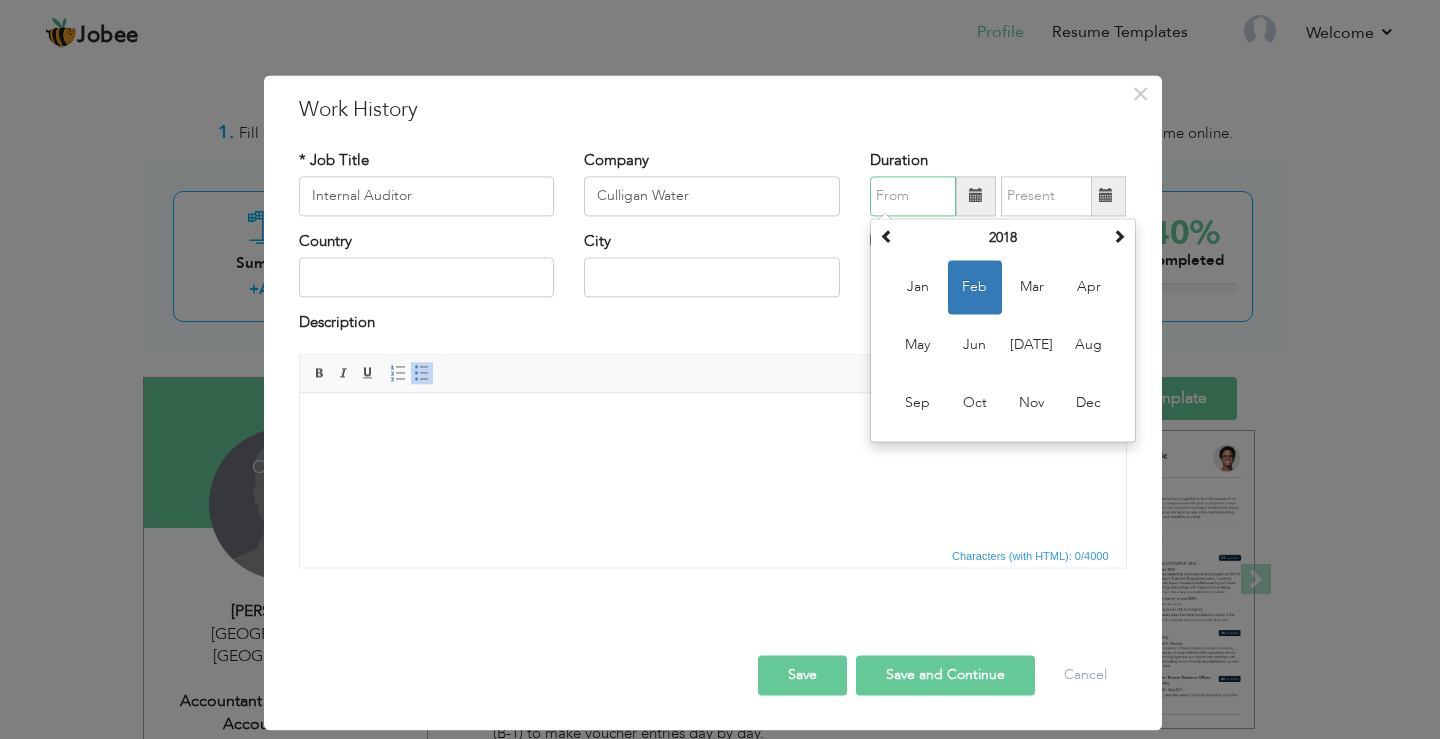 click at bounding box center (913, 196) 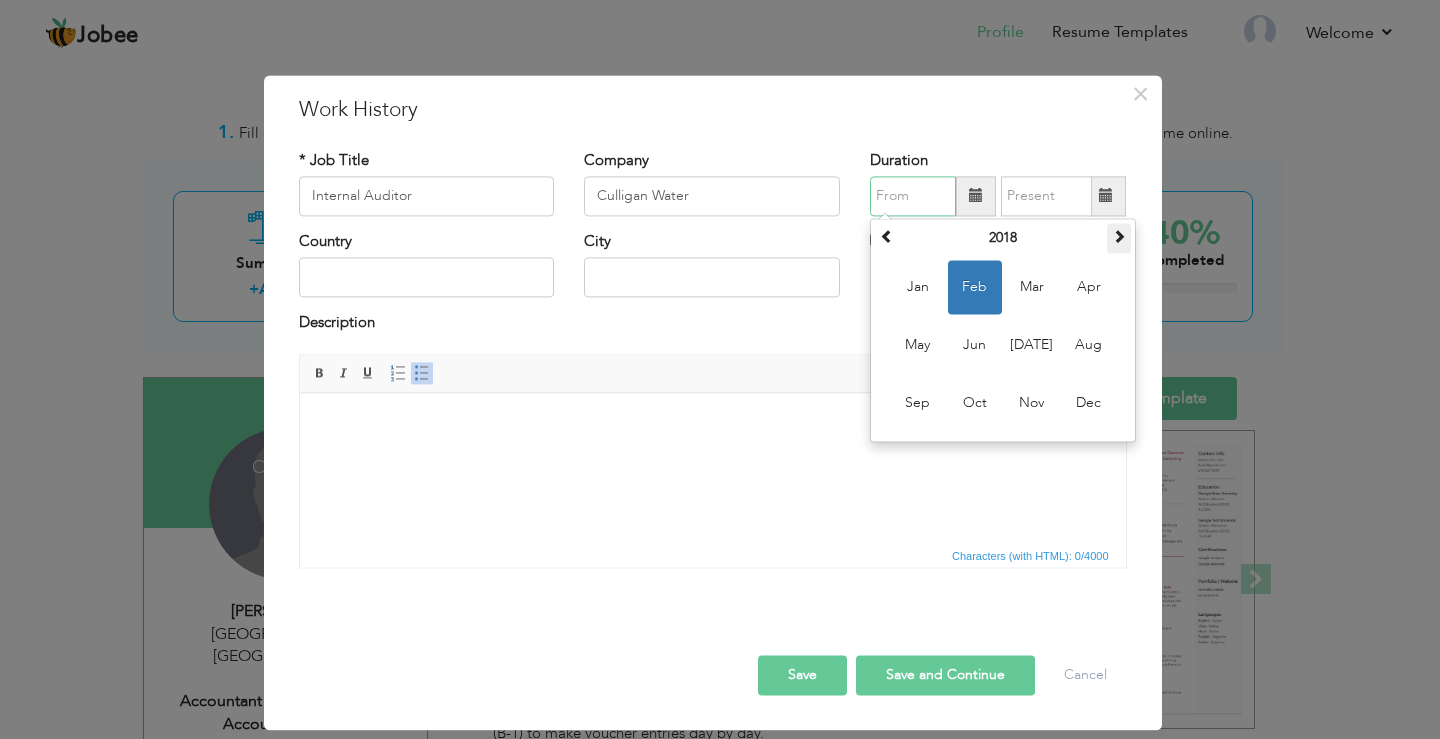 click at bounding box center [1119, 236] 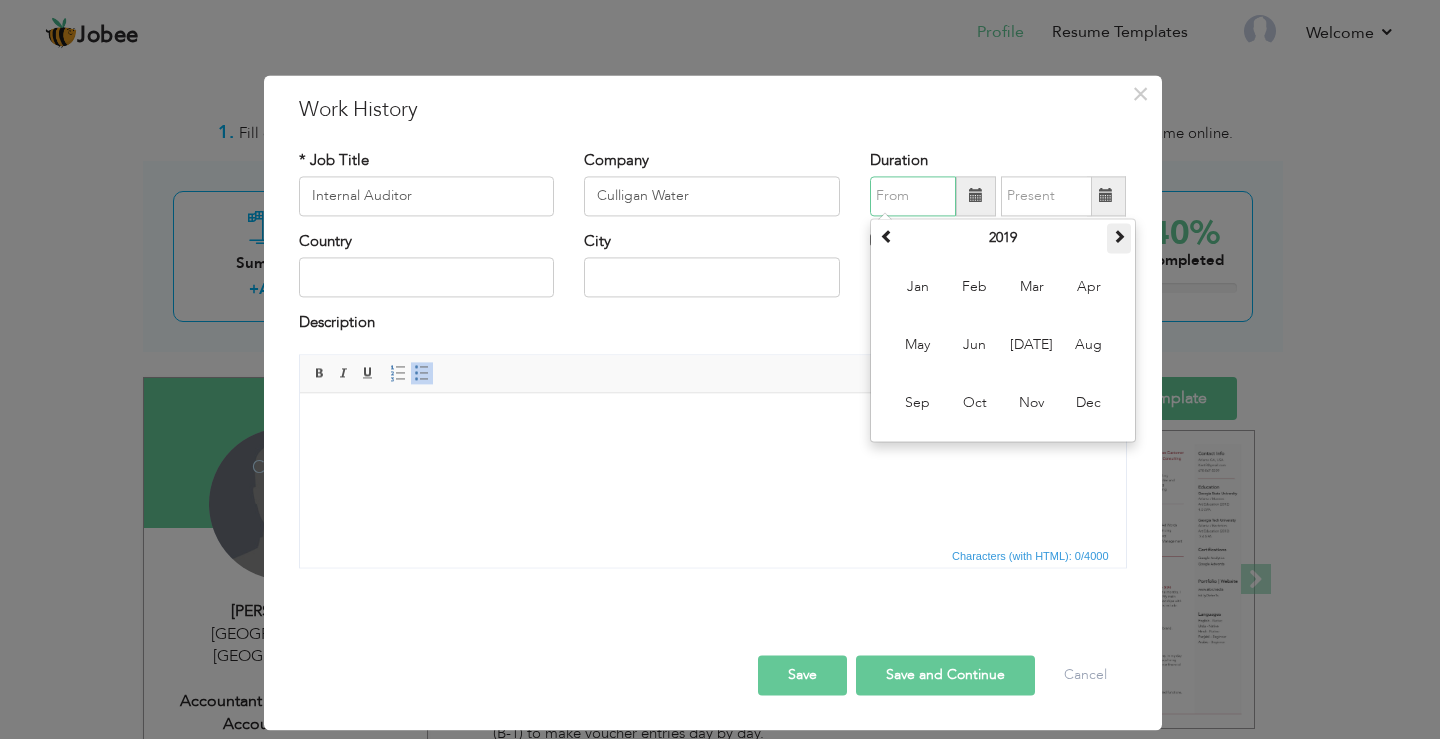 click at bounding box center [1119, 236] 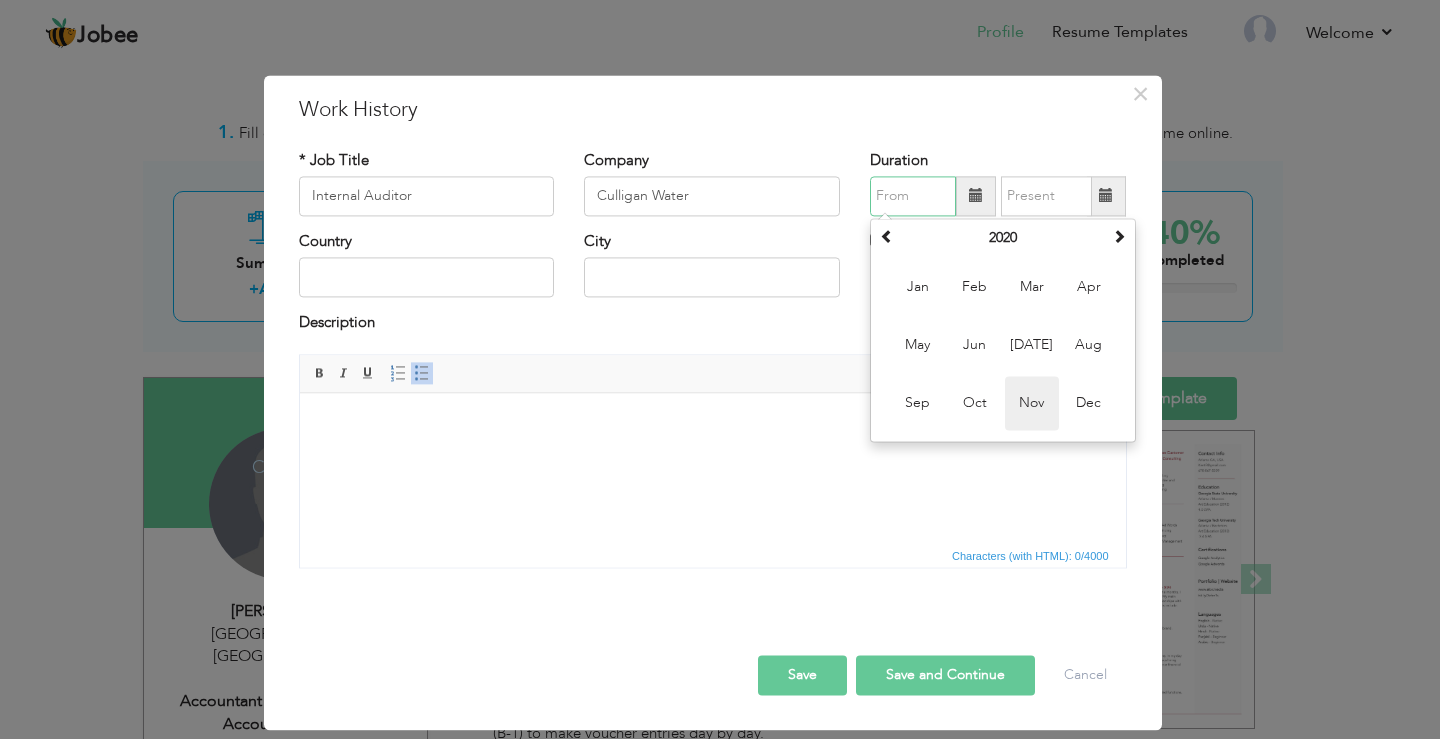 click on "Nov" at bounding box center [1032, 403] 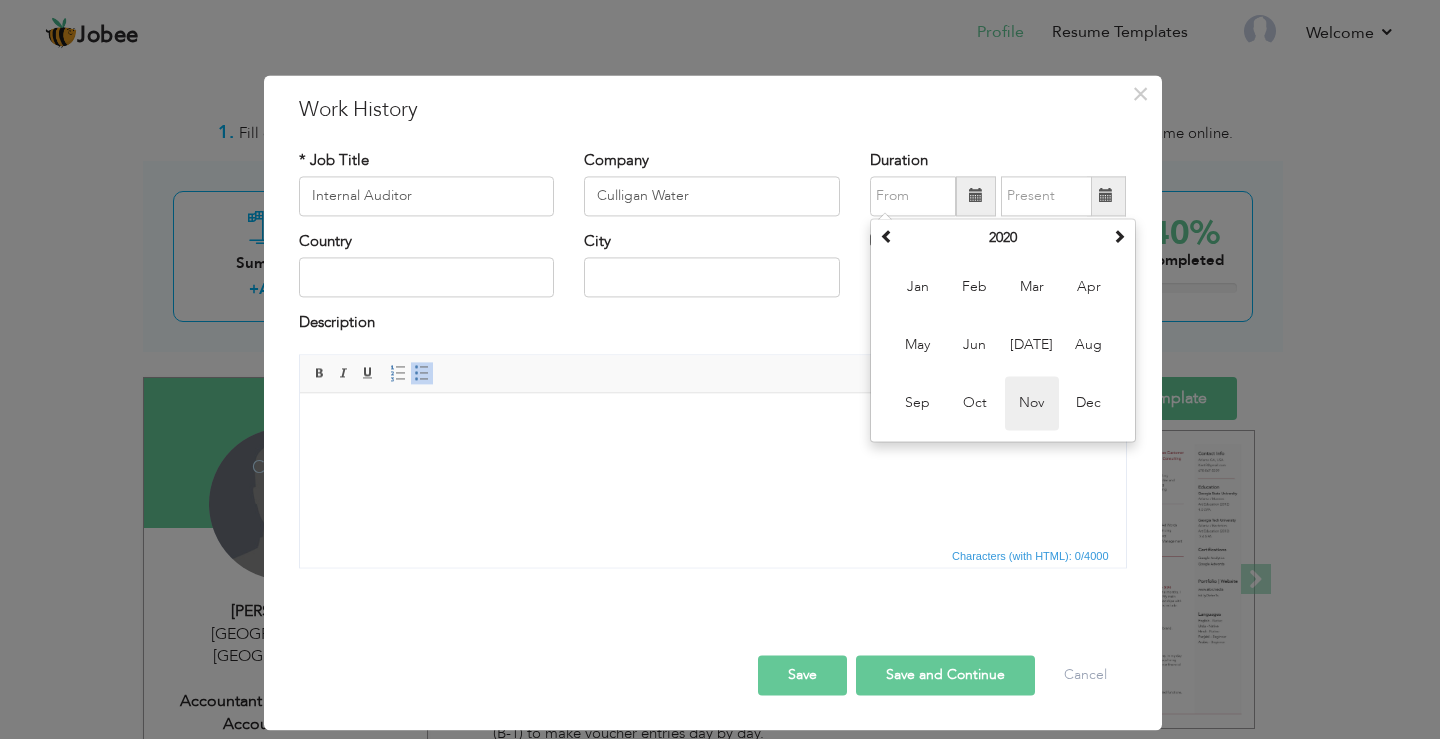 type on "11/2020" 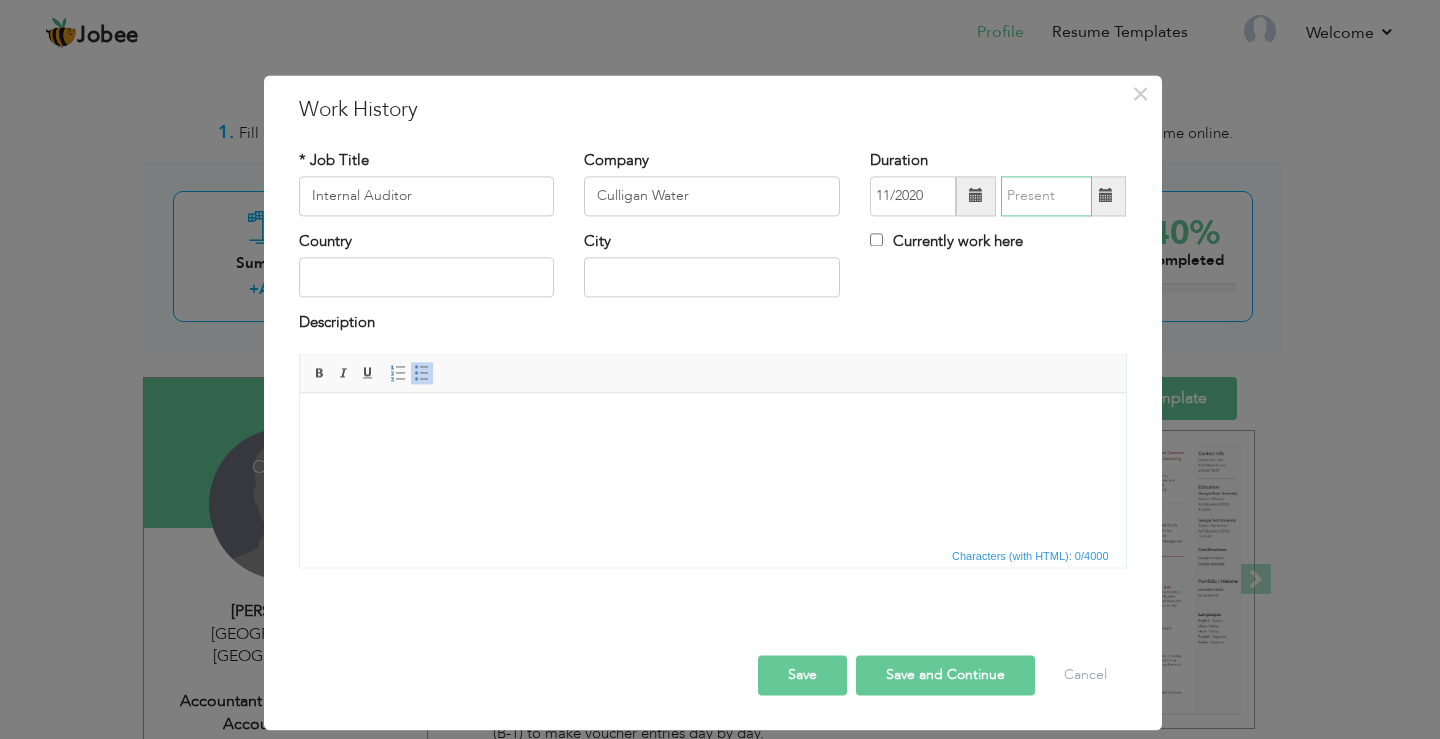 click at bounding box center (1046, 196) 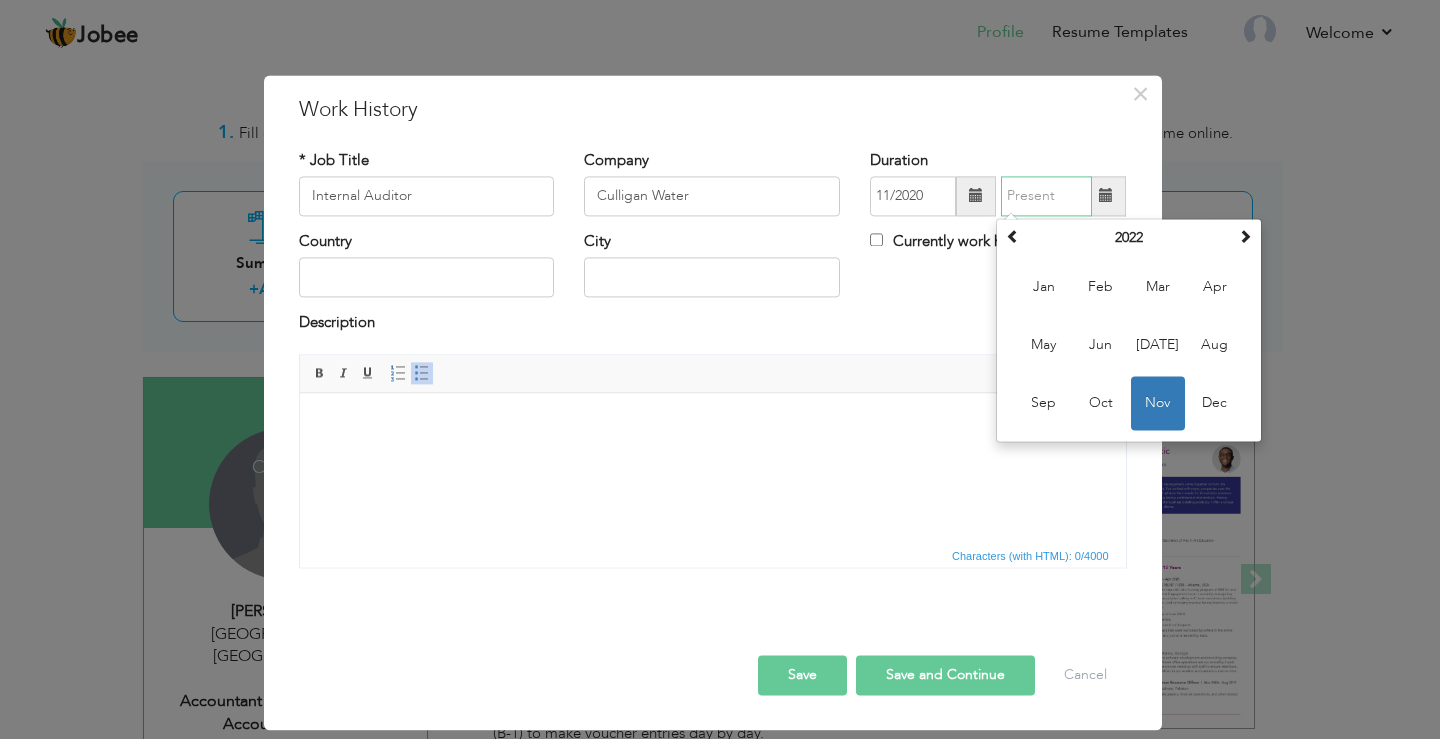 click at bounding box center [1046, 196] 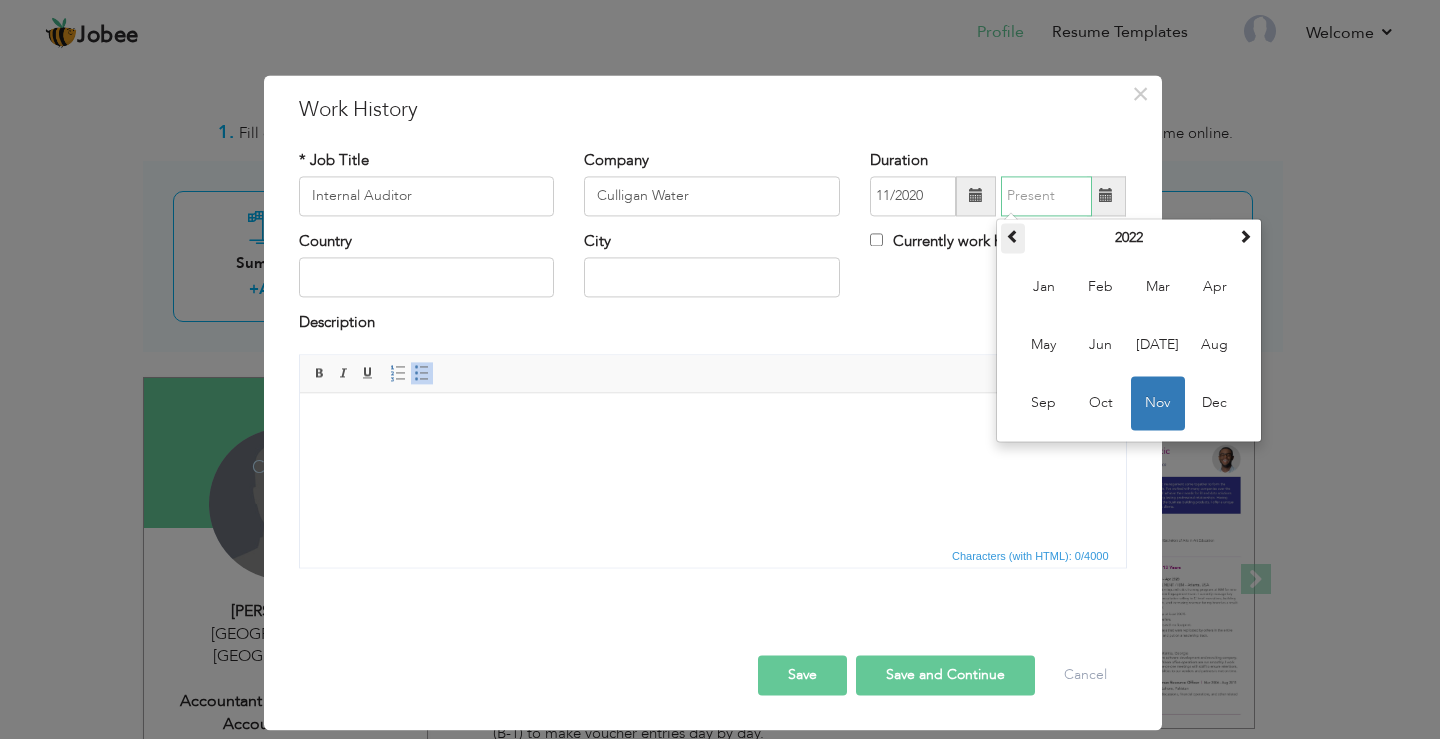click at bounding box center (1013, 236) 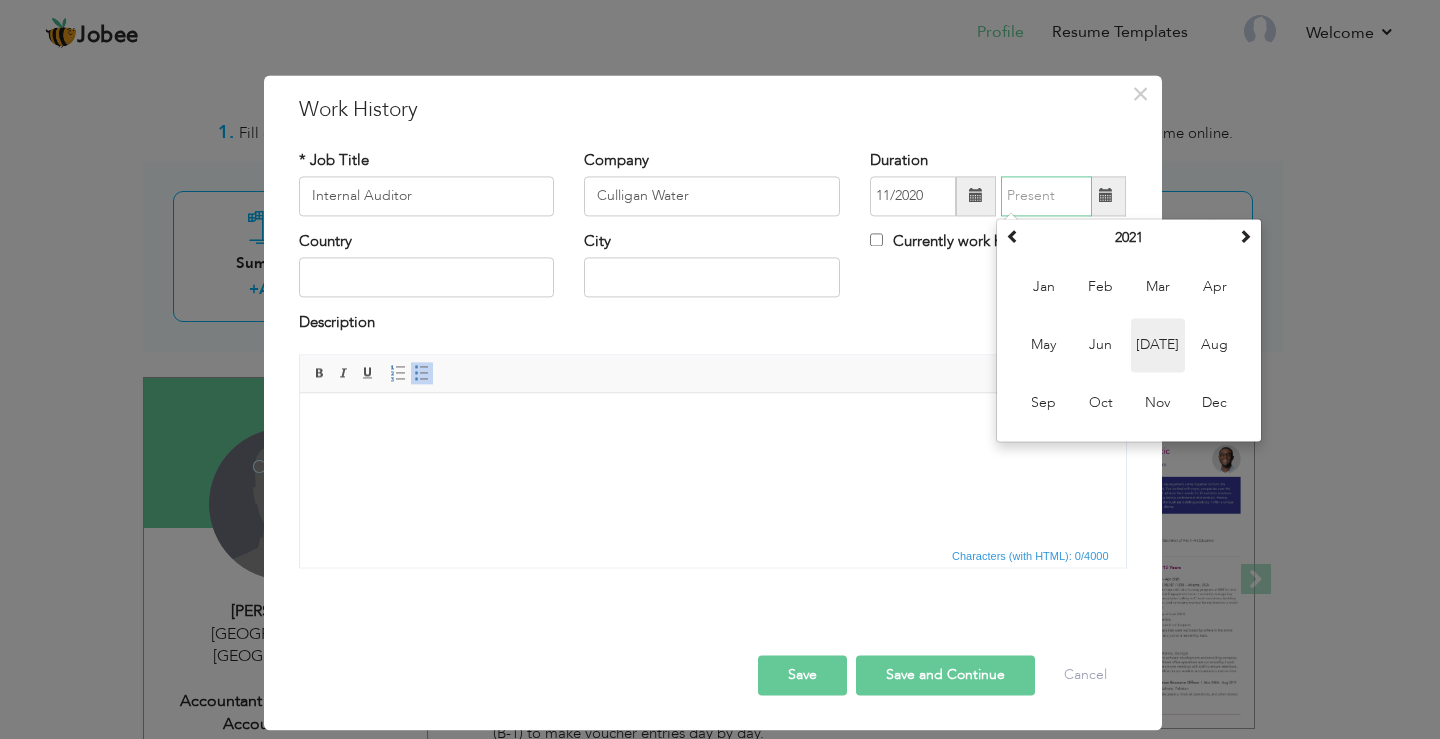 click on "Jul" at bounding box center (1158, 345) 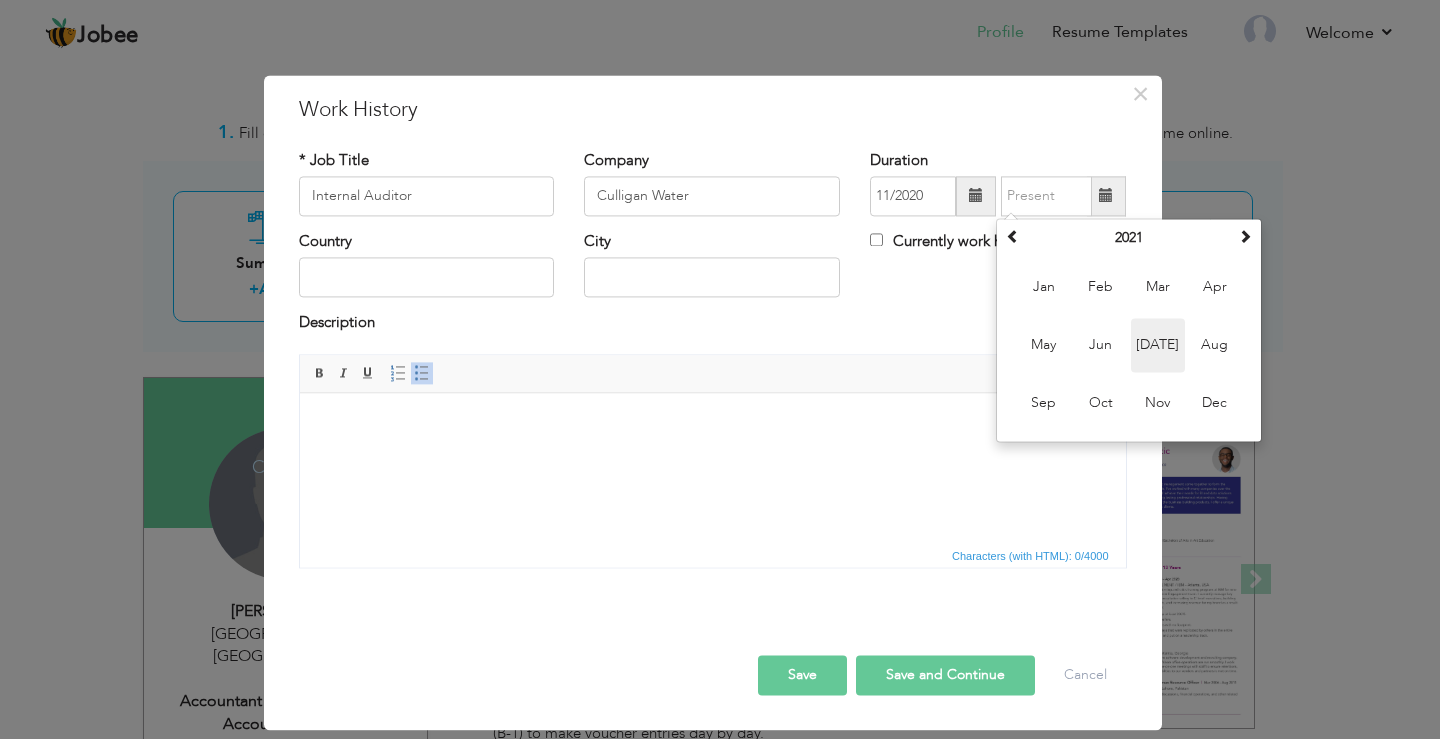 type on "07/2021" 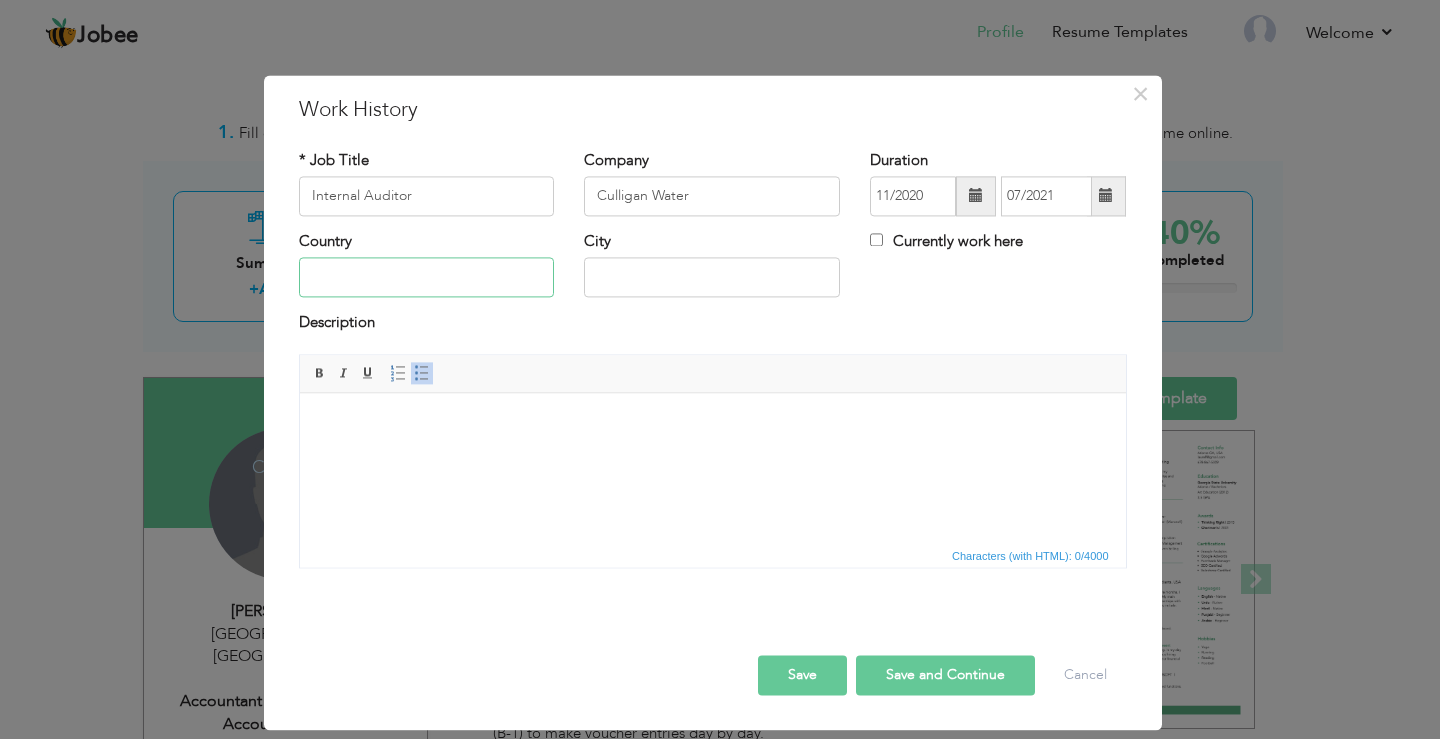 click at bounding box center [427, 278] 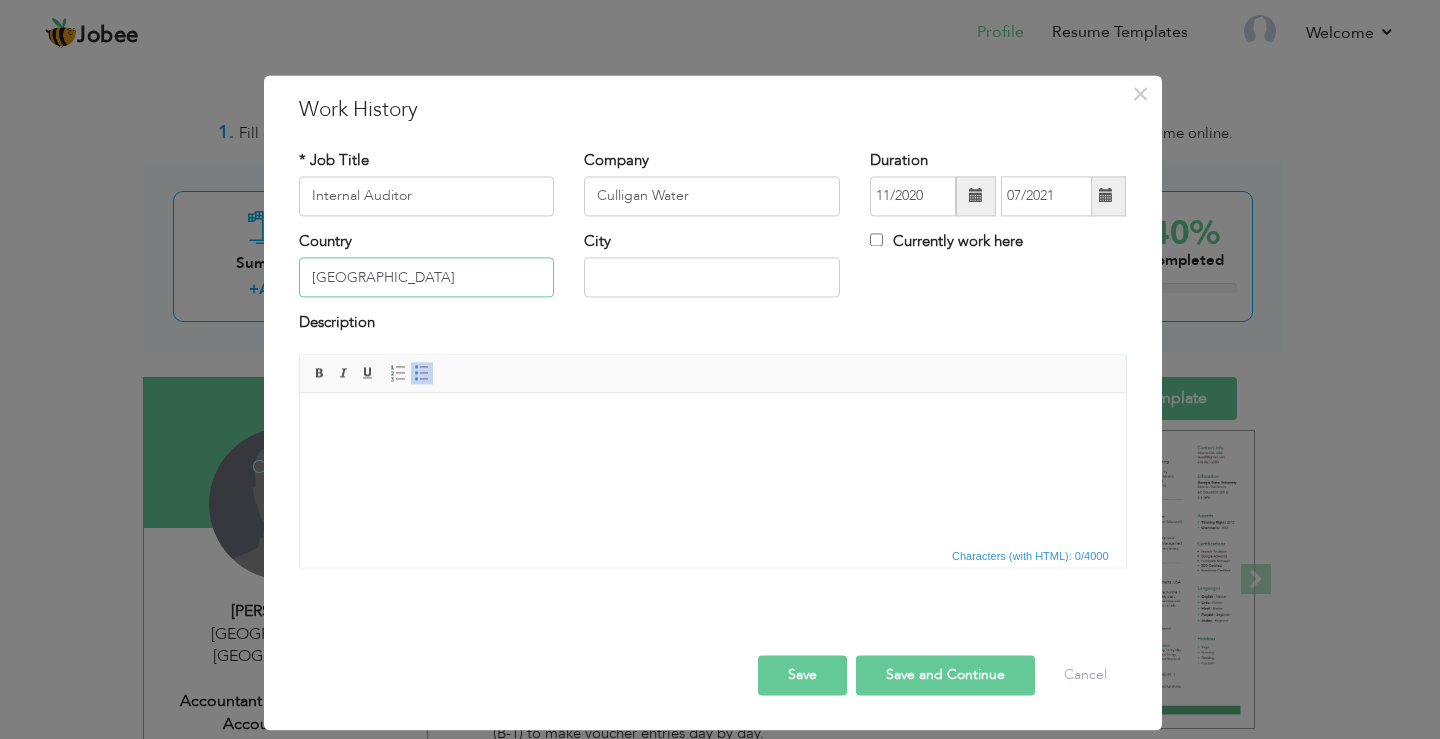 type on "Pakistan" 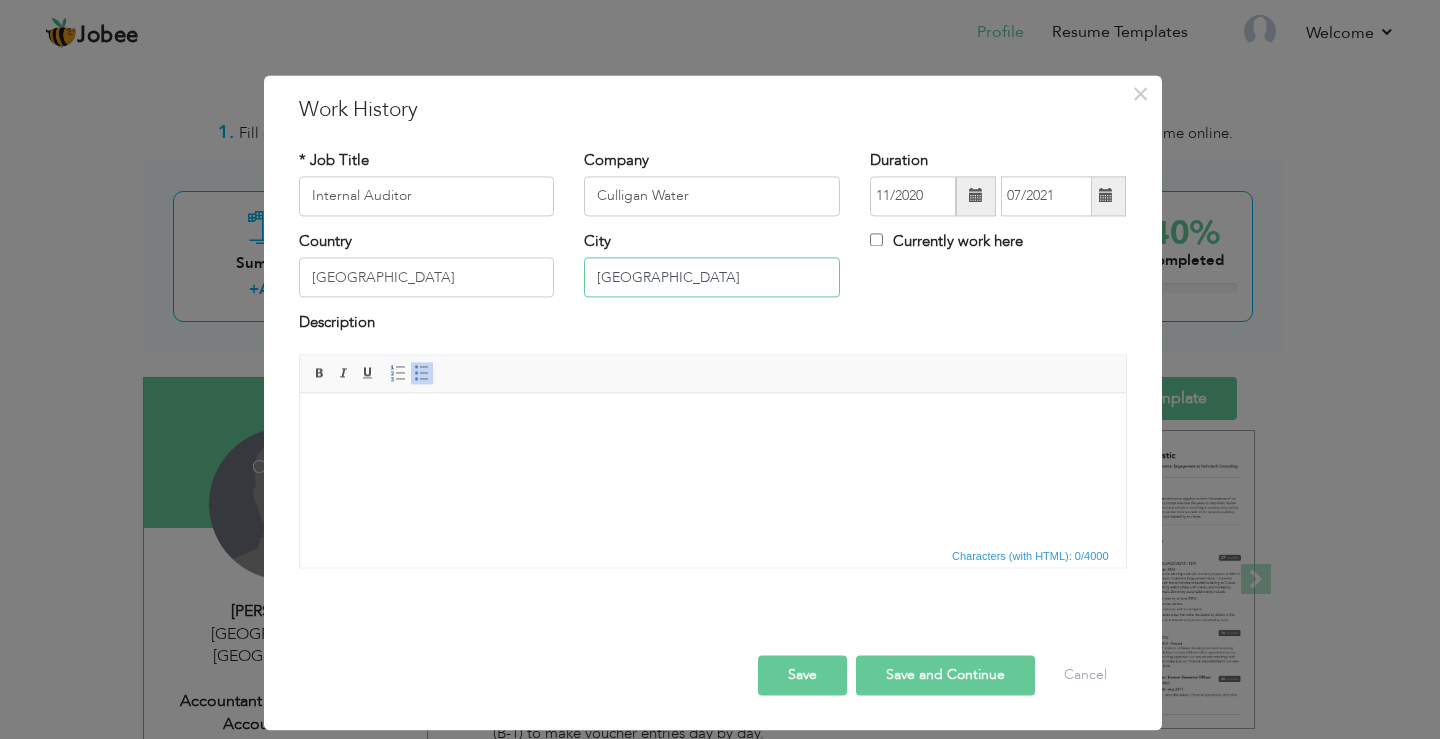 type on "Karachi" 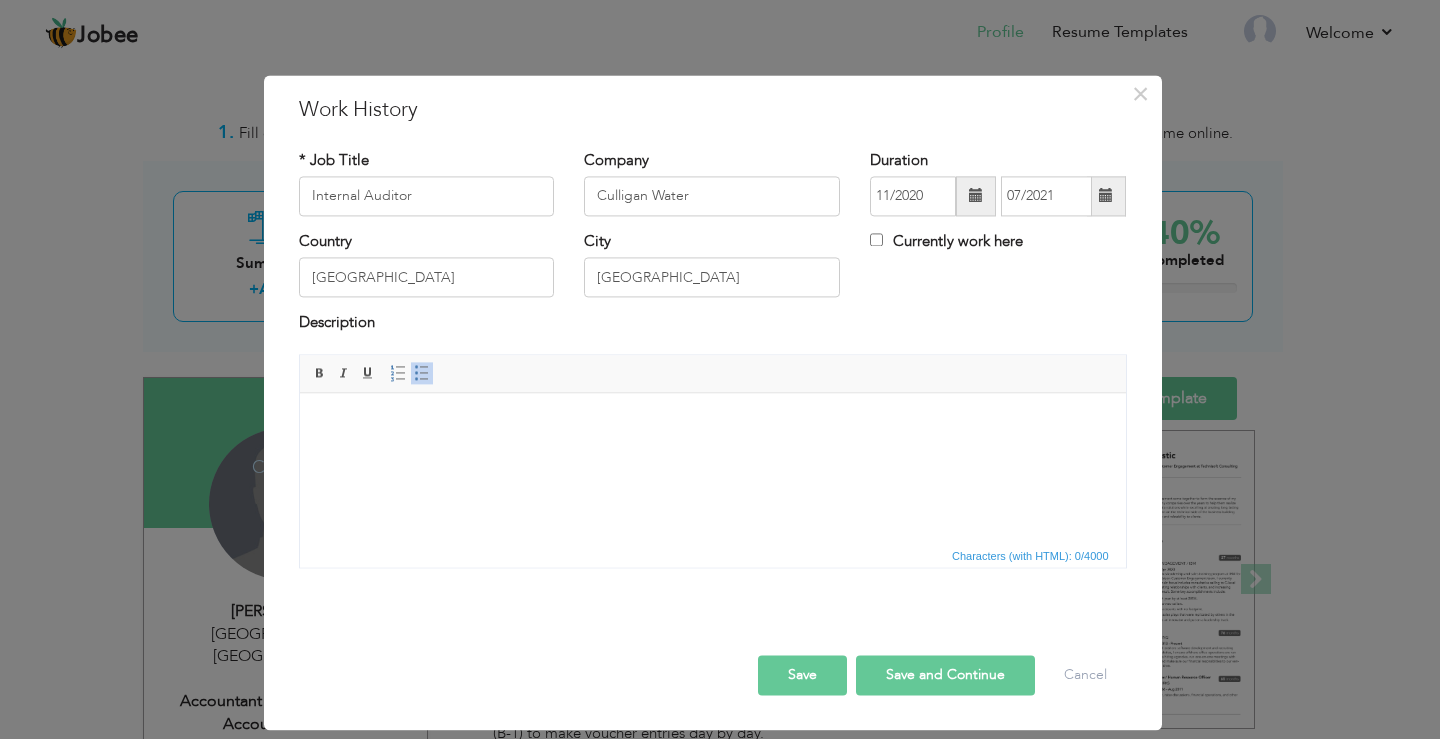 click at bounding box center [712, 423] 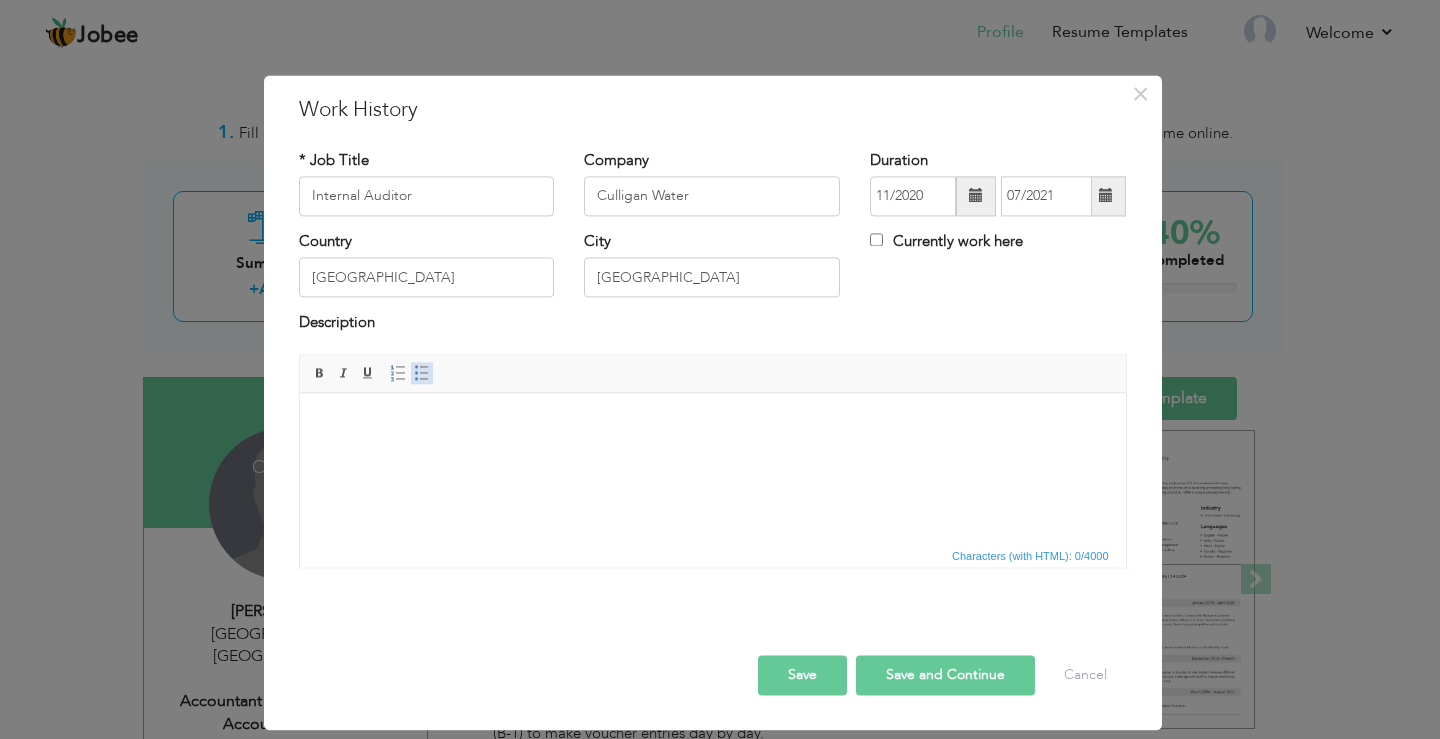 click at bounding box center (422, 373) 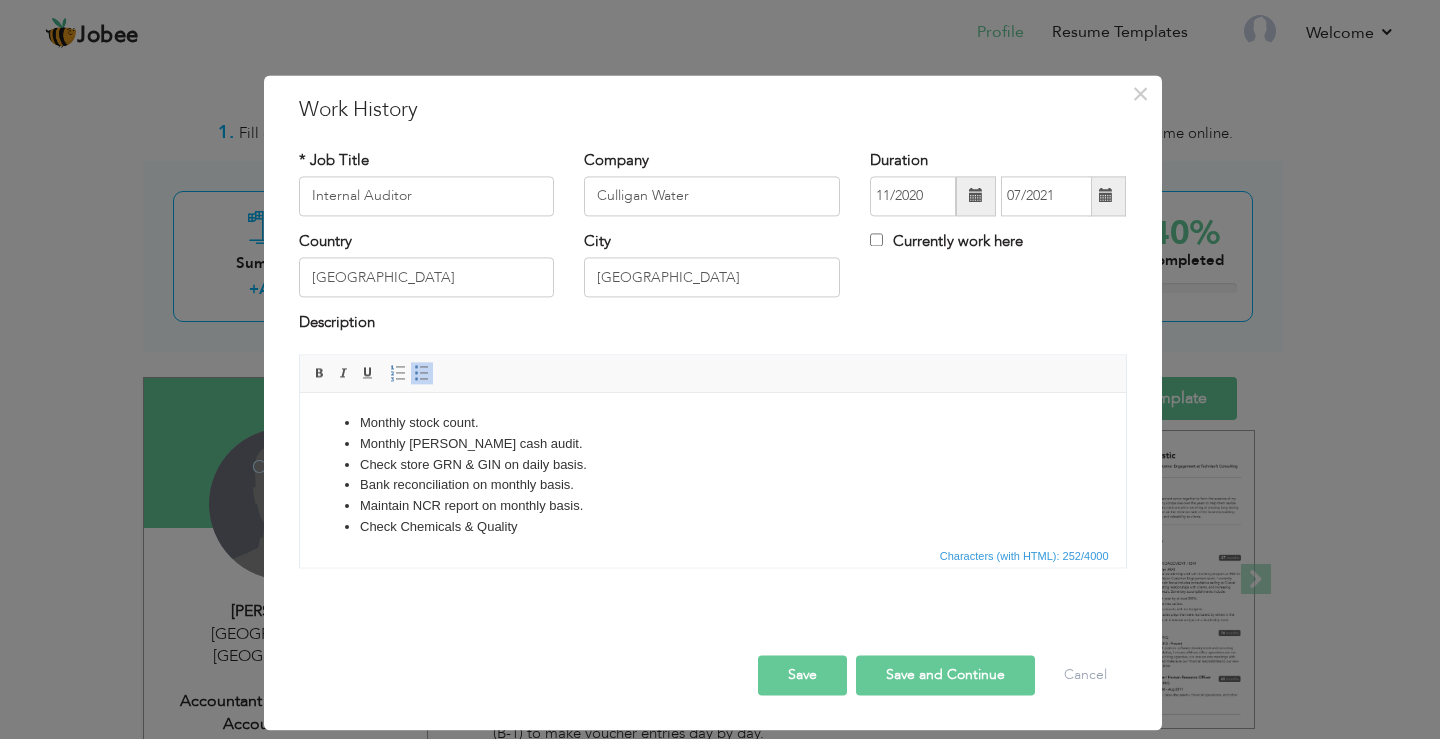 scroll, scrollTop: 12, scrollLeft: 0, axis: vertical 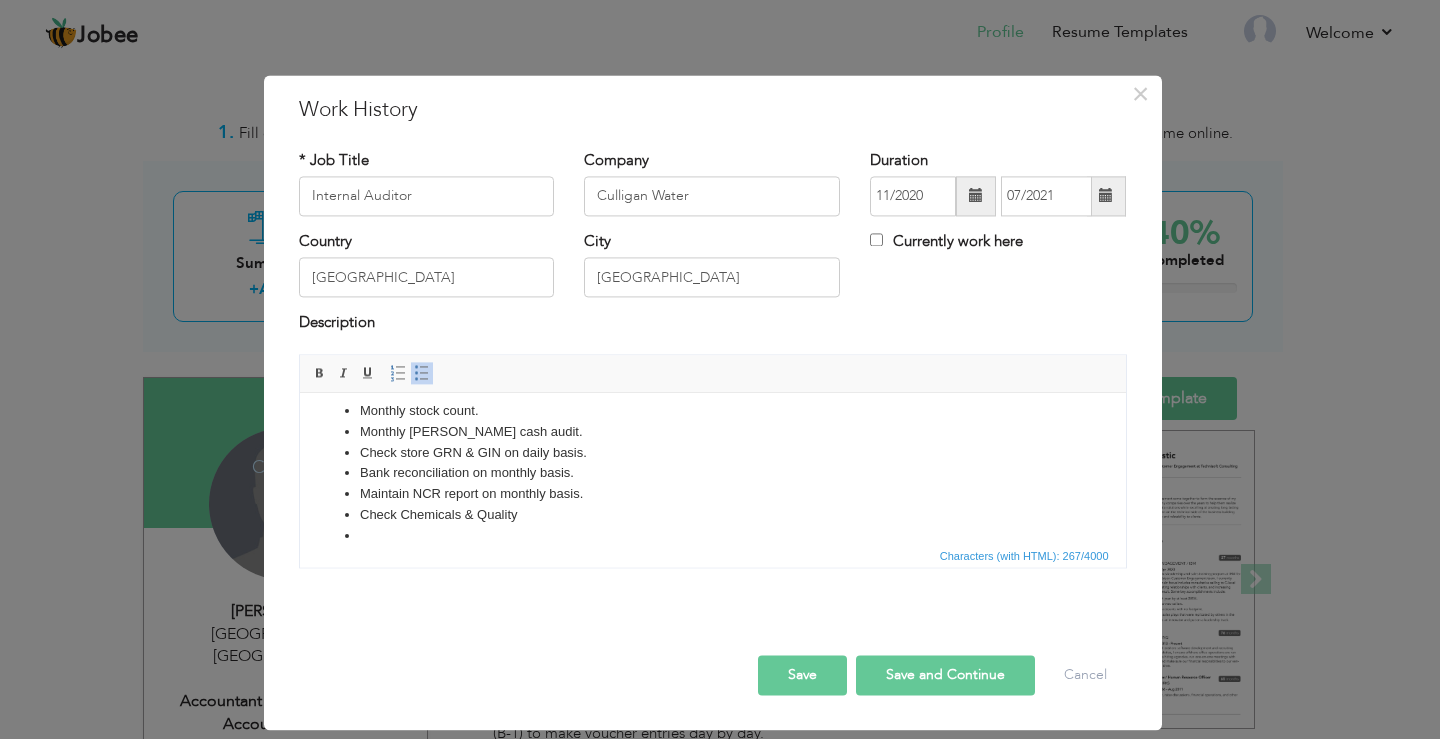 paste 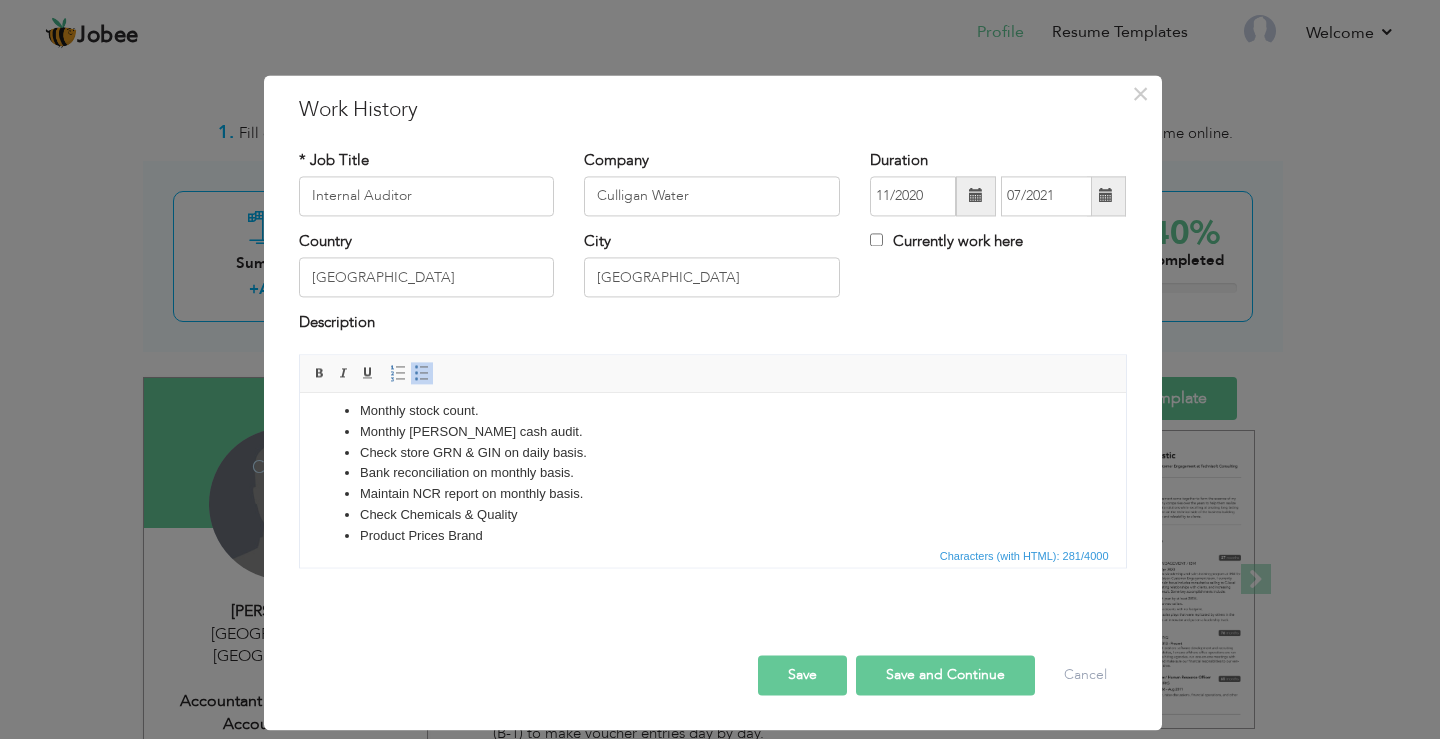 type 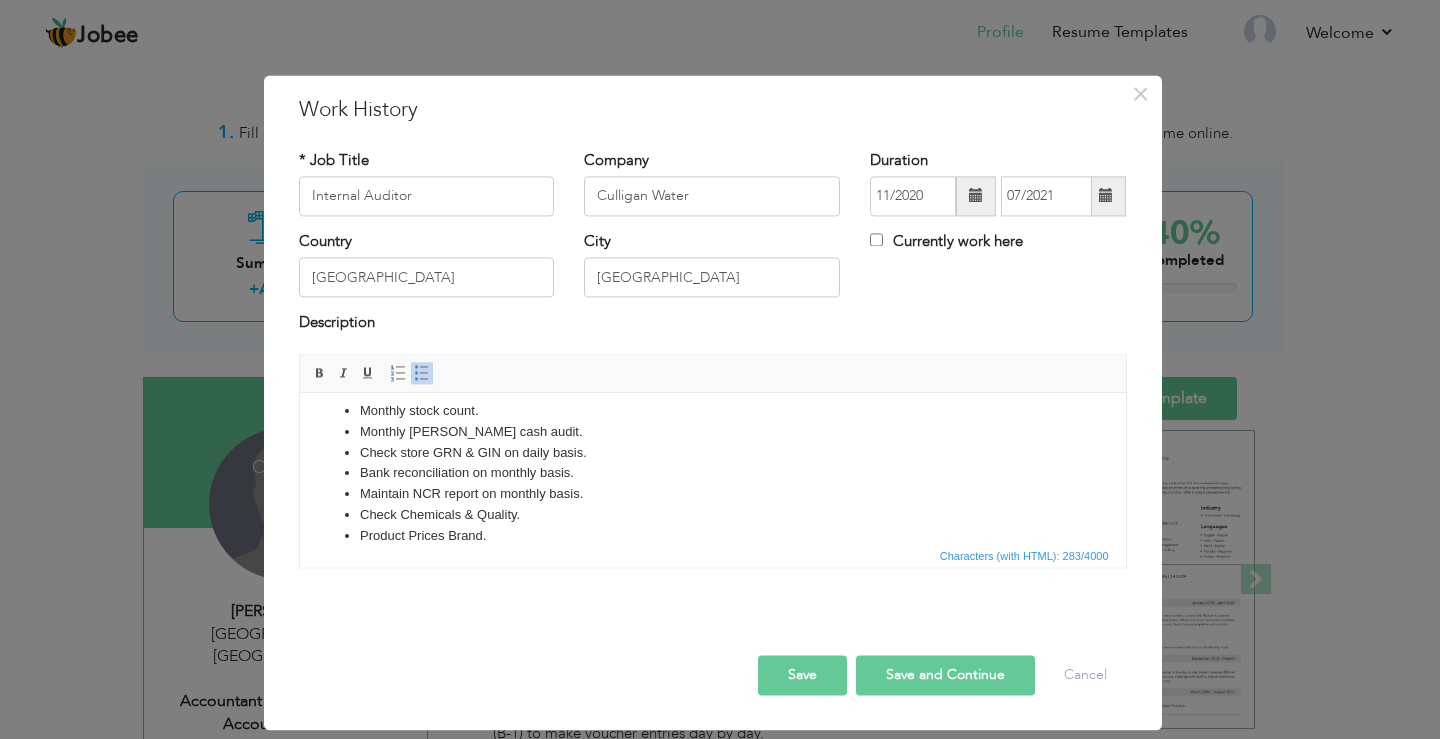 scroll, scrollTop: 33, scrollLeft: 0, axis: vertical 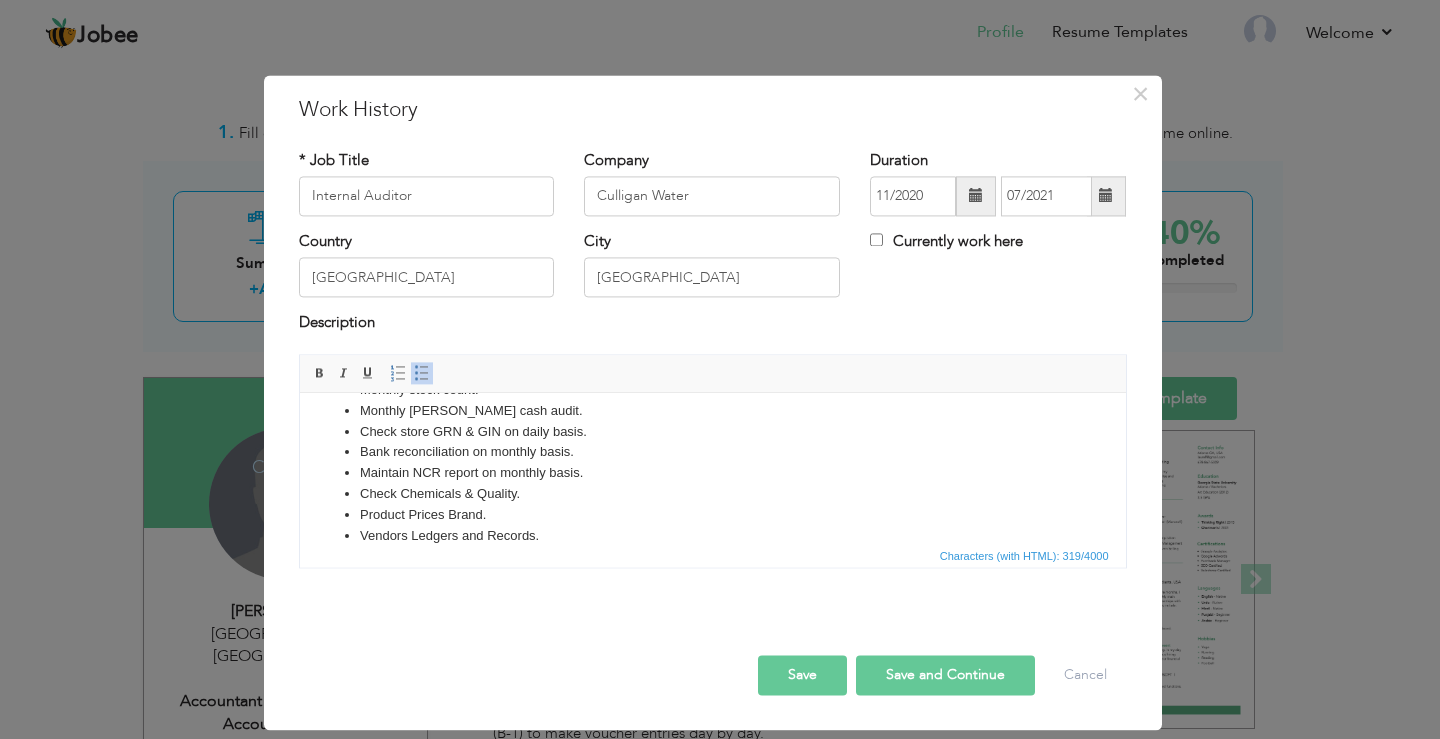 click on "Save" at bounding box center (802, 675) 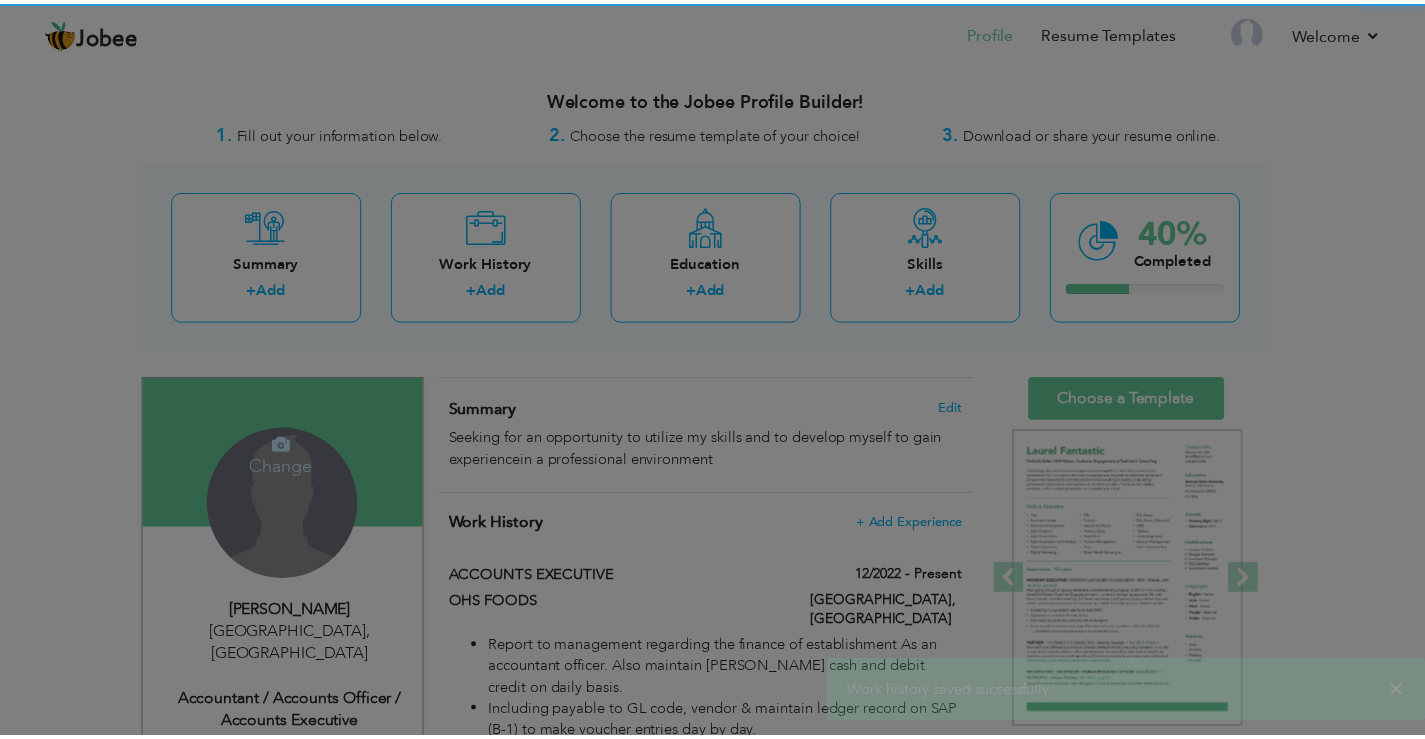 scroll, scrollTop: 0, scrollLeft: 0, axis: both 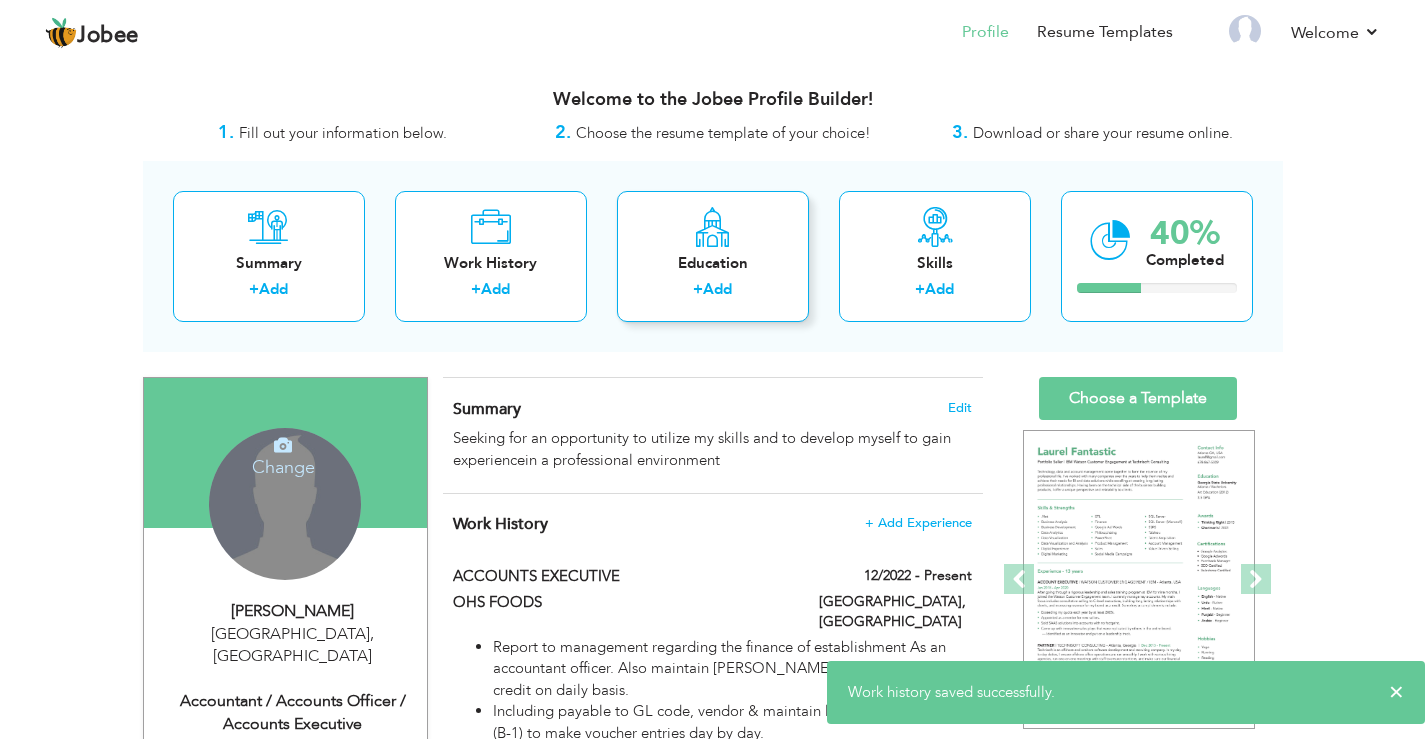 click on "Education
+  Add" at bounding box center [713, 256] 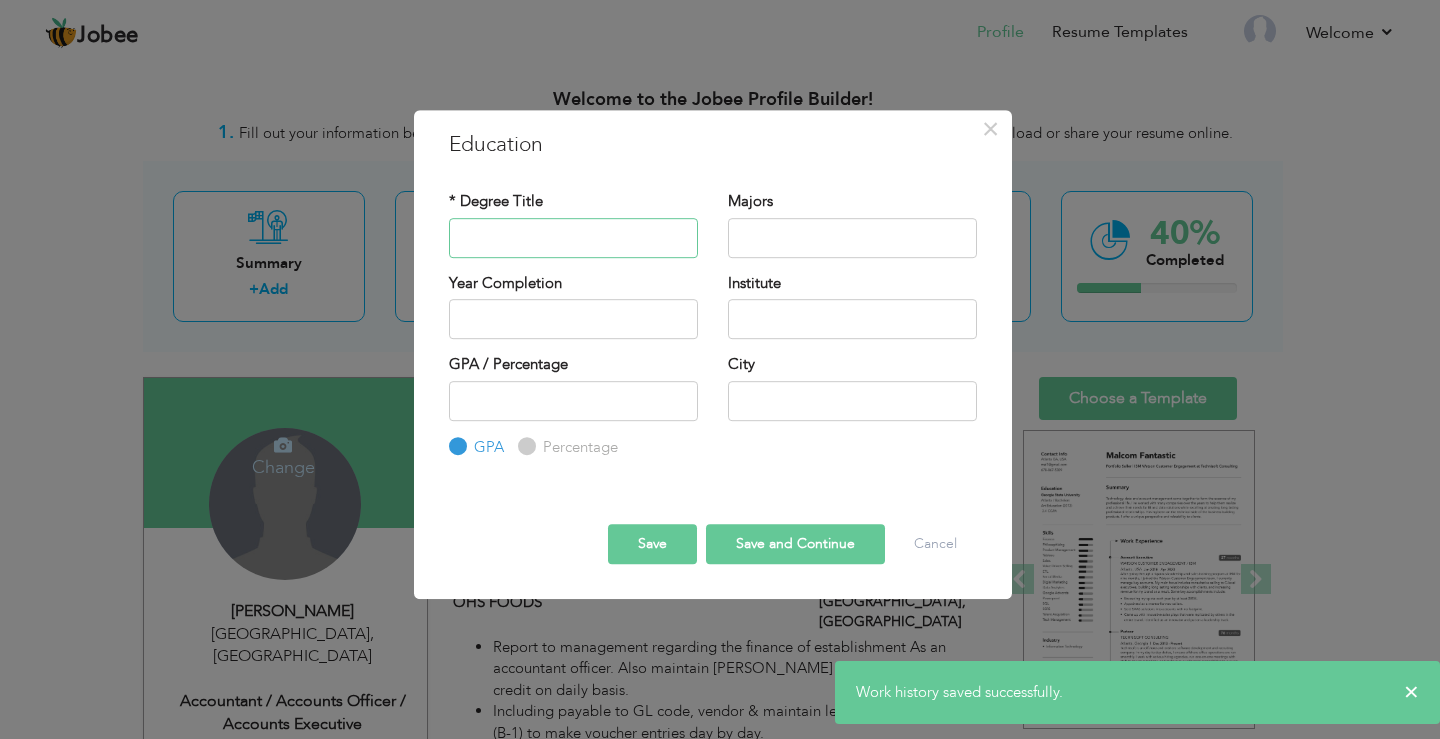 click at bounding box center [573, 238] 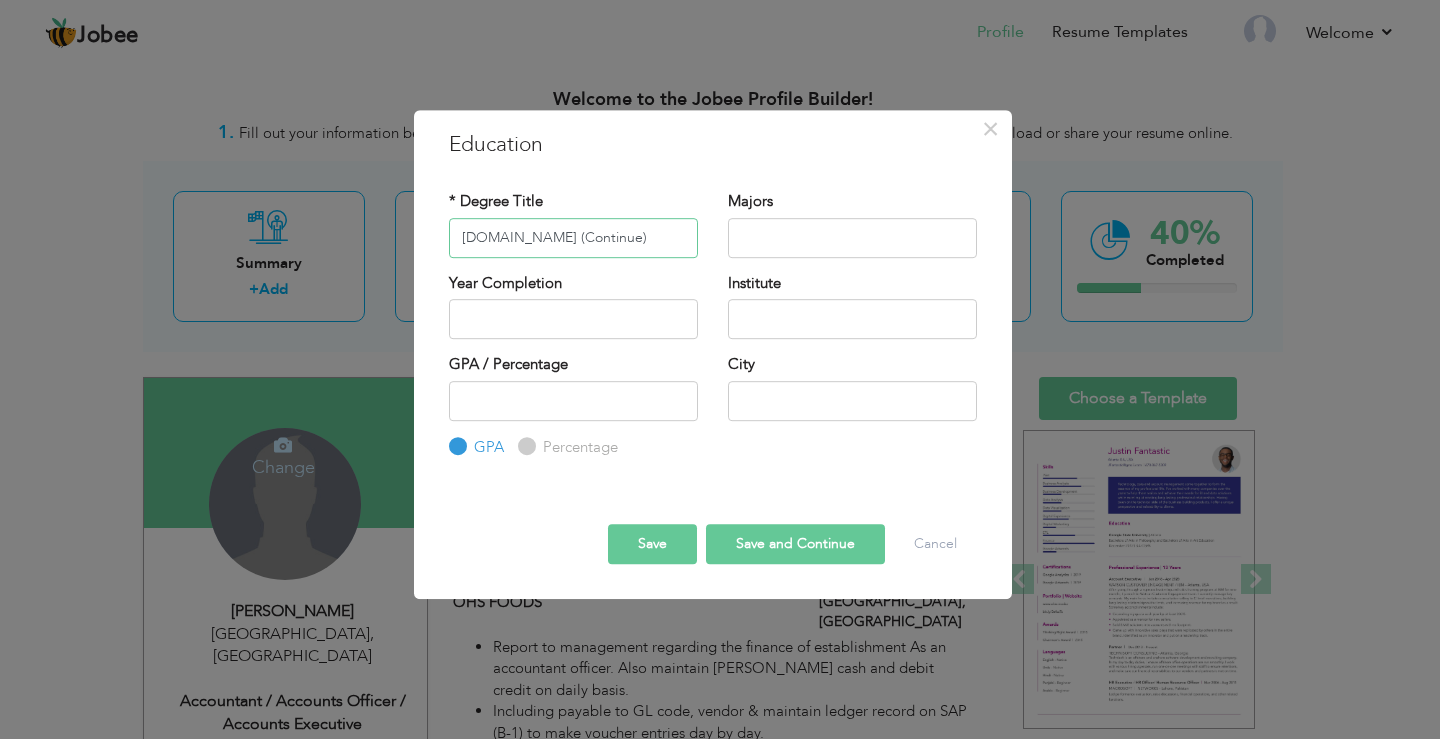 type on "B.COM (Continue)" 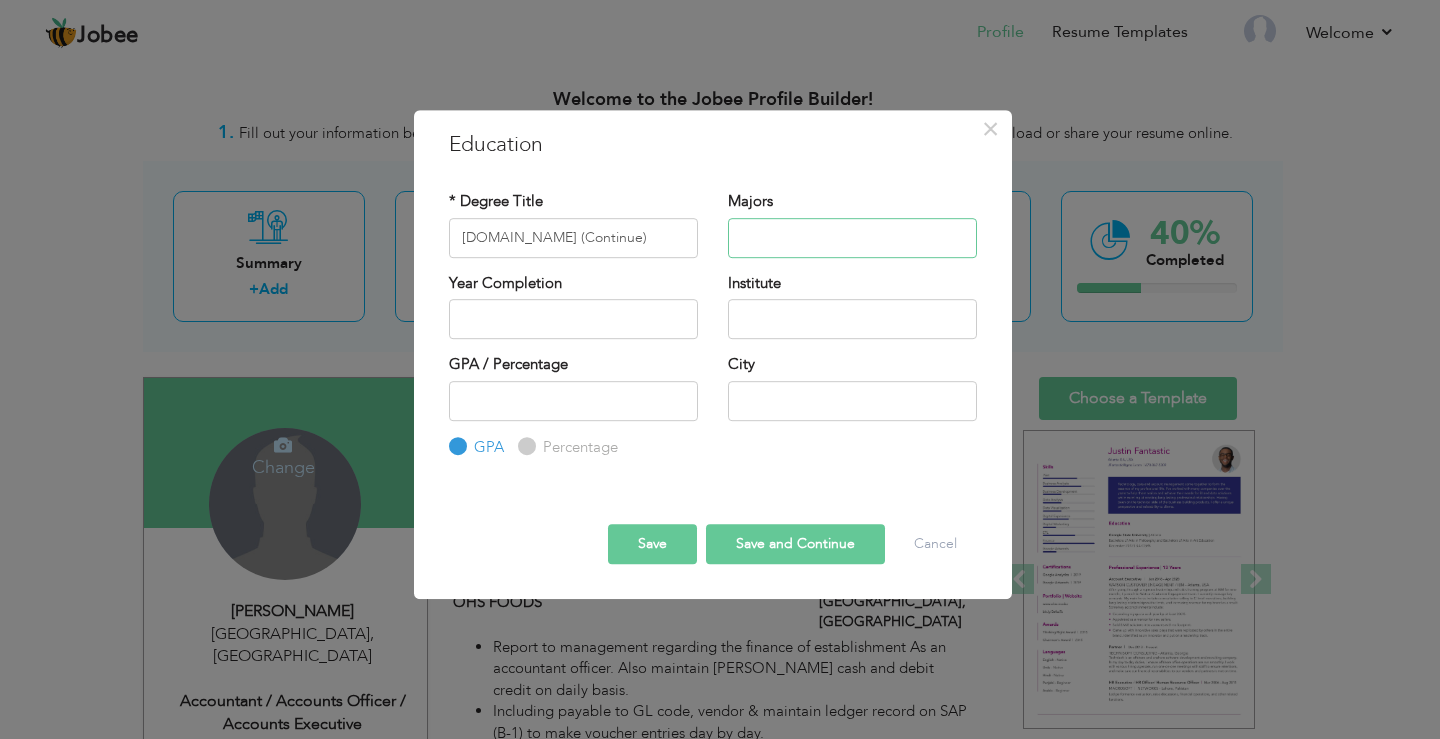 click at bounding box center (852, 238) 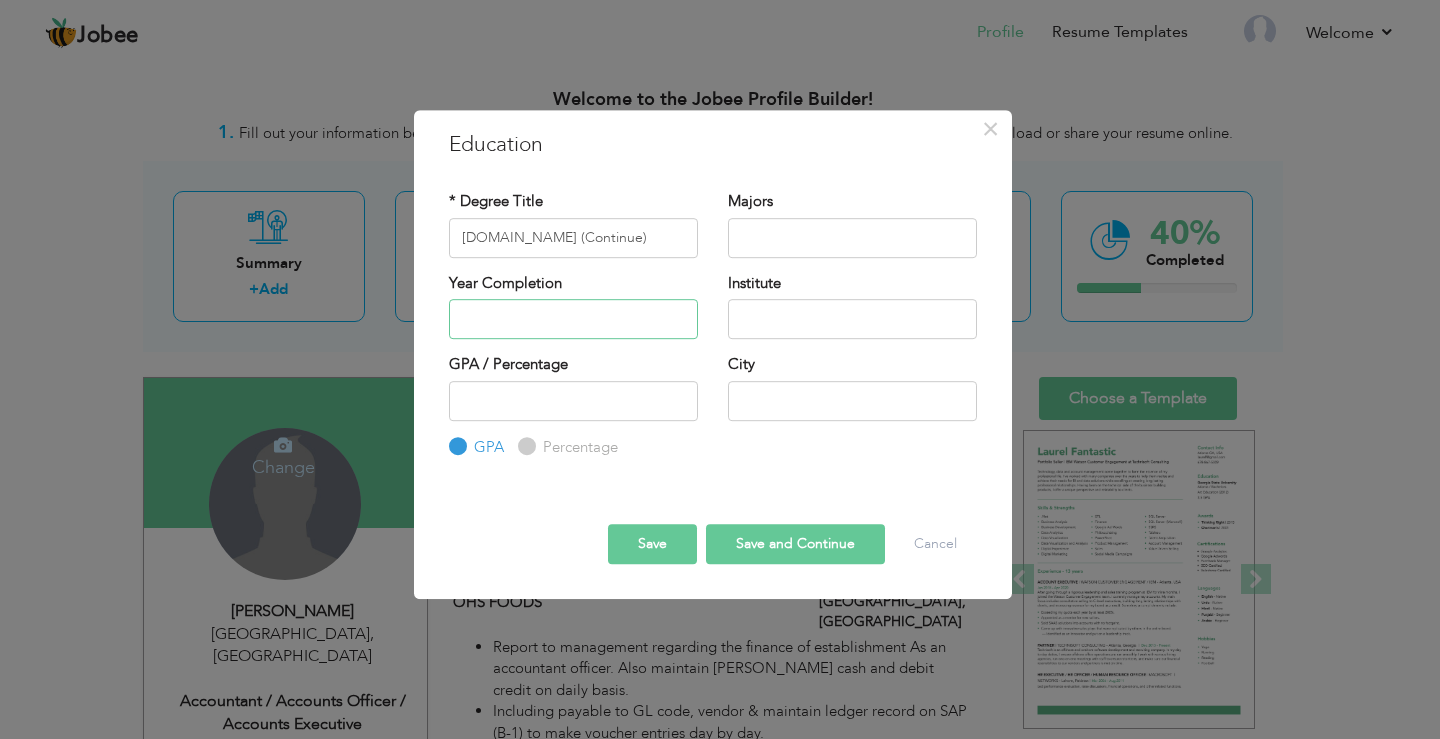 type on "2025" 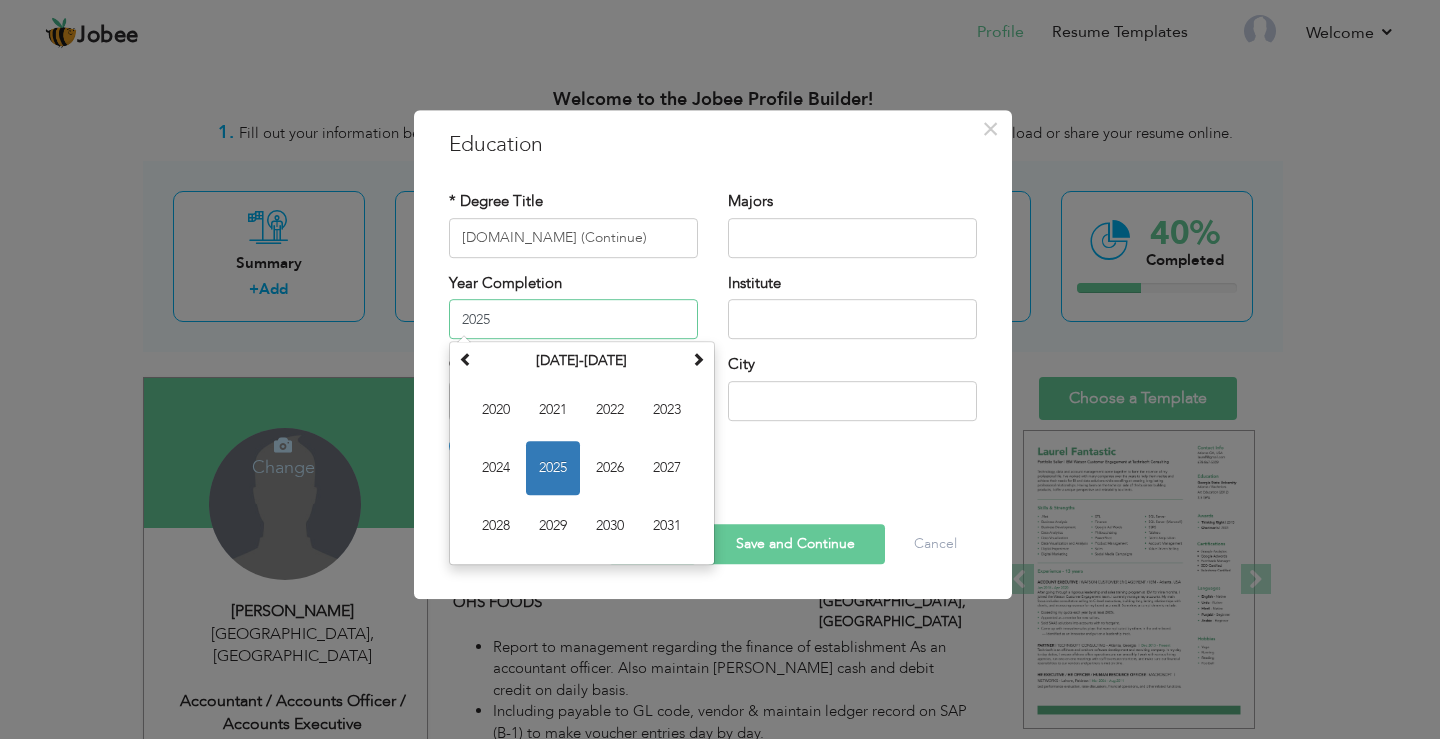 click on "2025" at bounding box center (573, 319) 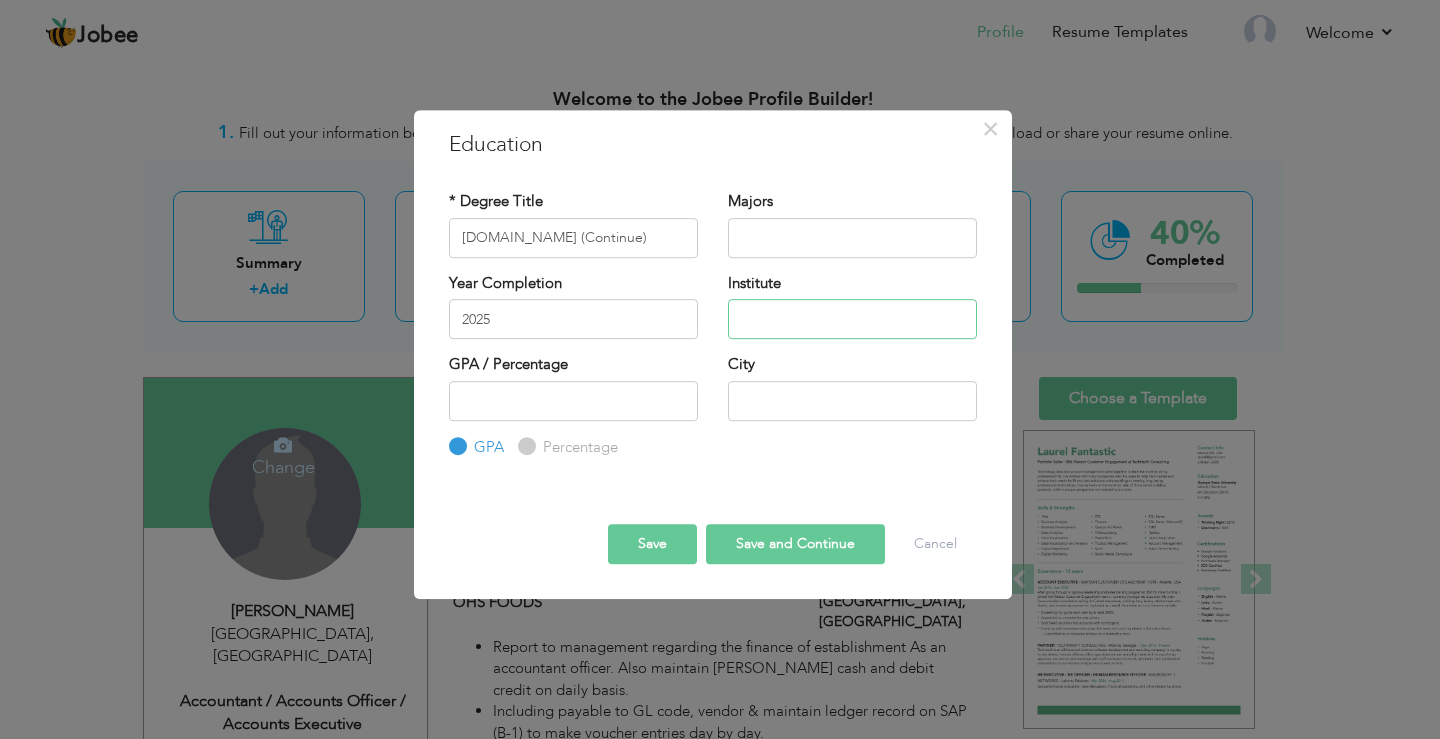 click at bounding box center (852, 319) 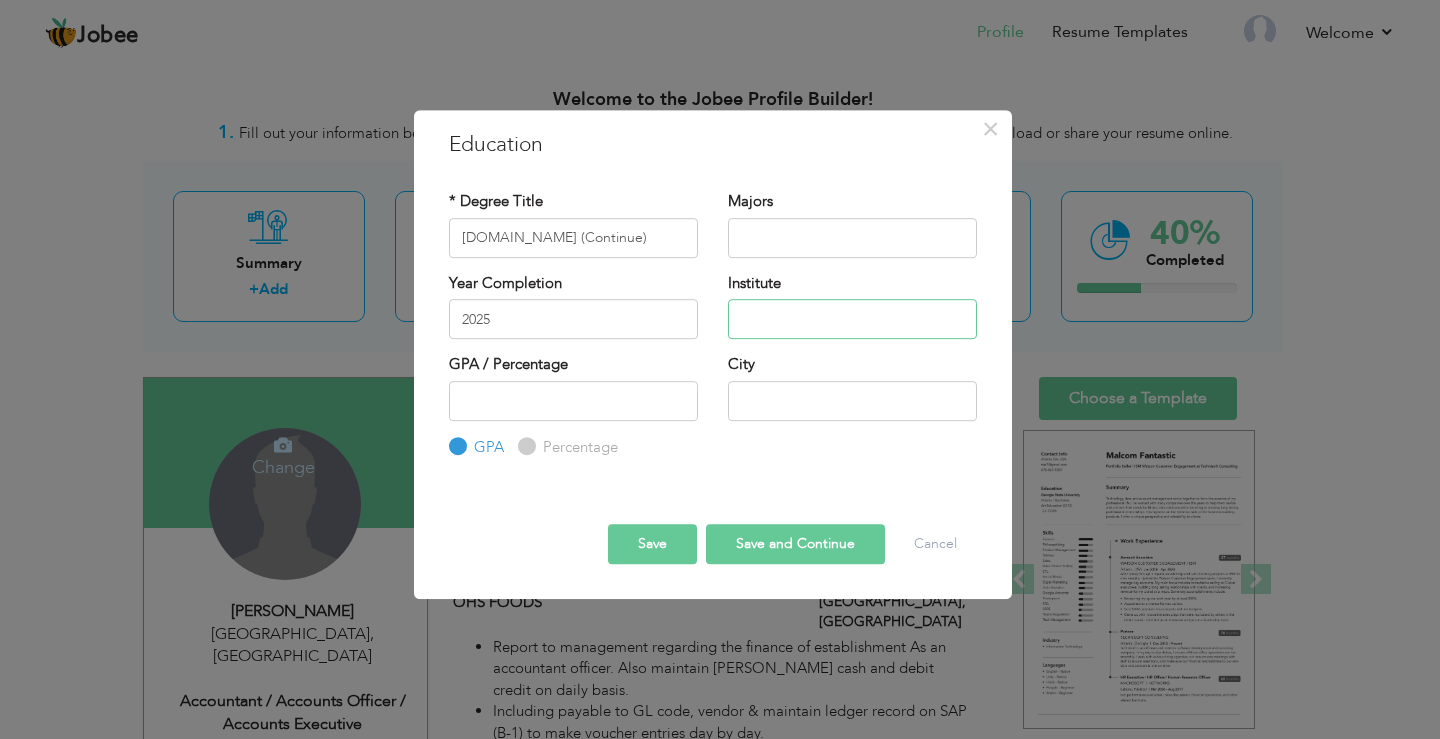 click at bounding box center (852, 319) 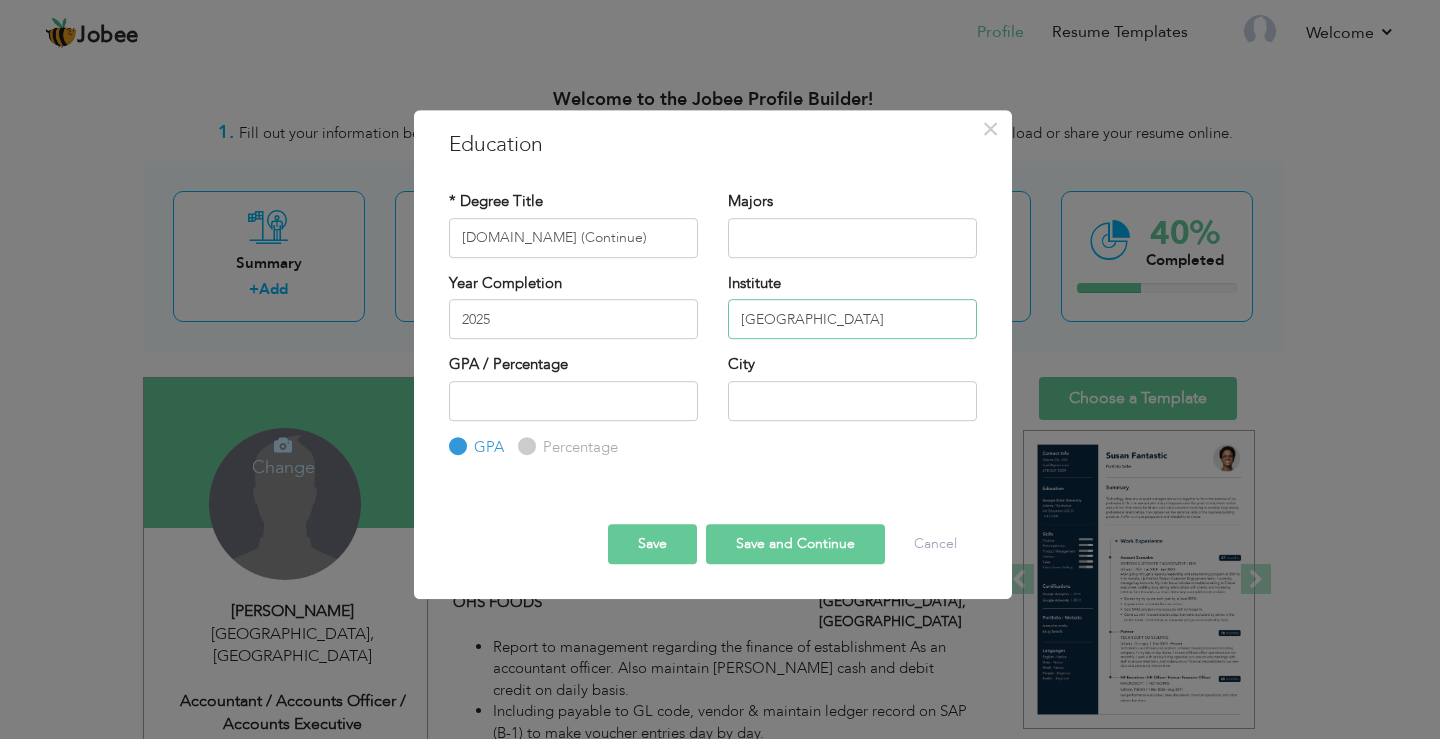type on "Karachi University" 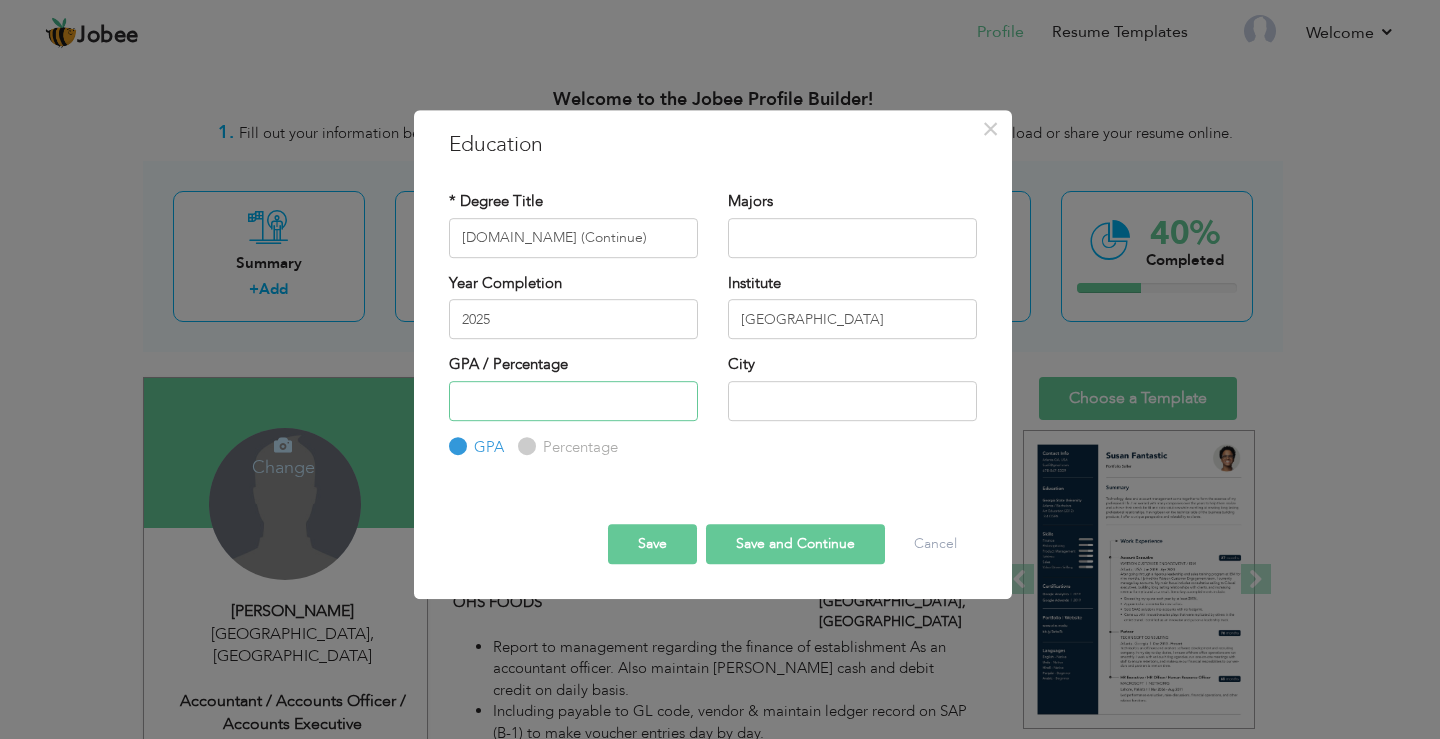 click at bounding box center [573, 401] 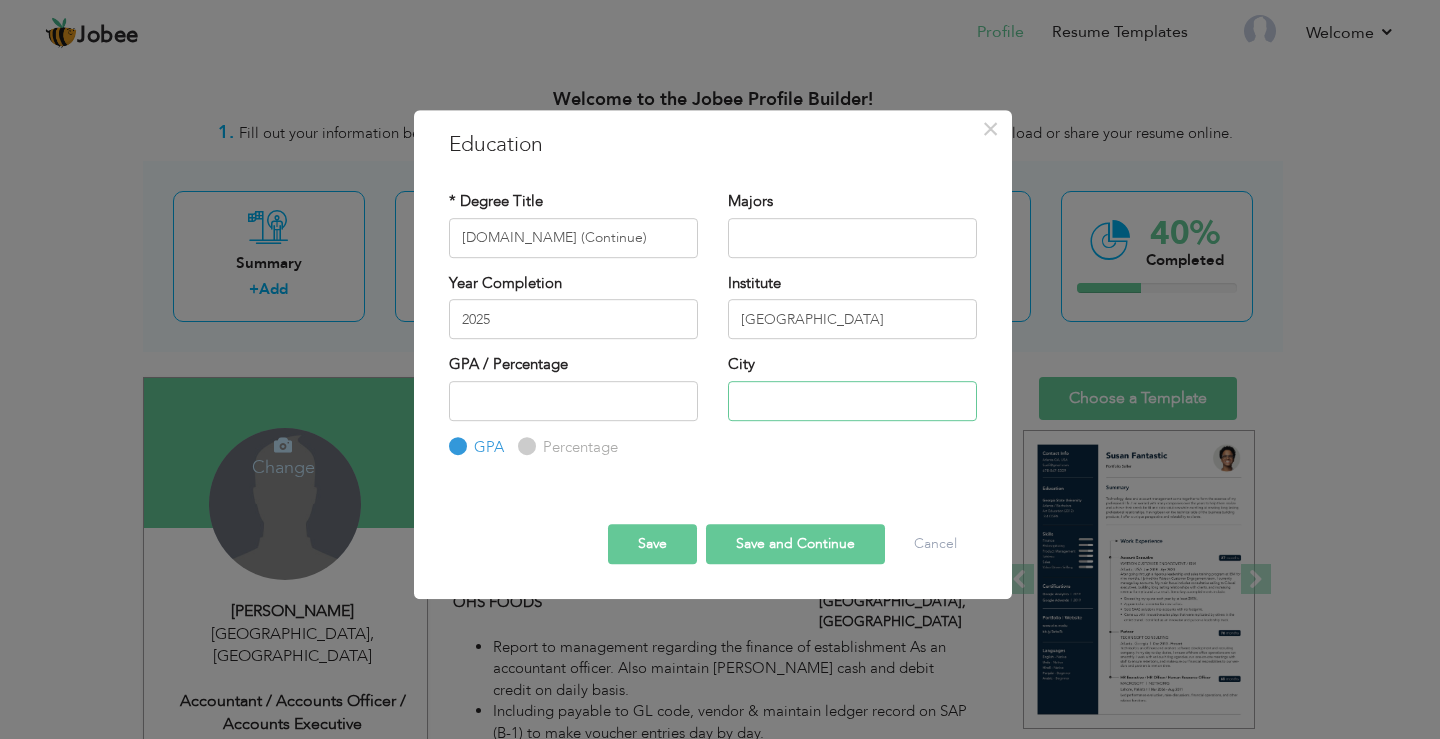 click at bounding box center (852, 401) 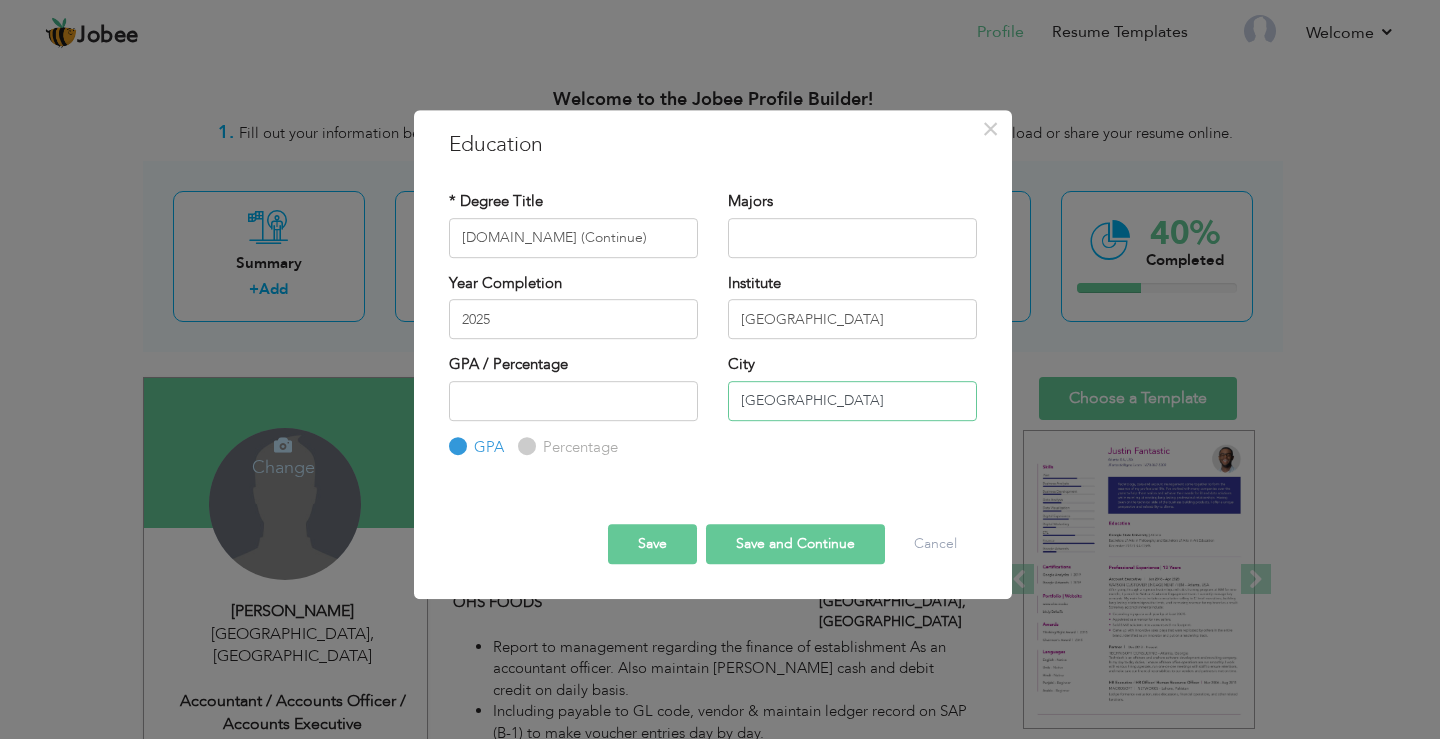 type on "Karachi" 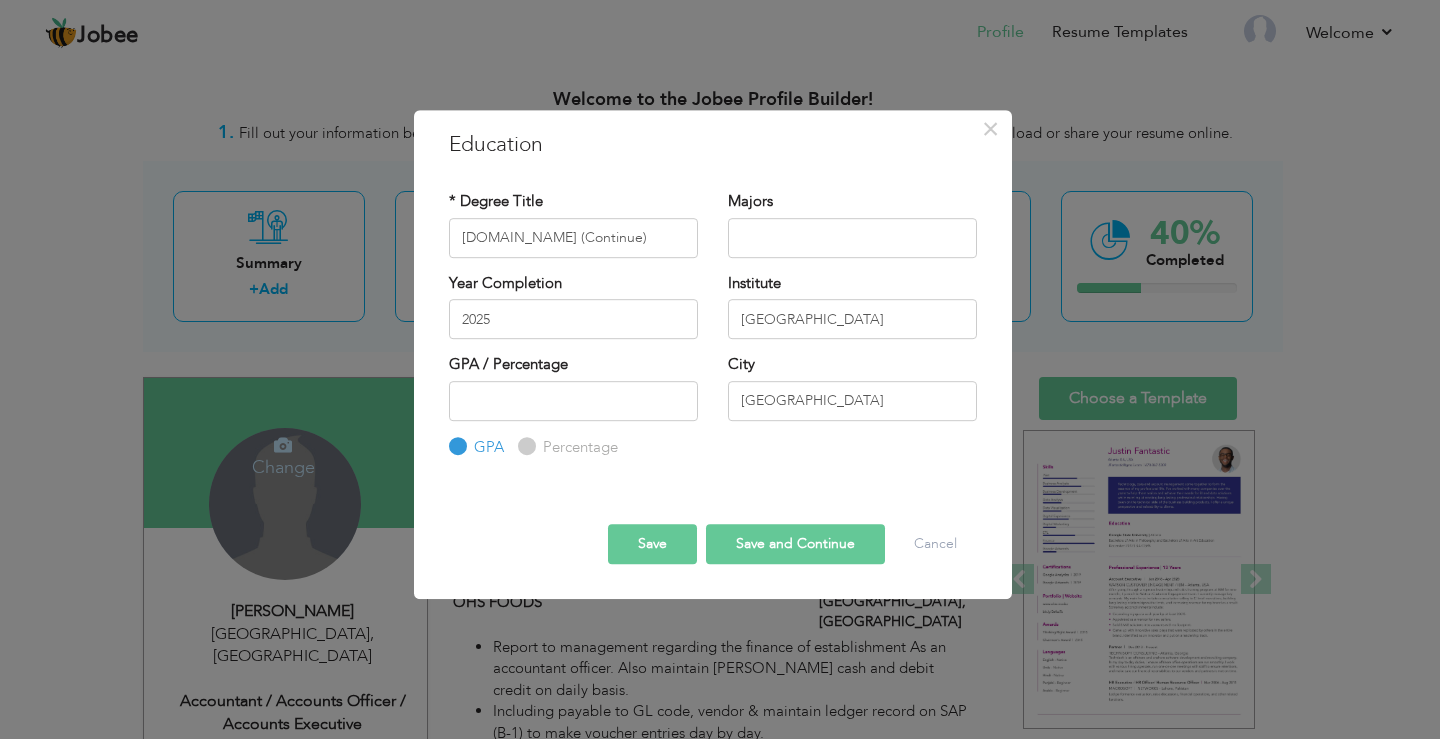 click on "Save" at bounding box center [652, 544] 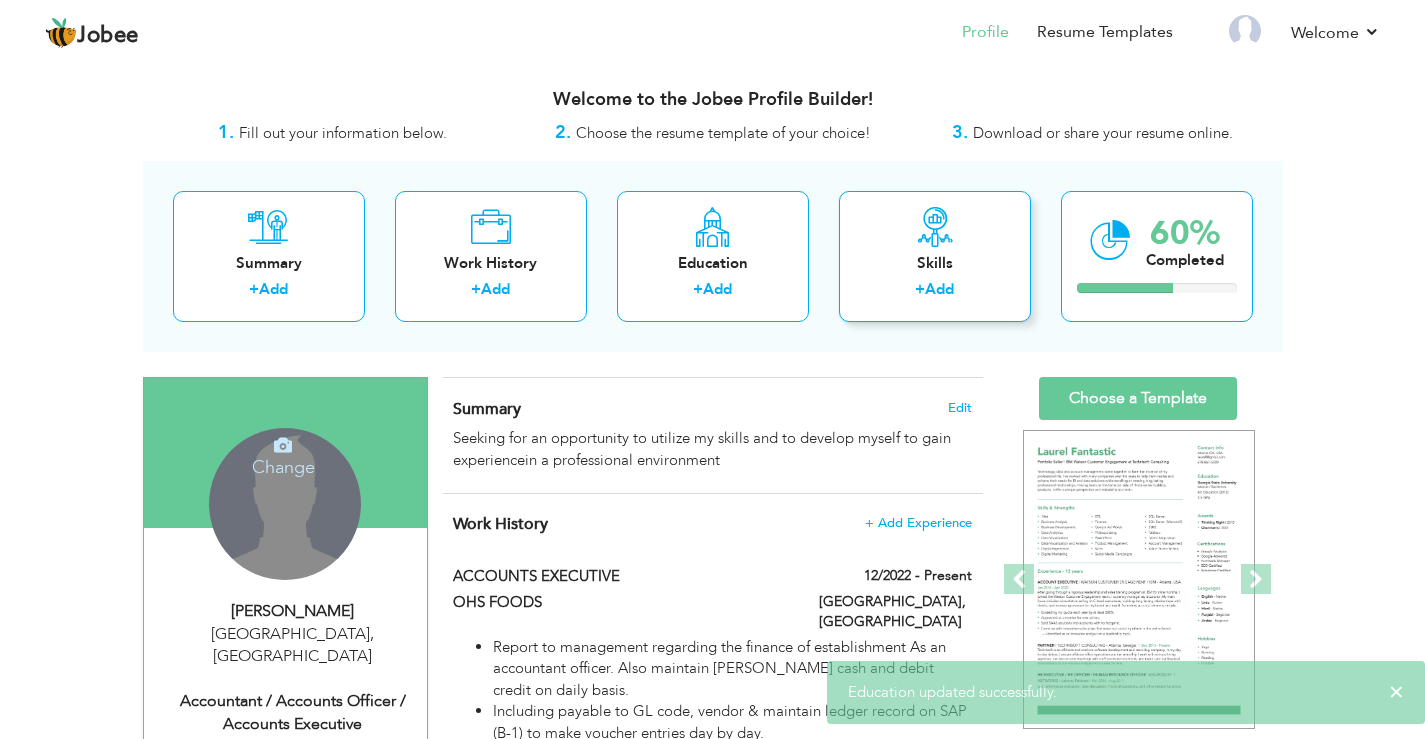 click on "Skills
+  Add" at bounding box center (935, 256) 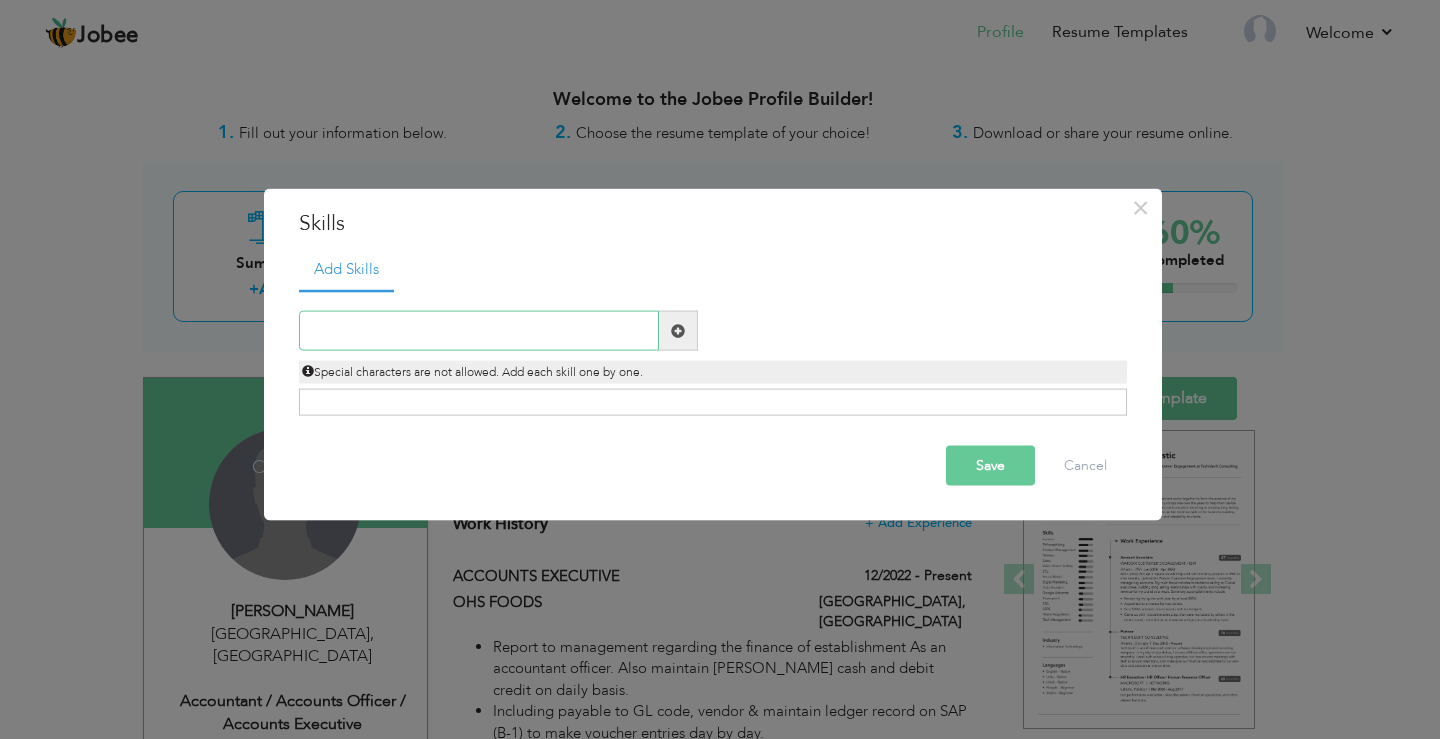 click at bounding box center [479, 331] 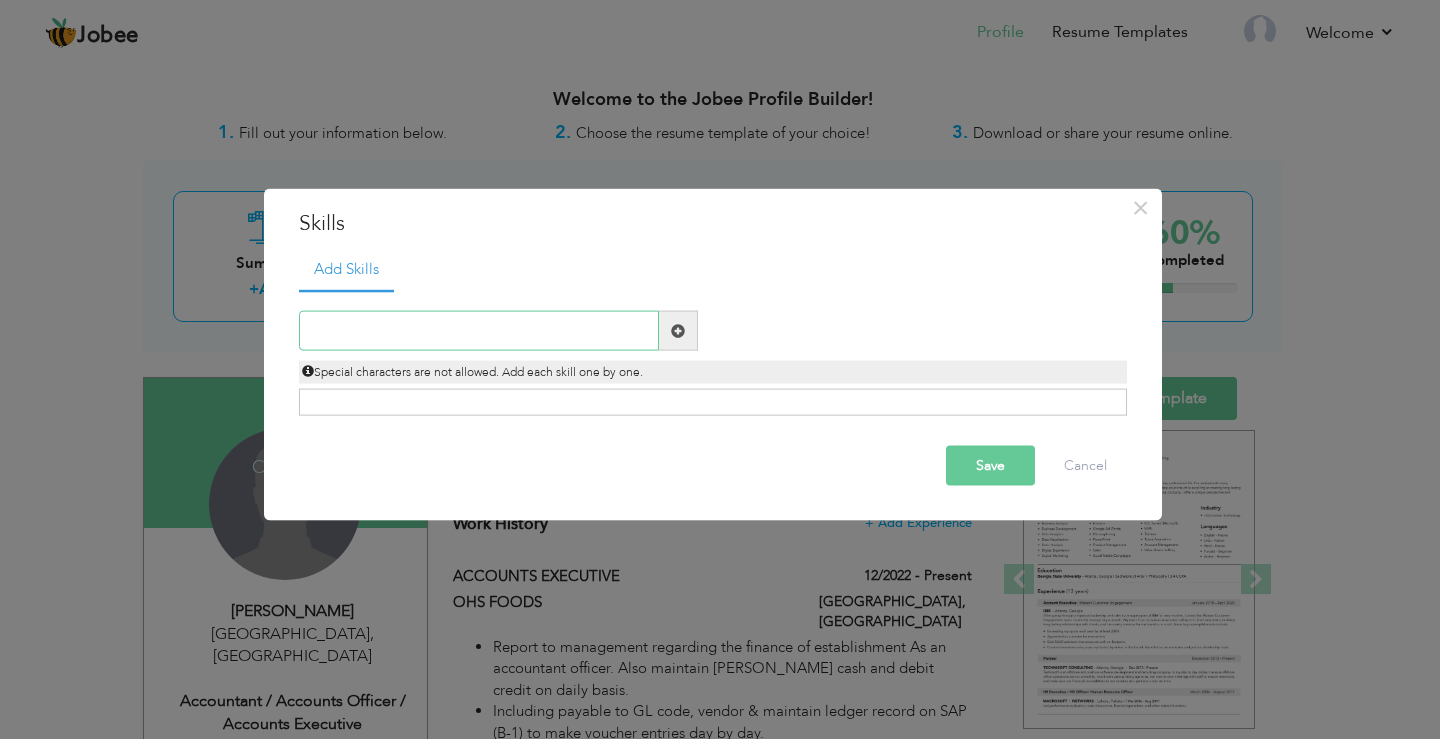 paste on "•	Ability to handle multiple tasks with good time" 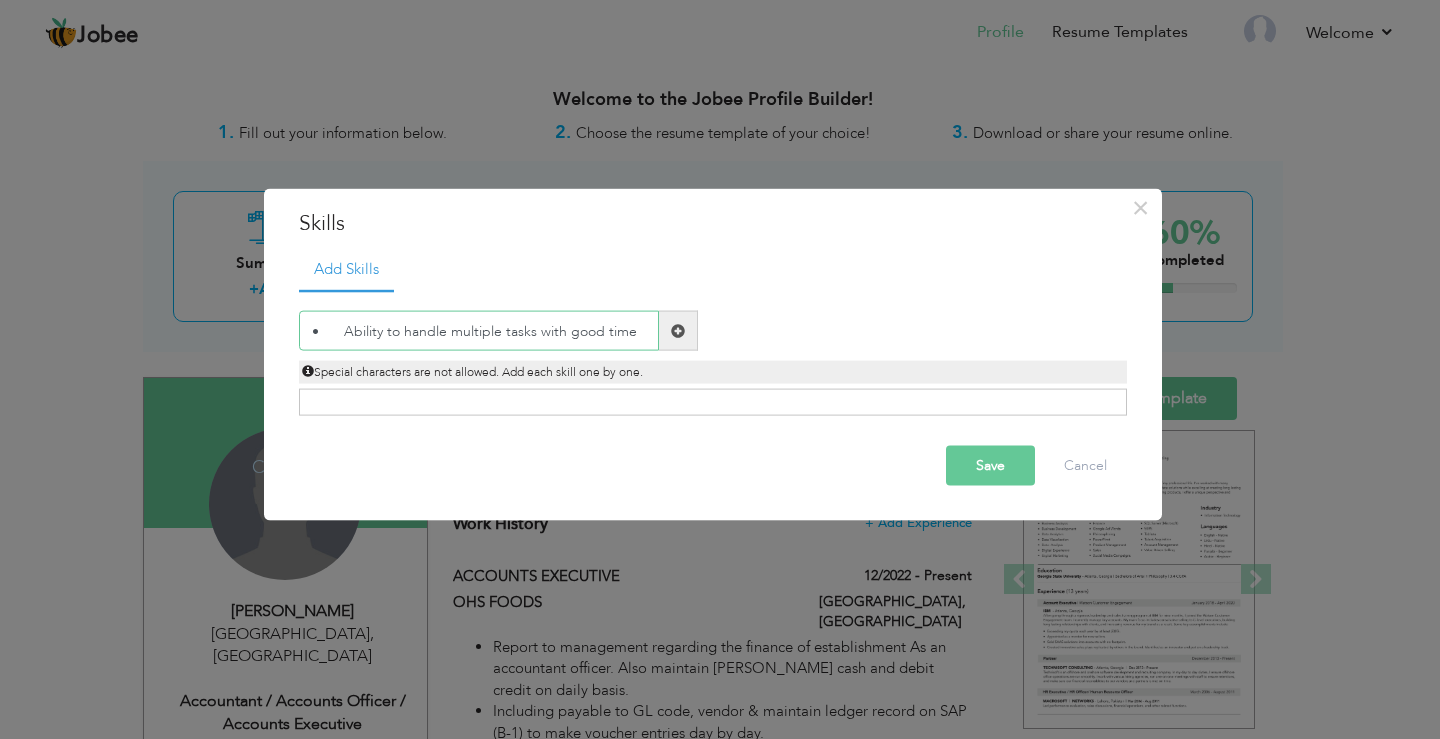 type on "•	Ability to handle multiple tasks with good time" 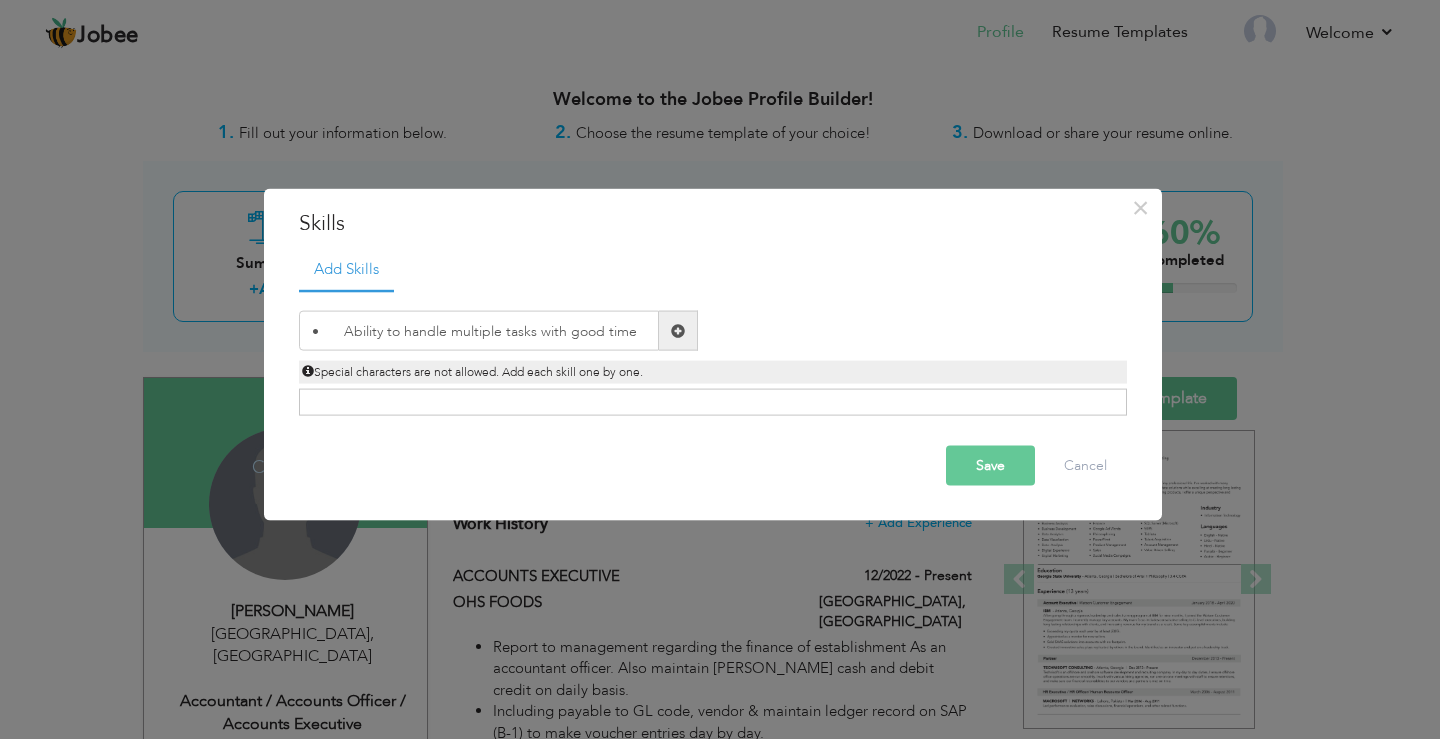 click at bounding box center (678, 330) 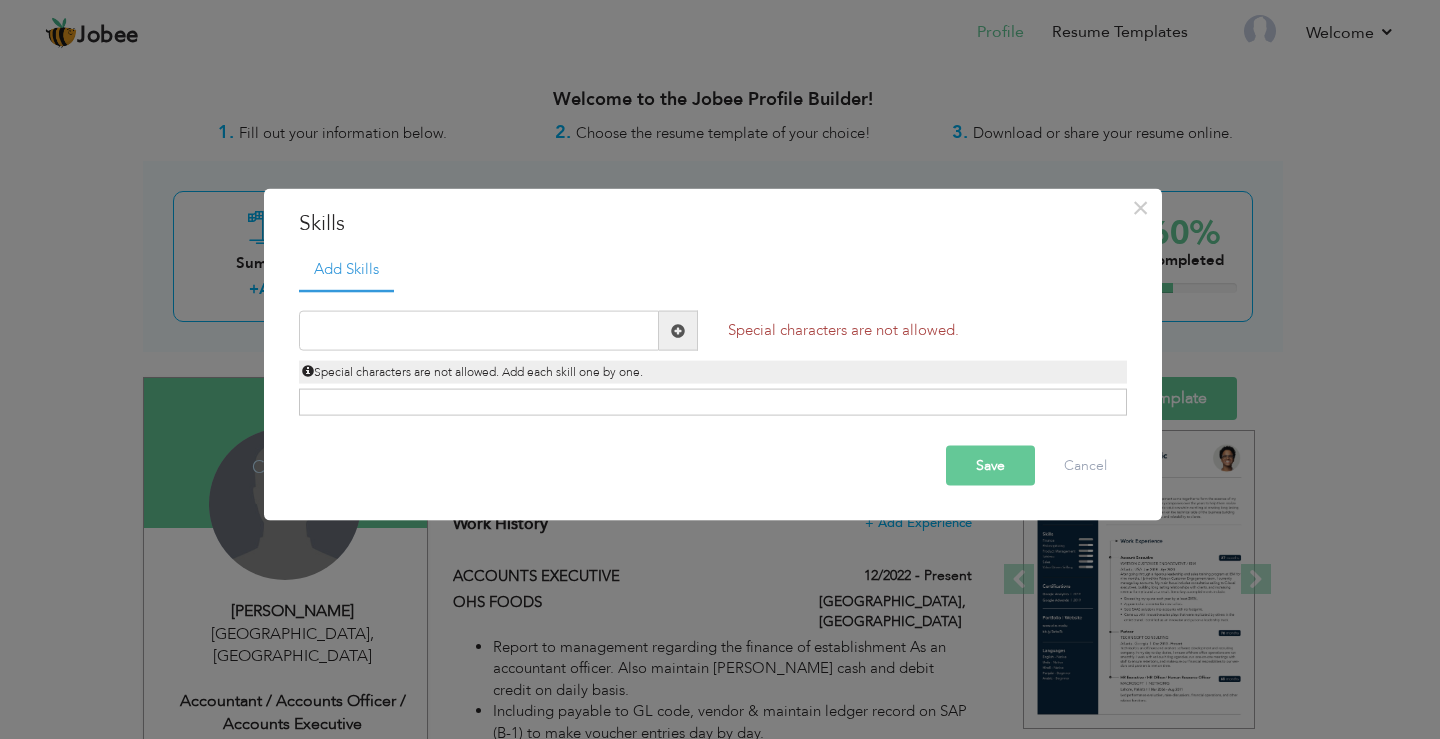 click on "Special characters are not allowed." at bounding box center (843, 330) 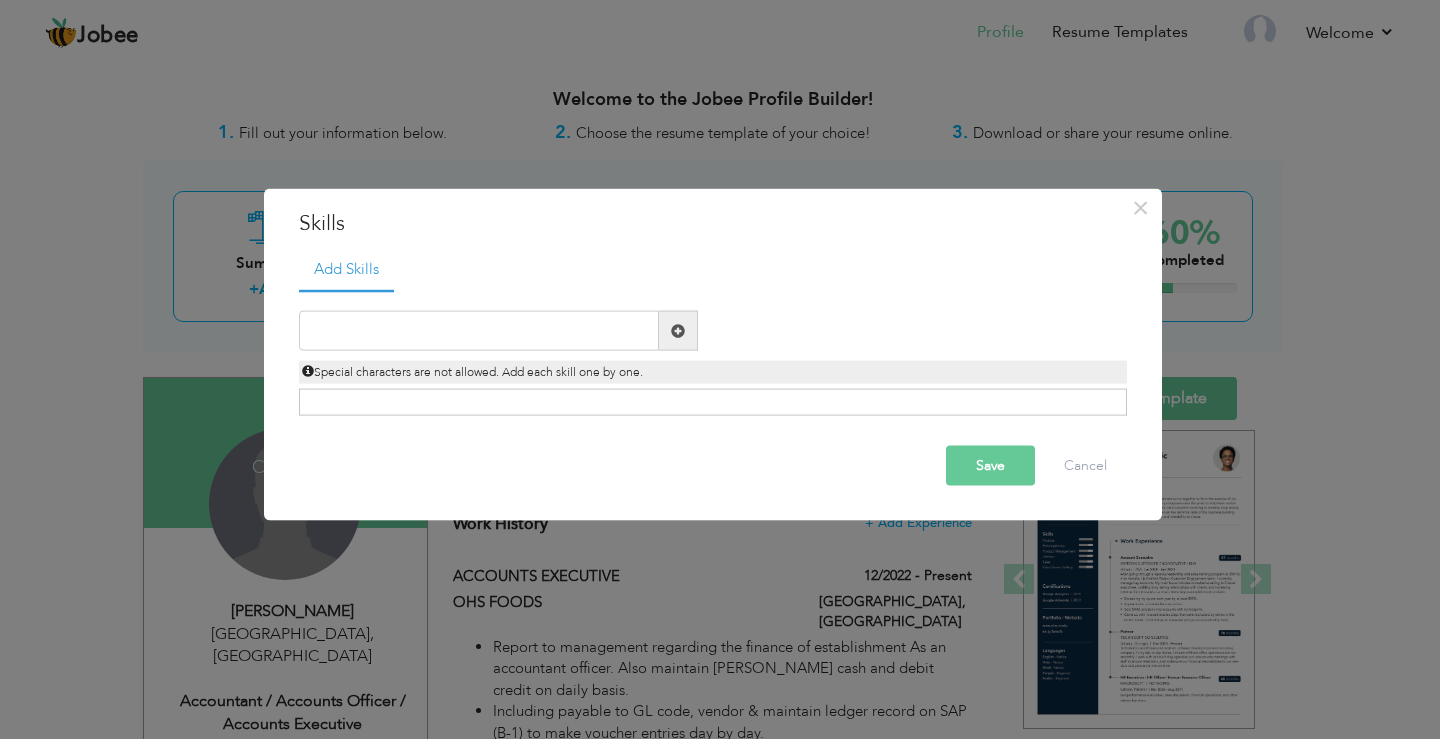 click on "Duplicate entry
Special characters are not allowed. Add each skill one by one." at bounding box center (713, 347) 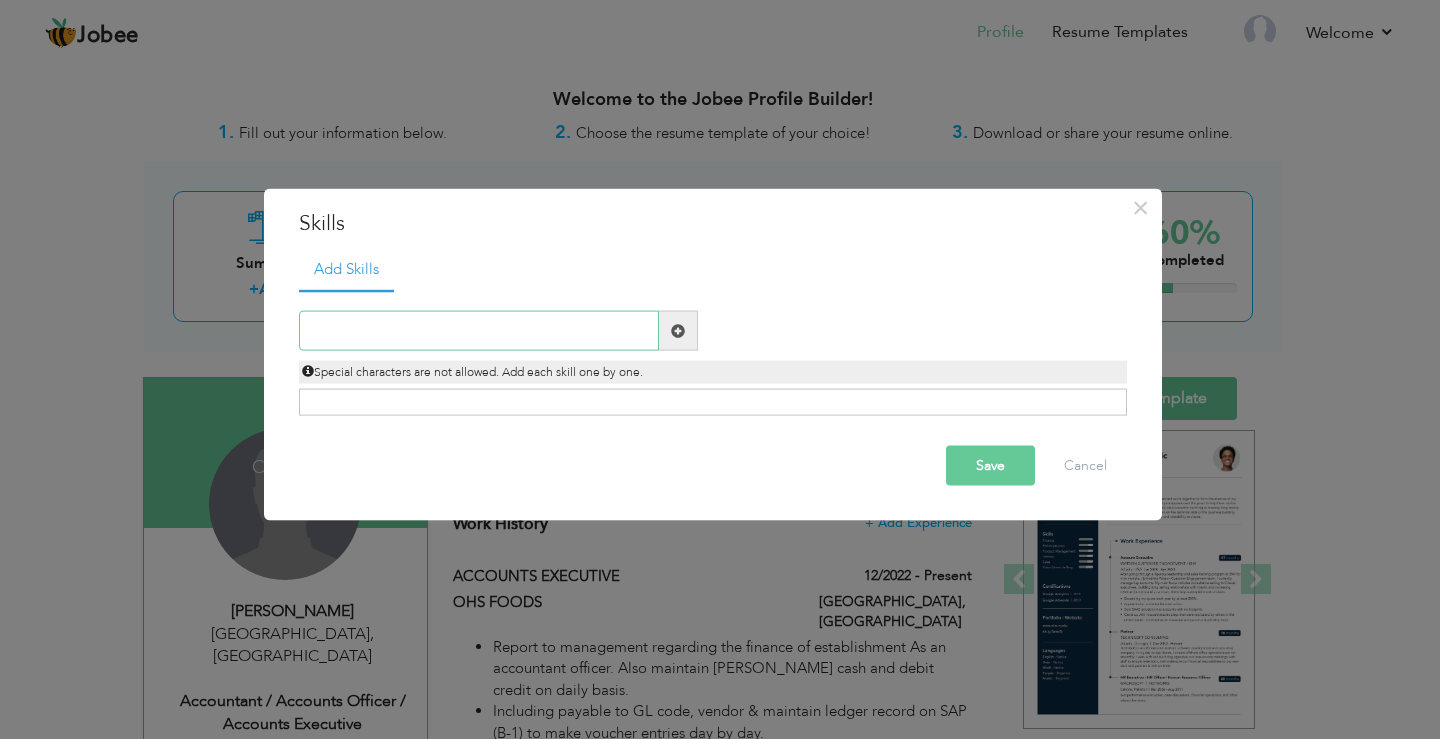 click at bounding box center [479, 331] 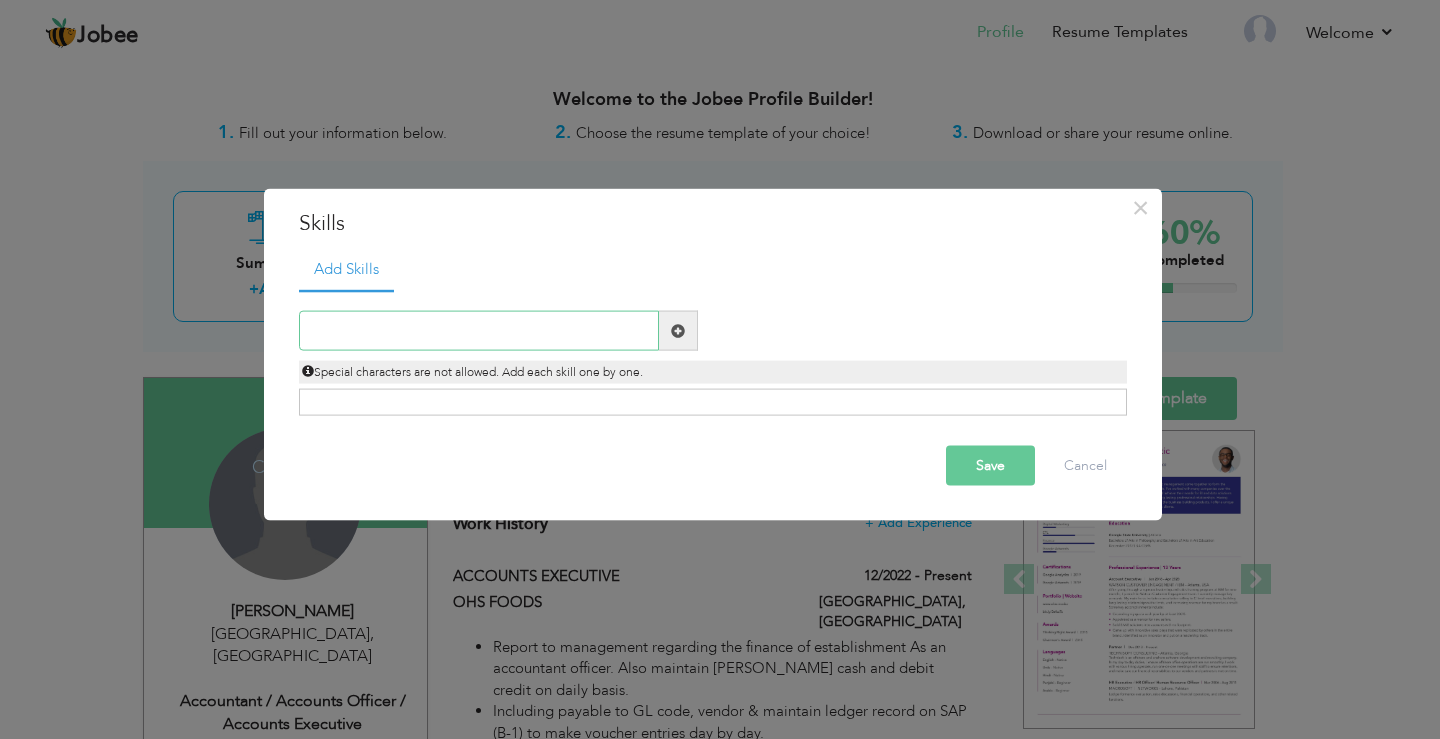 paste on "•	Adaptable to change" 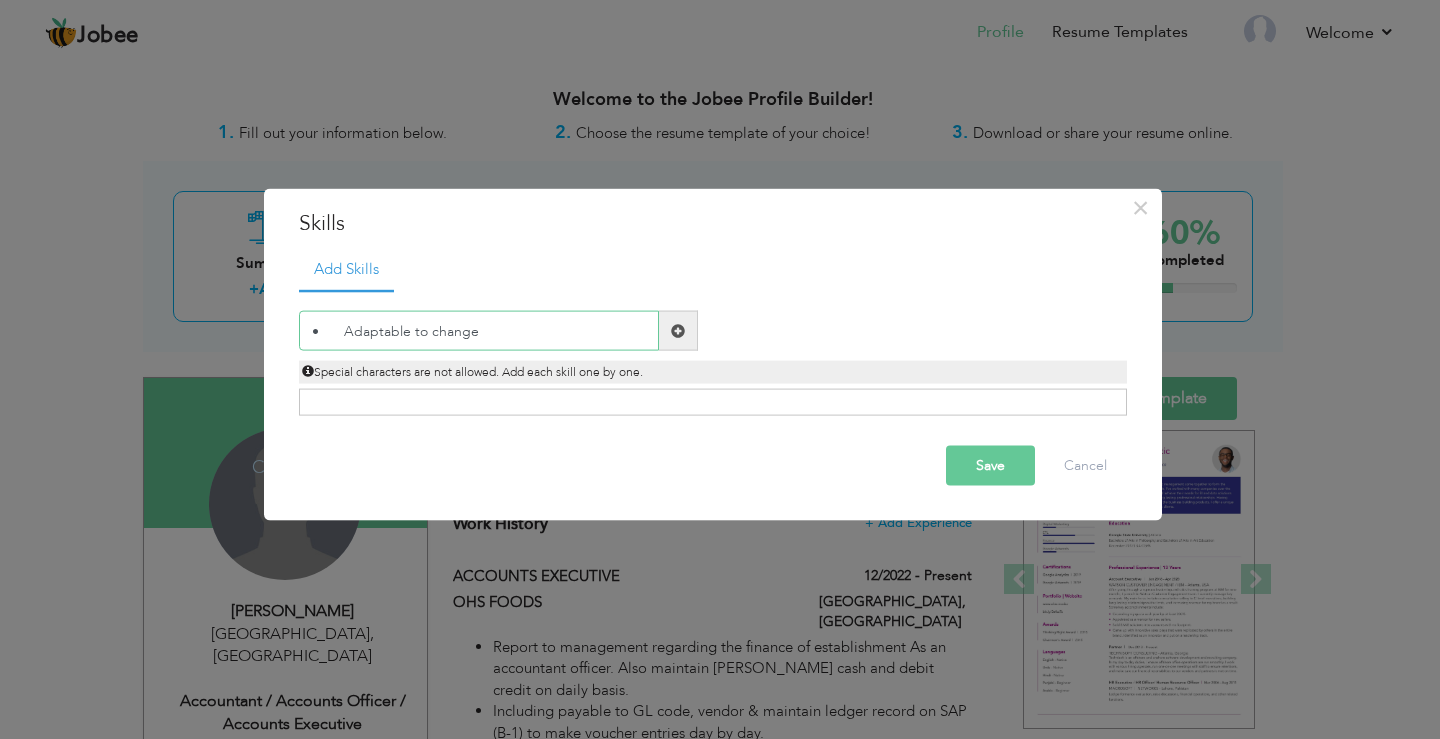 type on "•	Adaptable to change" 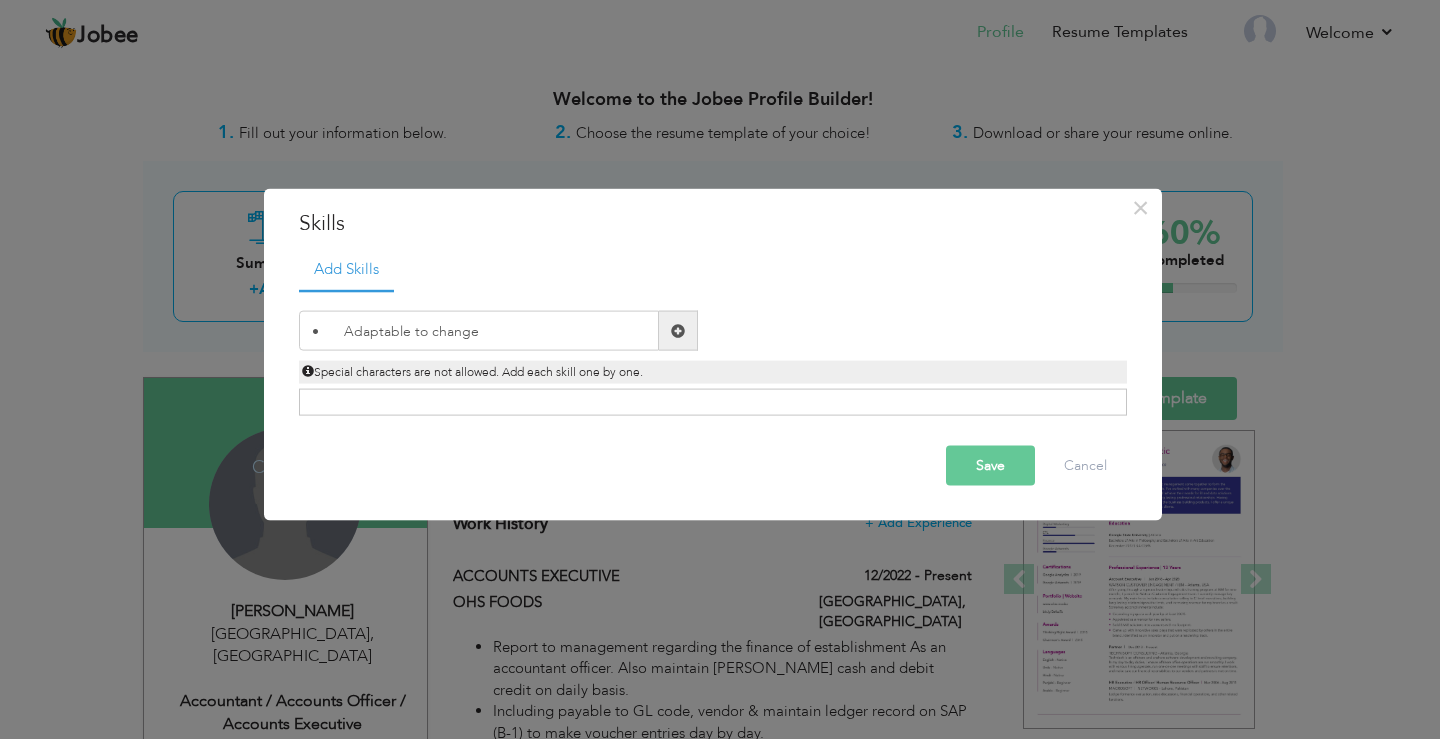 click at bounding box center [678, 330] 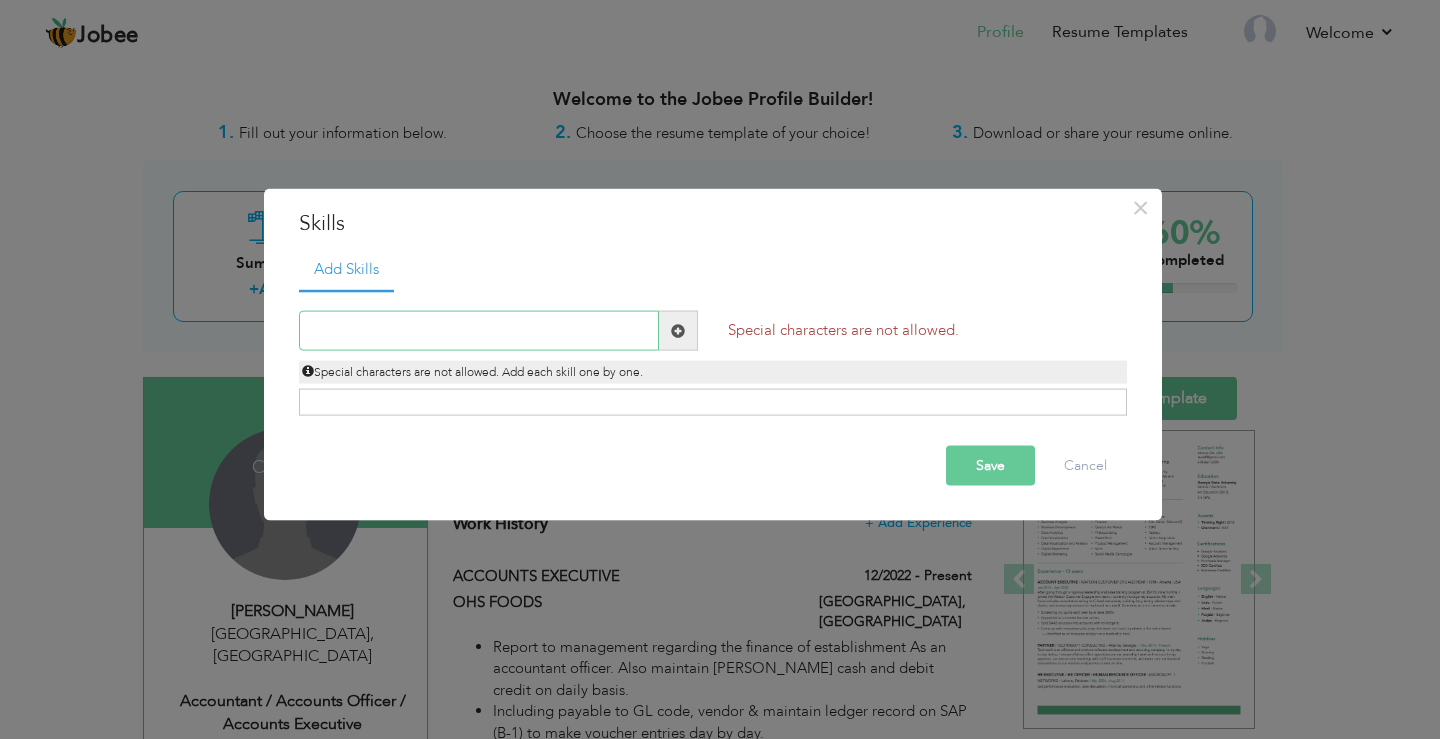 click at bounding box center (479, 331) 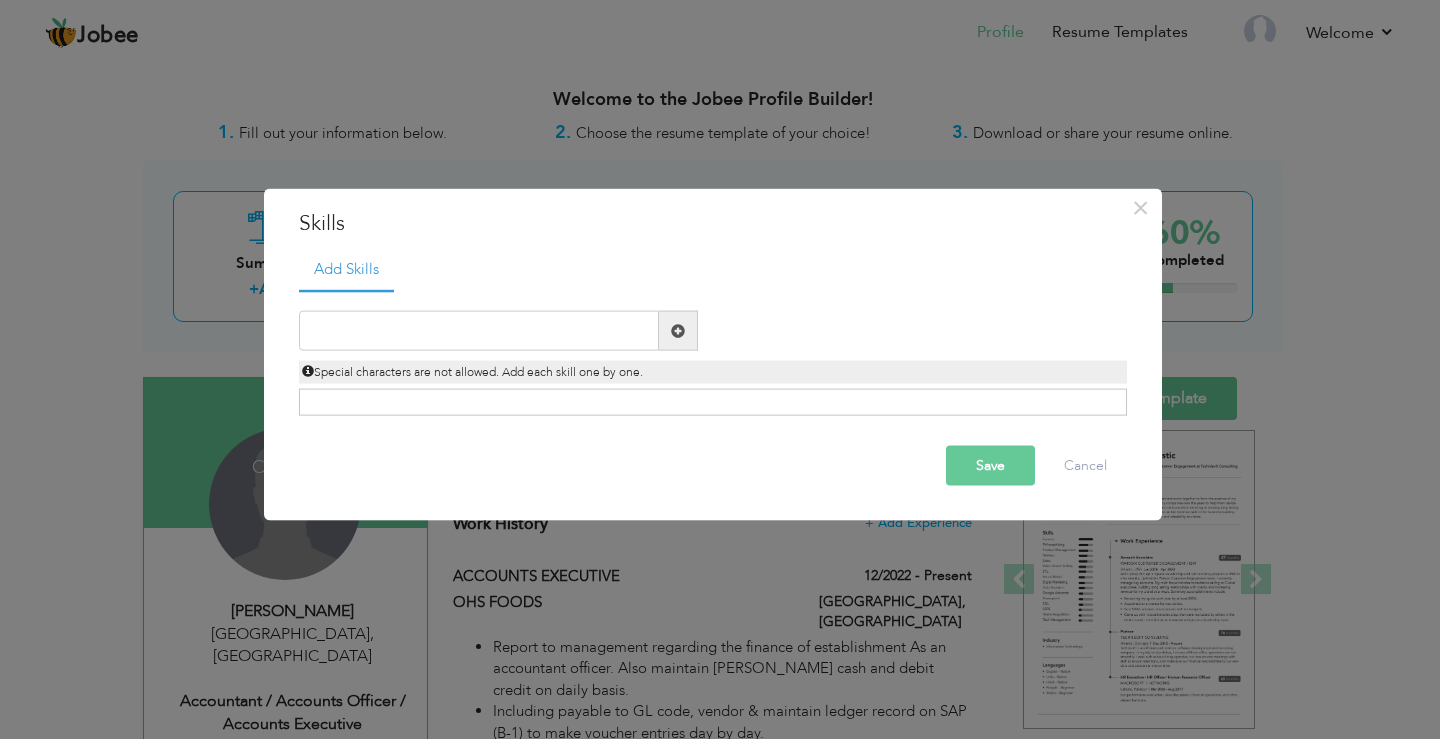 click on "Special characters are not allowed. Add each skill one by one." at bounding box center (472, 372) 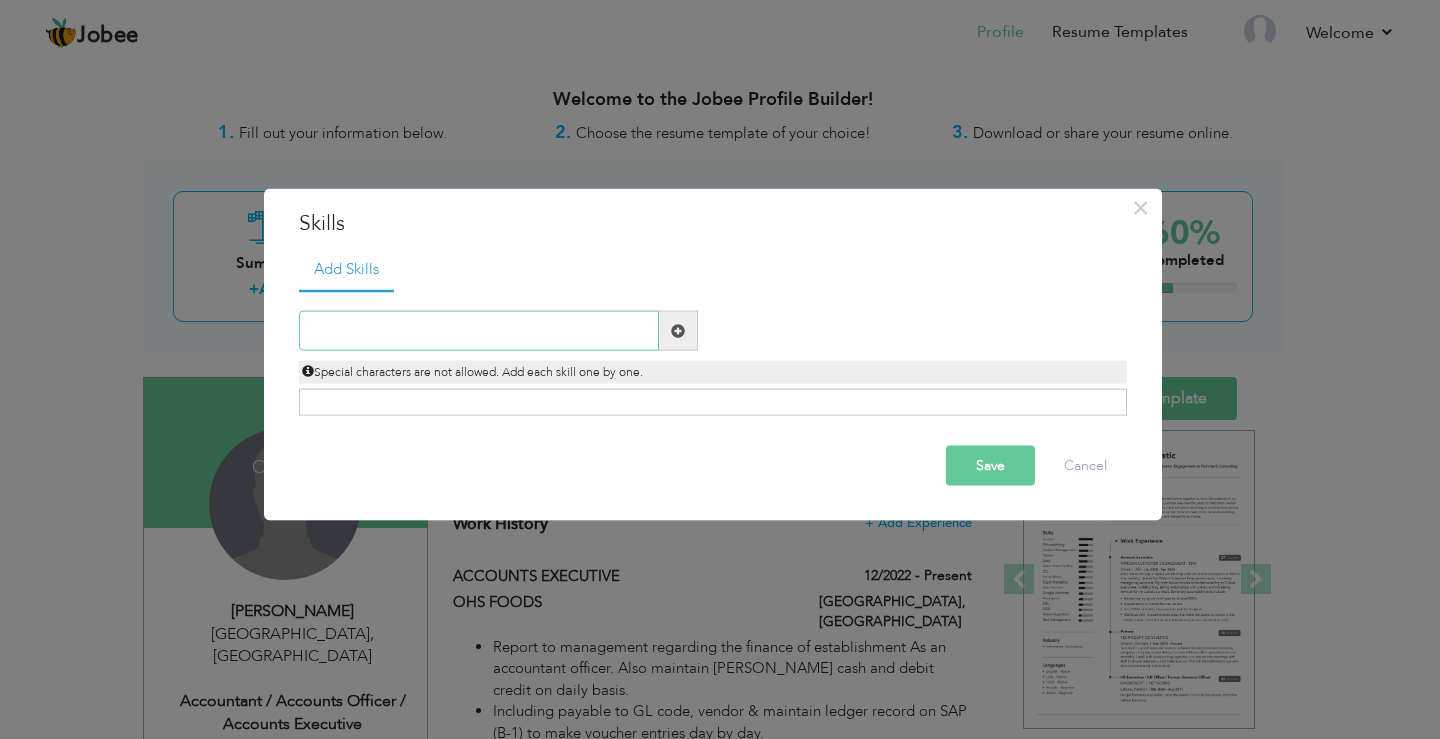 click at bounding box center (479, 331) 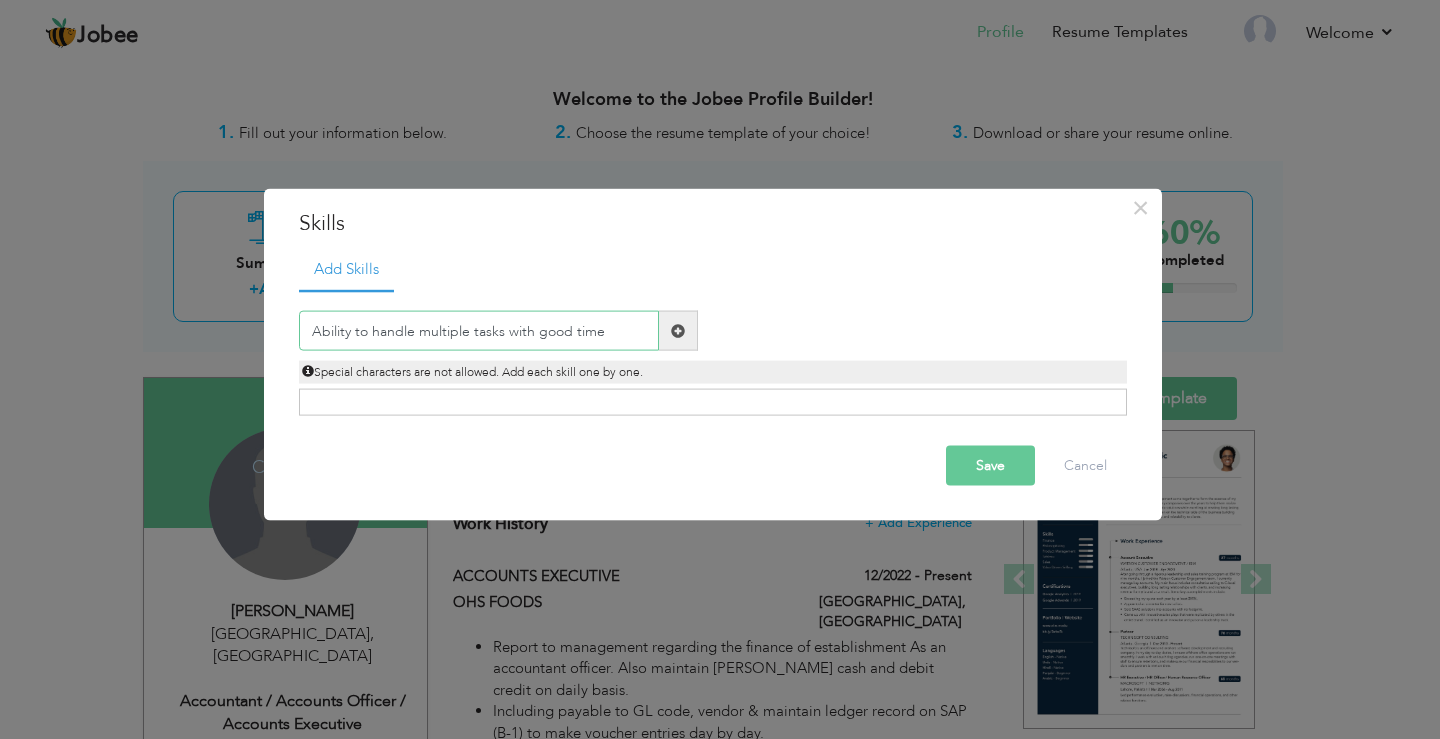 click on "Ability to handle multiple tasks with good time" at bounding box center [479, 331] 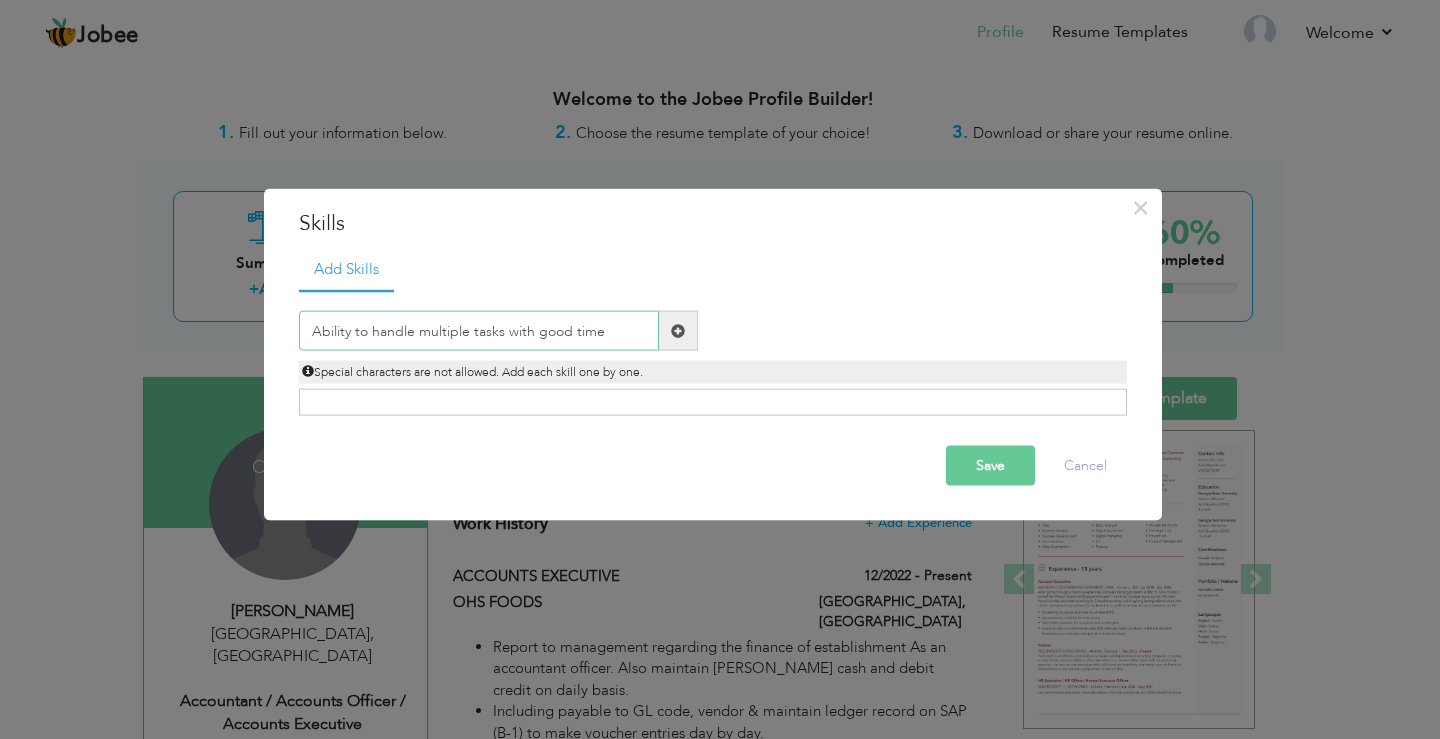 paste on "ma" 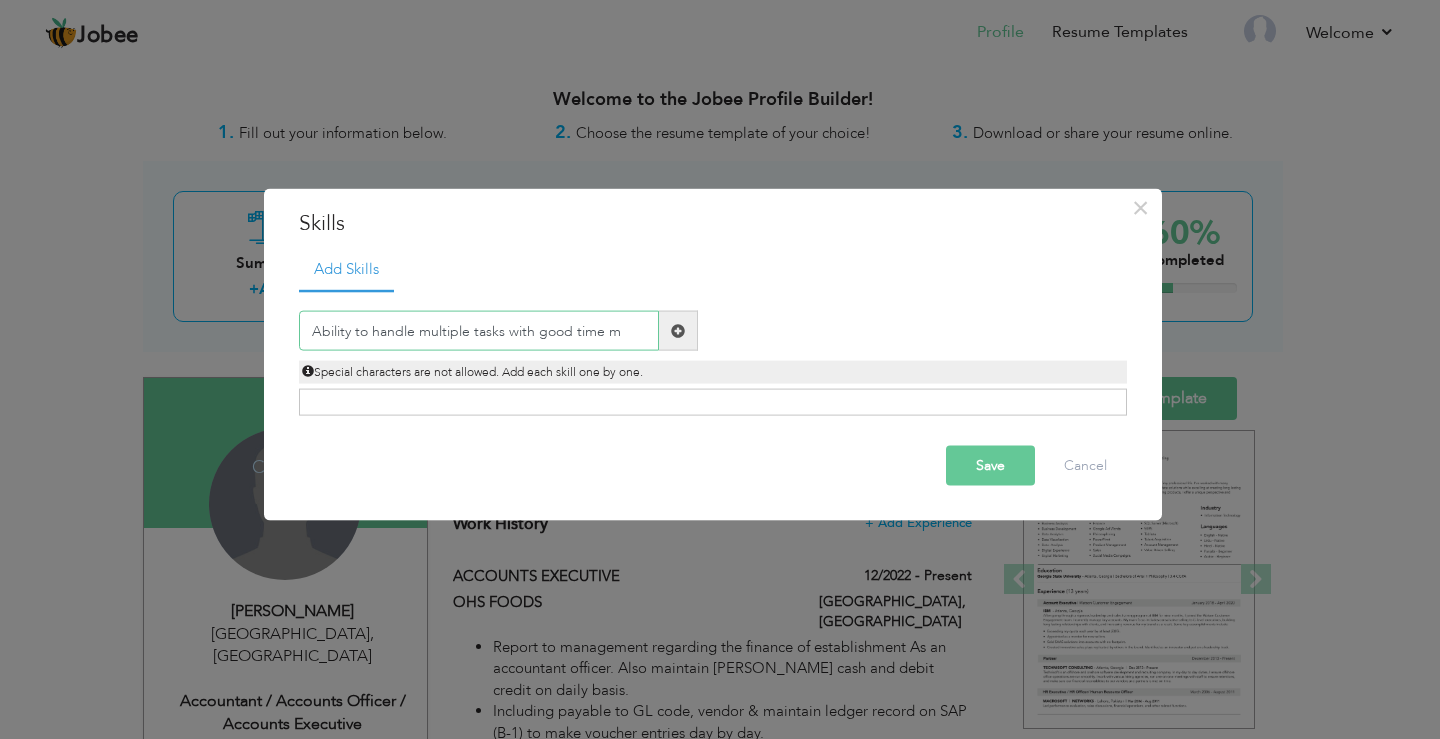 drag, startPoint x: 631, startPoint y: 332, endPoint x: 275, endPoint y: 320, distance: 356.20218 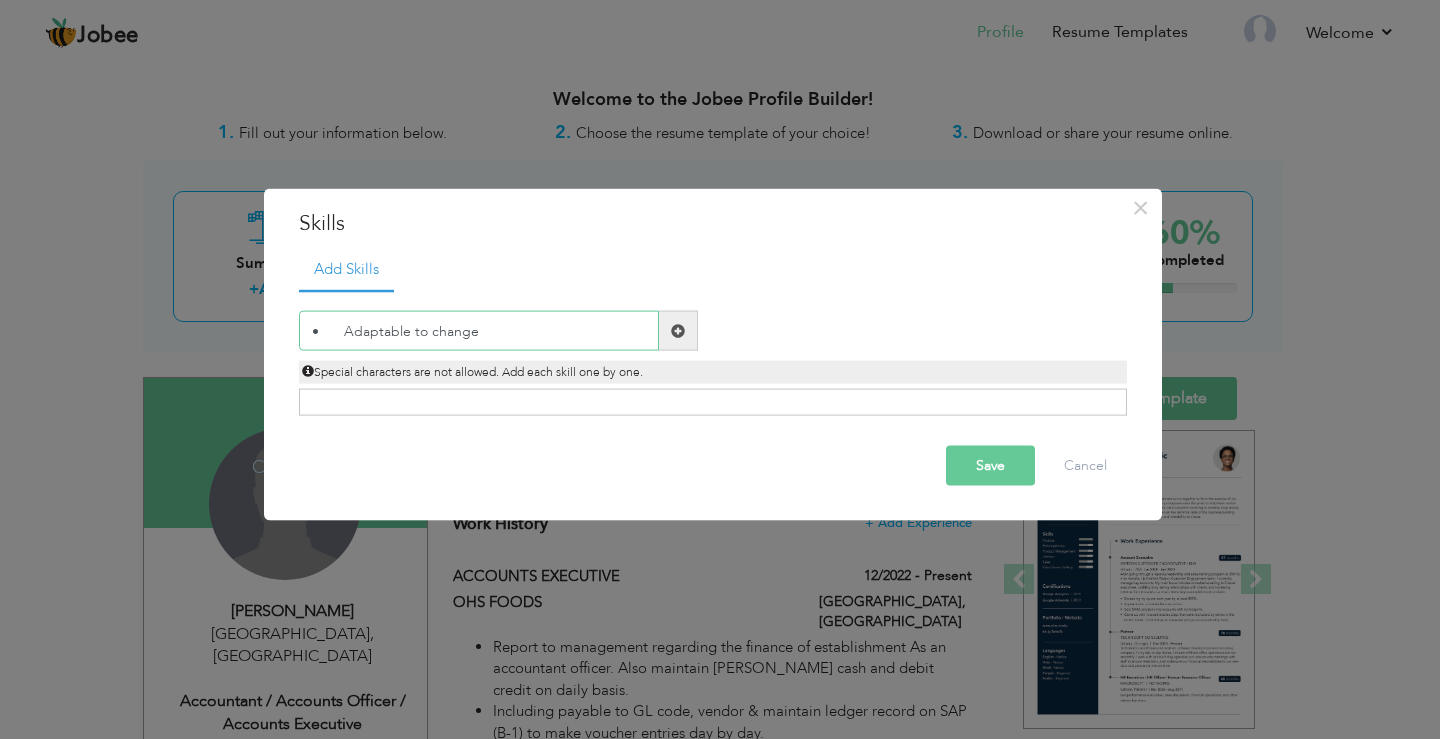 click on "•	Adaptable to change" at bounding box center [479, 331] 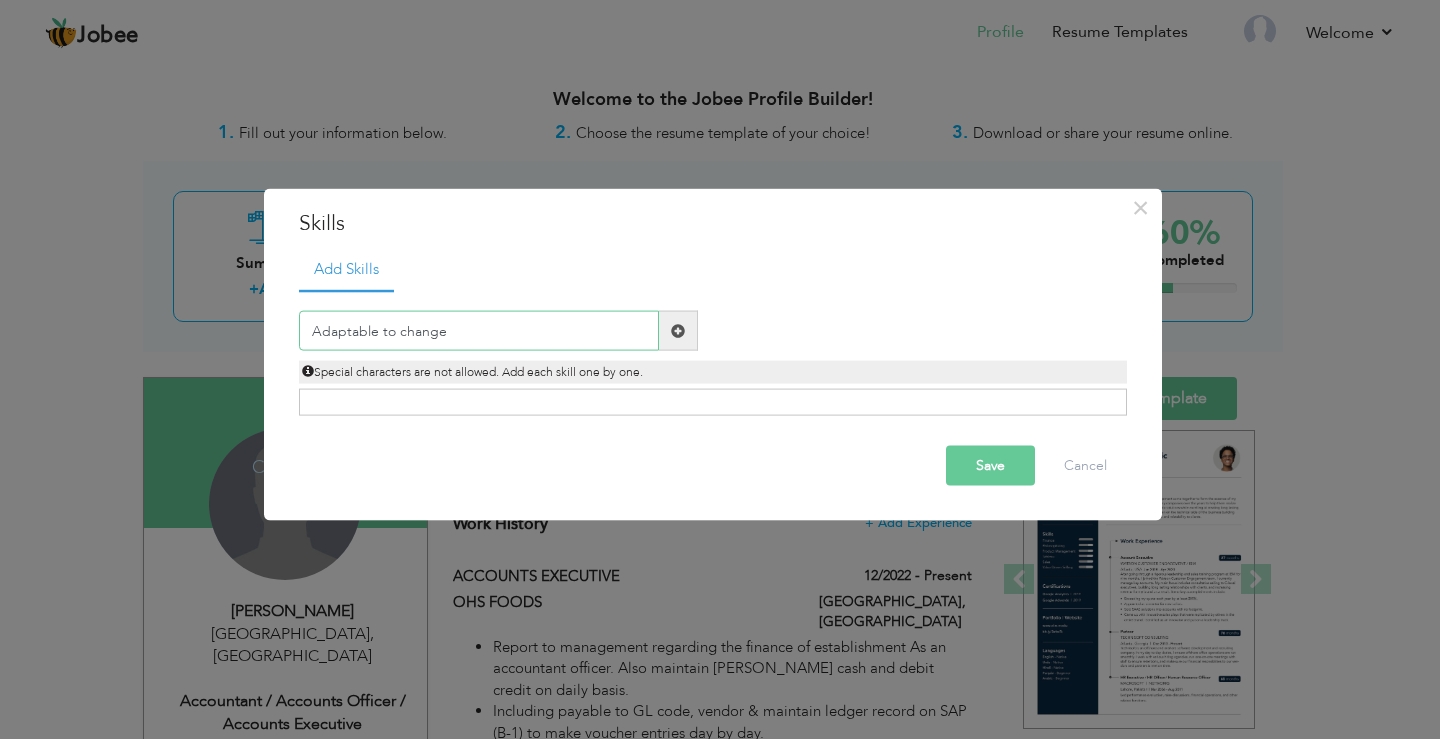 type on "Adaptable to change" 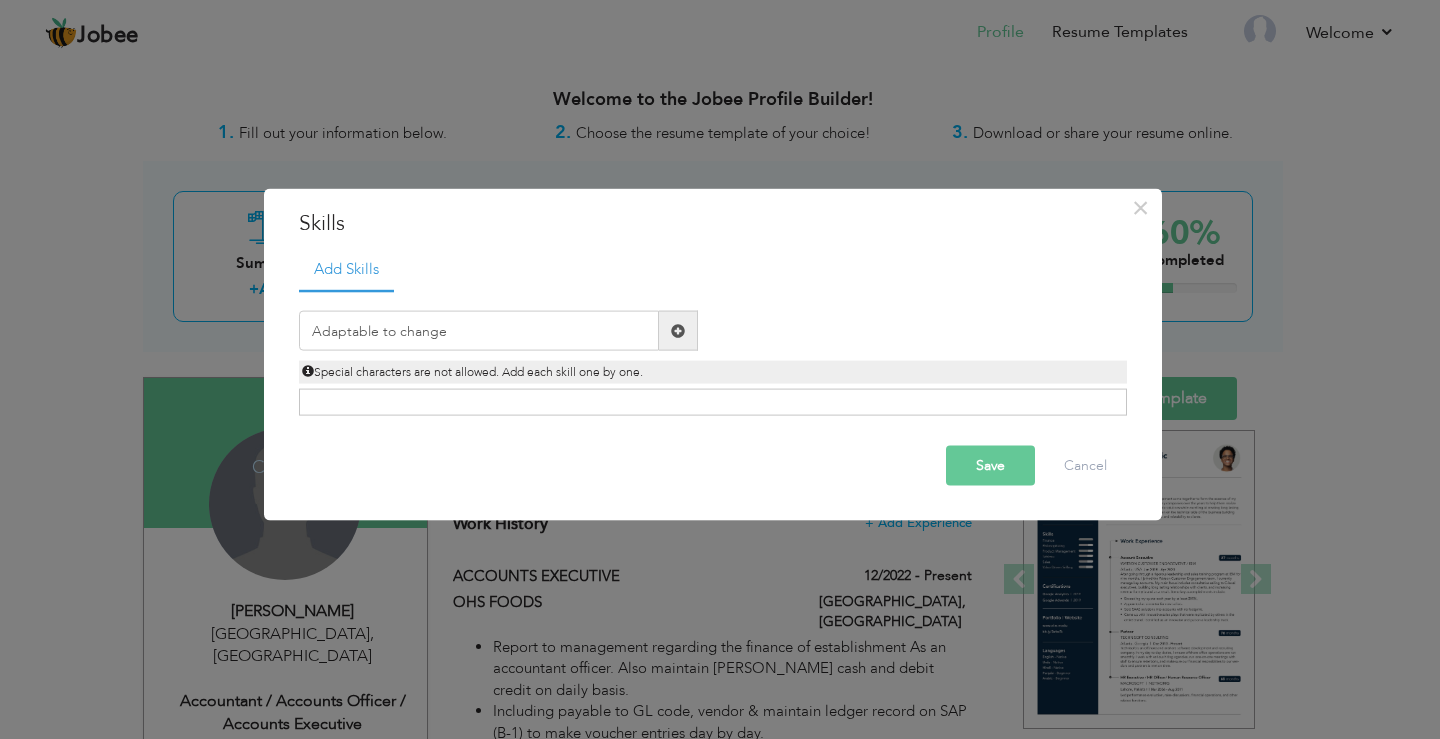 click at bounding box center [678, 330] 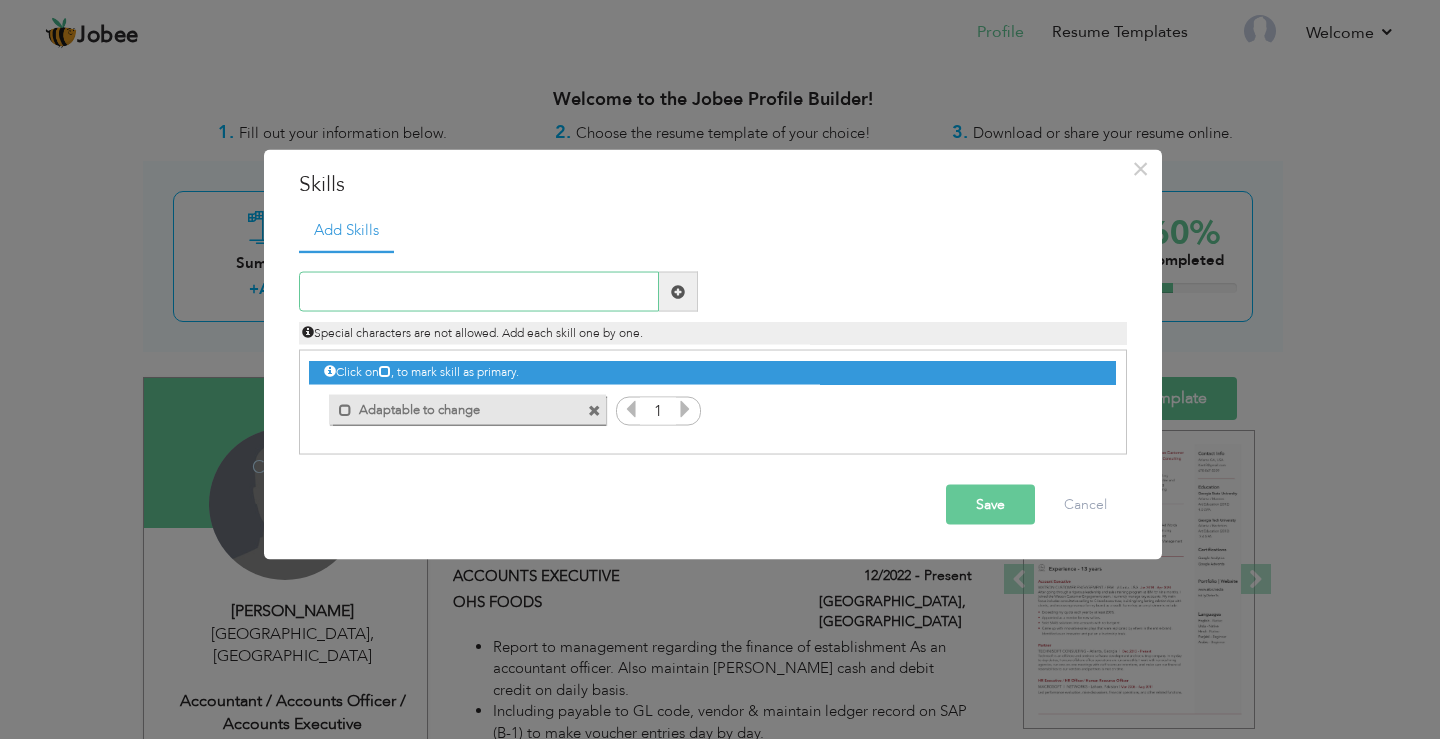 click at bounding box center [479, 292] 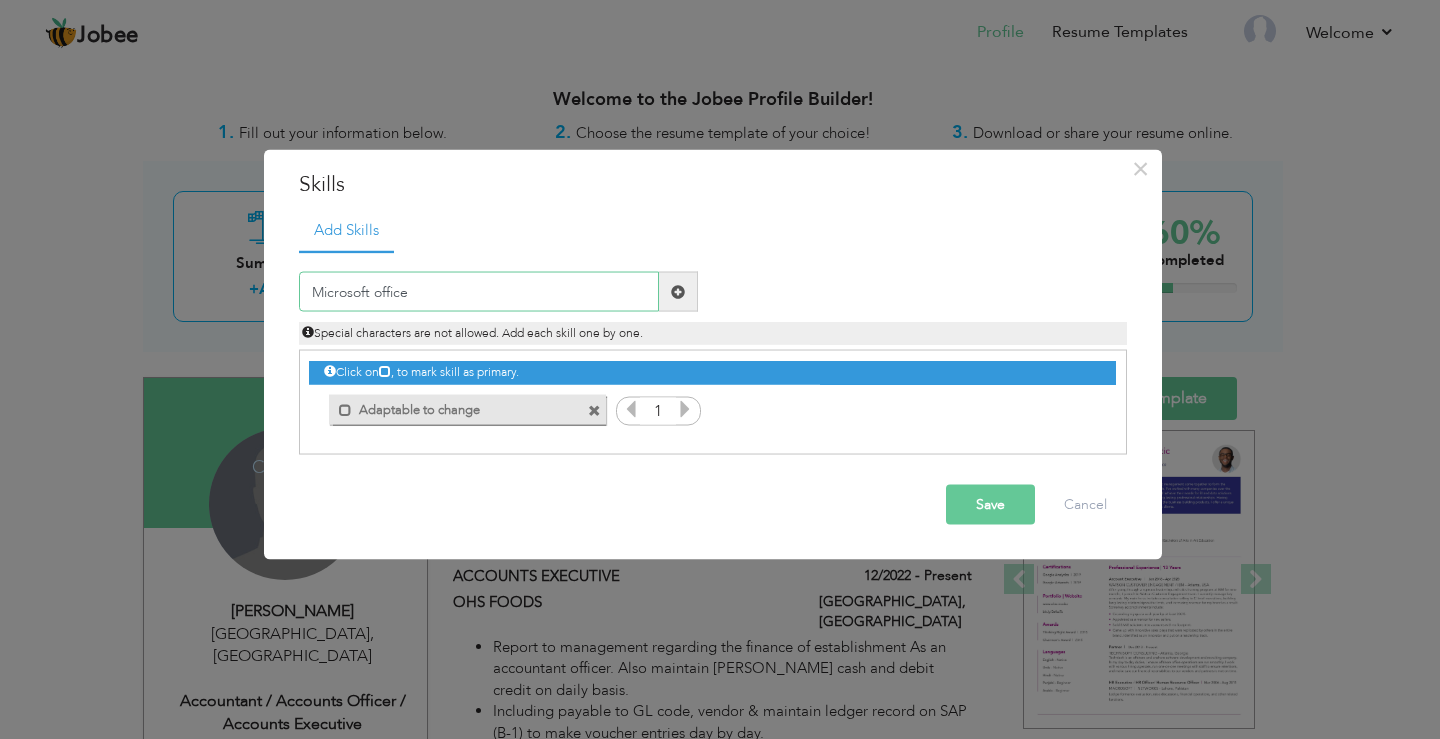 type on "Microsoft office" 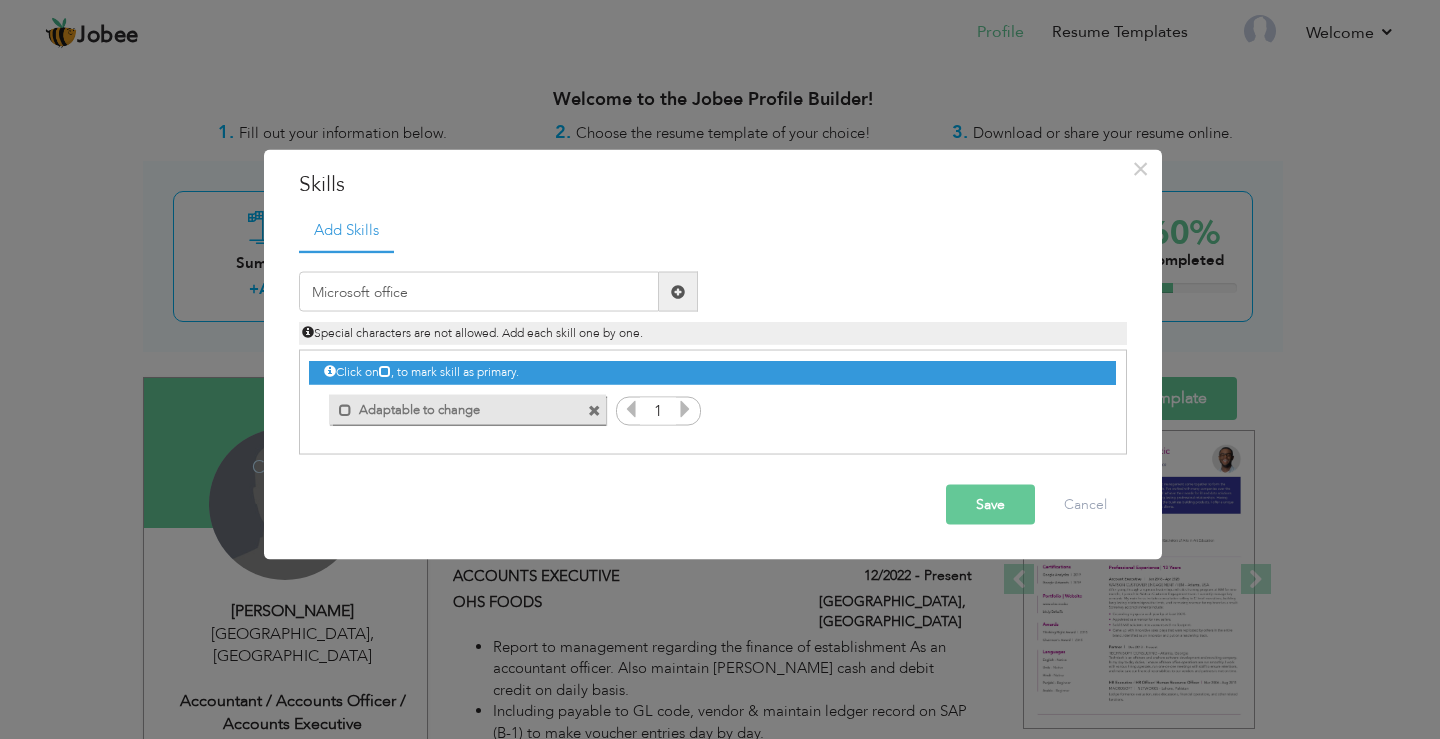 click at bounding box center [678, 291] 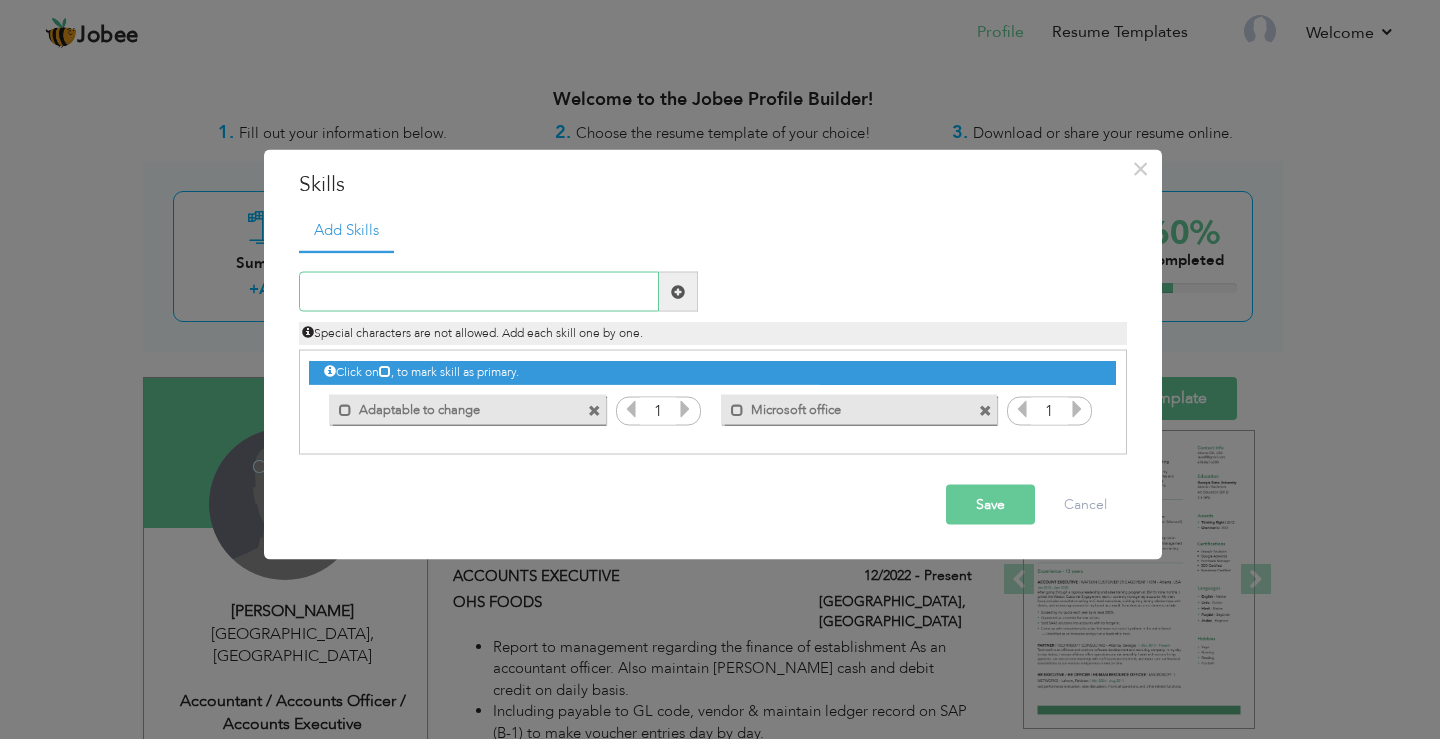 click at bounding box center [479, 292] 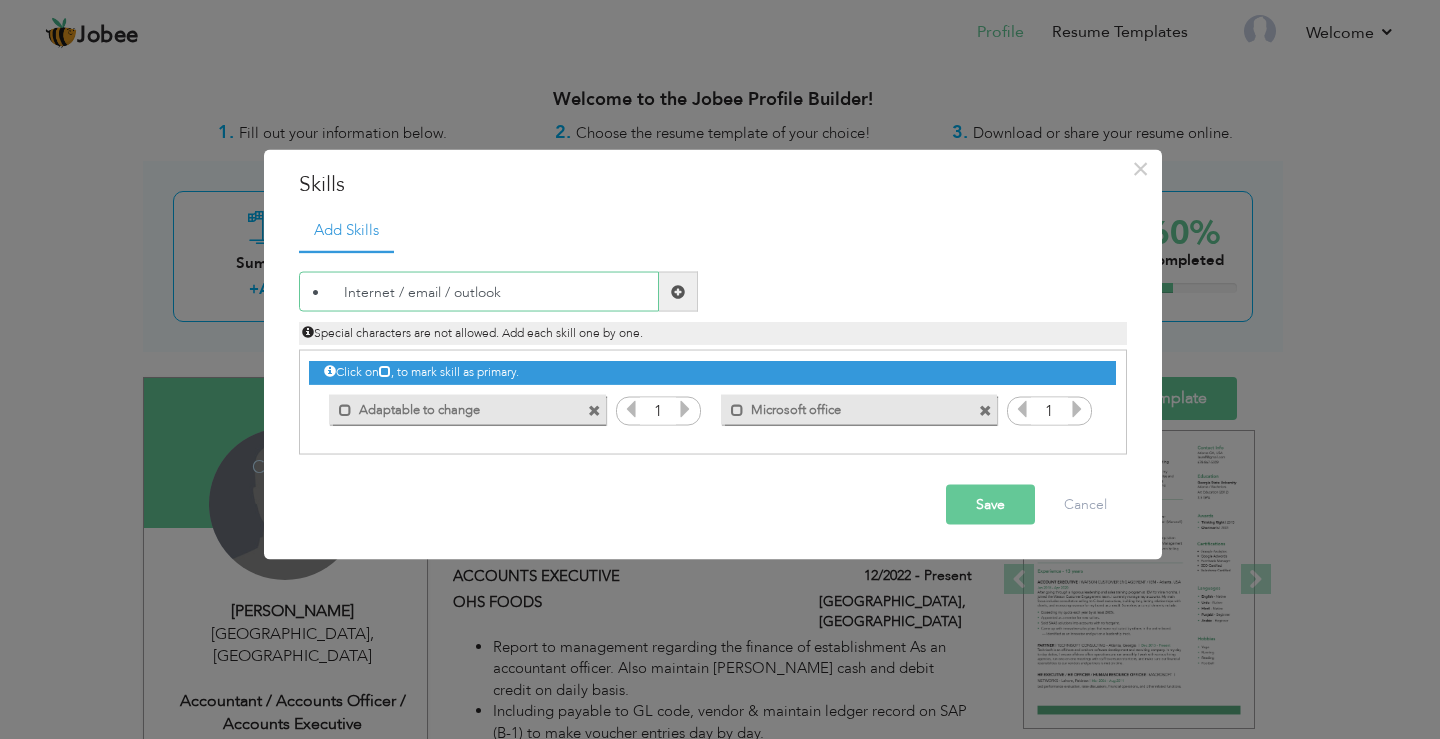 drag, startPoint x: 343, startPoint y: 291, endPoint x: 381, endPoint y: 283, distance: 38.832977 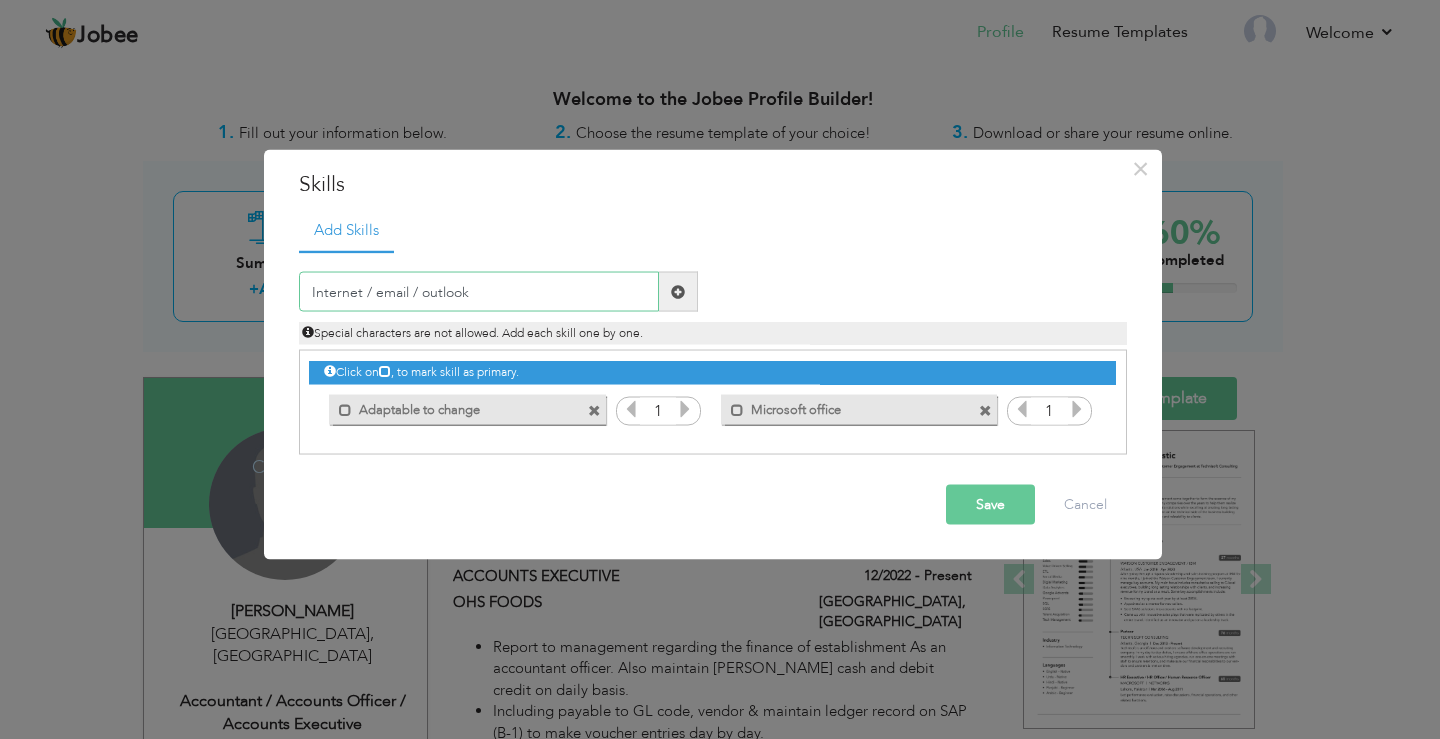 type on "Internet / email / outlook" 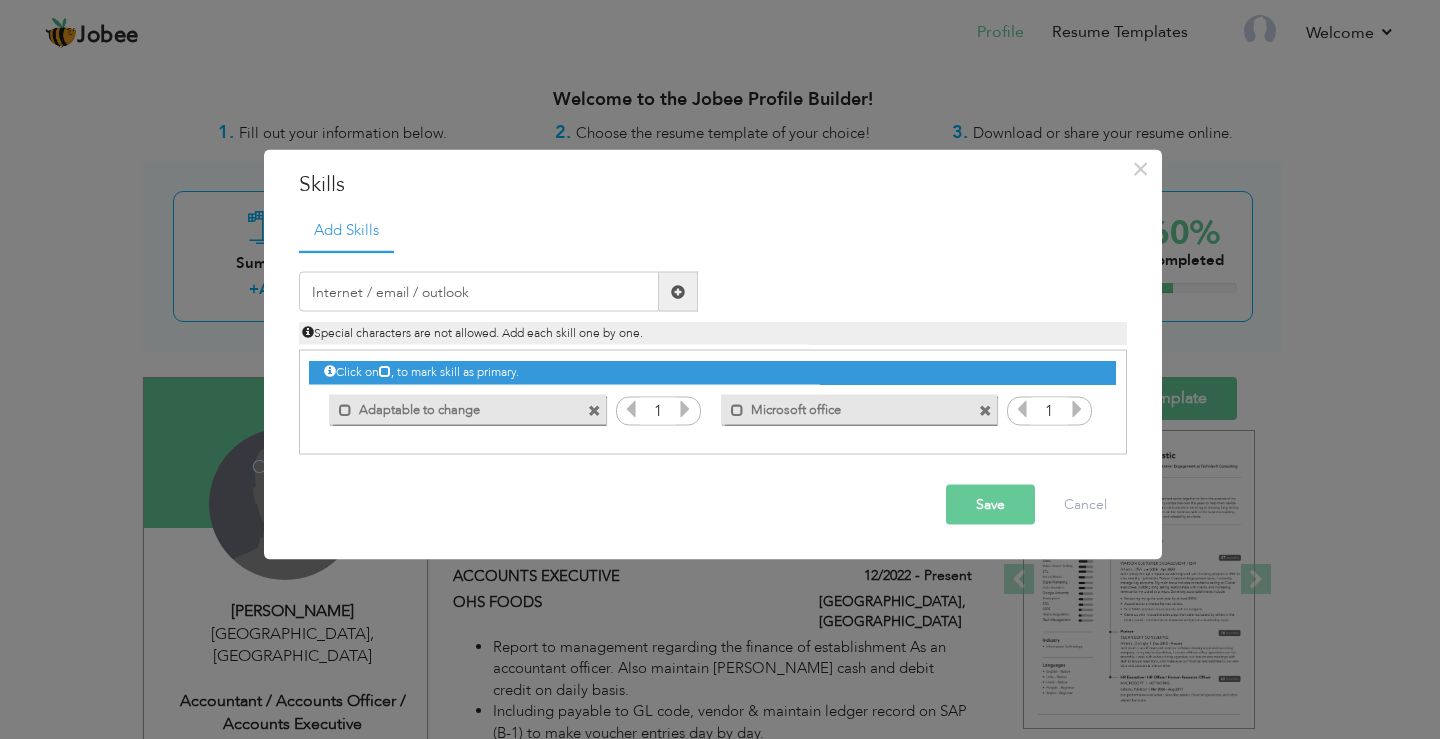 click at bounding box center (678, 291) 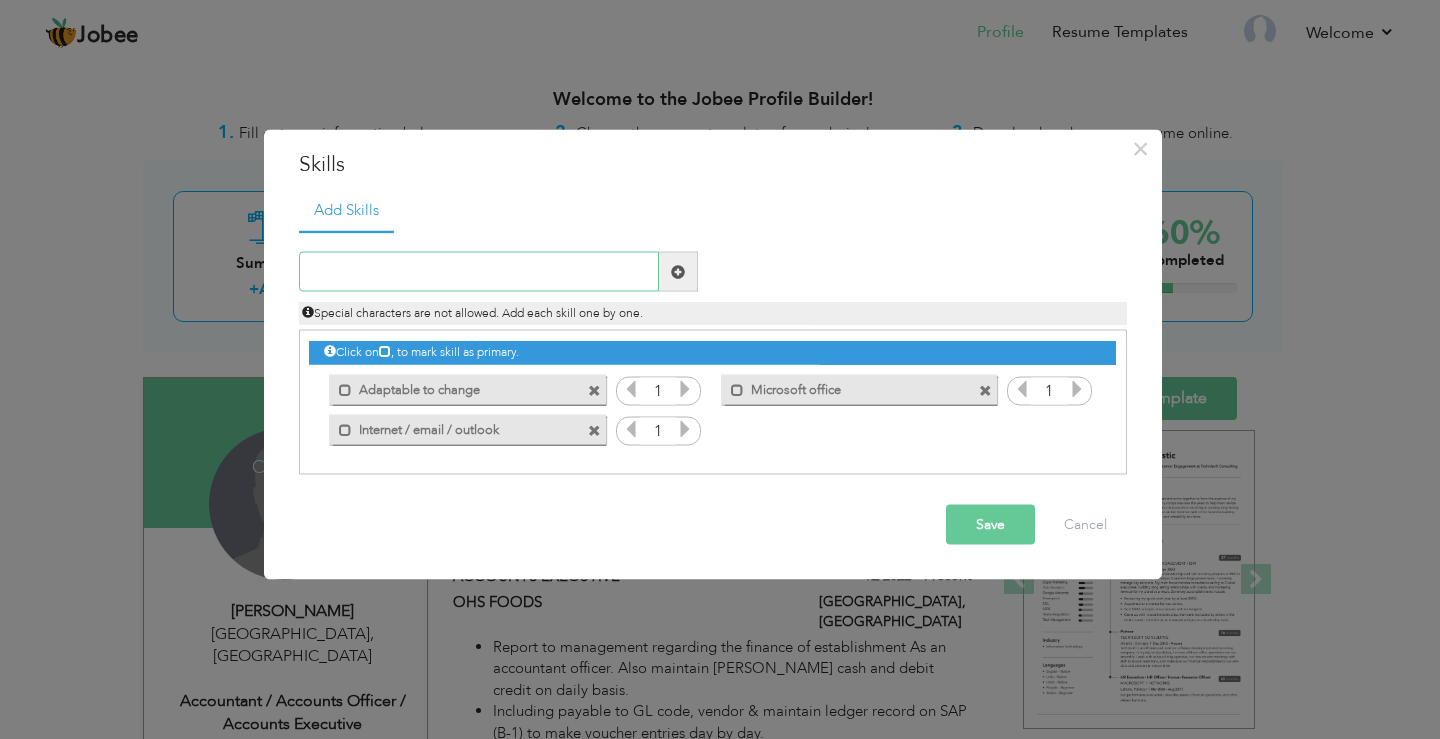 click at bounding box center [479, 272] 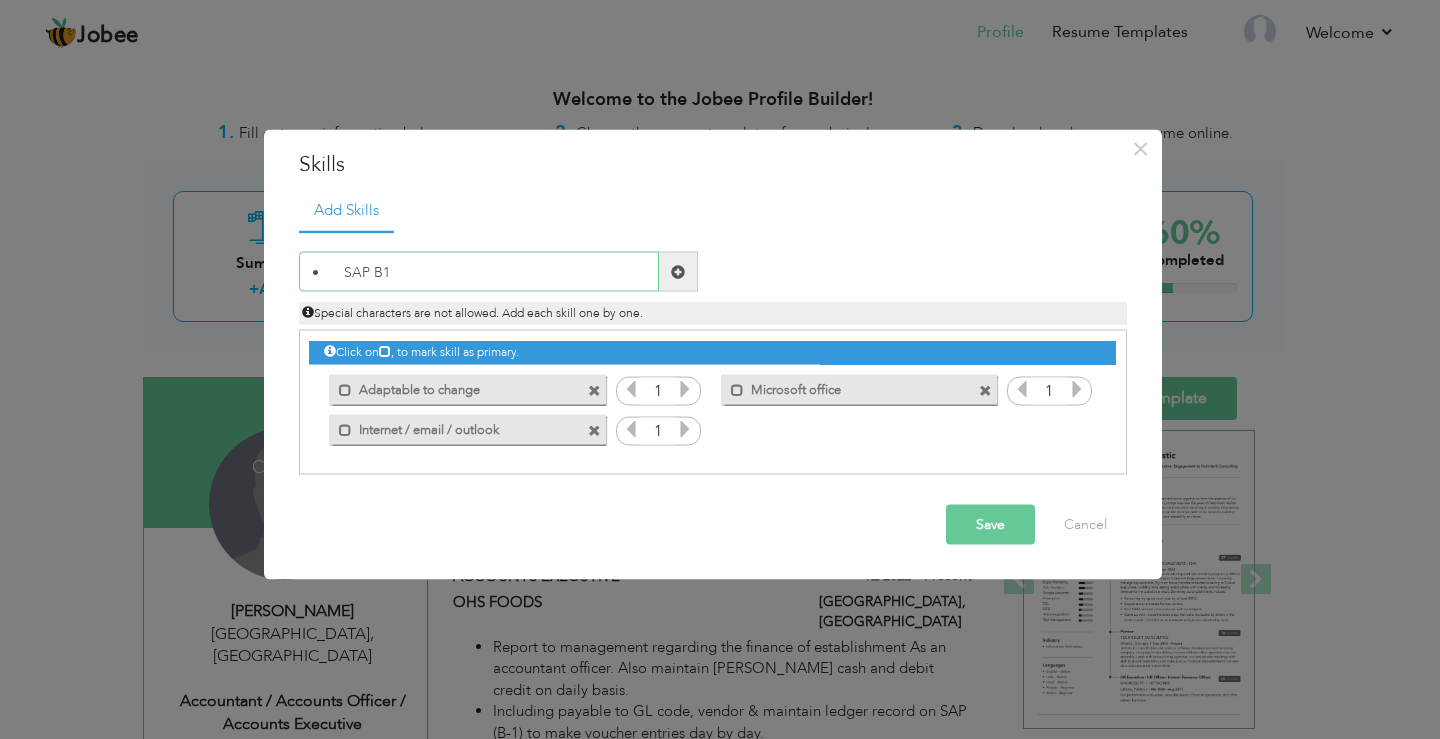 click on "•	SAP B1" at bounding box center (479, 272) 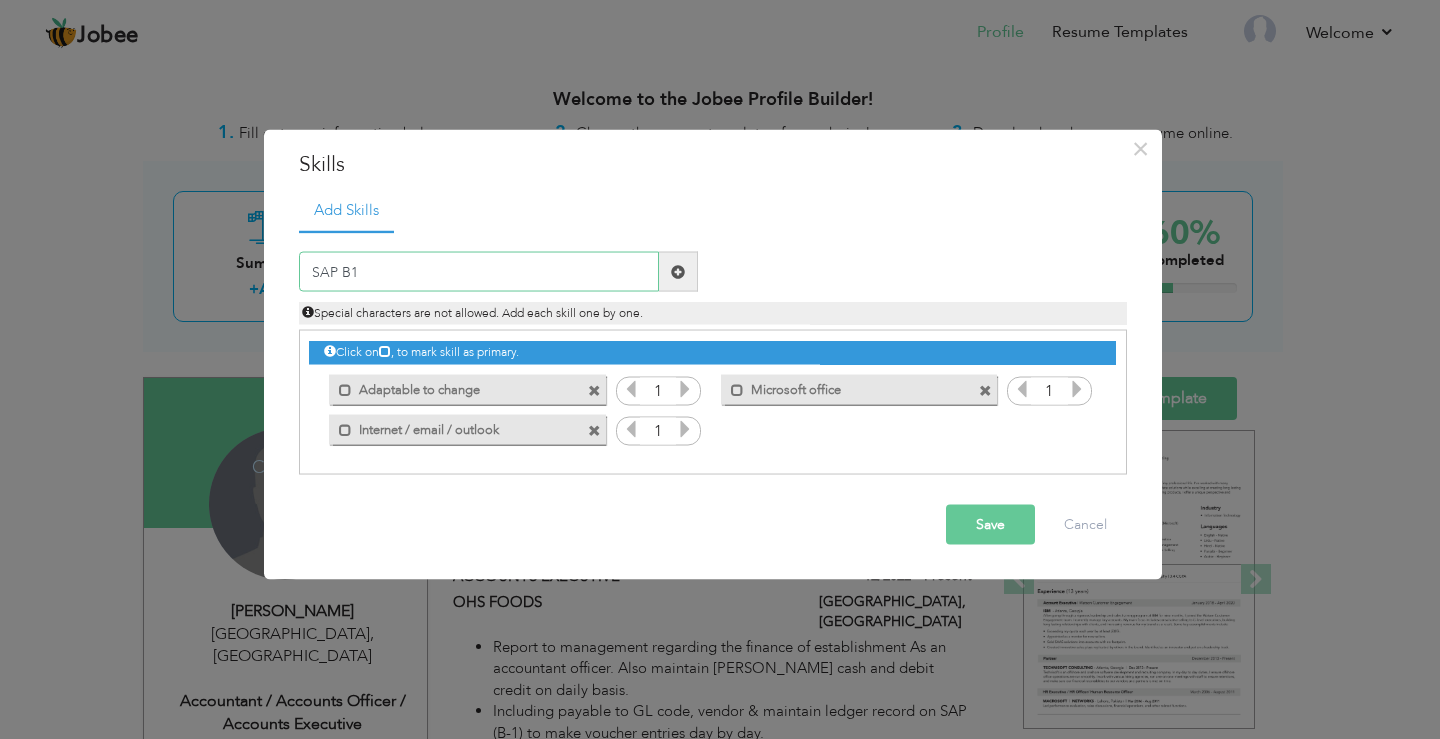 type on "SAP B1" 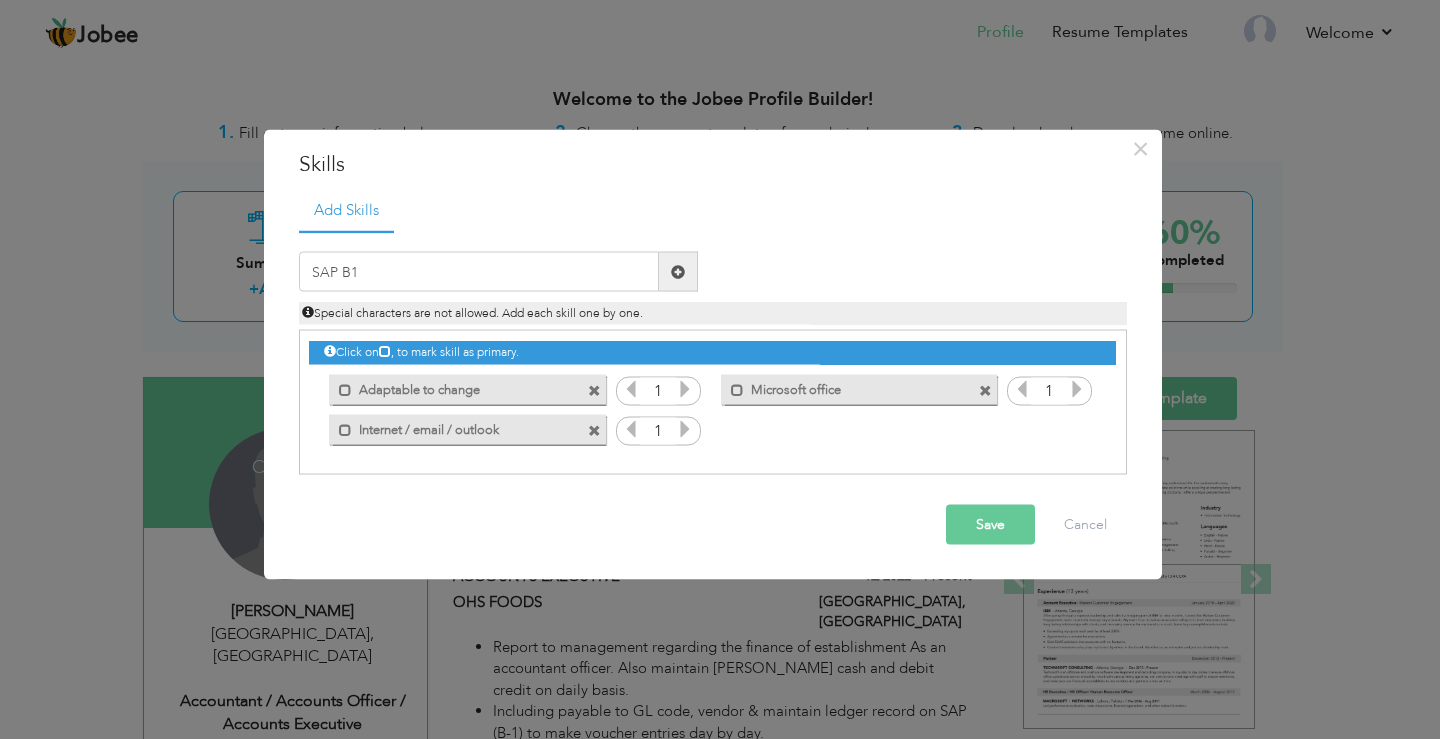click at bounding box center [678, 271] 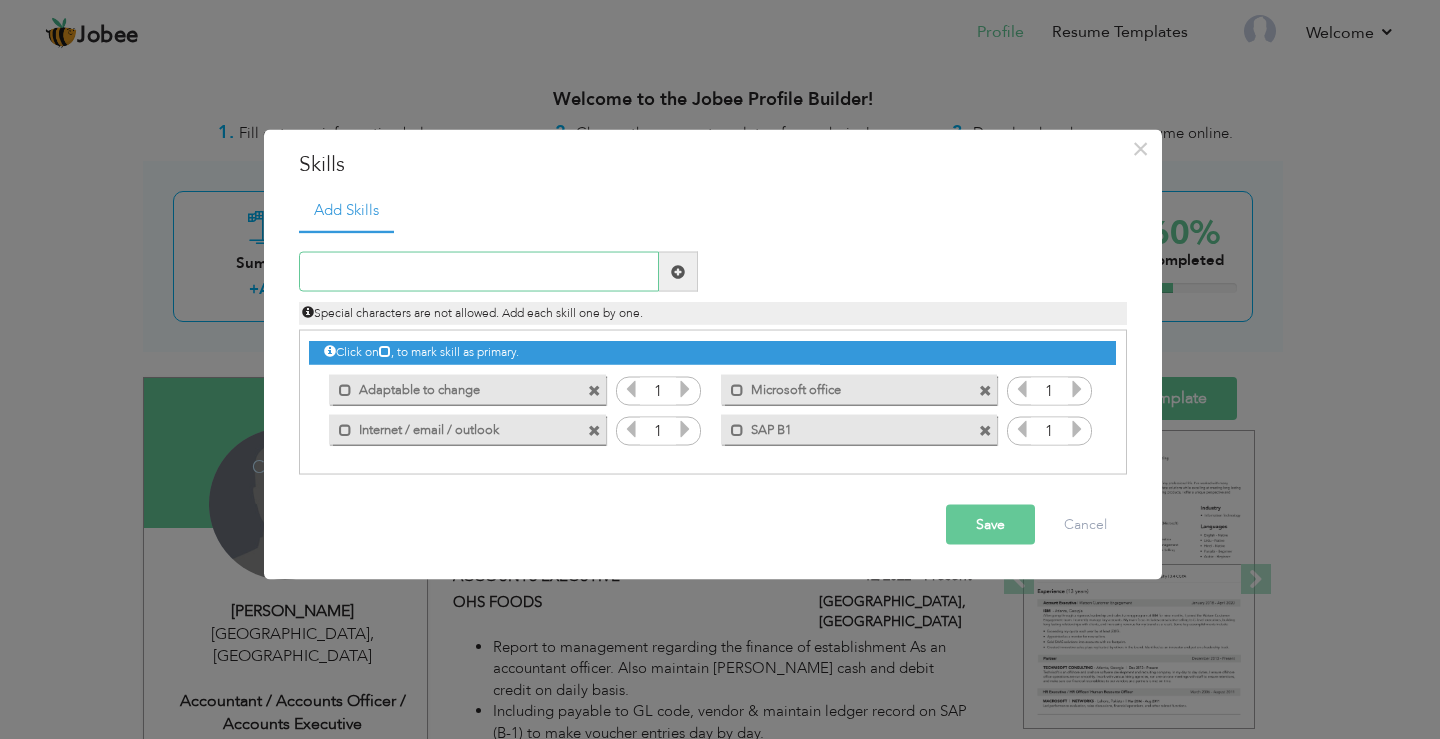 click at bounding box center (479, 272) 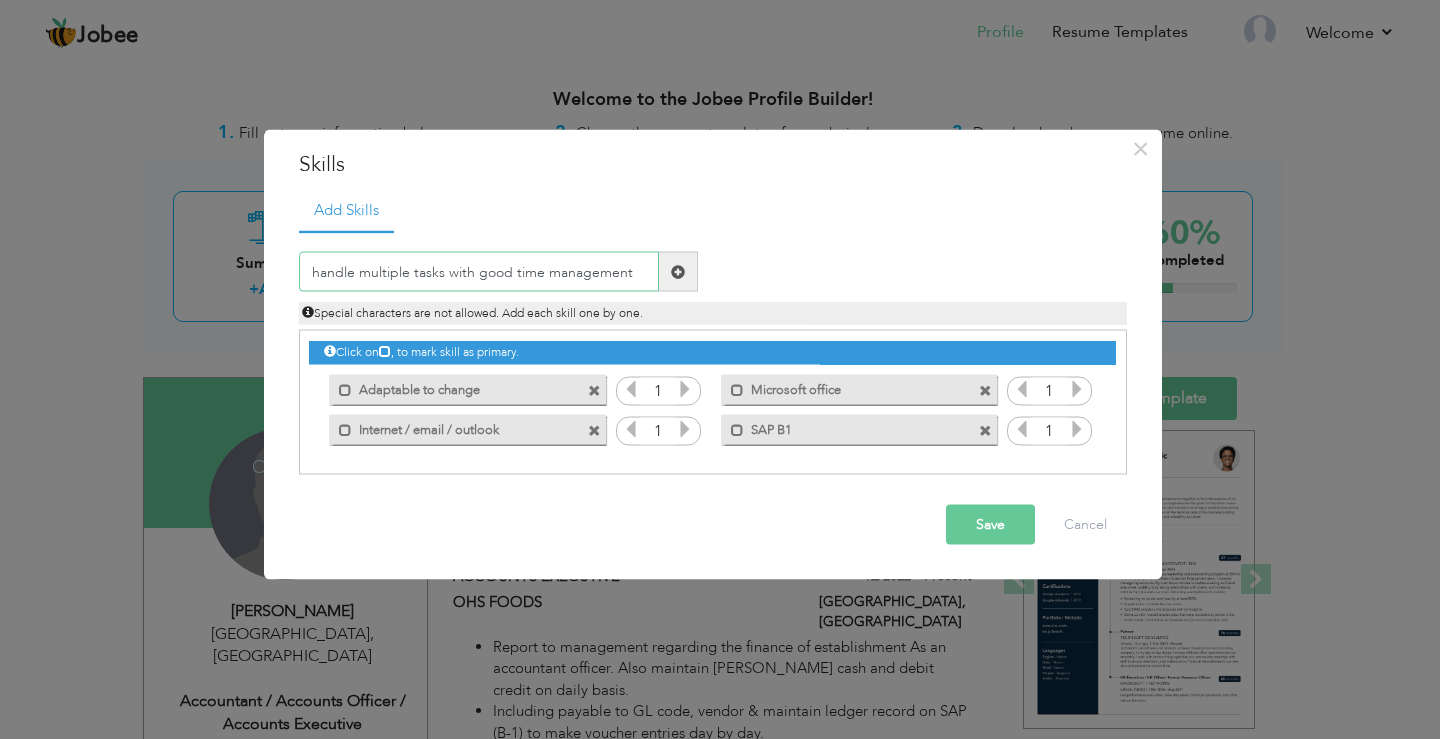 type on "handle multiple tasks with good time management" 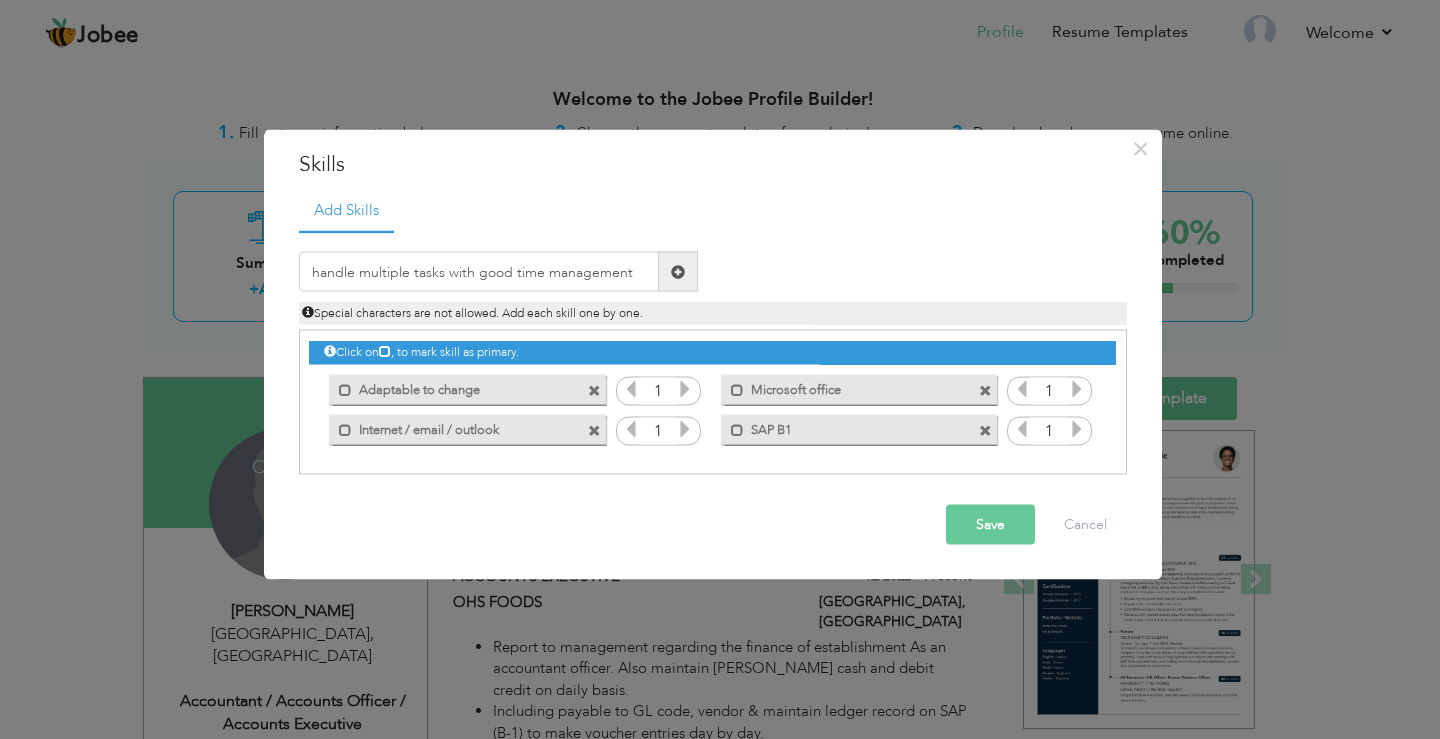 click at bounding box center (678, 271) 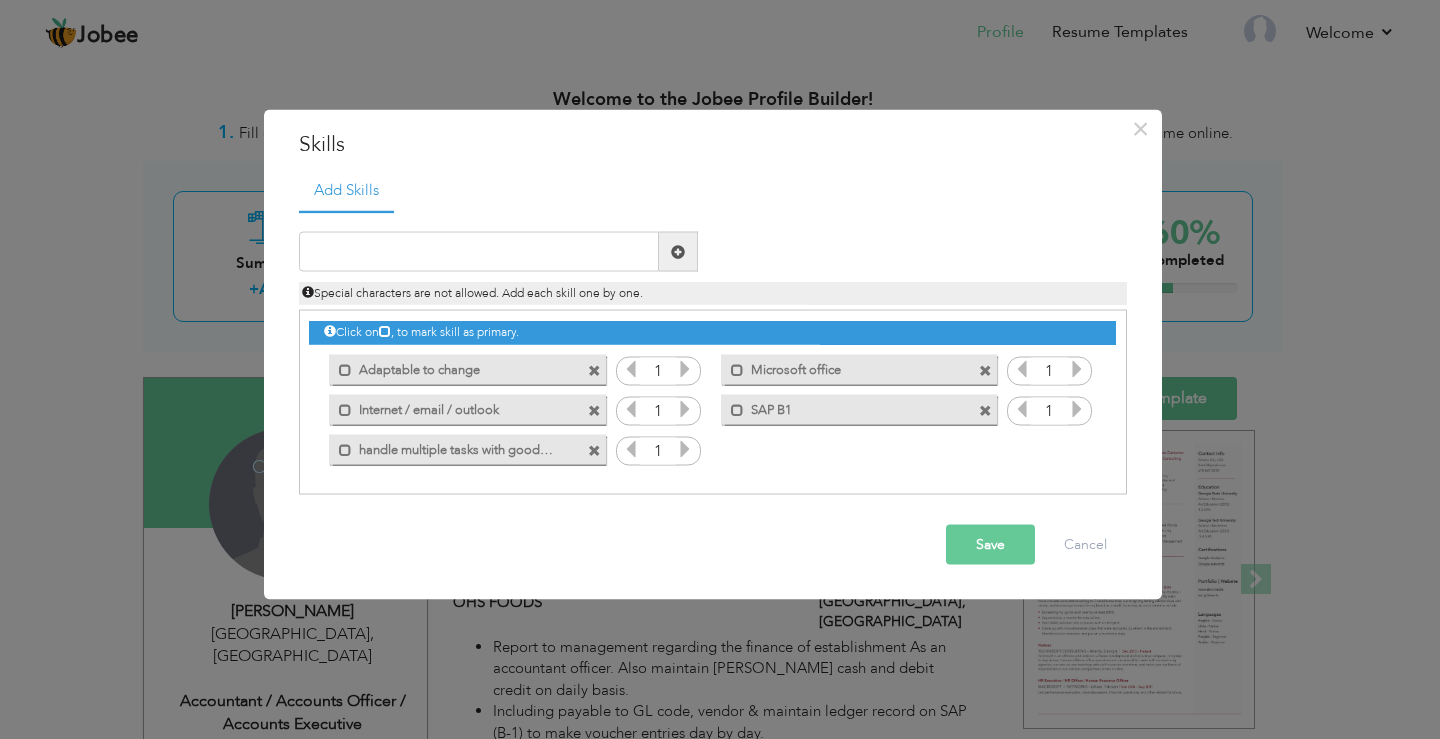 click on "Save" at bounding box center [990, 545] 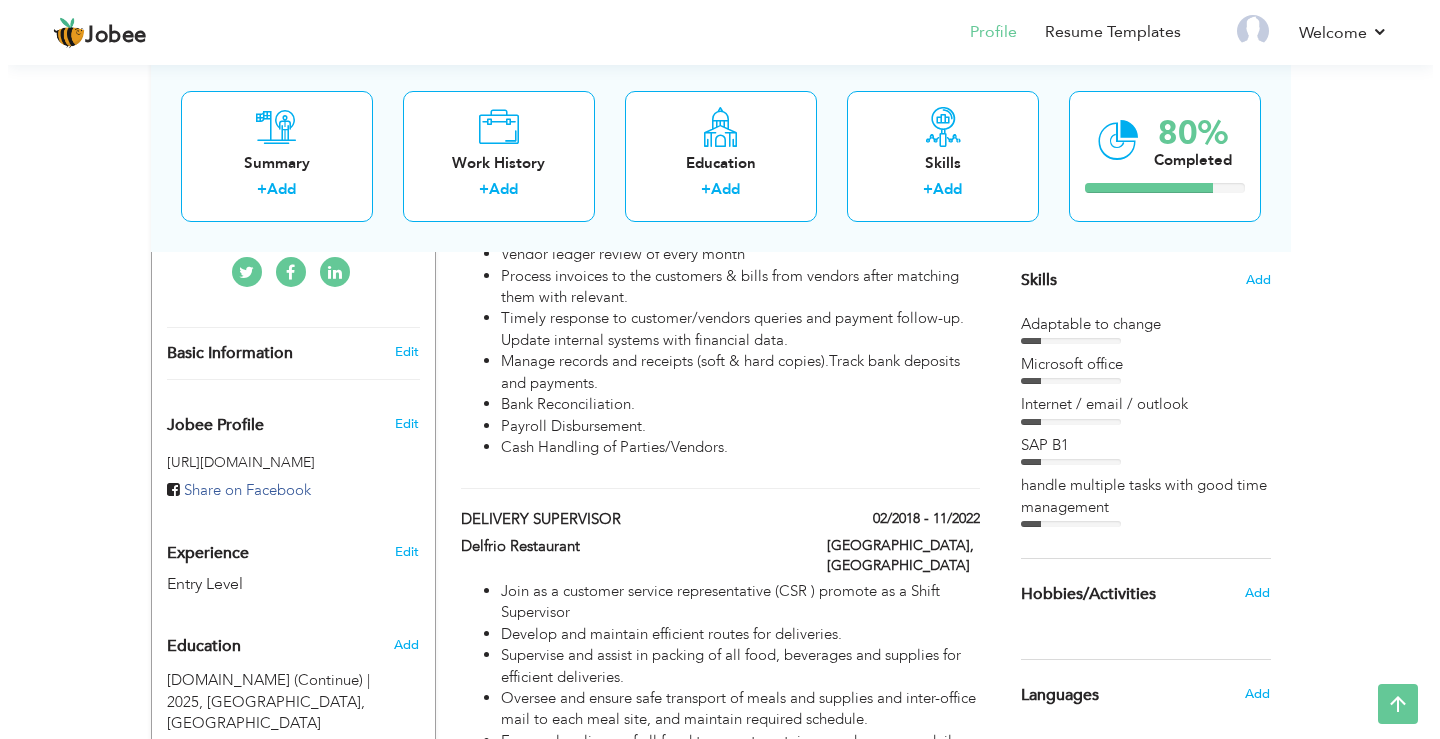 scroll, scrollTop: 400, scrollLeft: 0, axis: vertical 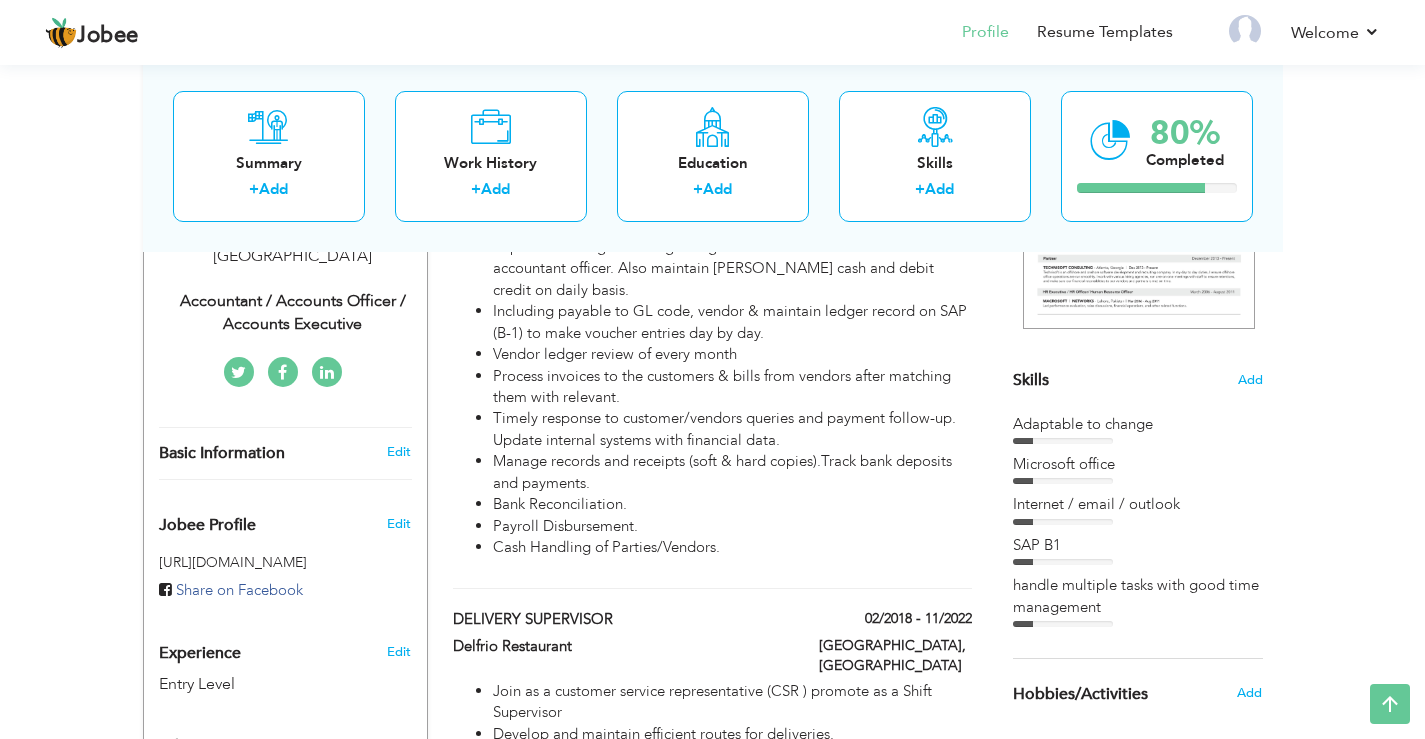 click on "Edit" at bounding box center (399, 452) 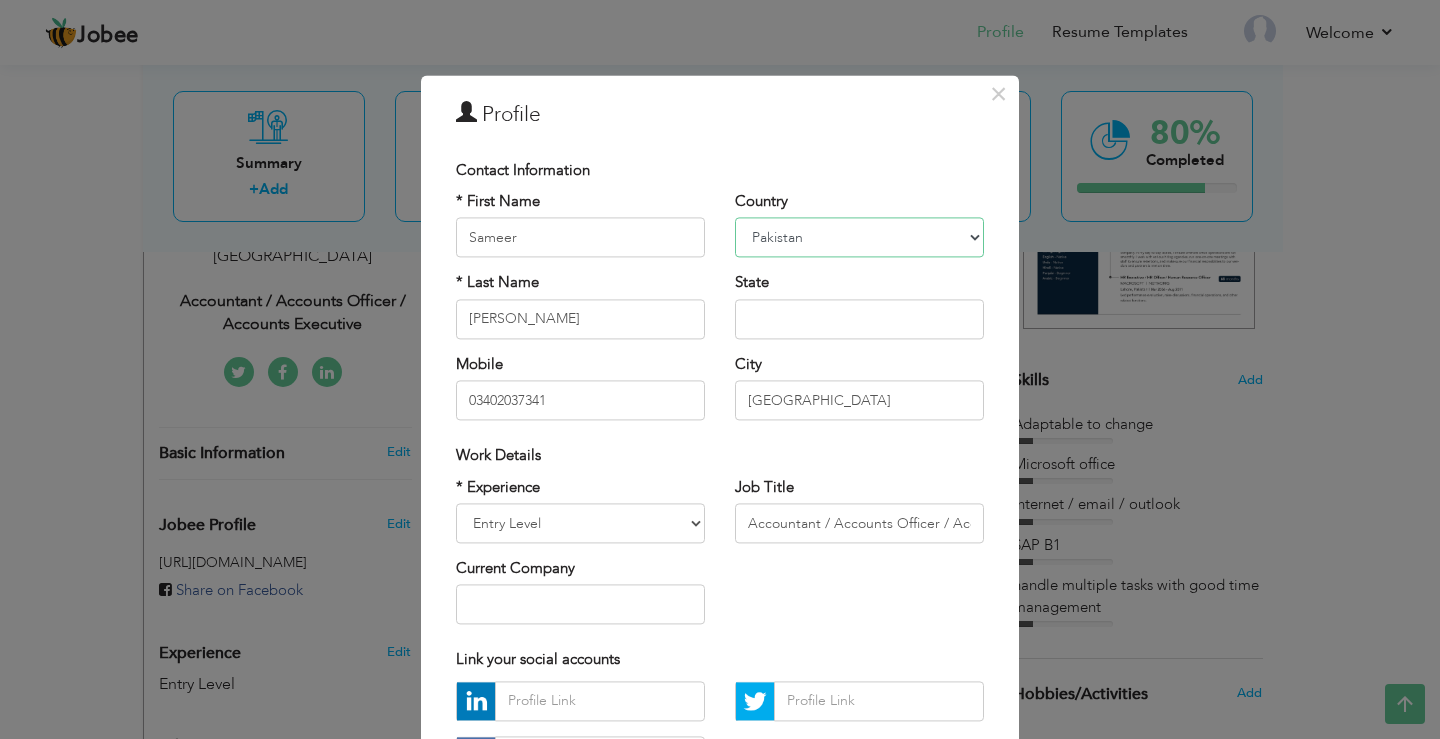 click on "Afghanistan Albania Algeria American Samoa Andorra Angola Anguilla Antarctica Antigua and Barbuda Argentina Armenia Aruba Australia Austria Azerbaijan Bahamas Bahrain Bangladesh Barbados Belarus Belgium Belize Benin Bermuda Bhutan Bolivia Bosnia-Herzegovina Botswana Bouvet Island Brazil British Indian Ocean Territory Brunei Darussalam Bulgaria Burkina Faso Burundi Cambodia Cameroon Canada Cape Verde Cayman Islands Central African Republic Chad Chile China Christmas Island Cocos (Keeling) Islands Colombia Comoros Congo Congo, Dem. Republic Cook Islands Costa Rica Croatia Cuba Cyprus Czech Rep Denmark Djibouti Dominica Dominican Republic Ecuador Egypt El Salvador Equatorial Guinea Eritrea Estonia Ethiopia European Union Falkland Islands (Malvinas) Faroe Islands Fiji Finland France French Guiana French Southern Territories Gabon Gambia Georgia Germany Ghana Gibraltar Great Britain Greece Greenland Grenada Guadeloupe (French) Guam (USA) Guatemala Guernsey Guinea Guinea Bissau Guyana Haiti Honduras Hong Kong India" at bounding box center (859, 238) 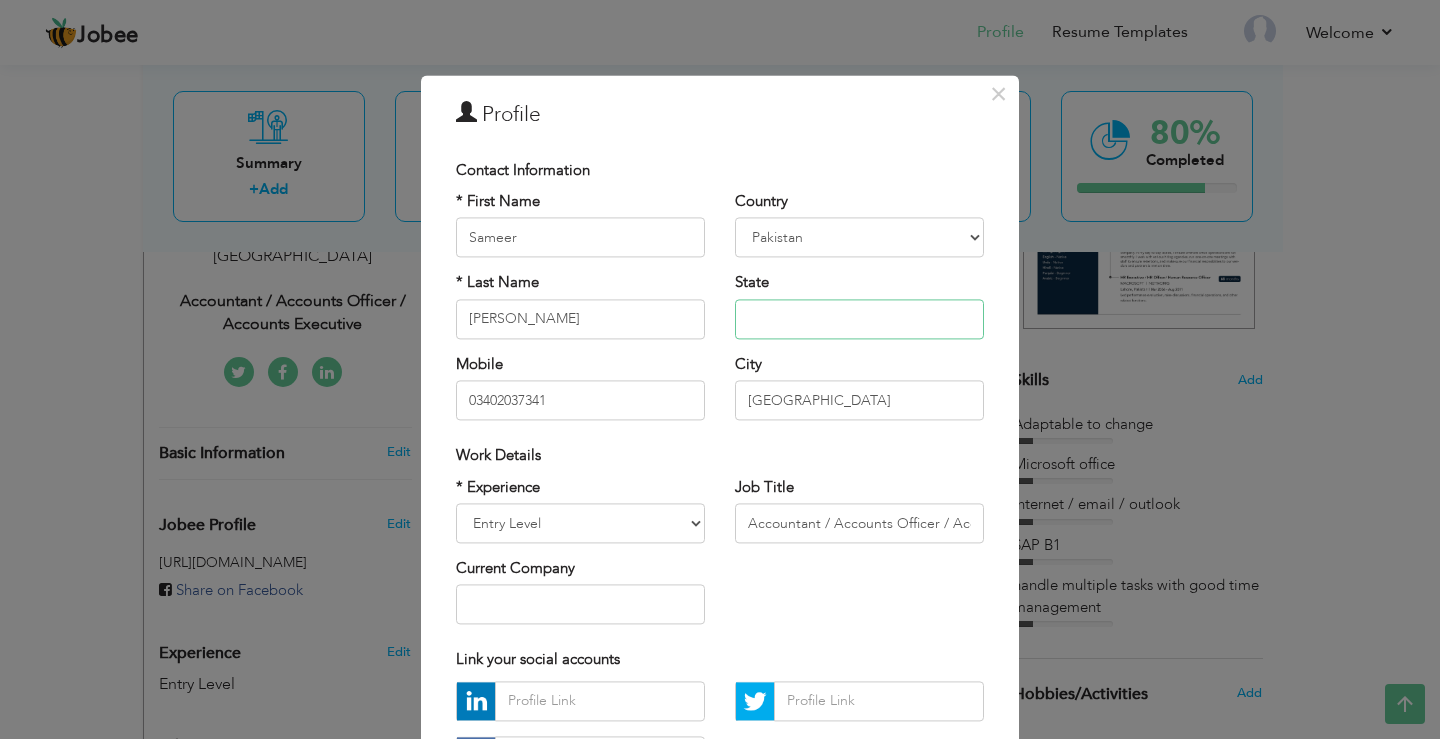 click at bounding box center (859, 319) 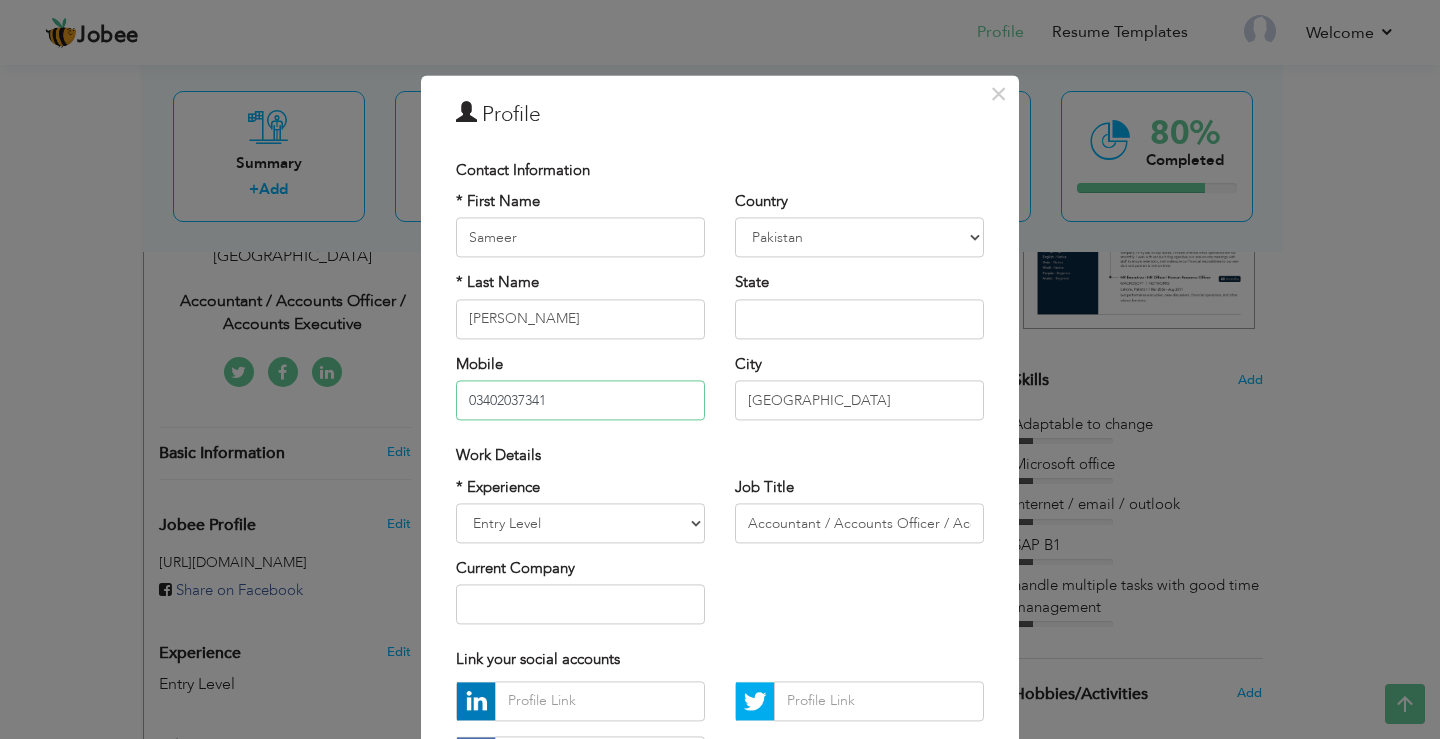 click on "03402037341" at bounding box center (580, 401) 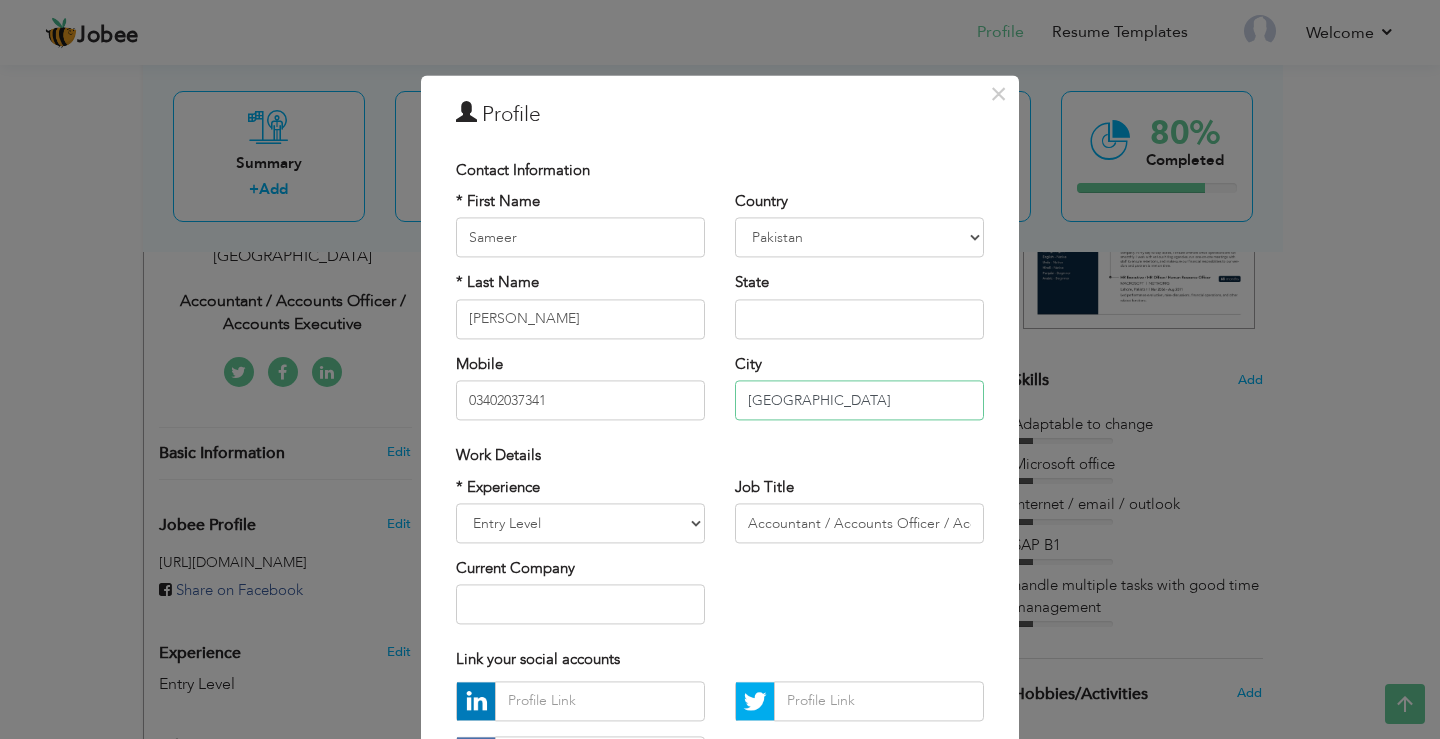 click on "Karachi" at bounding box center (859, 401) 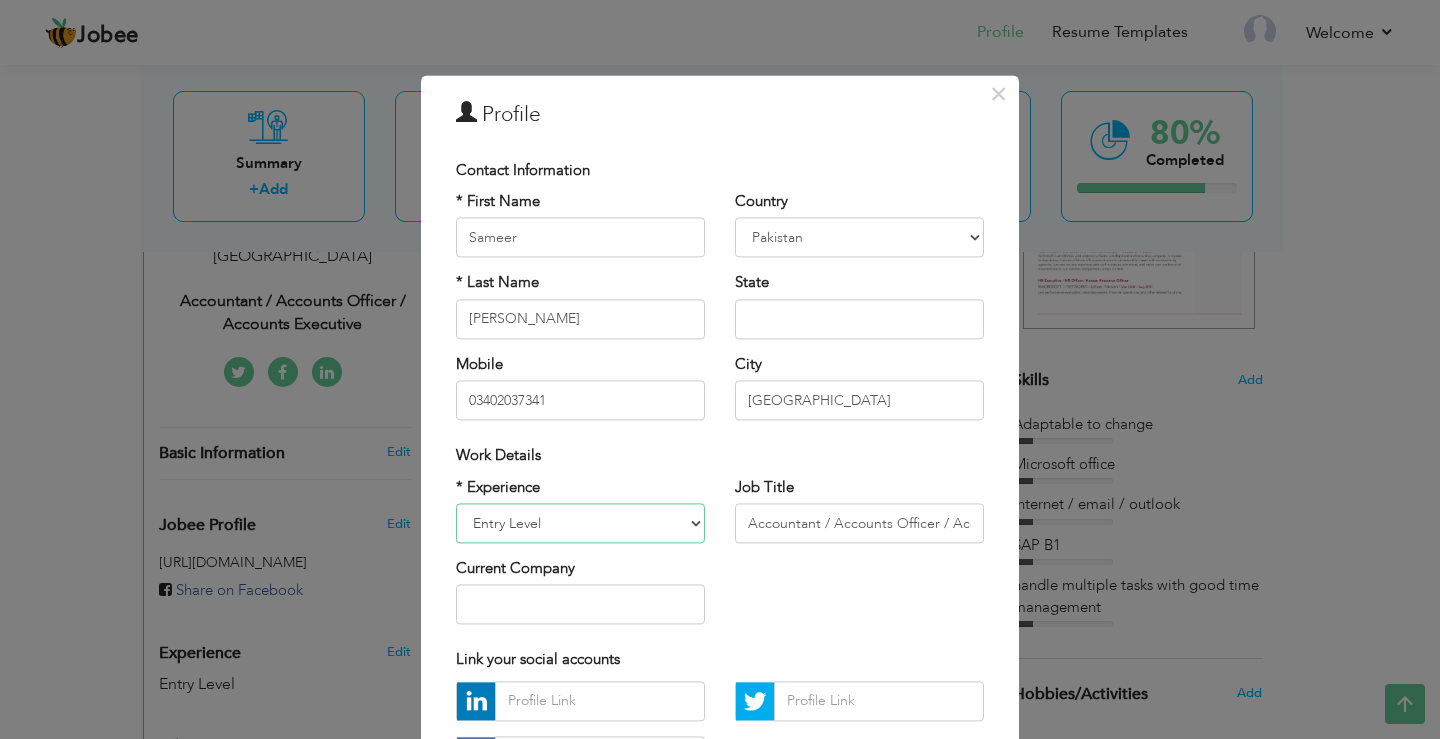 click on "Entry Level Less than 1 Year 1 Year 2 Years 3 Years 4 Years 5 Years 6 Years 7 Years 8 Years 9 Years 10 Years 11 Years 12 Years 13 Years 14 Years 15 Years 16 Years 17 Years 18 Years 19 Years 20 Years 21 Years 22 Years 23 Years 24 Years 25 Years 26 Years 27 Years 28 Years 29 Years 30 Years 31 Years 32 Years 33 Years 34 Years 35 Years More than 35 Years" at bounding box center (580, 523) 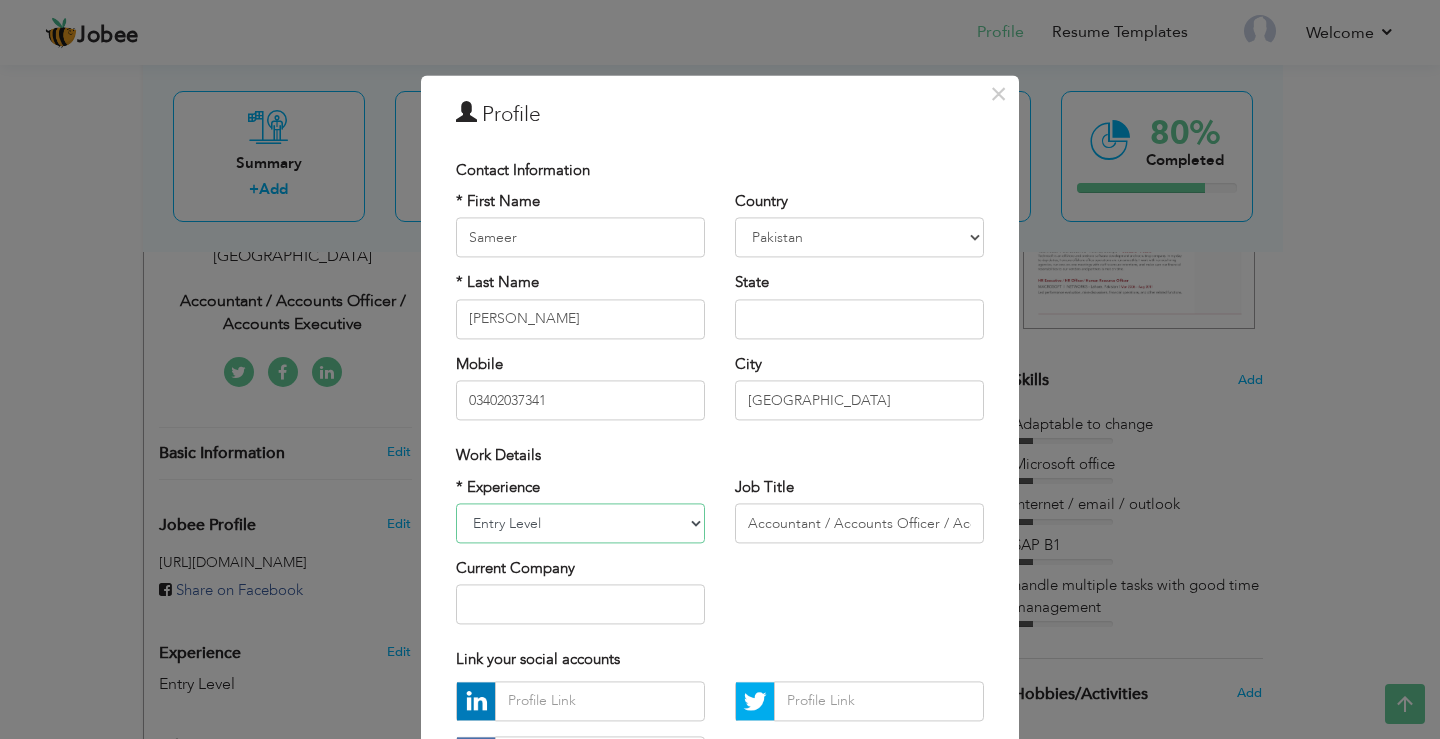 click on "Entry Level Less than 1 Year 1 Year 2 Years 3 Years 4 Years 5 Years 6 Years 7 Years 8 Years 9 Years 10 Years 11 Years 12 Years 13 Years 14 Years 15 Years 16 Years 17 Years 18 Years 19 Years 20 Years 21 Years 22 Years 23 Years 24 Years 25 Years 26 Years 27 Years 28 Years 29 Years 30 Years 31 Years 32 Years 33 Years 34 Years 35 Years More than 35 Years" at bounding box center [580, 523] 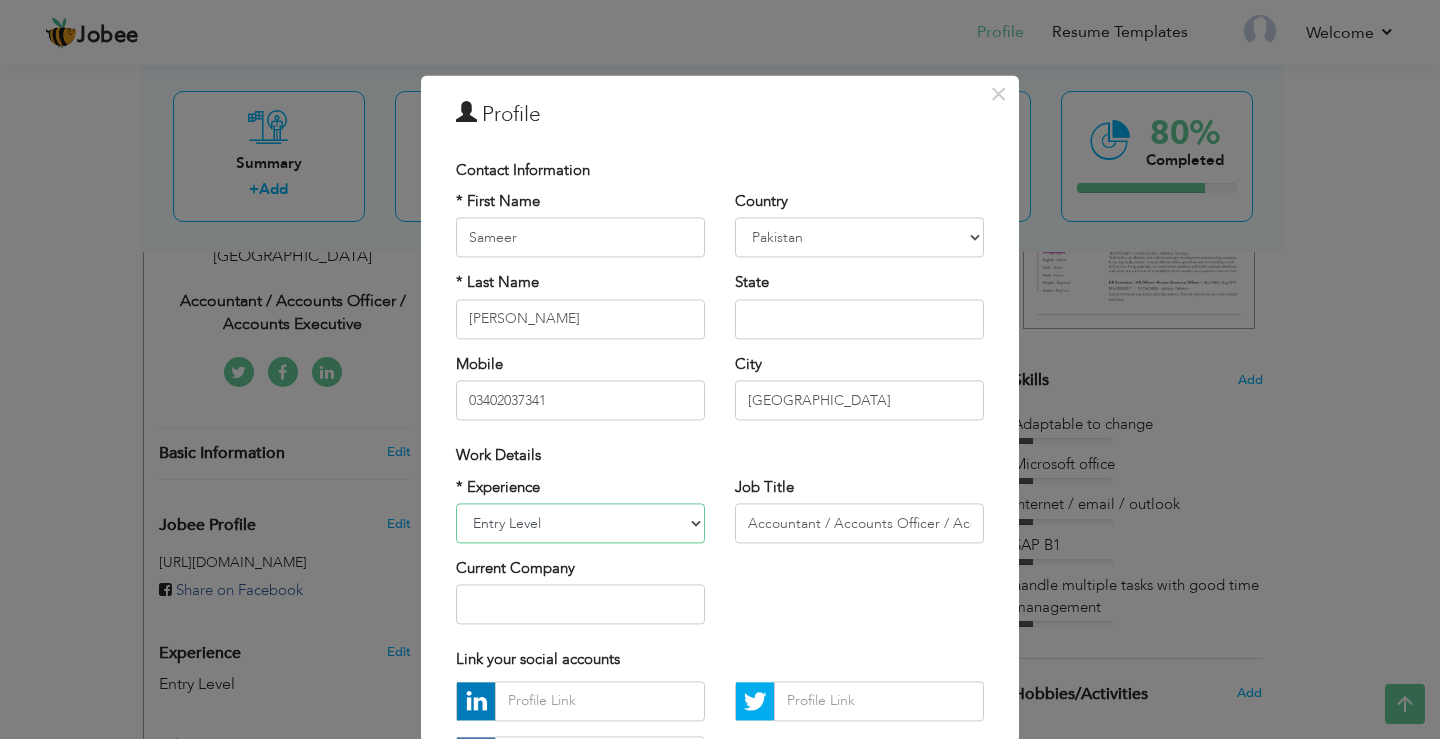 click on "Entry Level Less than 1 Year 1 Year 2 Years 3 Years 4 Years 5 Years 6 Years 7 Years 8 Years 9 Years 10 Years 11 Years 12 Years 13 Years 14 Years 15 Years 16 Years 17 Years 18 Years 19 Years 20 Years 21 Years 22 Years 23 Years 24 Years 25 Years 26 Years 27 Years 28 Years 29 Years 30 Years 31 Years 32 Years 33 Years 34 Years 35 Years More than 35 Years" at bounding box center (580, 523) 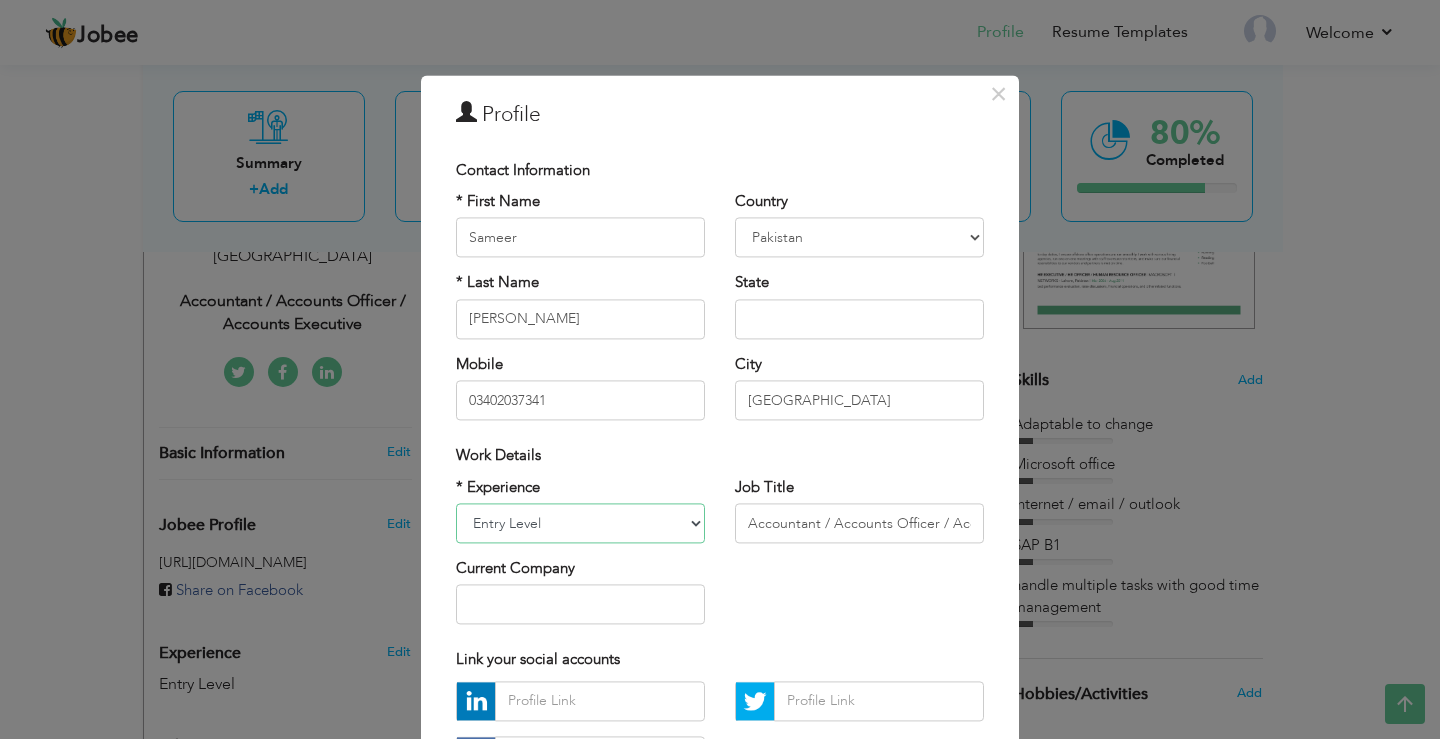 click on "Entry Level Less than 1 Year 1 Year 2 Years 3 Years 4 Years 5 Years 6 Years 7 Years 8 Years 9 Years 10 Years 11 Years 12 Years 13 Years 14 Years 15 Years 16 Years 17 Years 18 Years 19 Years 20 Years 21 Years 22 Years 23 Years 24 Years 25 Years 26 Years 27 Years 28 Years 29 Years 30 Years 31 Years 32 Years 33 Years 34 Years 35 Years More than 35 Years" at bounding box center (580, 523) 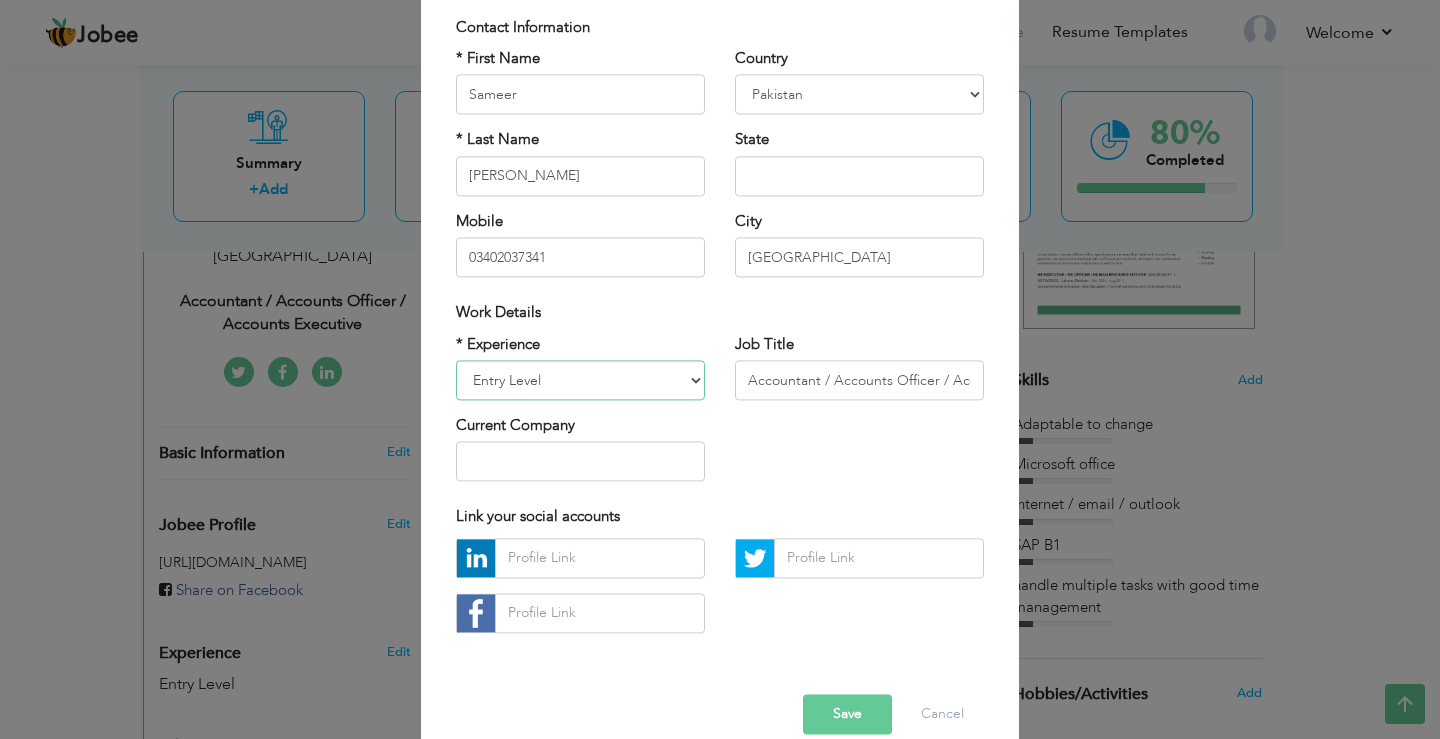 scroll, scrollTop: 173, scrollLeft: 0, axis: vertical 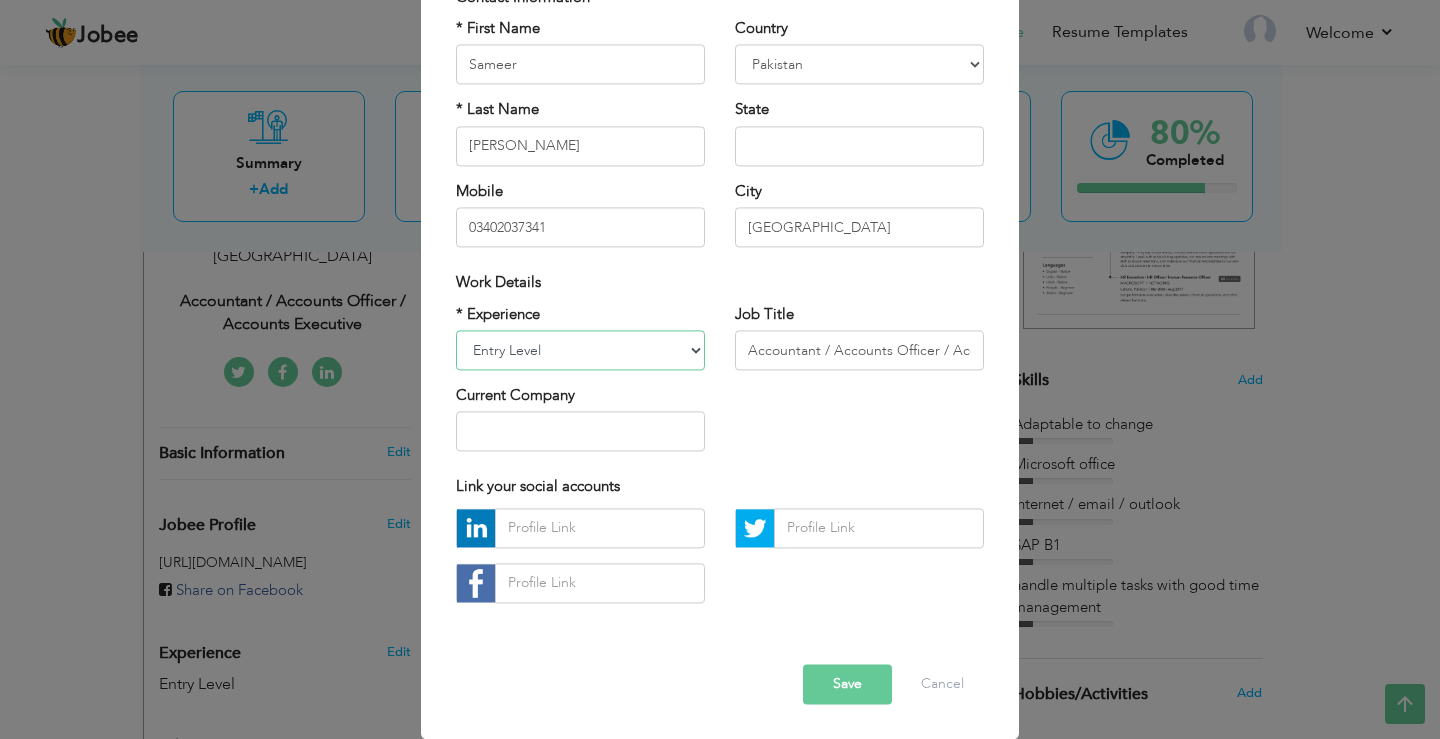 click on "Entry Level Less than 1 Year 1 Year 2 Years 3 Years 4 Years 5 Years 6 Years 7 Years 8 Years 9 Years 10 Years 11 Years 12 Years 13 Years 14 Years 15 Years 16 Years 17 Years 18 Years 19 Years 20 Years 21 Years 22 Years 23 Years 24 Years 25 Years 26 Years 27 Years 28 Years 29 Years 30 Years 31 Years 32 Years 33 Years 34 Years 35 Years More than 35 Years" at bounding box center [580, 350] 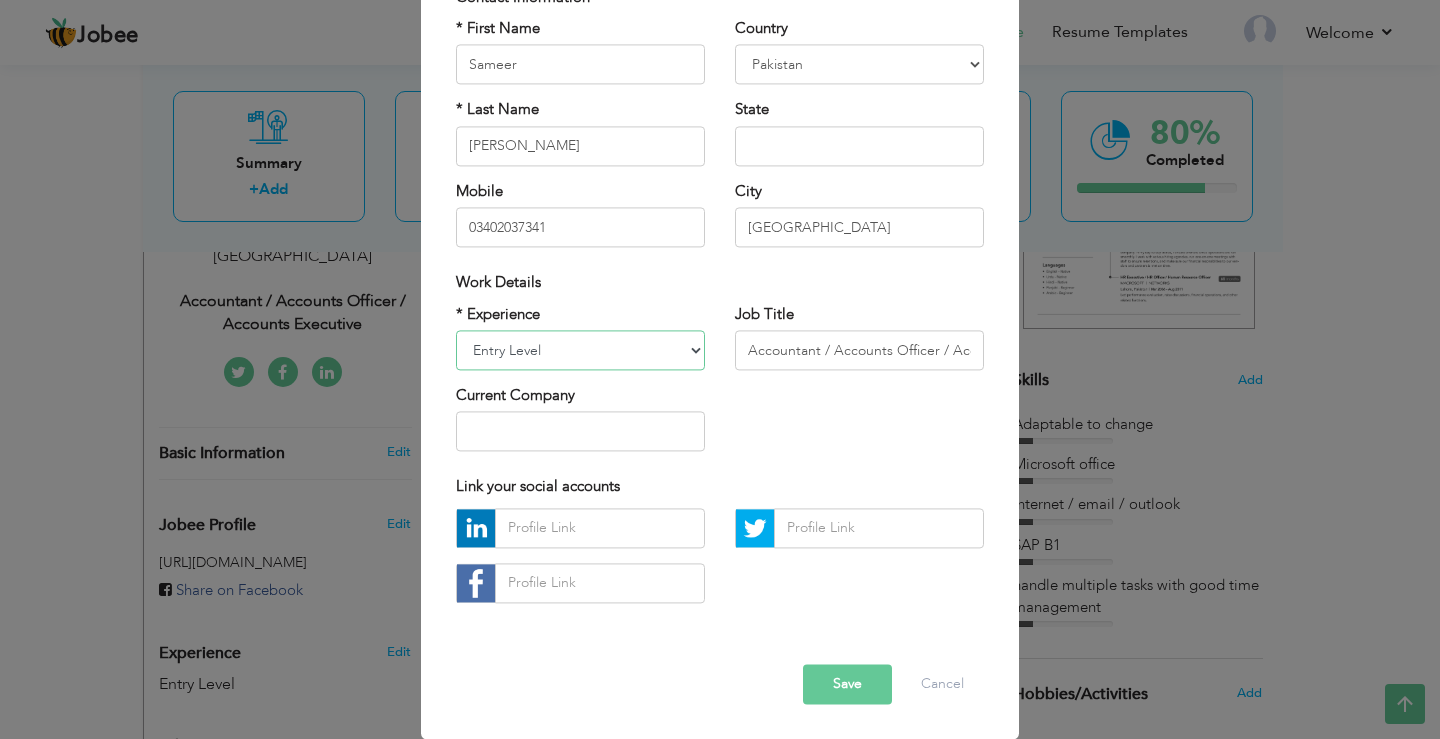 select on "number:5" 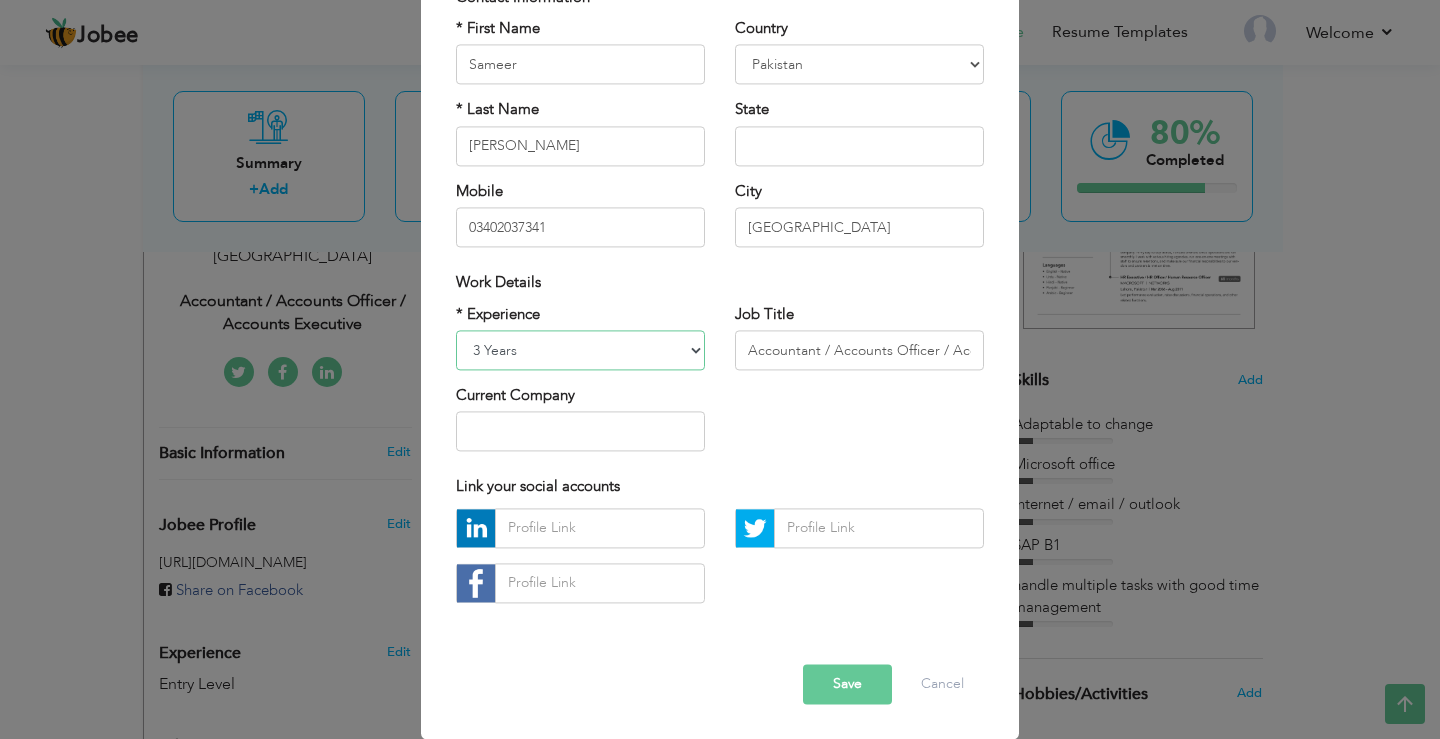 click on "Entry Level Less than 1 Year 1 Year 2 Years 3 Years 4 Years 5 Years 6 Years 7 Years 8 Years 9 Years 10 Years 11 Years 12 Years 13 Years 14 Years 15 Years 16 Years 17 Years 18 Years 19 Years 20 Years 21 Years 22 Years 23 Years 24 Years 25 Years 26 Years 27 Years 28 Years 29 Years 30 Years 31 Years 32 Years 33 Years 34 Years 35 Years More than 35 Years" at bounding box center [580, 350] 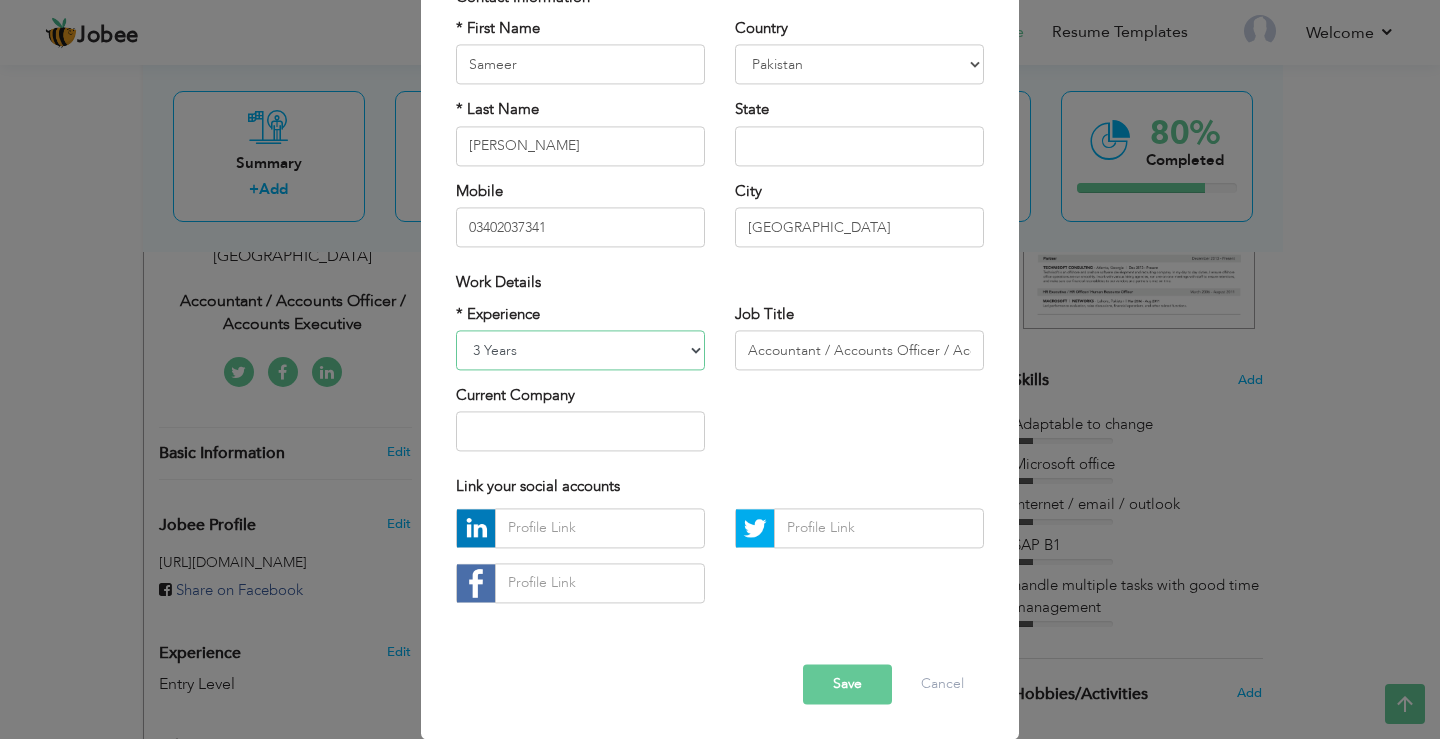 click on "Entry Level Less than 1 Year 1 Year 2 Years 3 Years 4 Years 5 Years 6 Years 7 Years 8 Years 9 Years 10 Years 11 Years 12 Years 13 Years 14 Years 15 Years 16 Years 17 Years 18 Years 19 Years 20 Years 21 Years 22 Years 23 Years 24 Years 25 Years 26 Years 27 Years 28 Years 29 Years 30 Years 31 Years 32 Years 33 Years 34 Years 35 Years More than 35 Years" at bounding box center (580, 350) 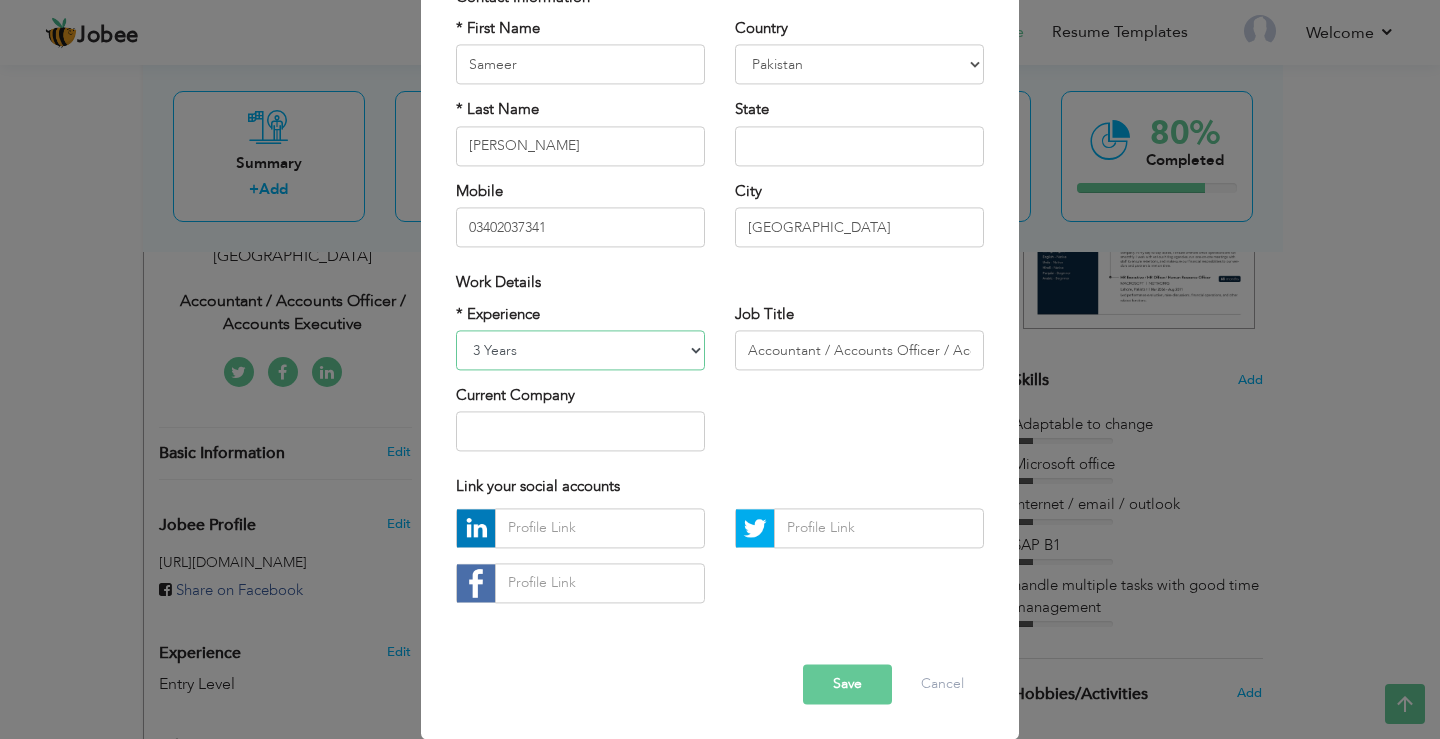 click on "Entry Level Less than 1 Year 1 Year 2 Years 3 Years 4 Years 5 Years 6 Years 7 Years 8 Years 9 Years 10 Years 11 Years 12 Years 13 Years 14 Years 15 Years 16 Years 17 Years 18 Years 19 Years 20 Years 21 Years 22 Years 23 Years 24 Years 25 Years 26 Years 27 Years 28 Years 29 Years 30 Years 31 Years 32 Years 33 Years 34 Years 35 Years More than 35 Years" at bounding box center (580, 350) 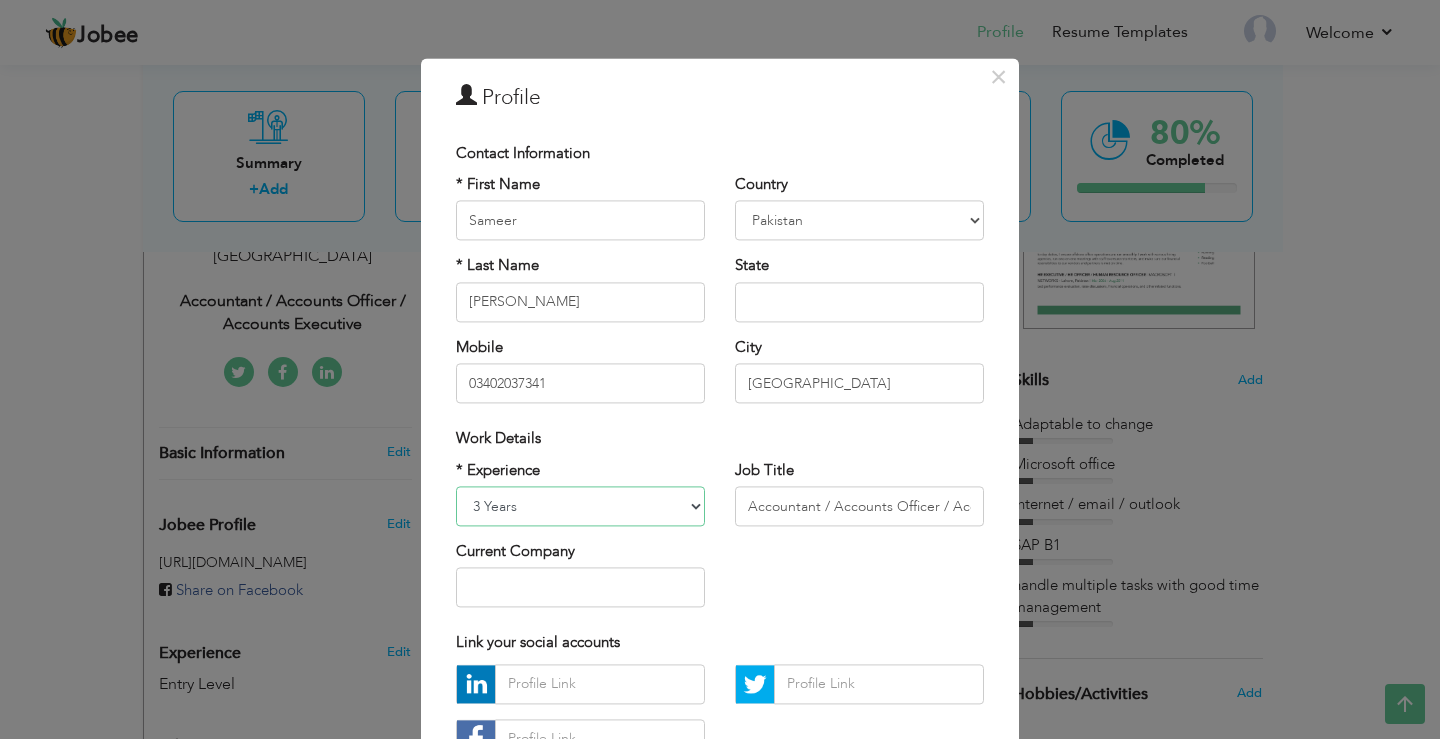 scroll, scrollTop: 0, scrollLeft: 0, axis: both 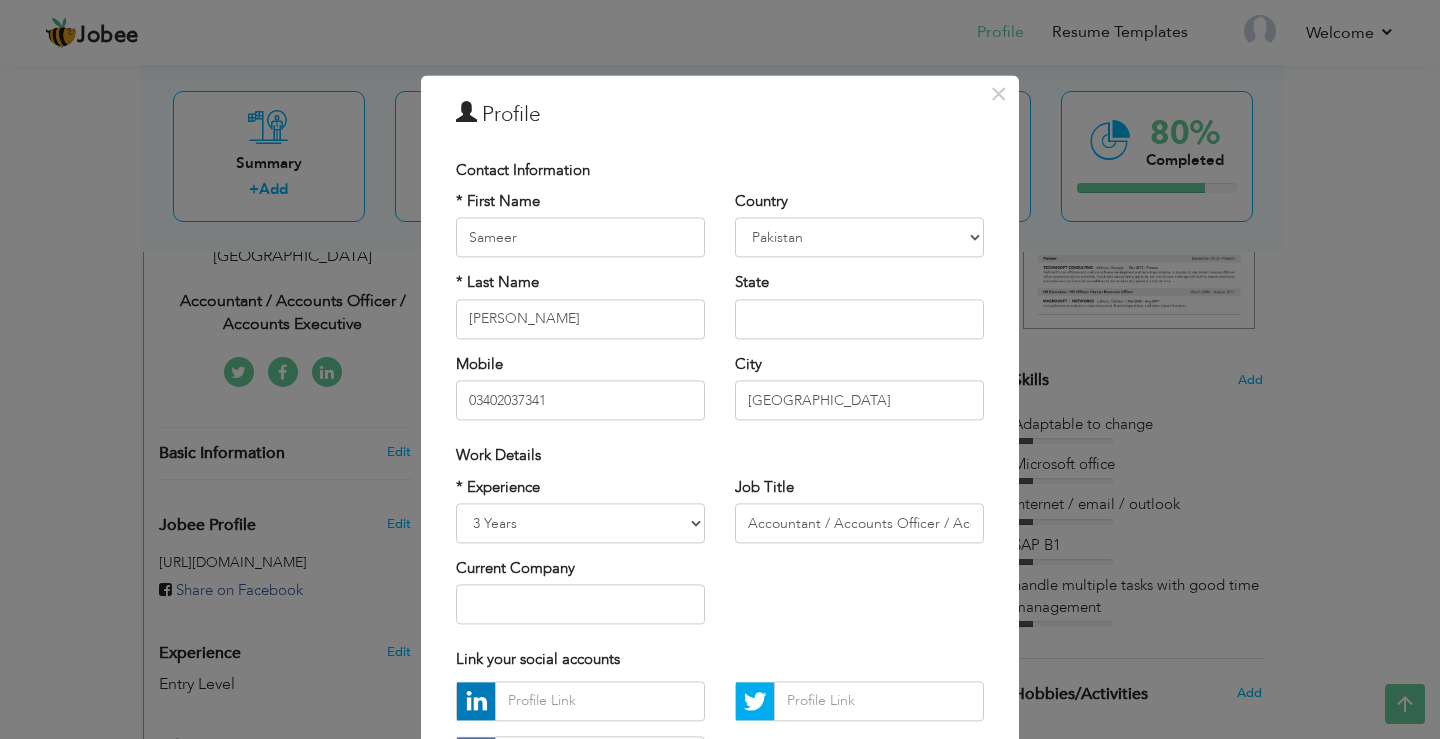 drag, startPoint x: 651, startPoint y: 111, endPoint x: 674, endPoint y: 162, distance: 55.946404 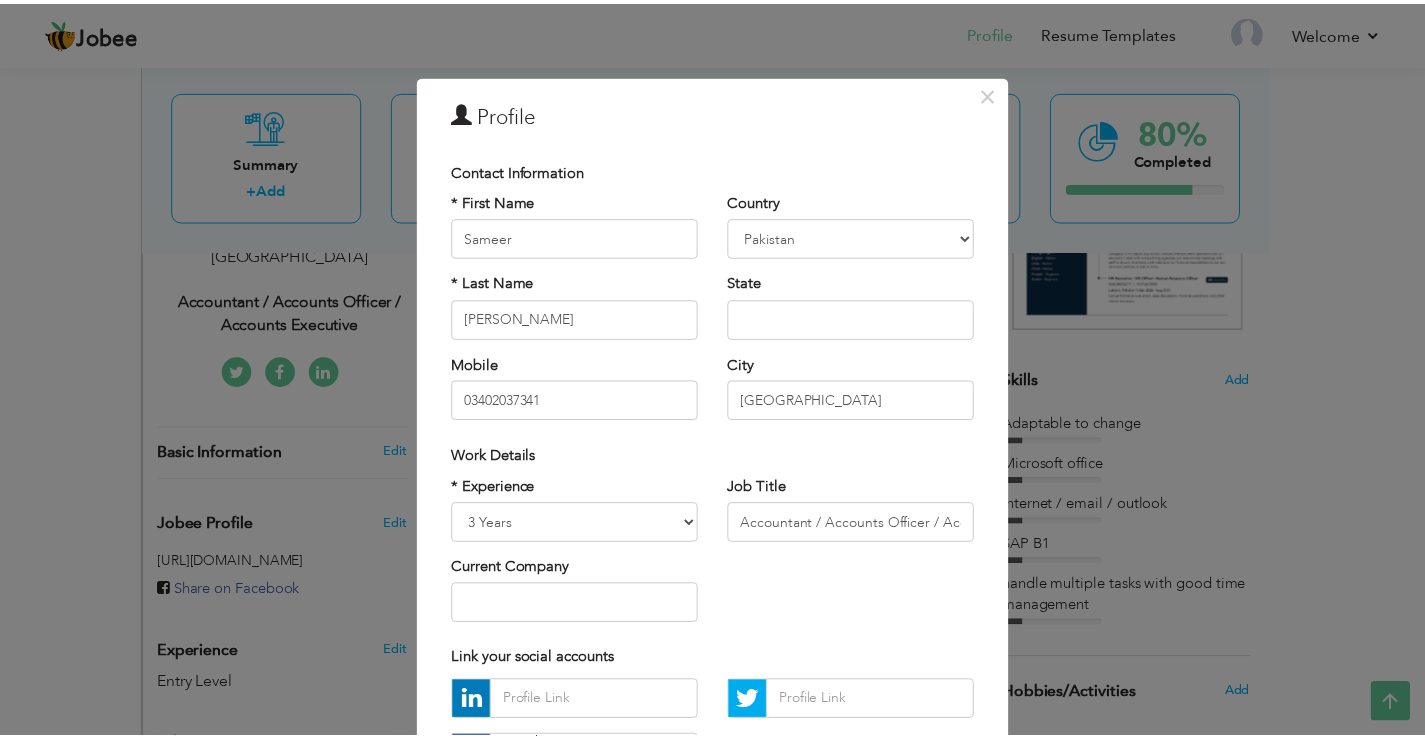 scroll, scrollTop: 173, scrollLeft: 0, axis: vertical 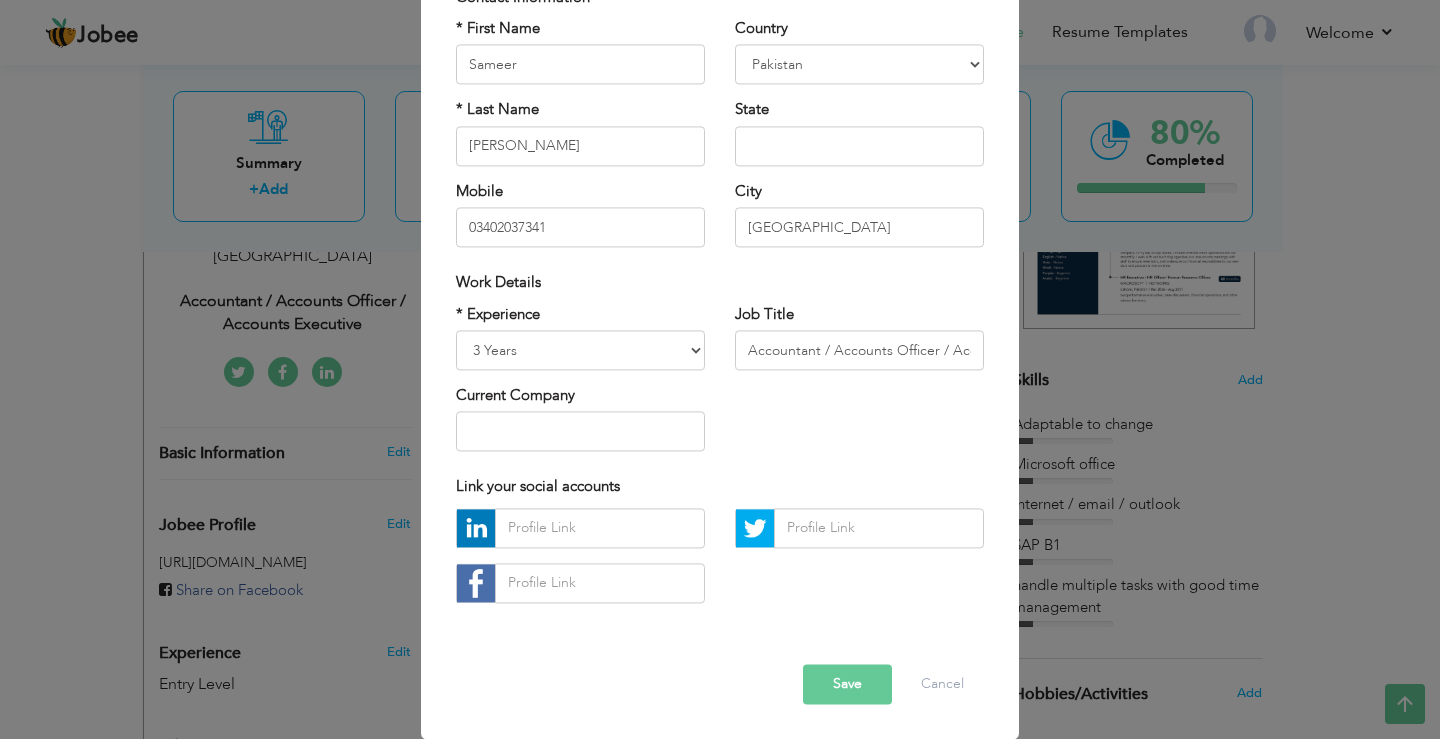 click on "Save" at bounding box center (847, 684) 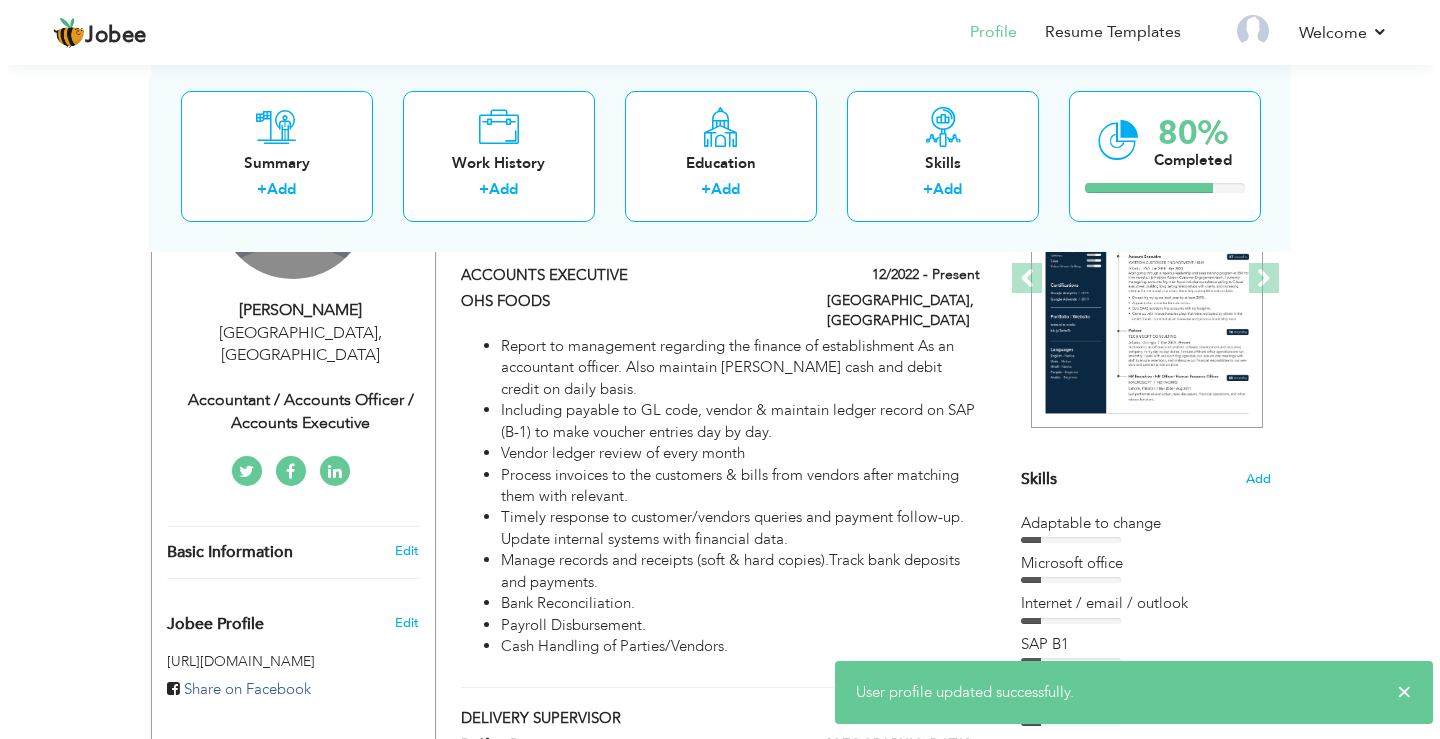scroll, scrollTop: 300, scrollLeft: 0, axis: vertical 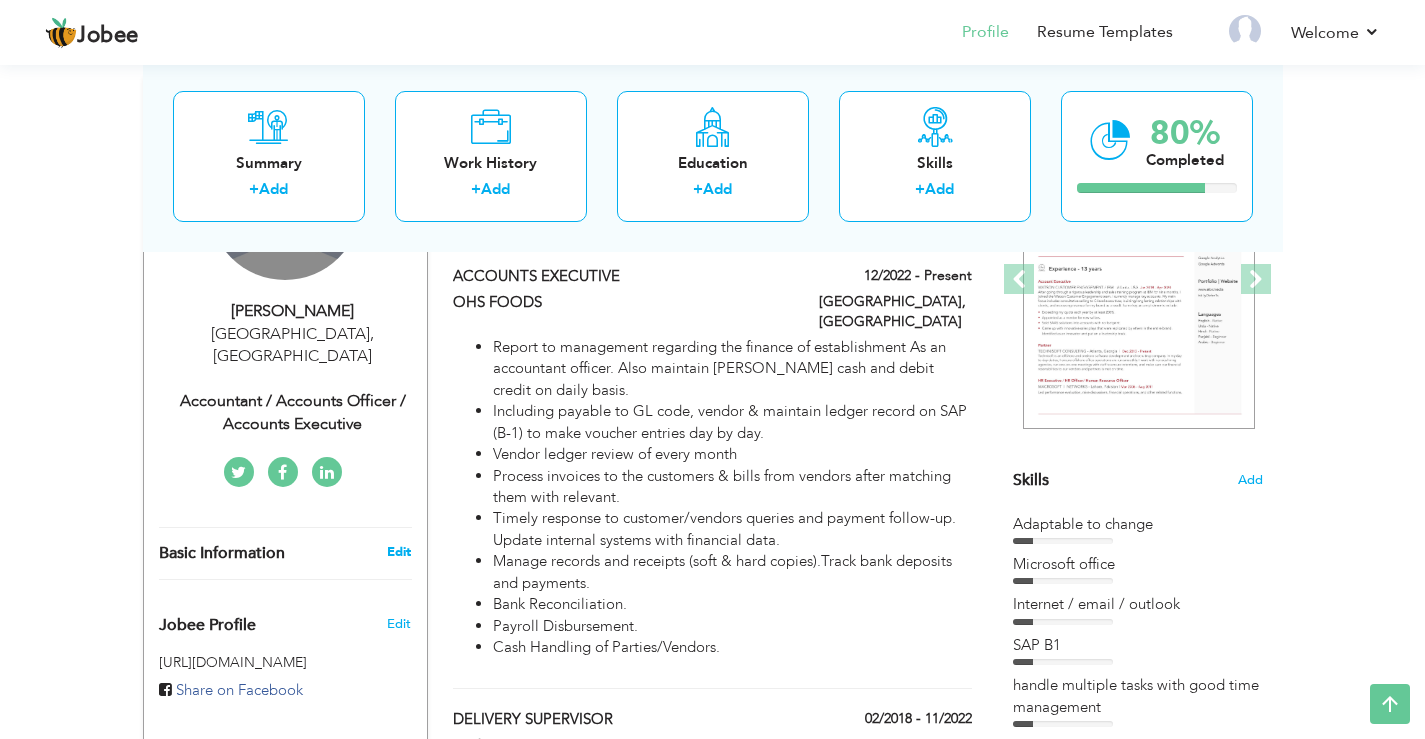 click on "Edit" at bounding box center (399, 552) 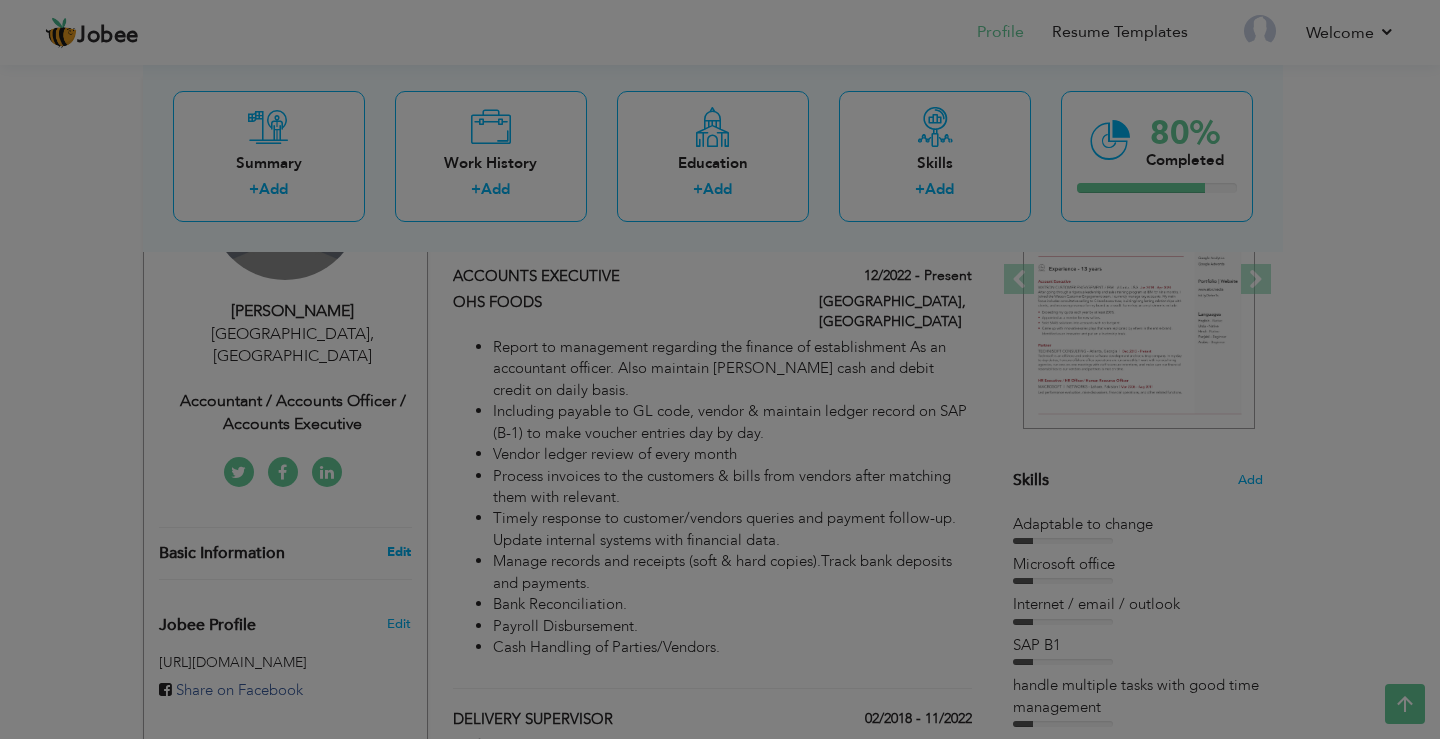 scroll, scrollTop: 0, scrollLeft: 0, axis: both 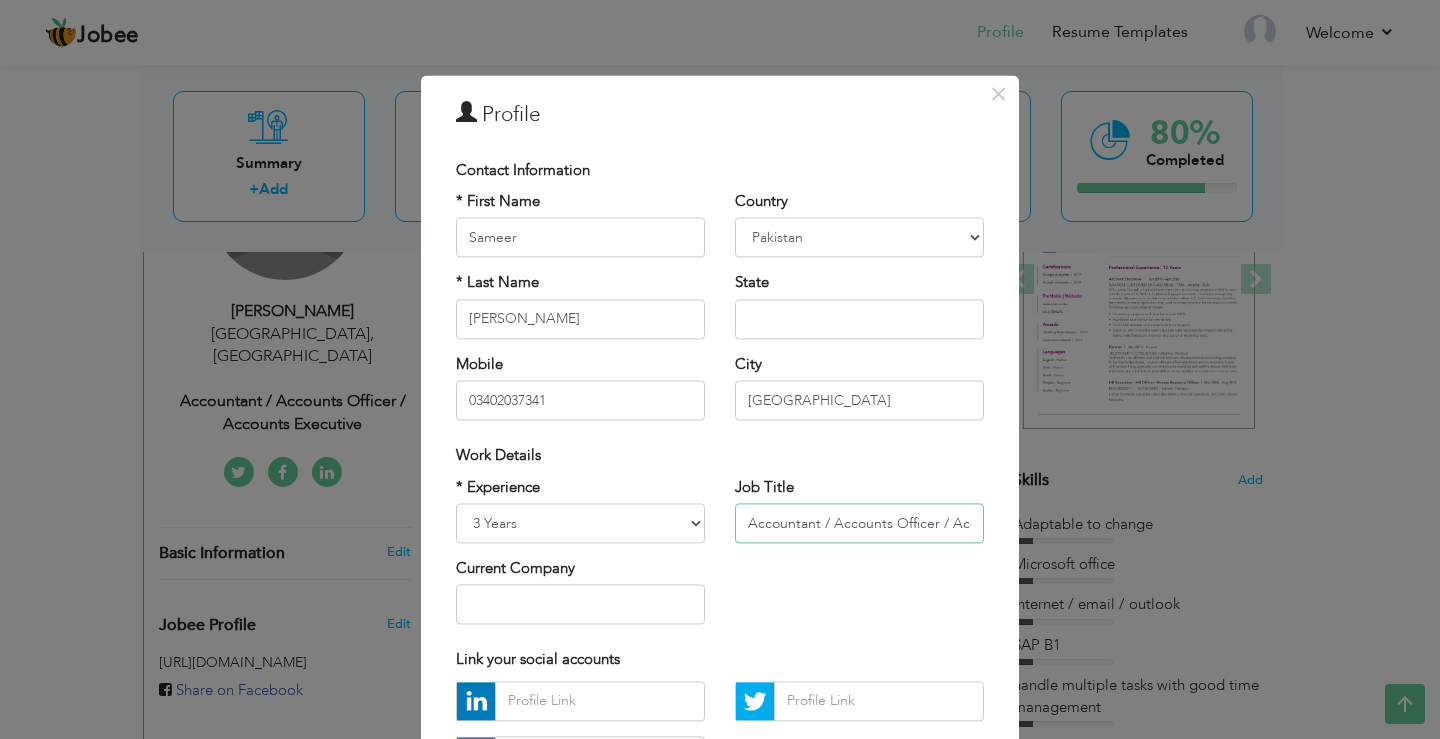 click on "Accountant / Accounts Officer / Accounts Executive" at bounding box center [859, 523] 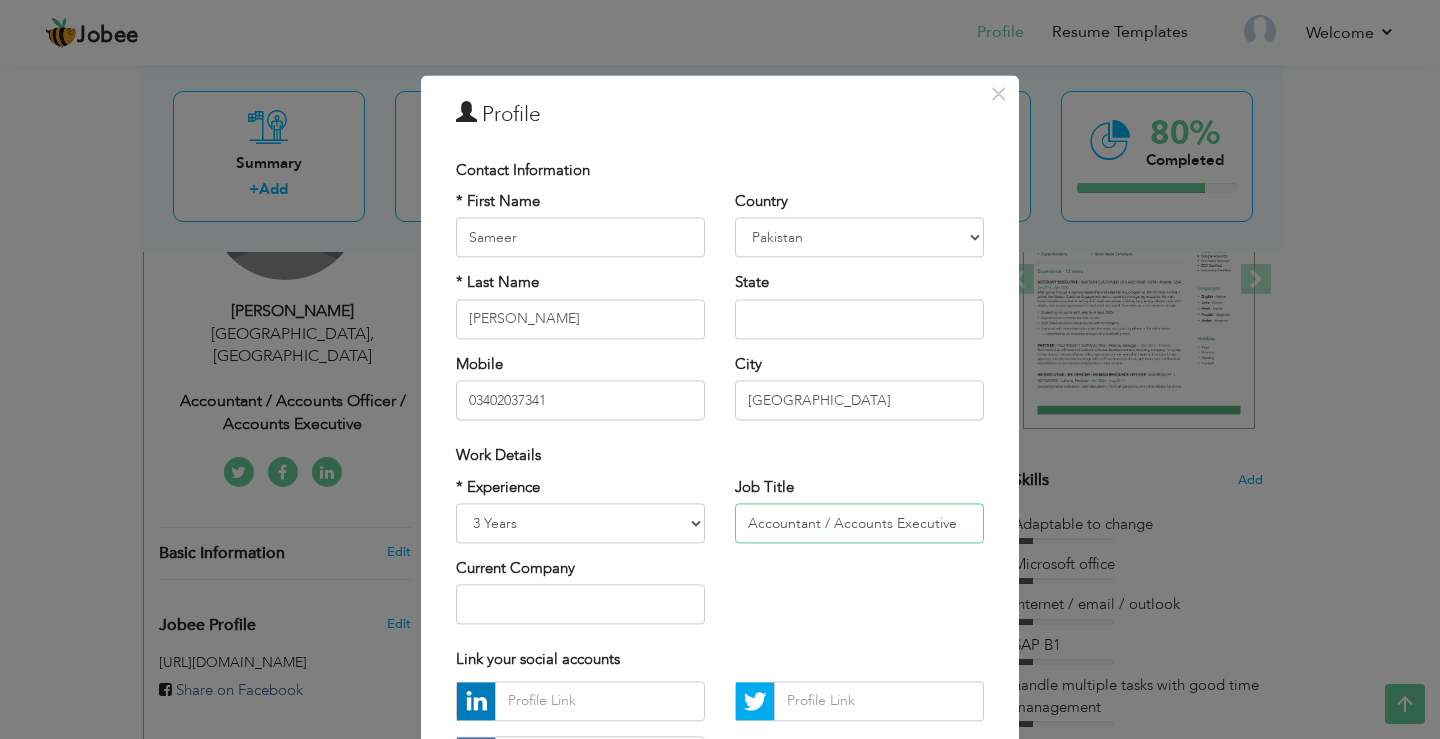 scroll, scrollTop: 0, scrollLeft: 0, axis: both 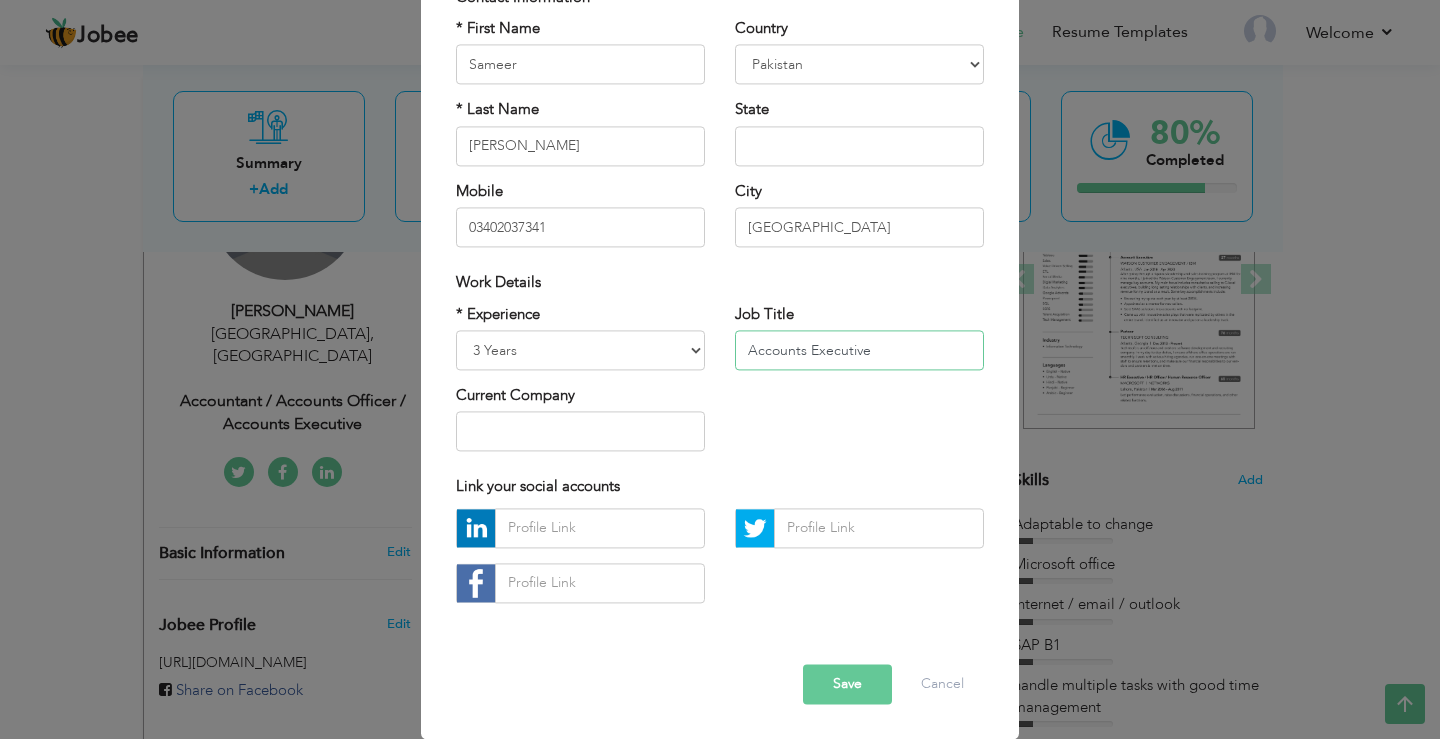 type on "Accounts Executive" 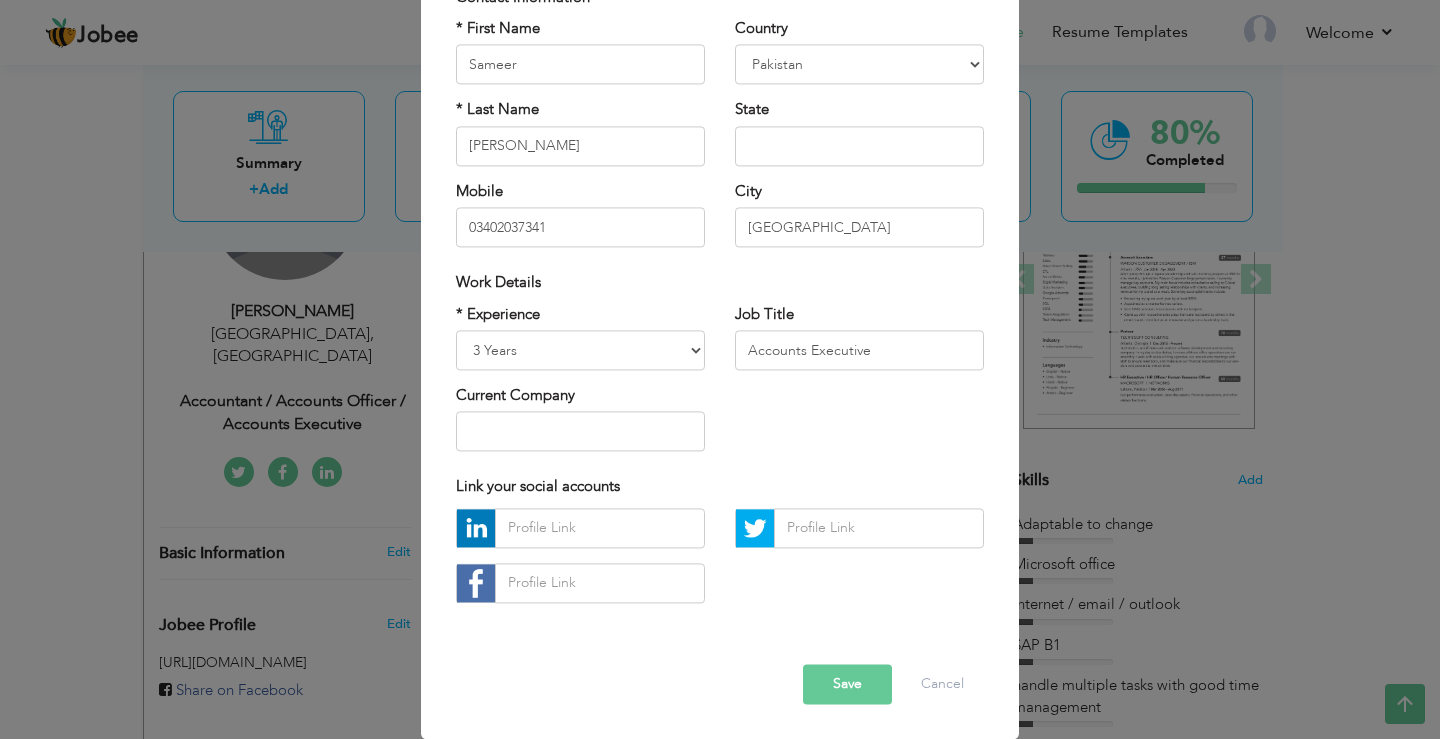 click on "Save" at bounding box center [847, 684] 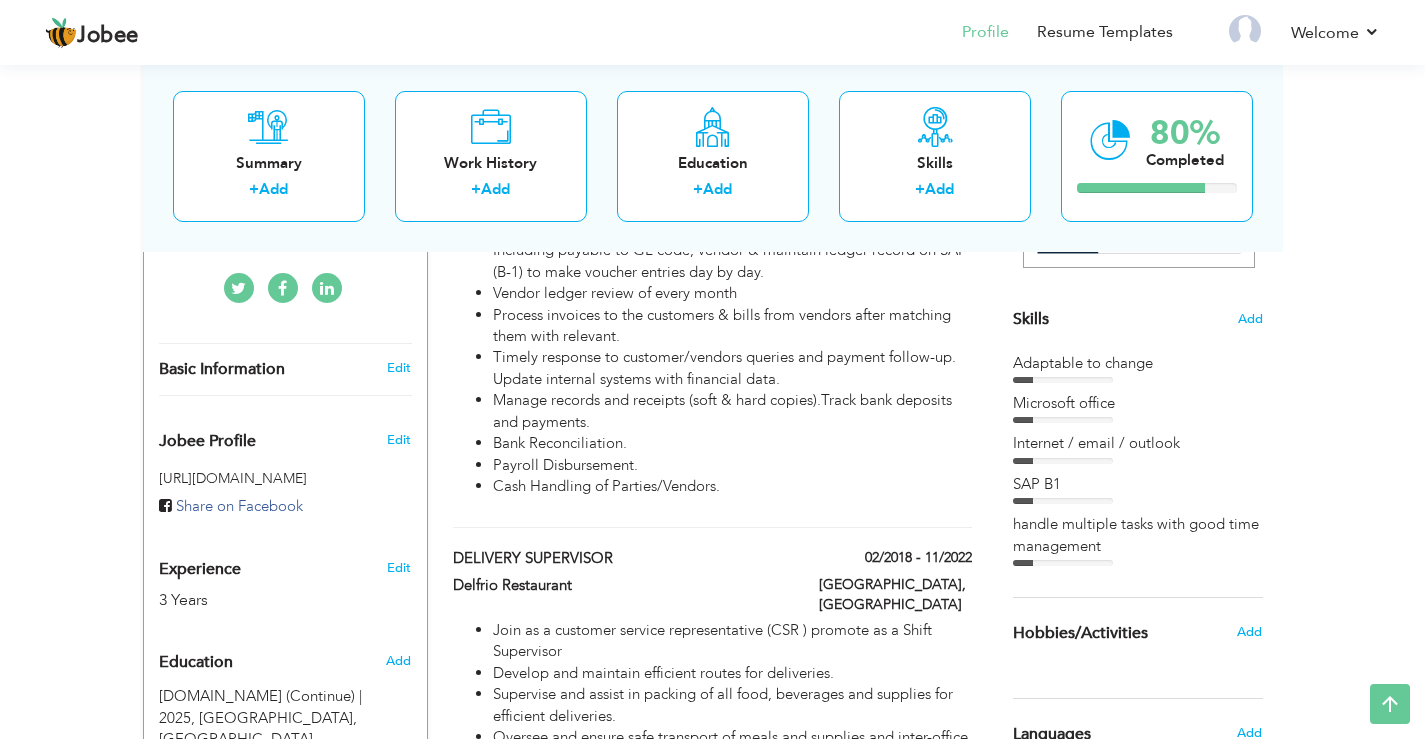 scroll, scrollTop: 500, scrollLeft: 0, axis: vertical 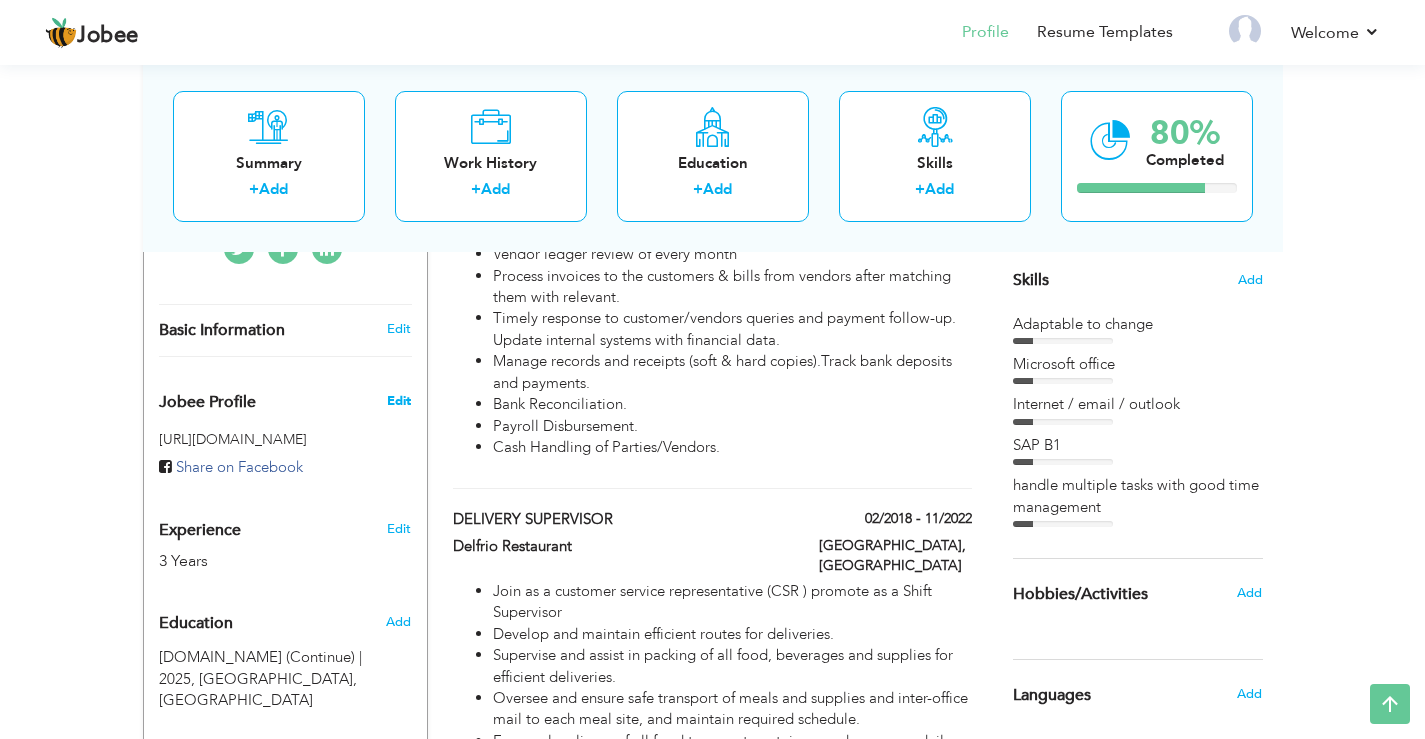 click on "Edit" at bounding box center (399, 401) 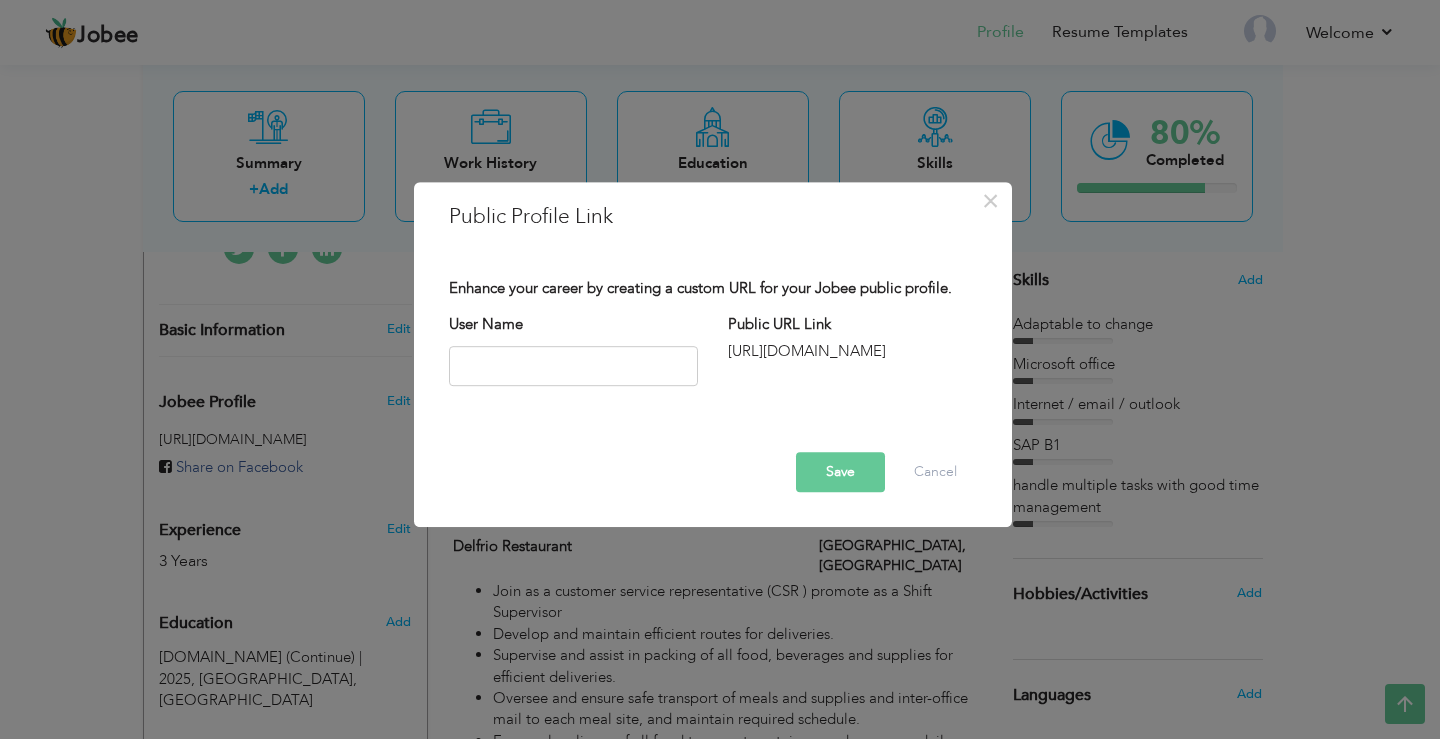 click on "http://jobee.io/profile/" at bounding box center [852, 351] 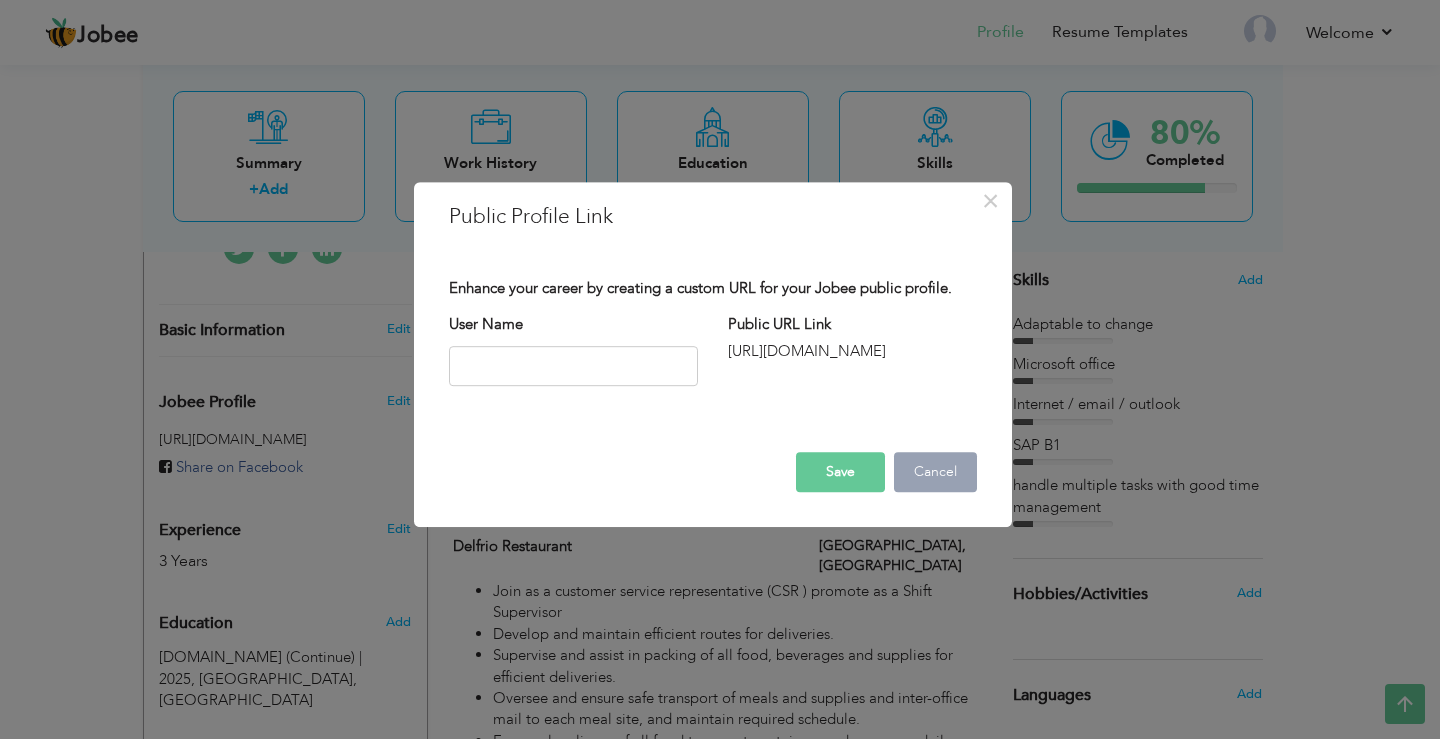click on "Cancel" at bounding box center (935, 472) 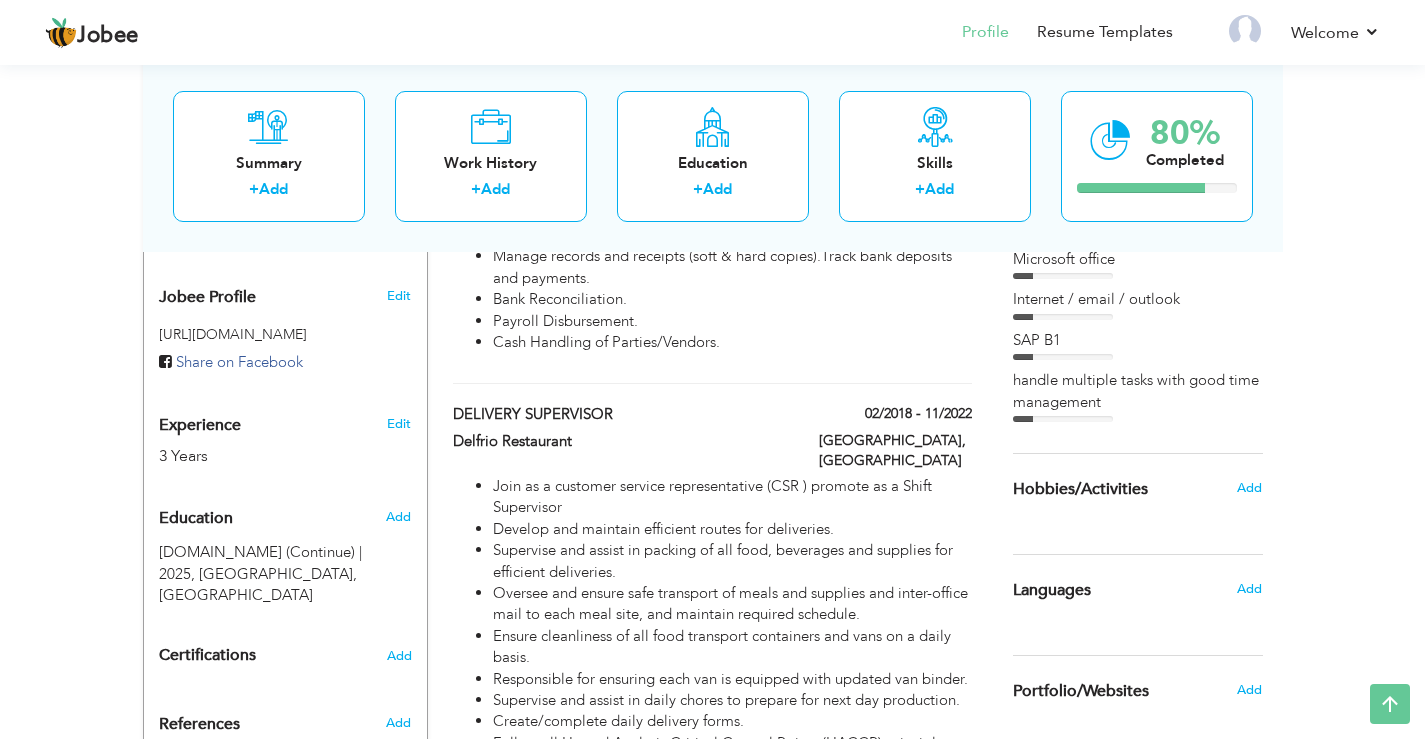 scroll, scrollTop: 700, scrollLeft: 0, axis: vertical 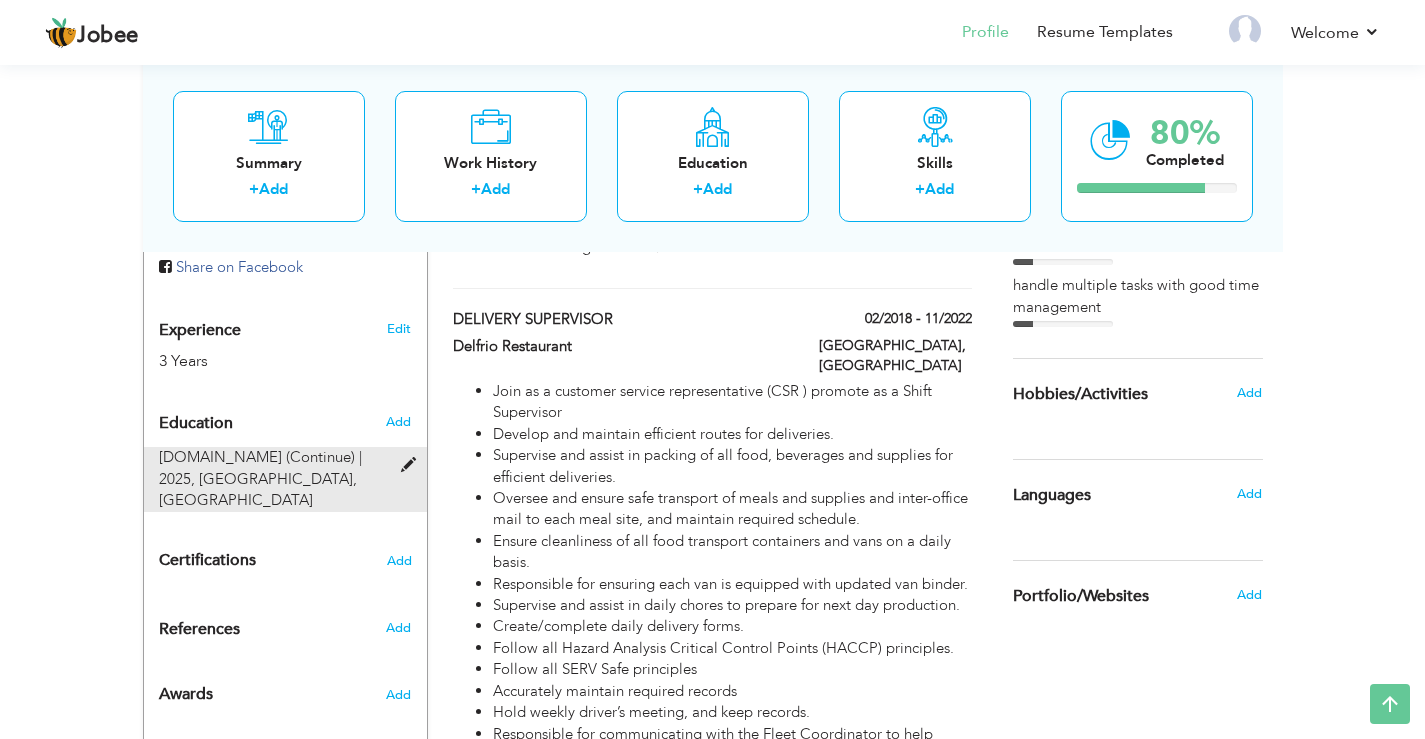 click on "B.COM (Continue)   |  2025,
Karachi University, Karachi" at bounding box center (285, 479) 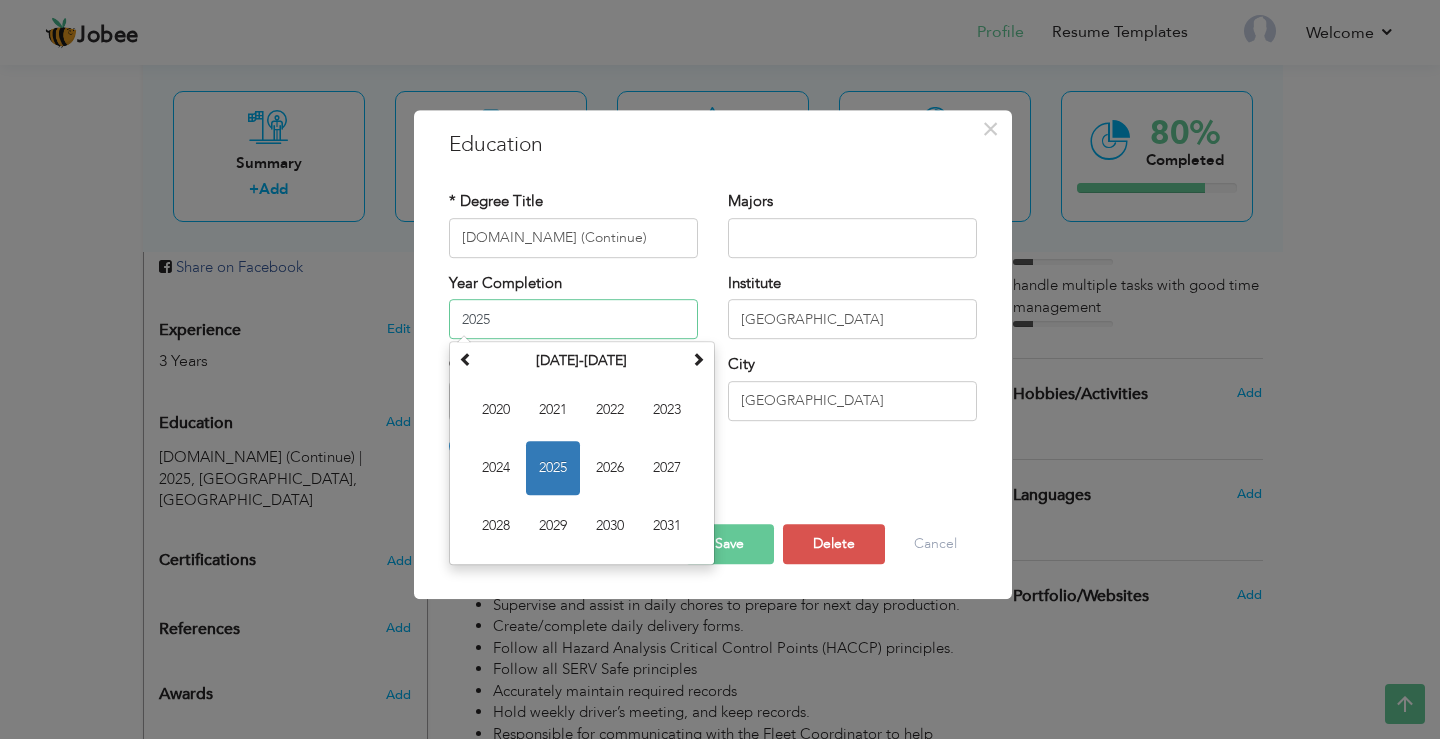 click on "2025" at bounding box center [573, 319] 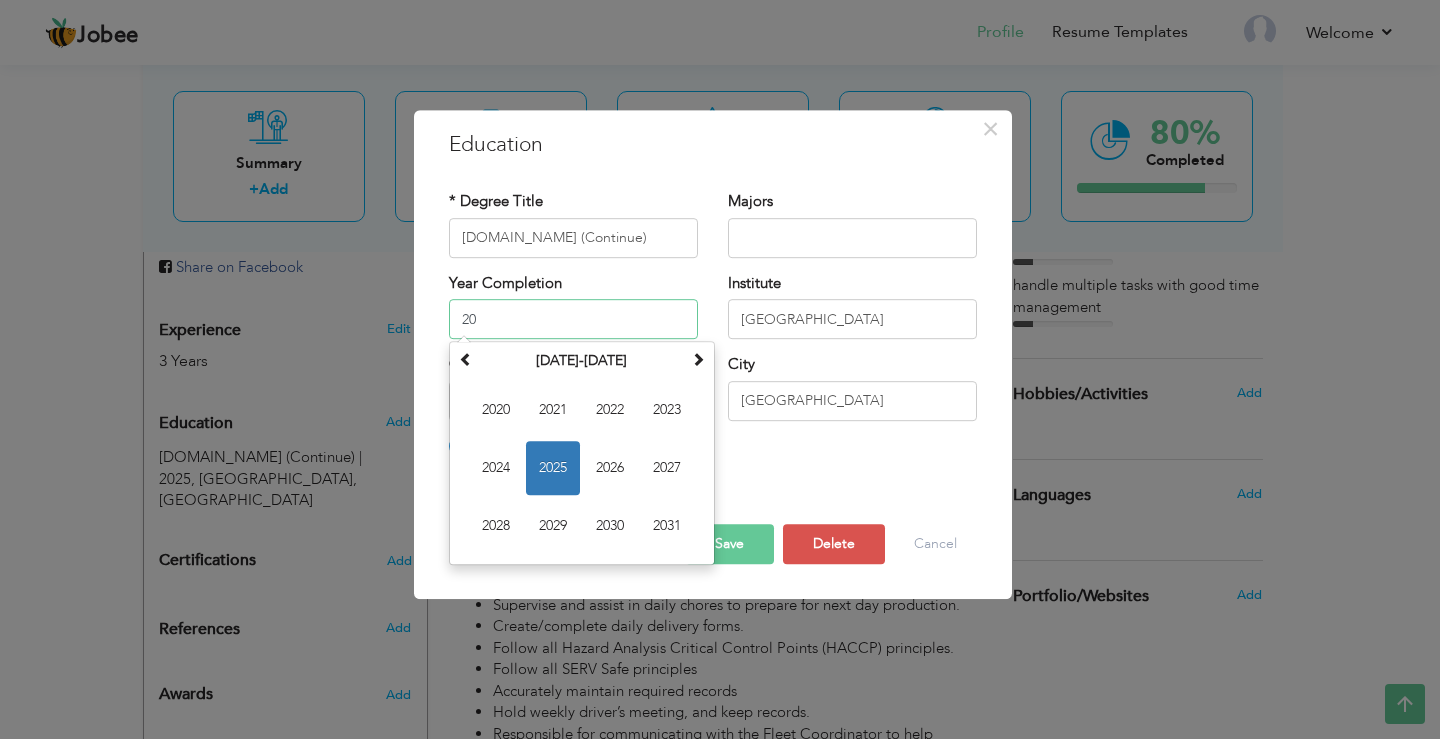 type on "2" 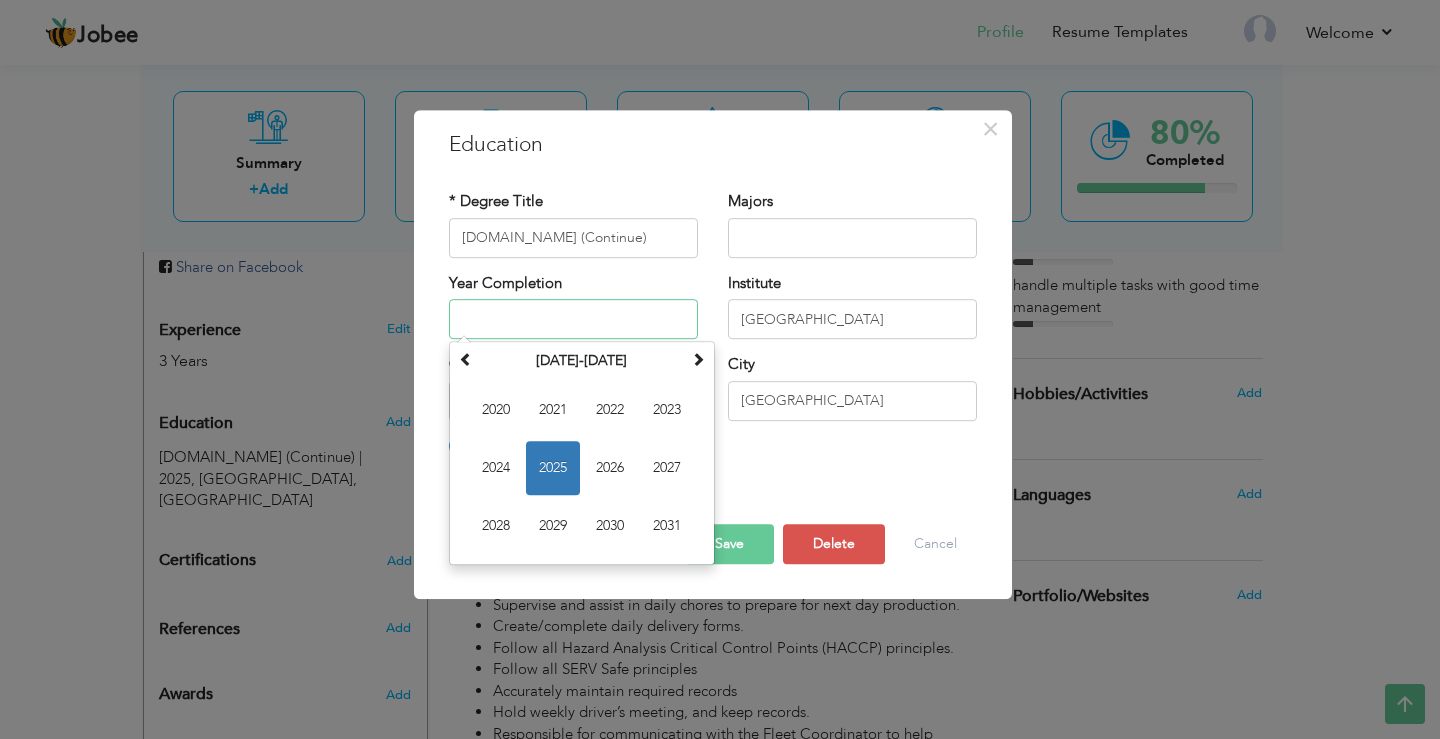 type 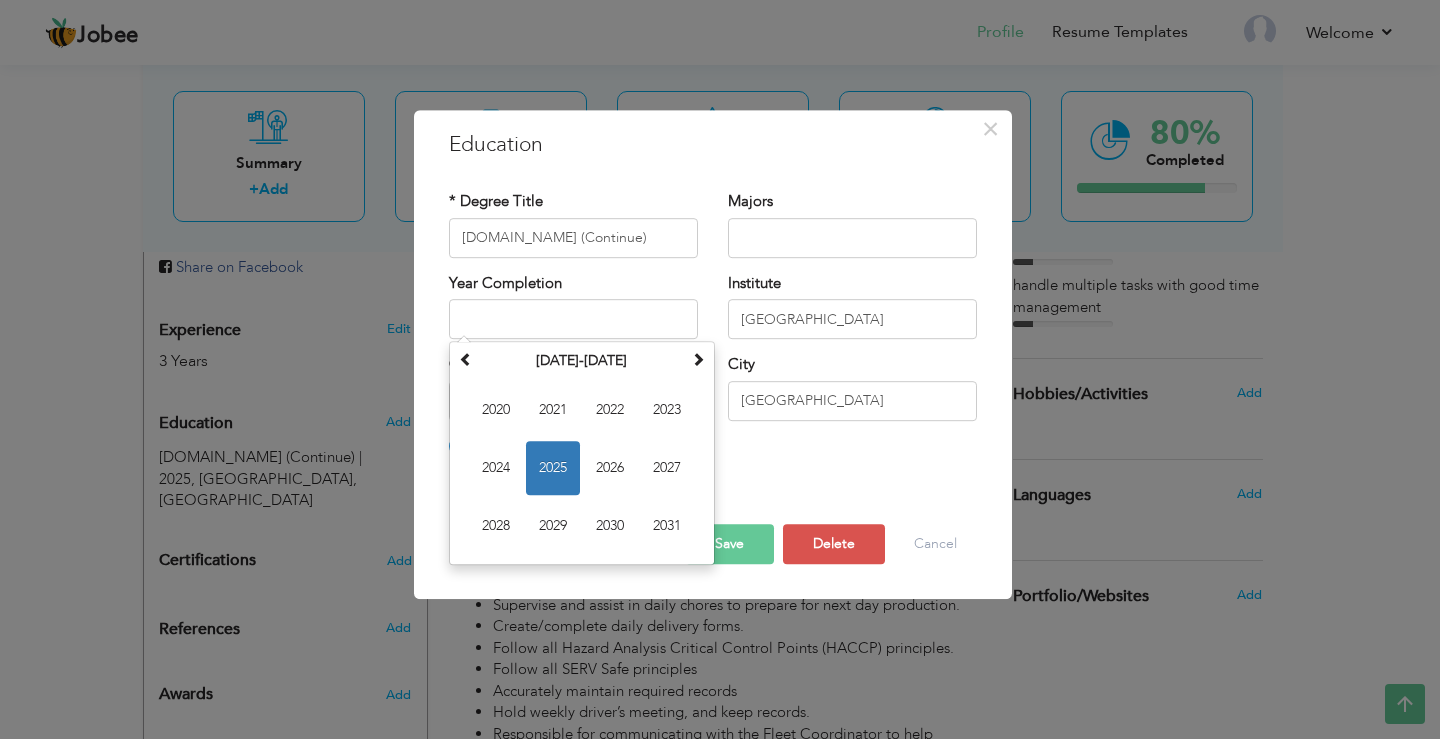 click on "GPA / Percentage
GPA
Percentage
City" at bounding box center [713, 406] 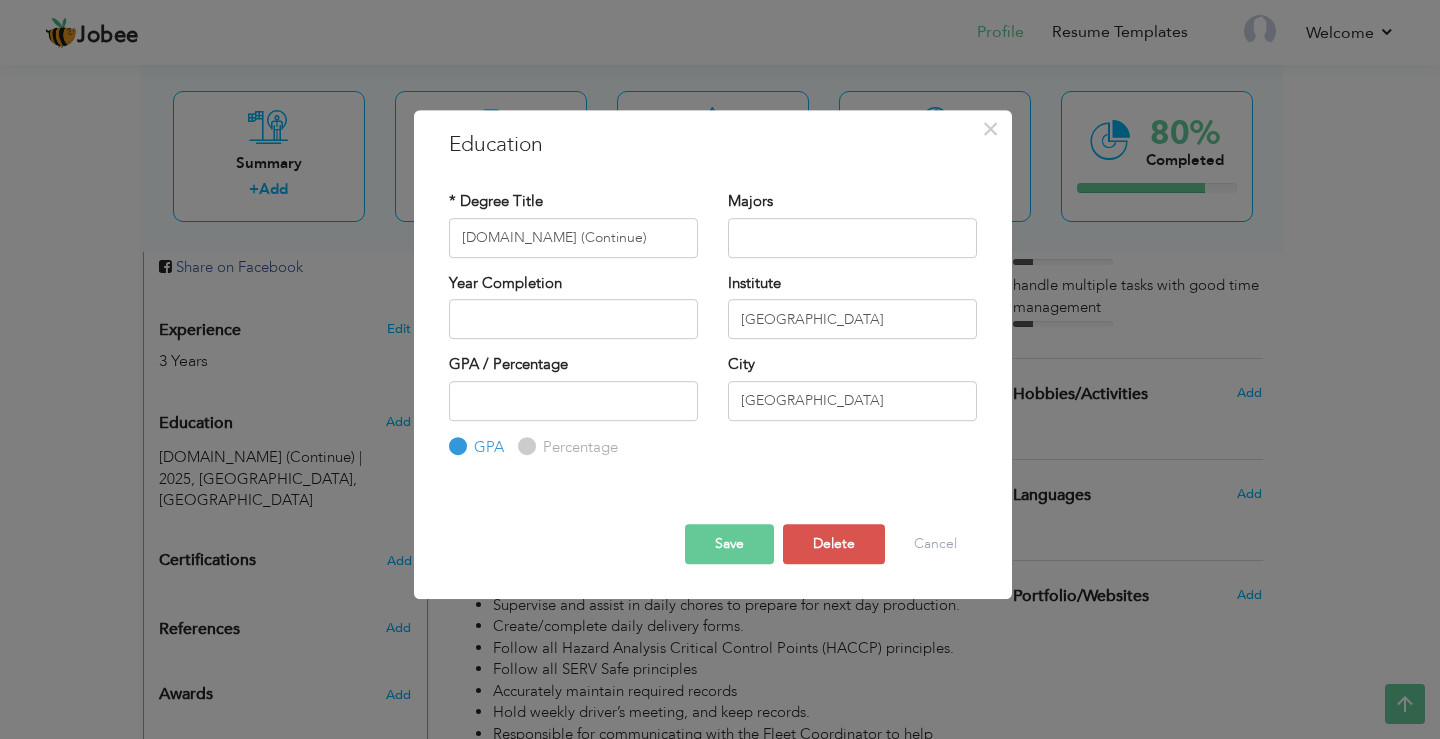 click on "Save" at bounding box center [729, 544] 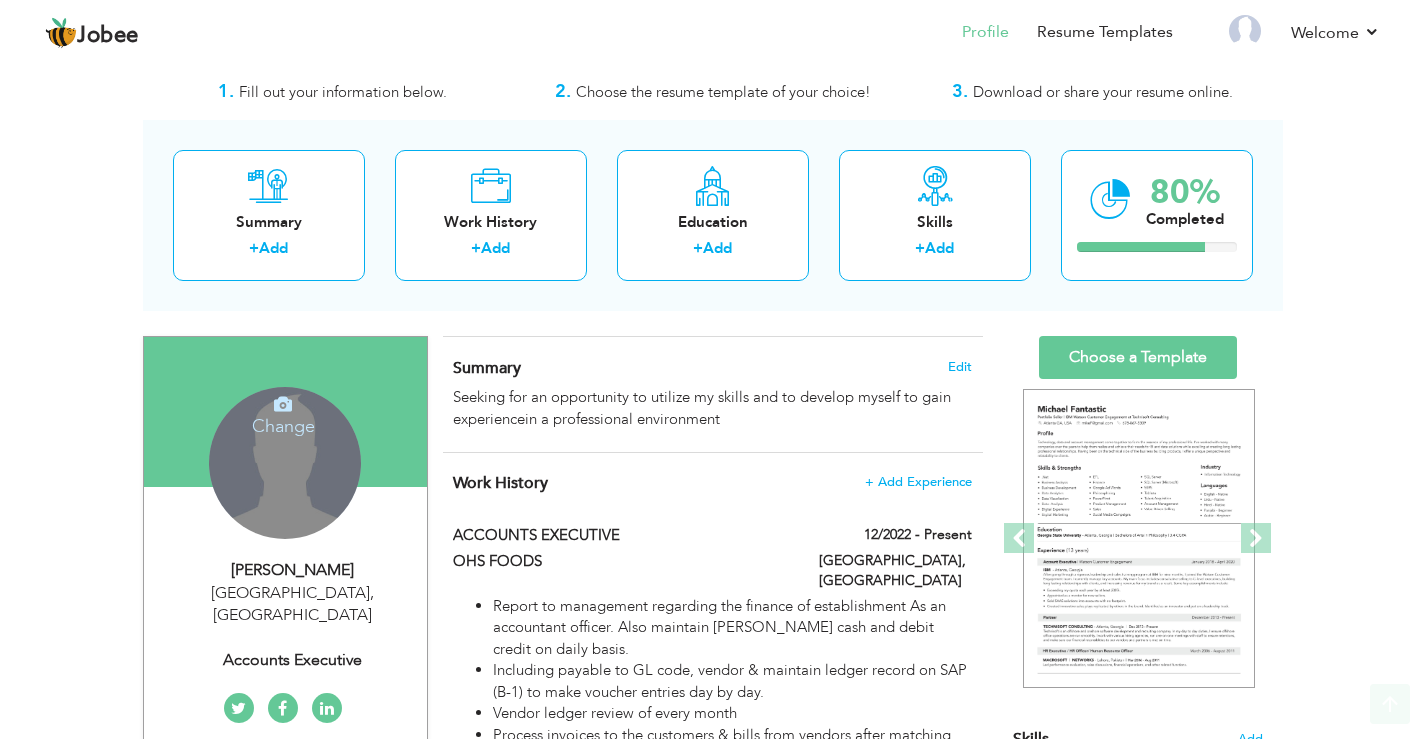scroll, scrollTop: 0, scrollLeft: 0, axis: both 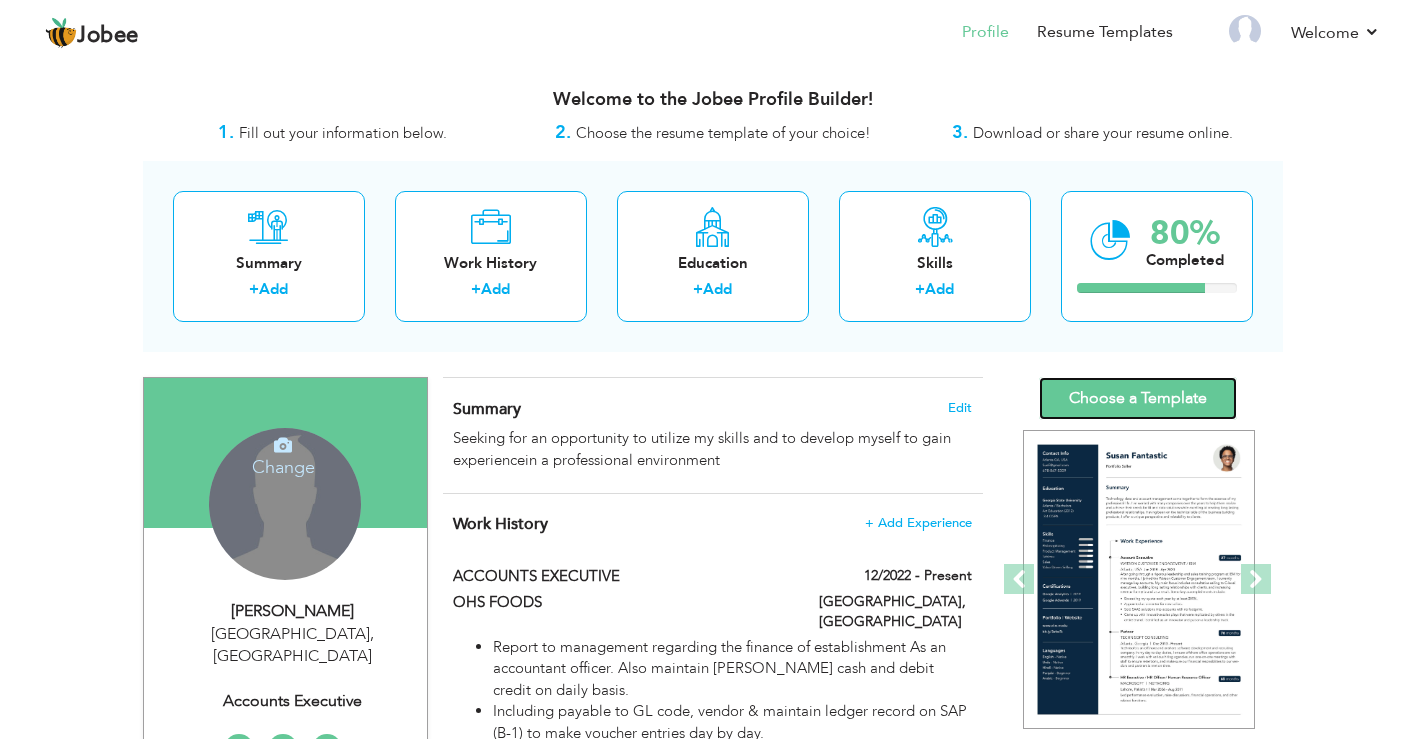 click on "Choose a Template" at bounding box center [1138, 398] 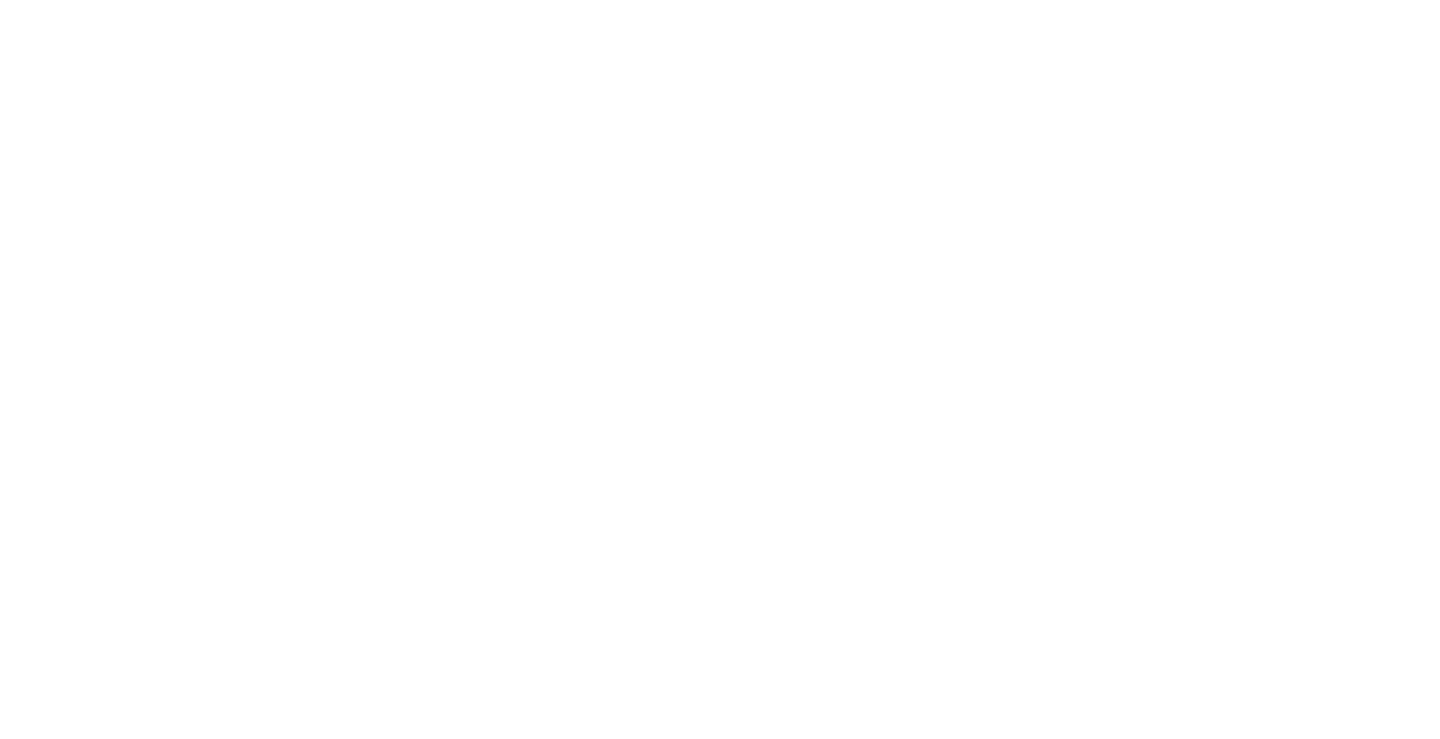 scroll, scrollTop: 0, scrollLeft: 0, axis: both 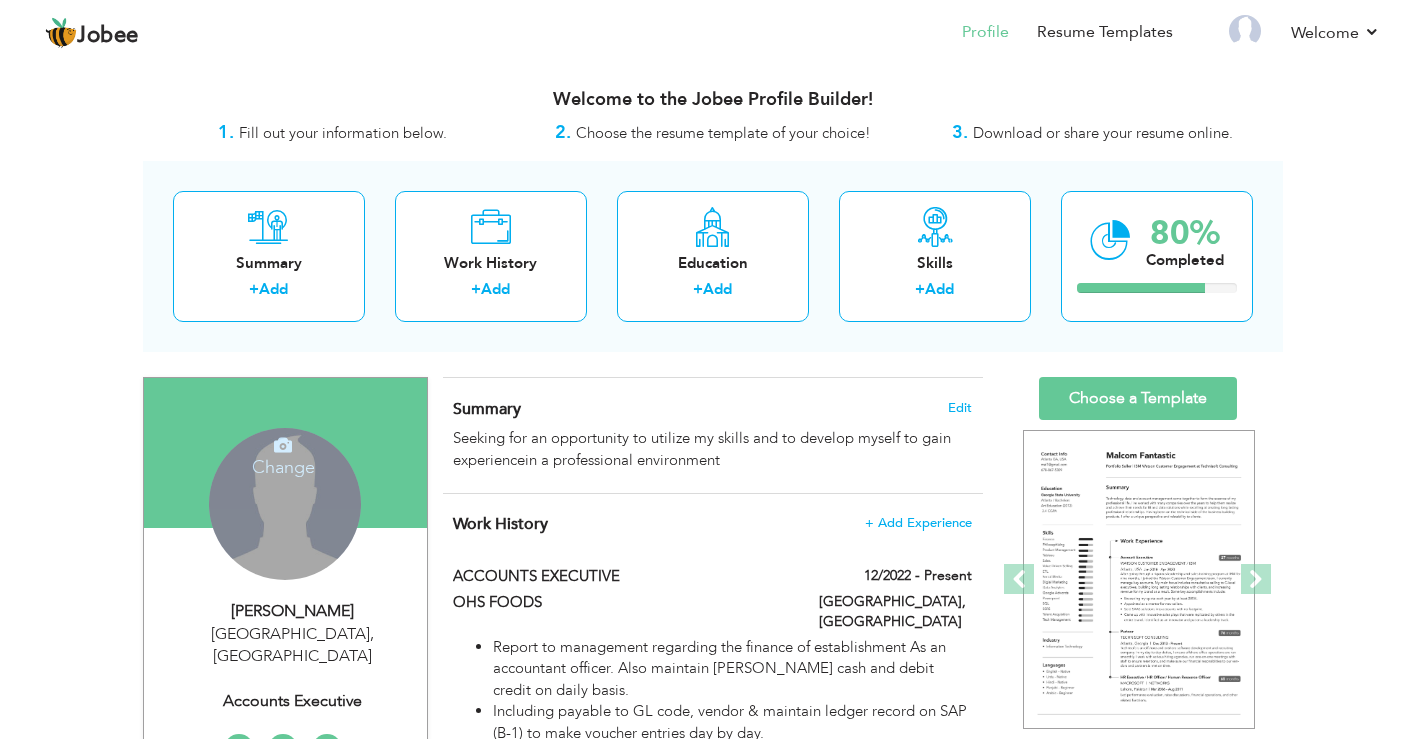 click on "Change
Remove" at bounding box center [285, 504] 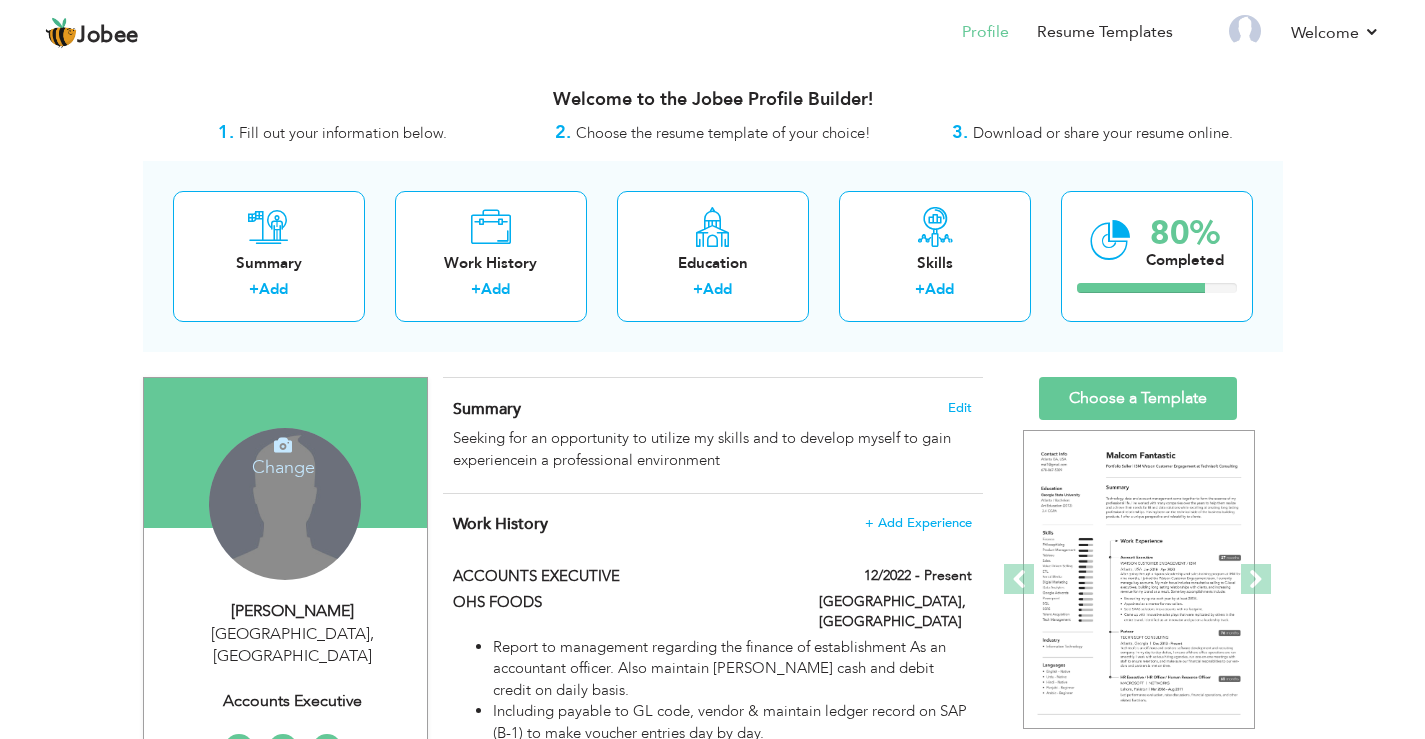 click on "Change" at bounding box center [283, 454] 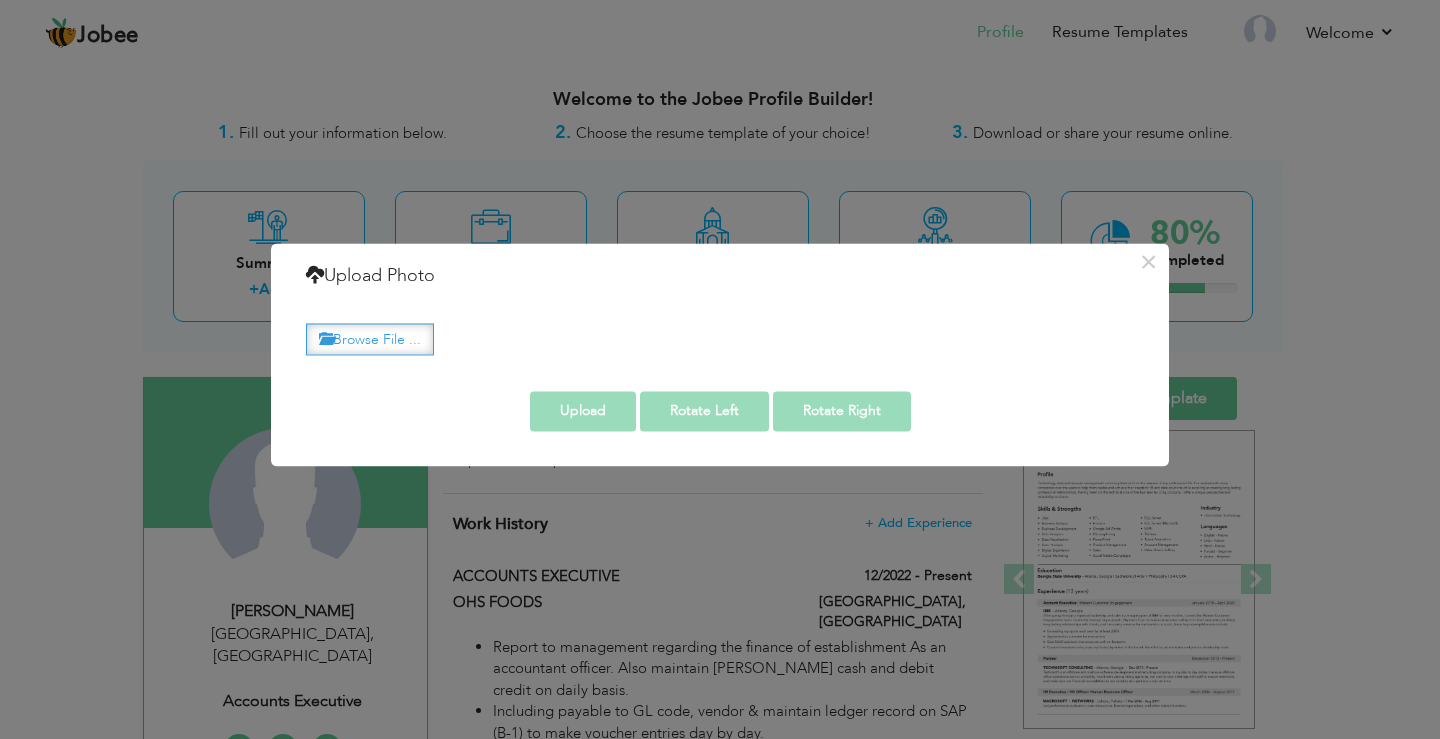 click on "Browse File ..." at bounding box center (370, 339) 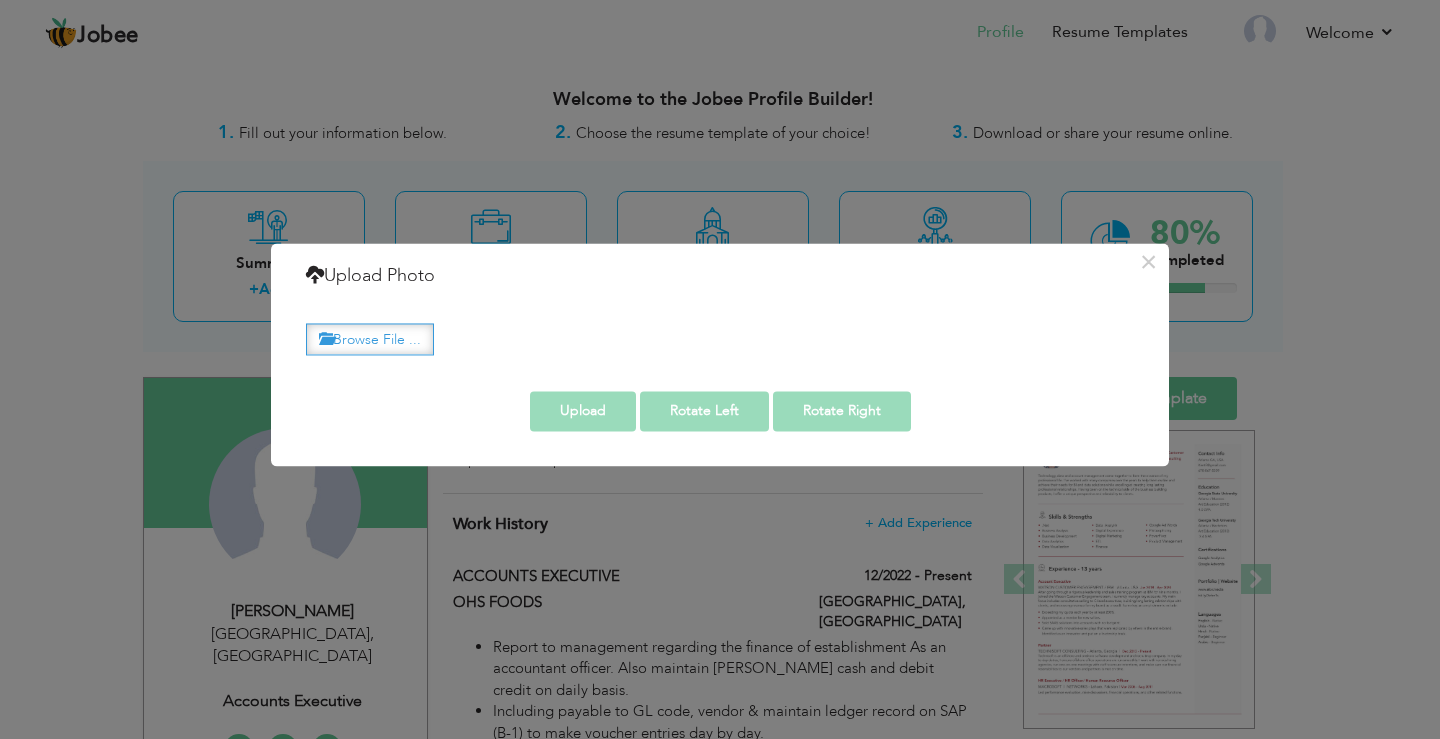 click on "Browse File ..." at bounding box center [370, 339] 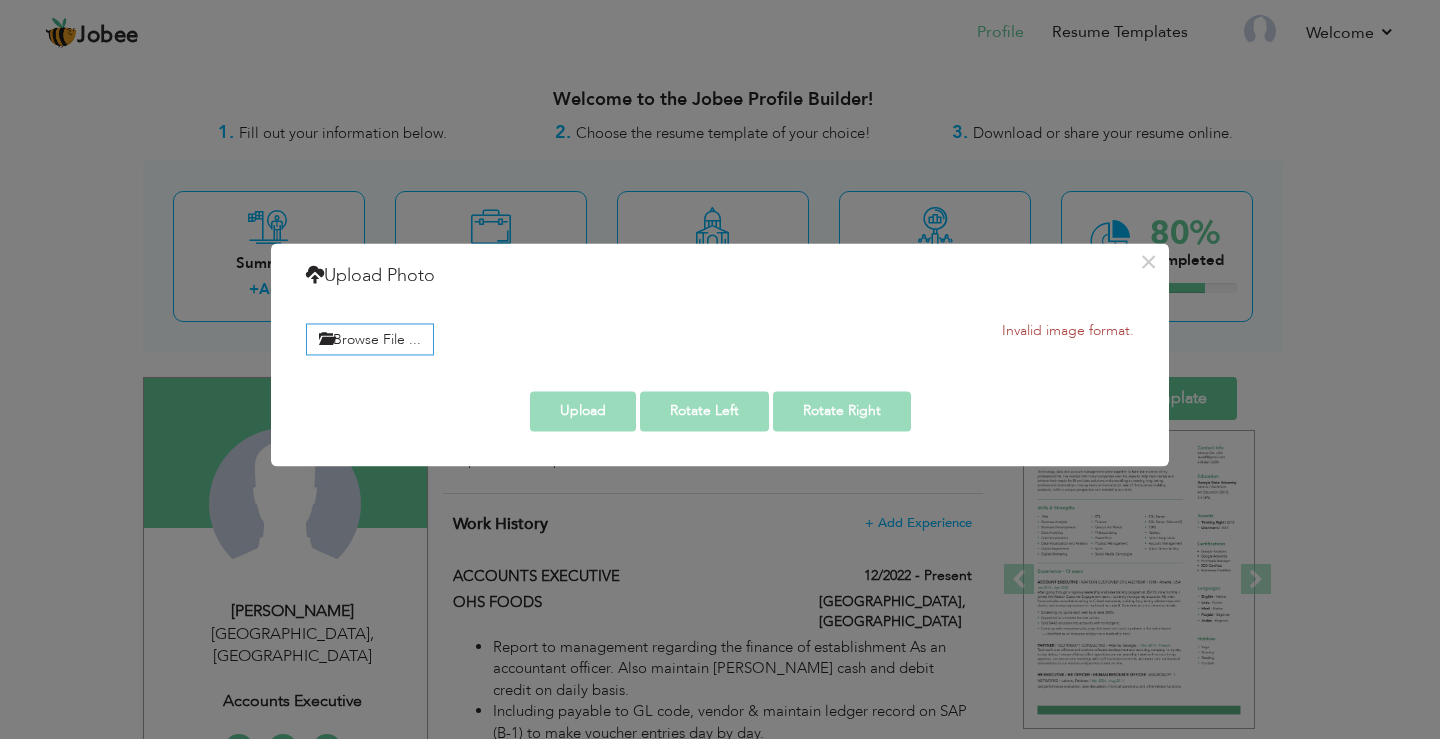 click on "Invalid image format." at bounding box center [1068, 331] 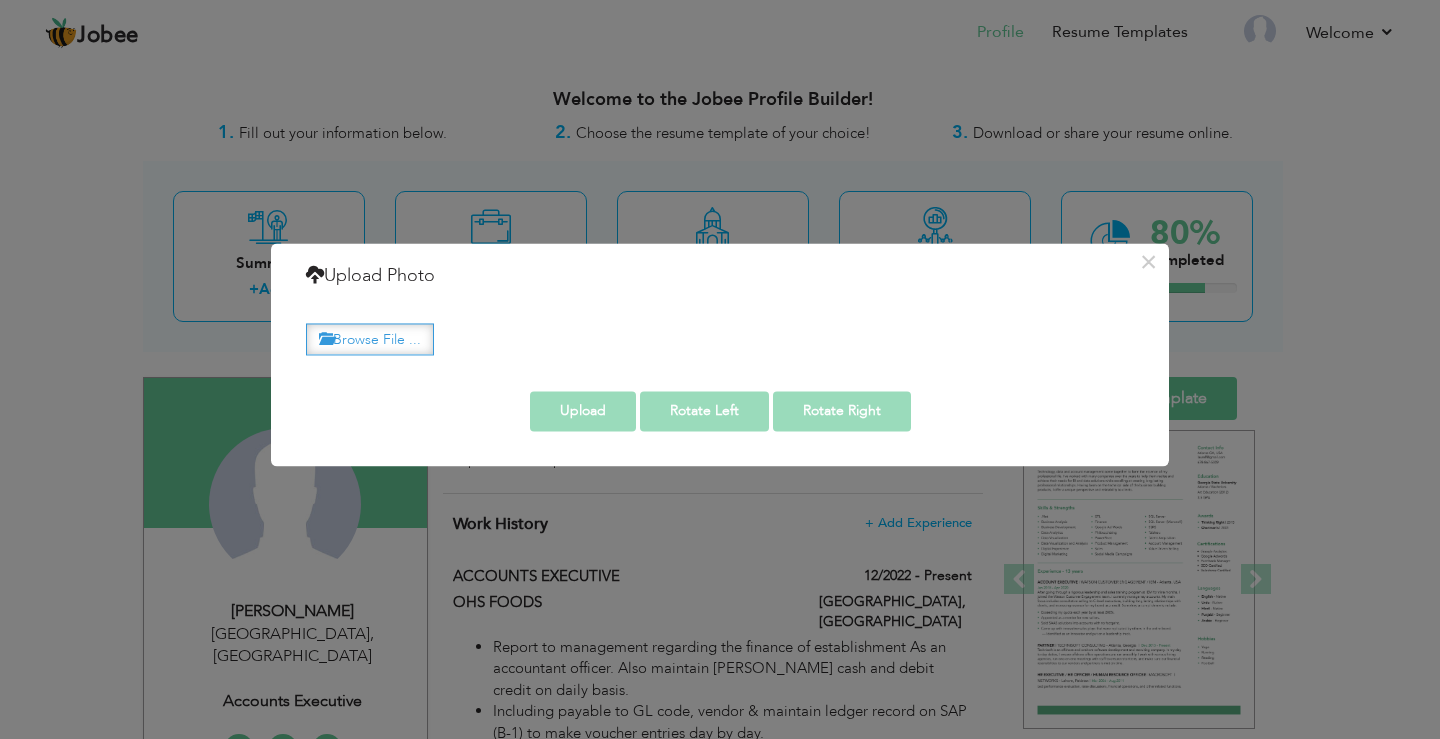 click on "Browse File ..." at bounding box center (370, 339) 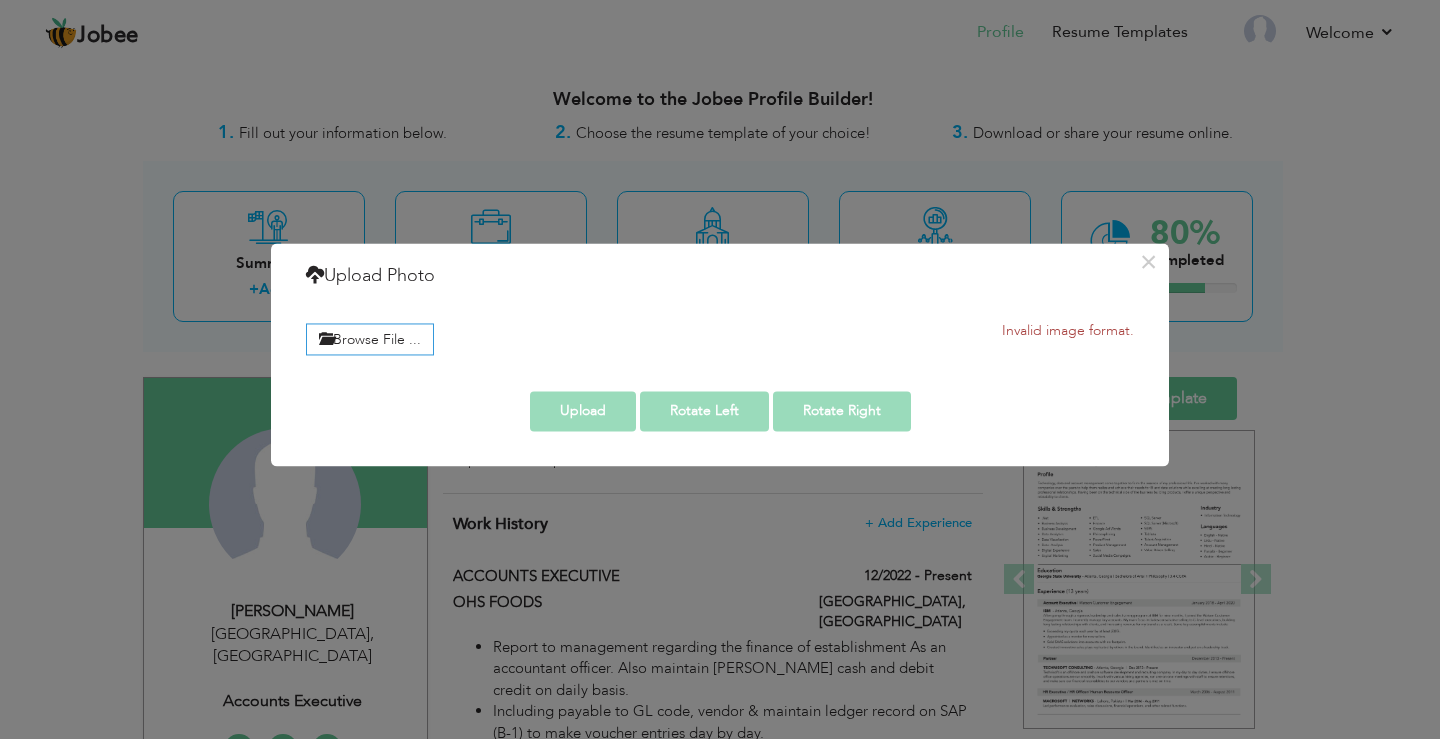 click on "Browse File ...
Invalid image format." at bounding box center (720, 337) 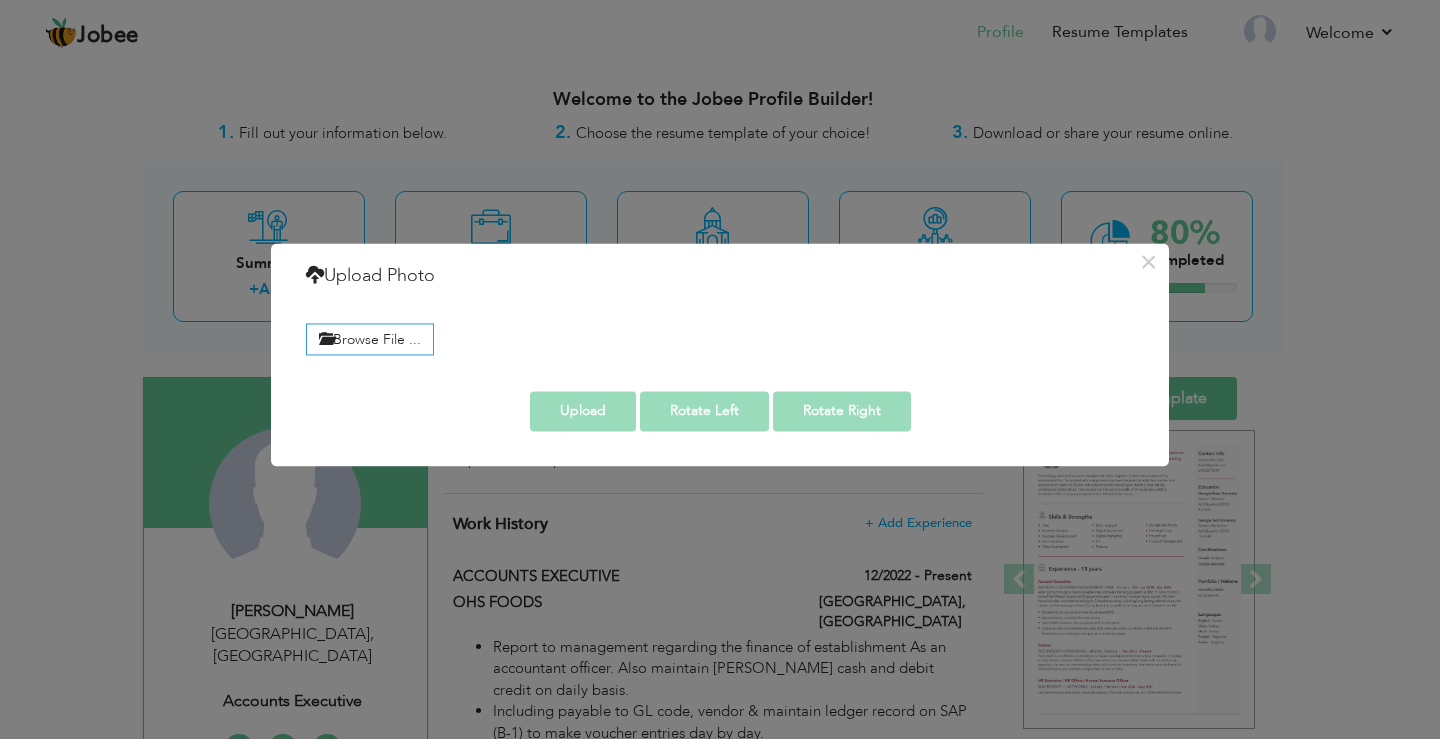 click on "Browse File ...
Invalid image format." at bounding box center (720, 337) 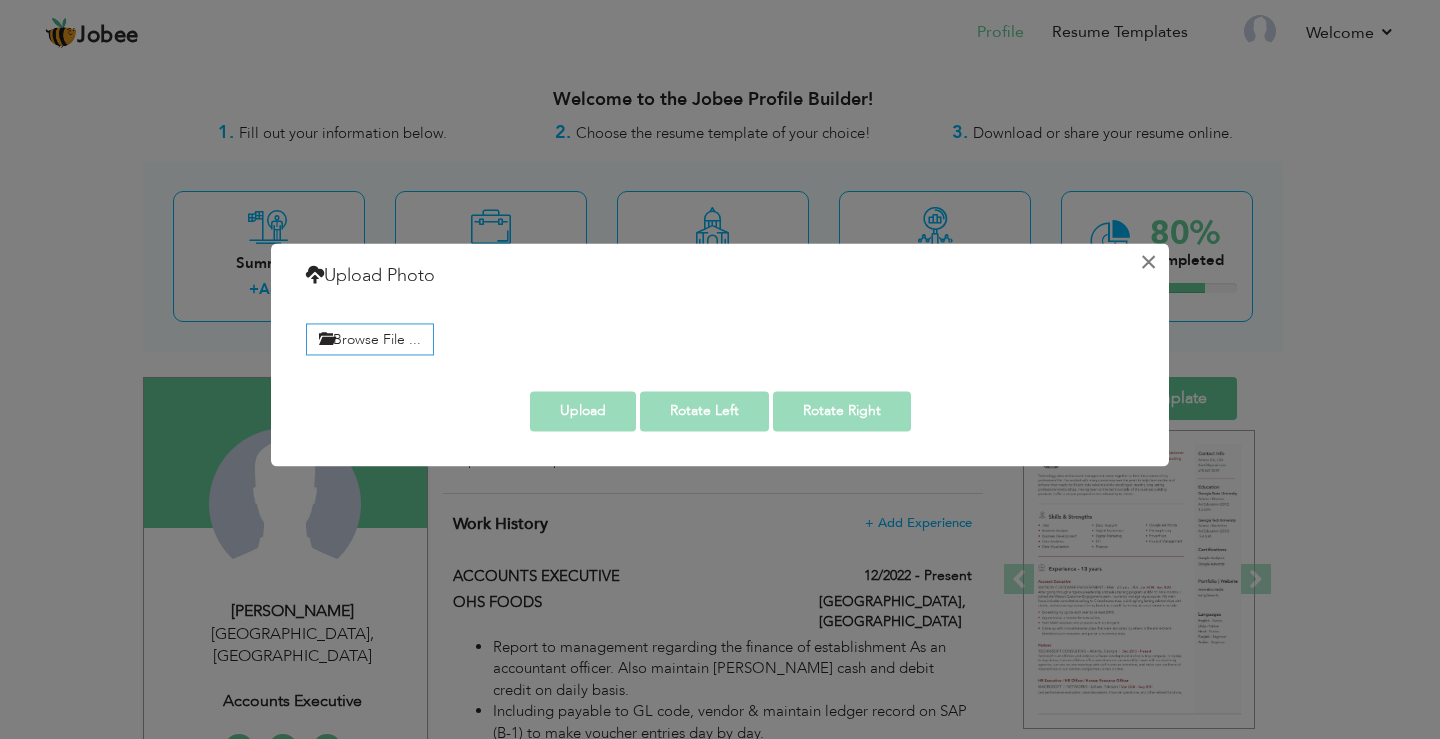 click on "×" at bounding box center [1148, 262] 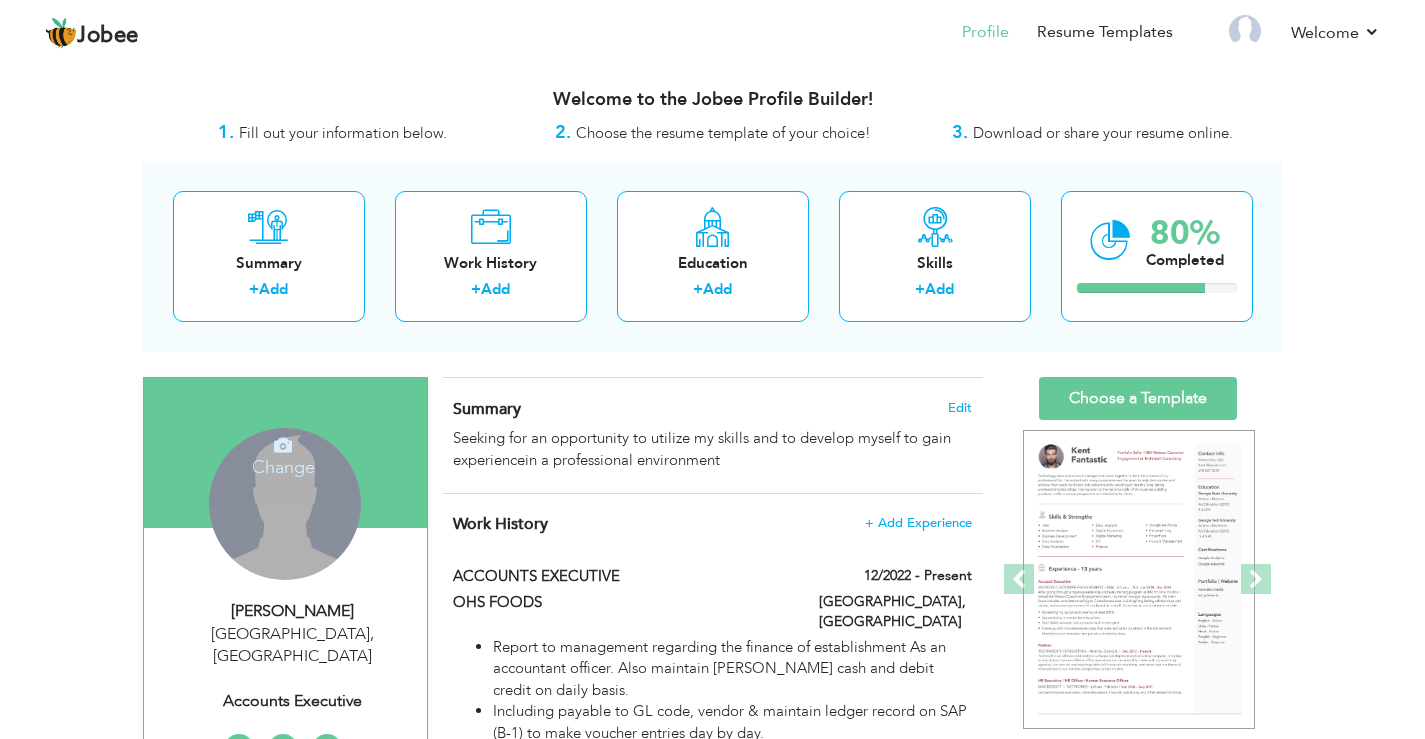 click on "Change" at bounding box center [283, 454] 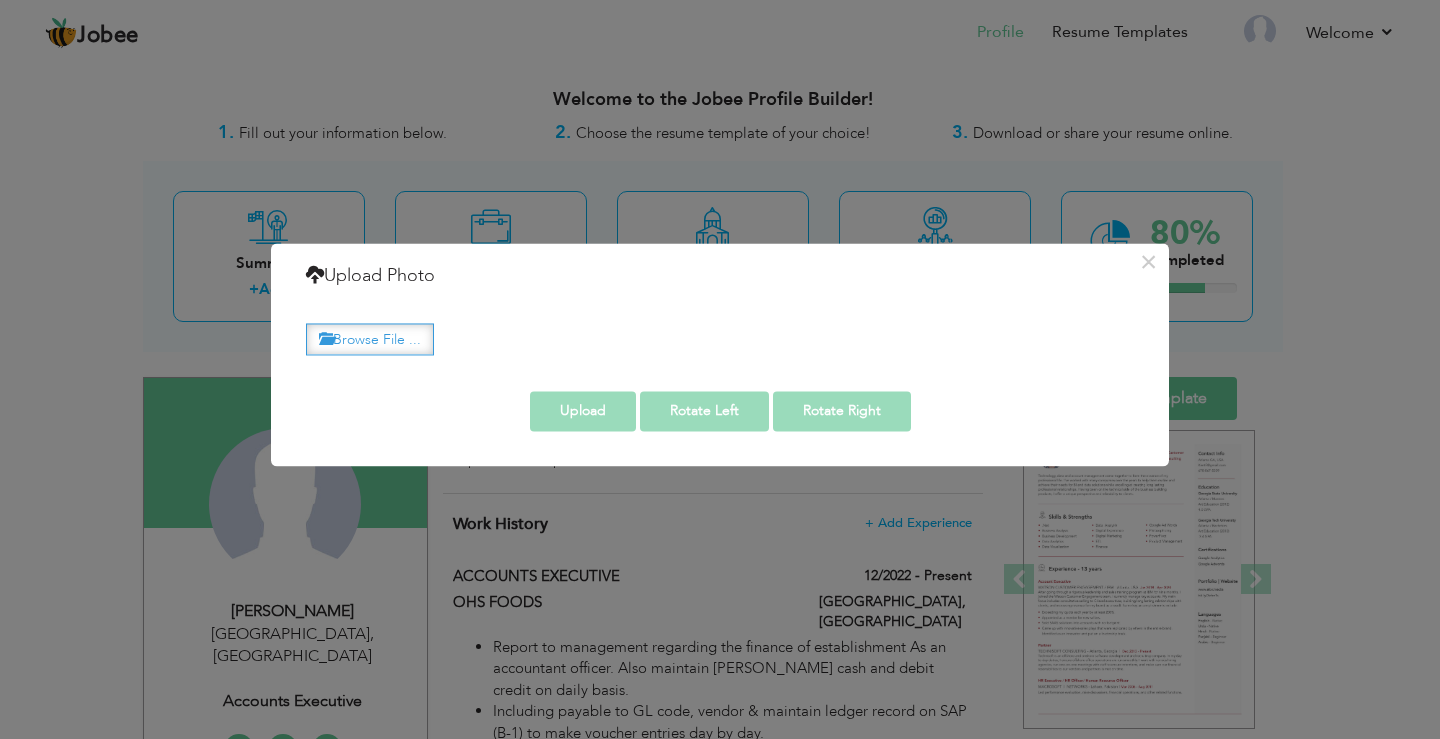 click on "Browse File ..." at bounding box center (370, 339) 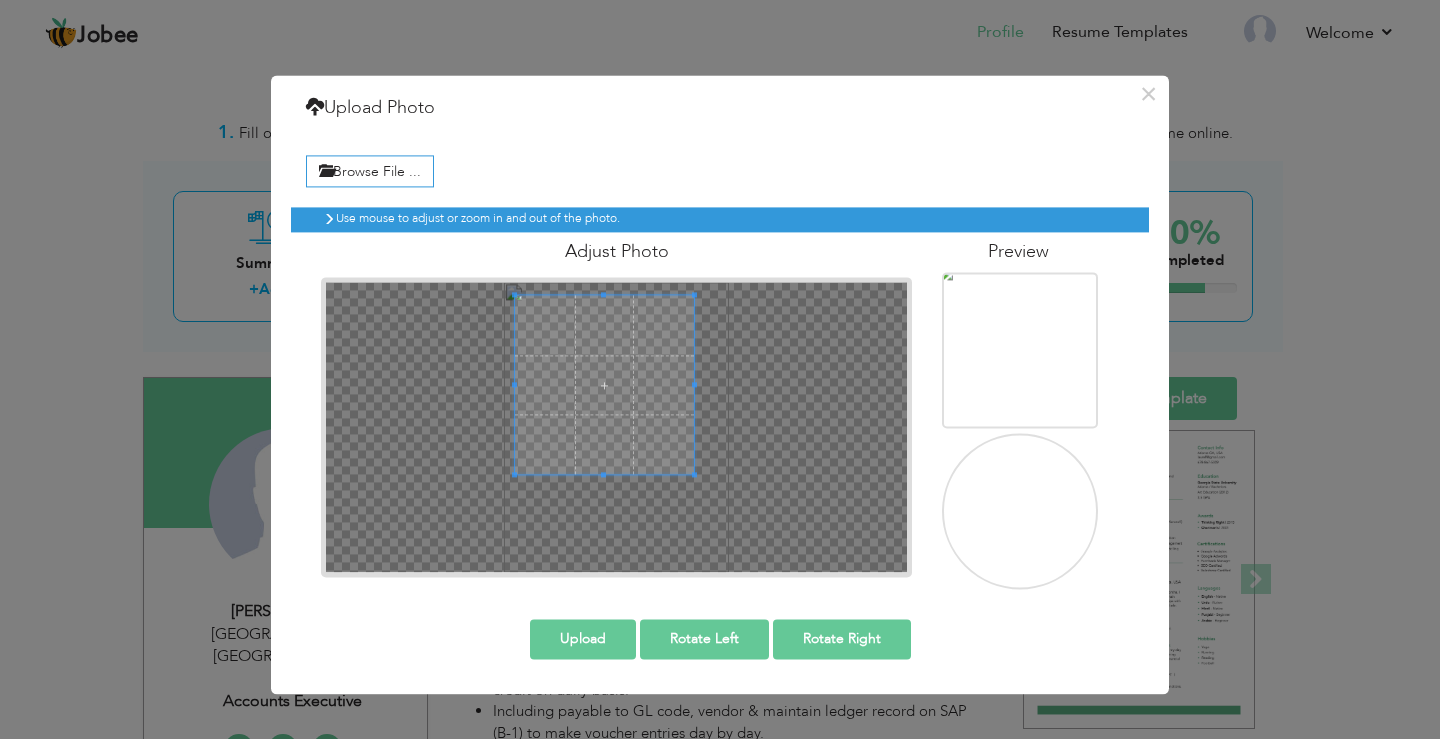 click at bounding box center [605, 385] 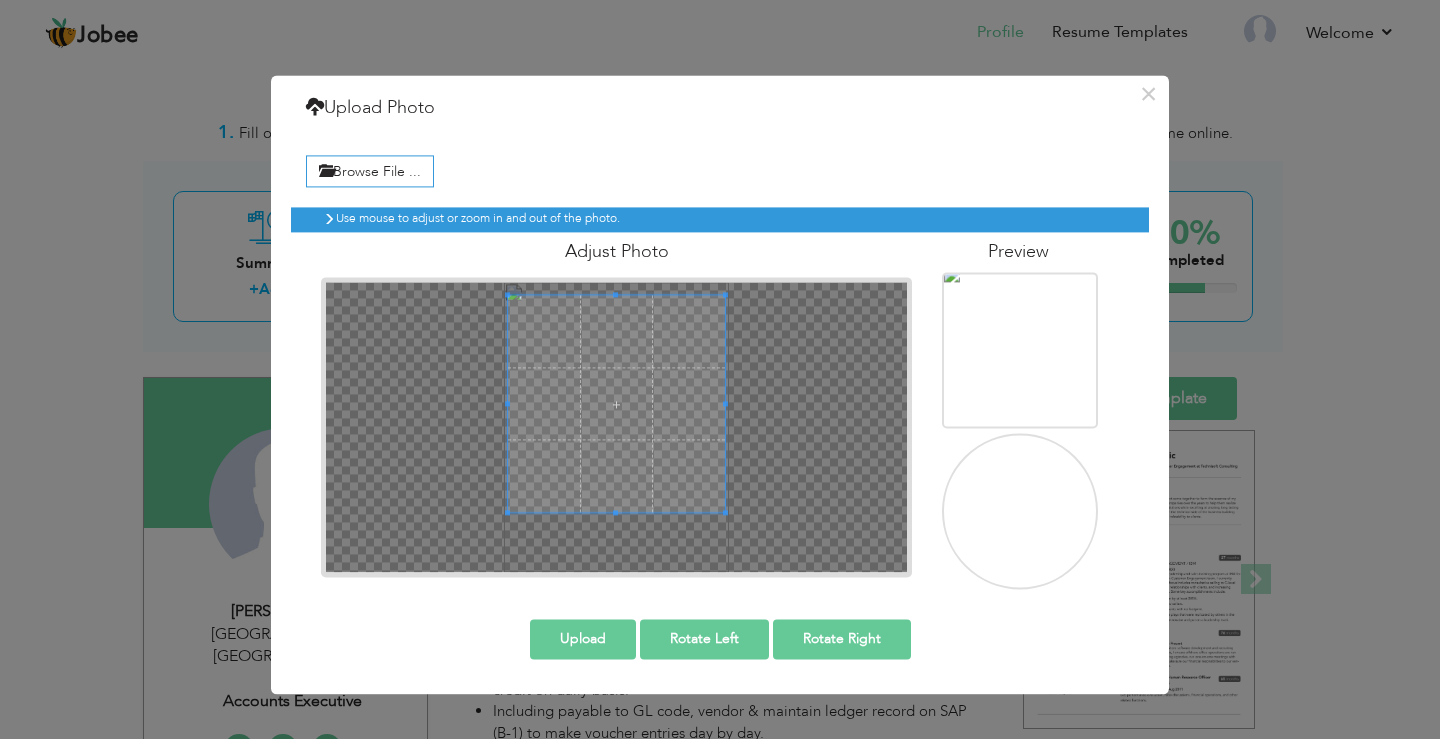 click at bounding box center (616, 427) 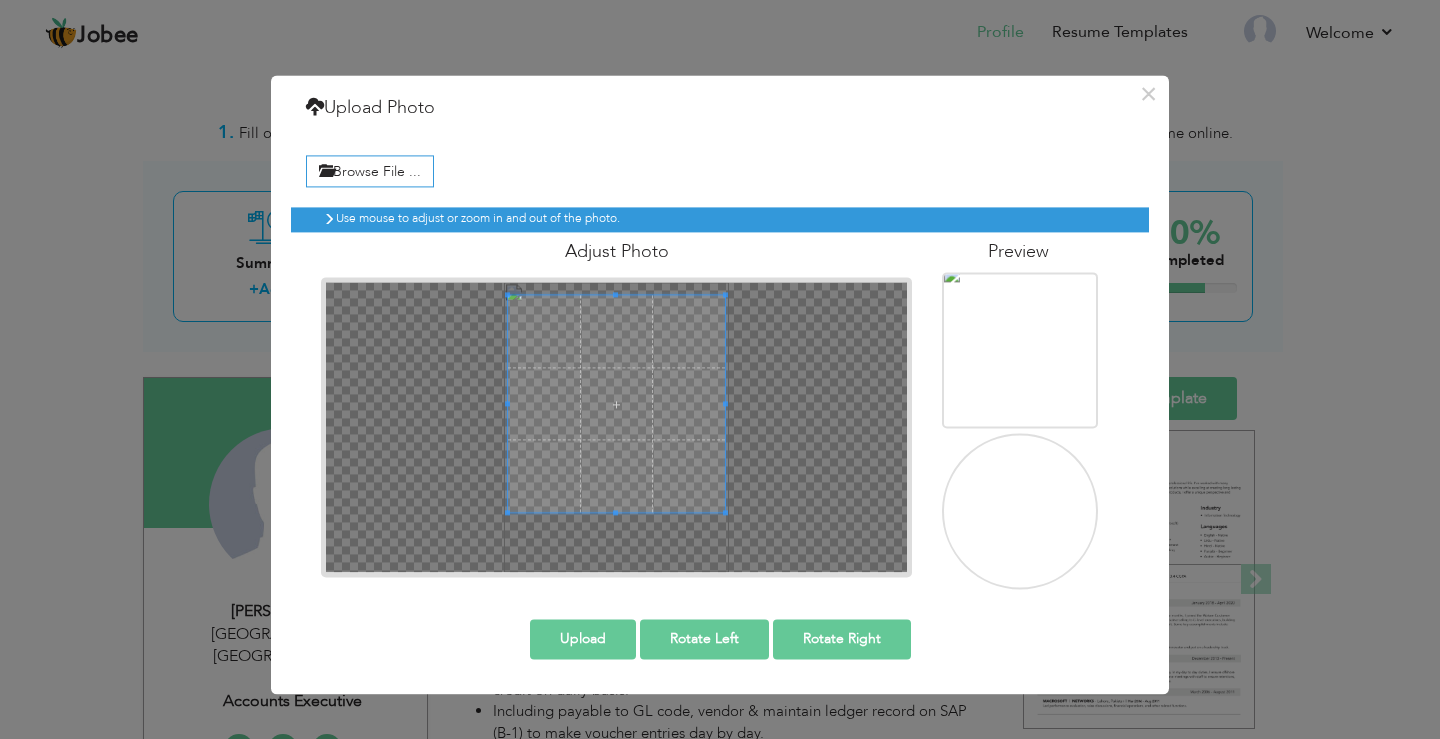 click at bounding box center (1022, 530) 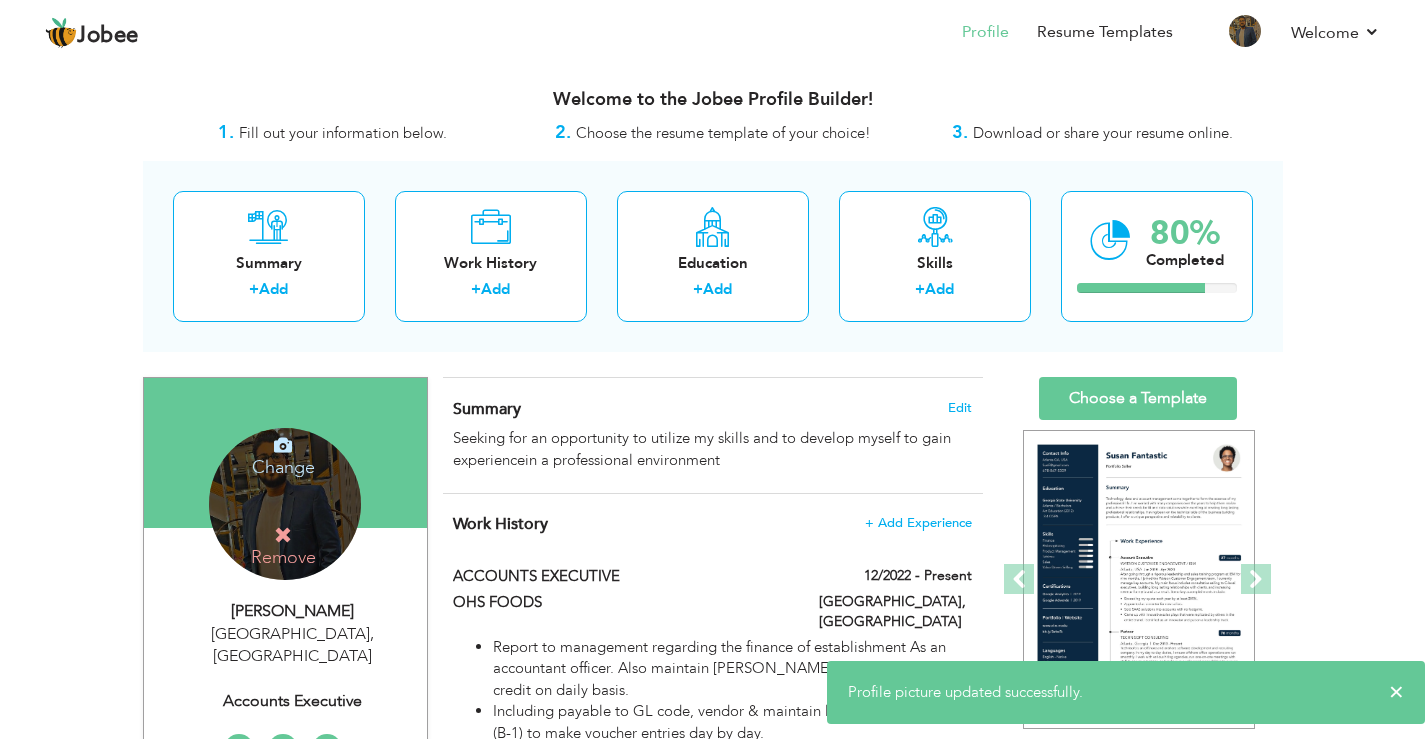 click on "Change
Remove" at bounding box center (285, 504) 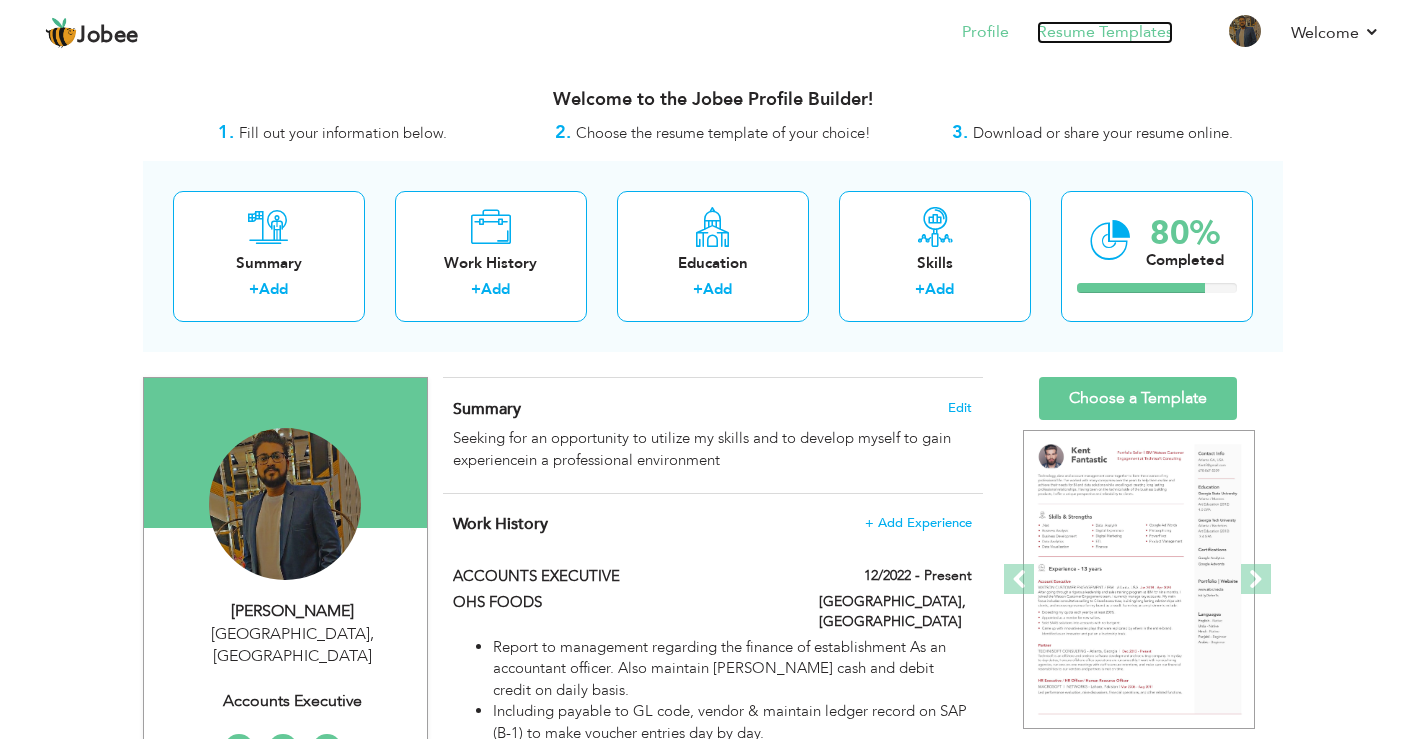 click on "Resume Templates" at bounding box center (1105, 32) 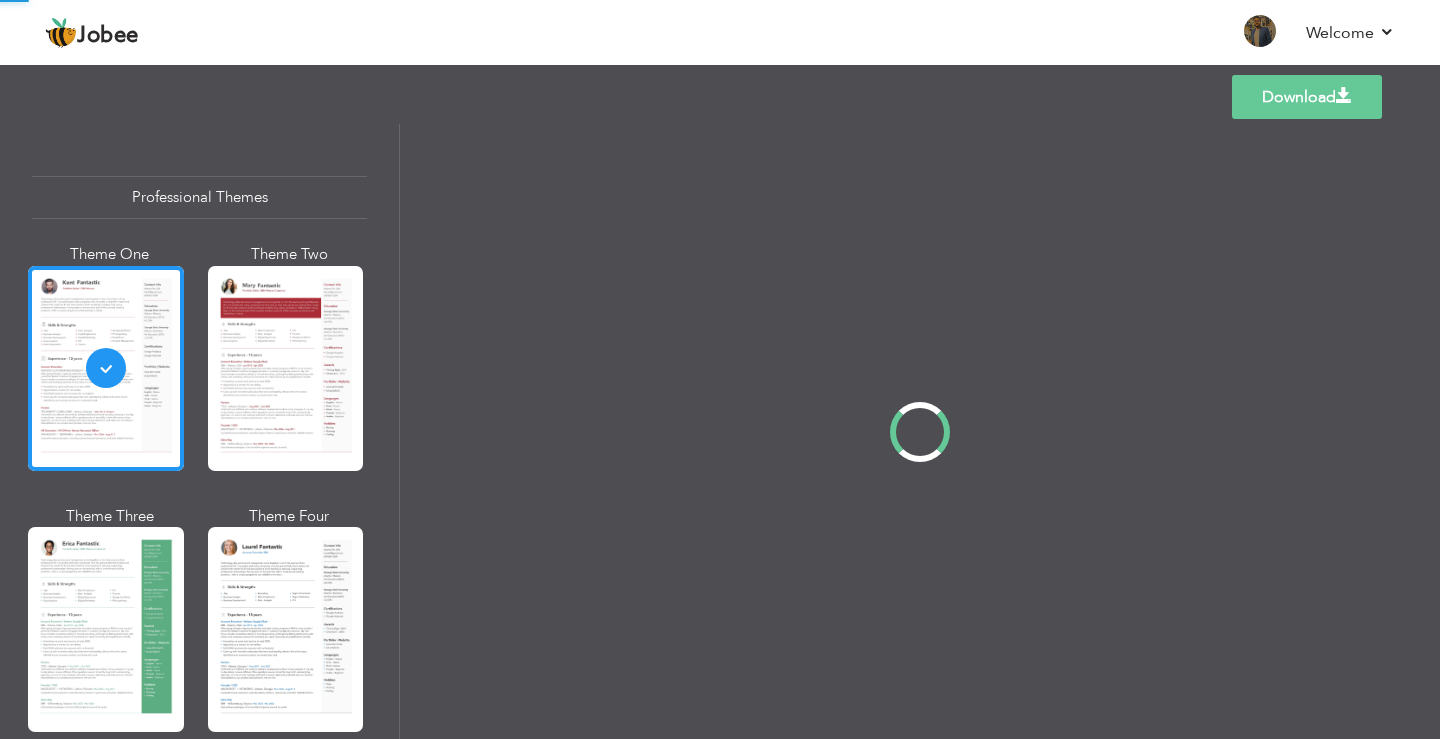 scroll, scrollTop: 0, scrollLeft: 0, axis: both 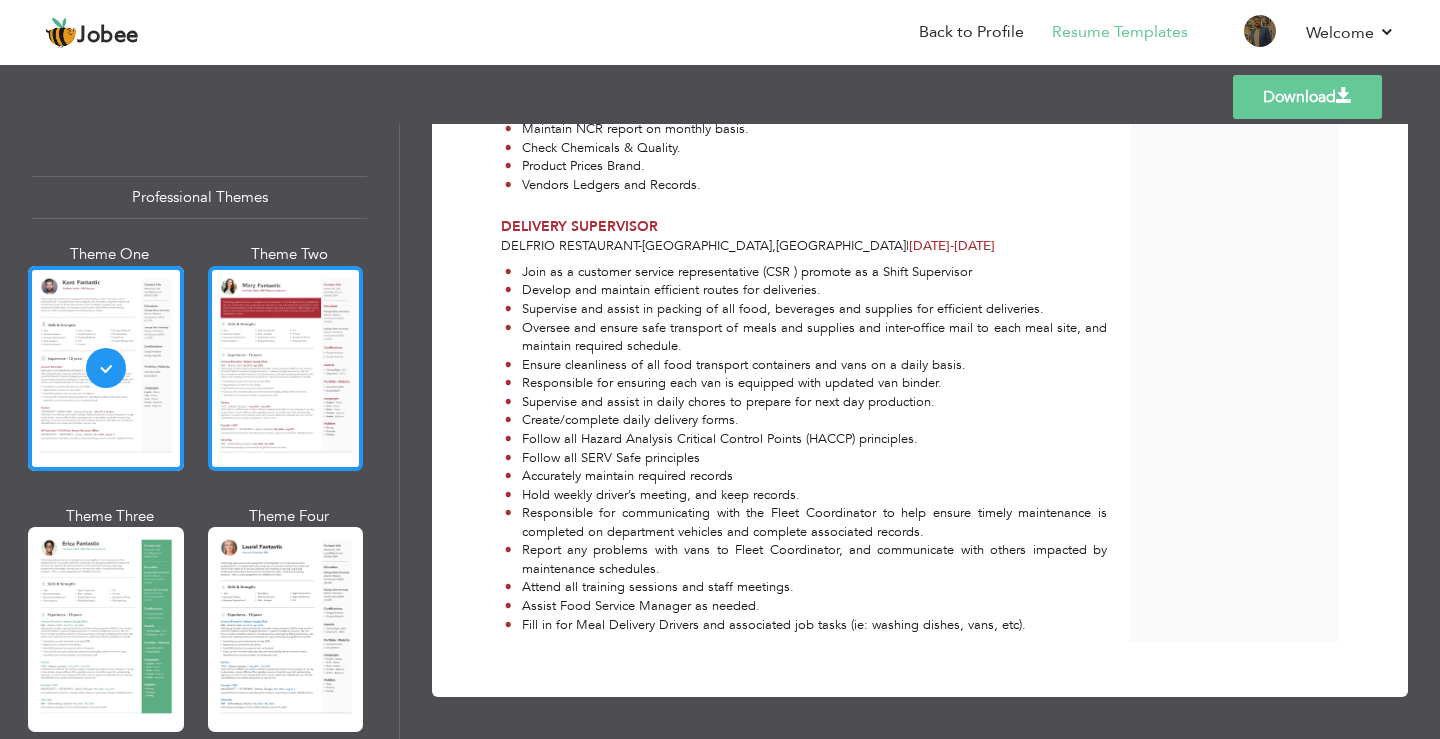 click at bounding box center [286, 368] 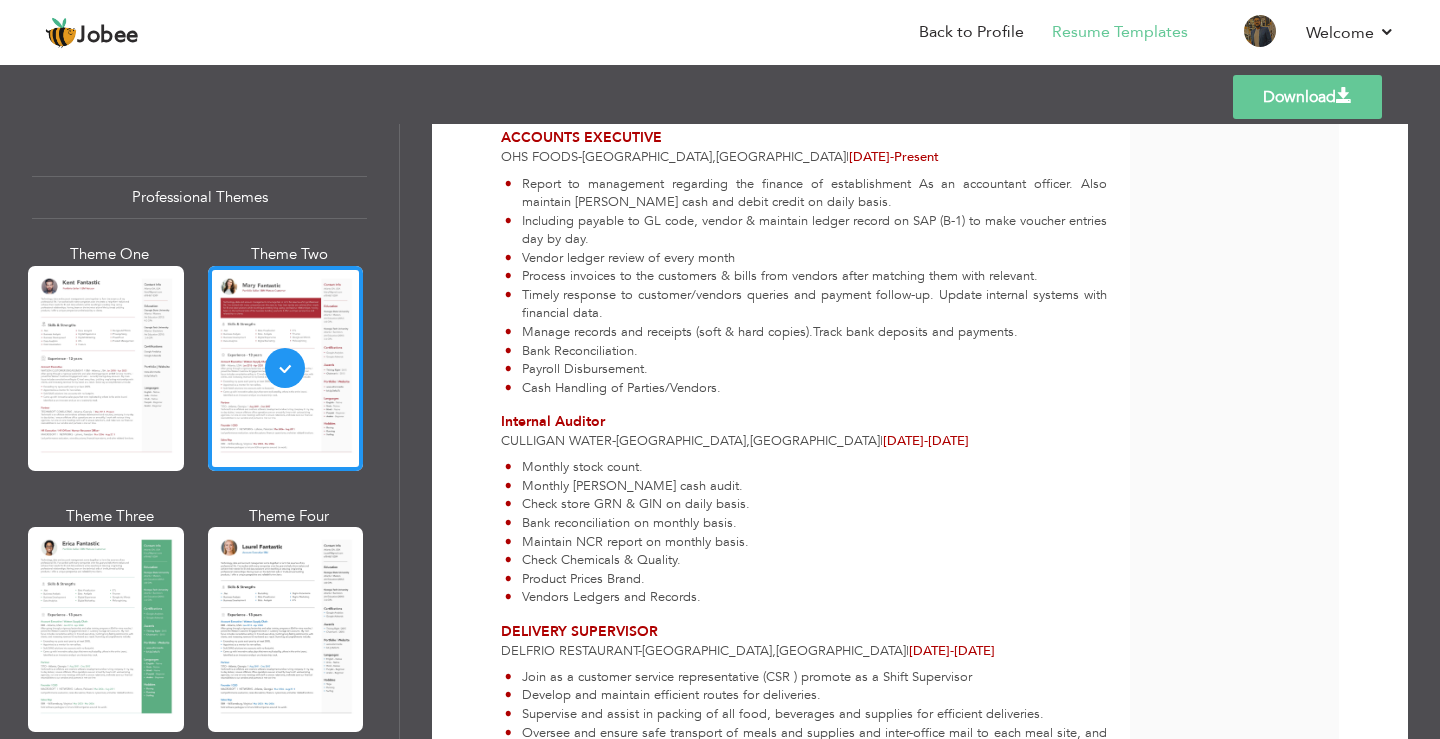 scroll, scrollTop: 600, scrollLeft: 0, axis: vertical 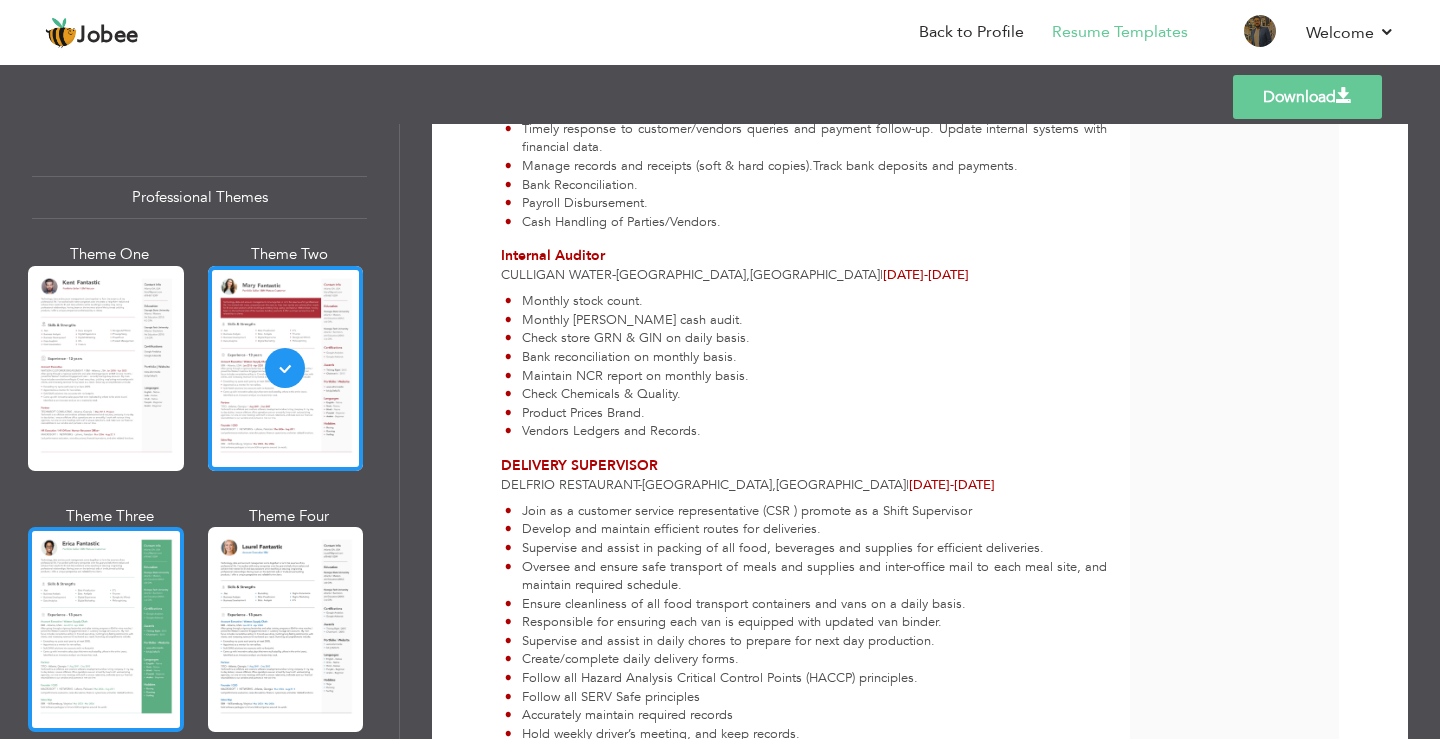 click at bounding box center [106, 629] 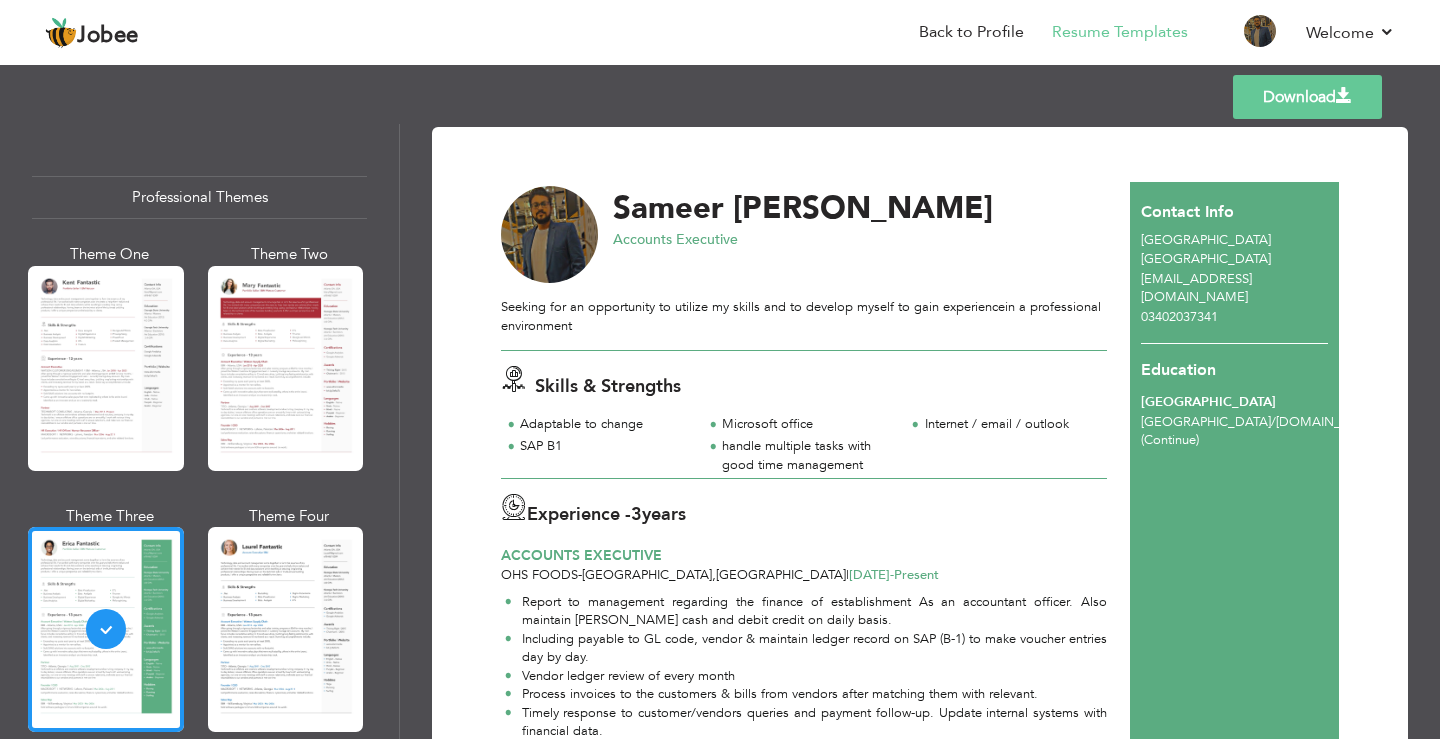 scroll, scrollTop: 0, scrollLeft: 0, axis: both 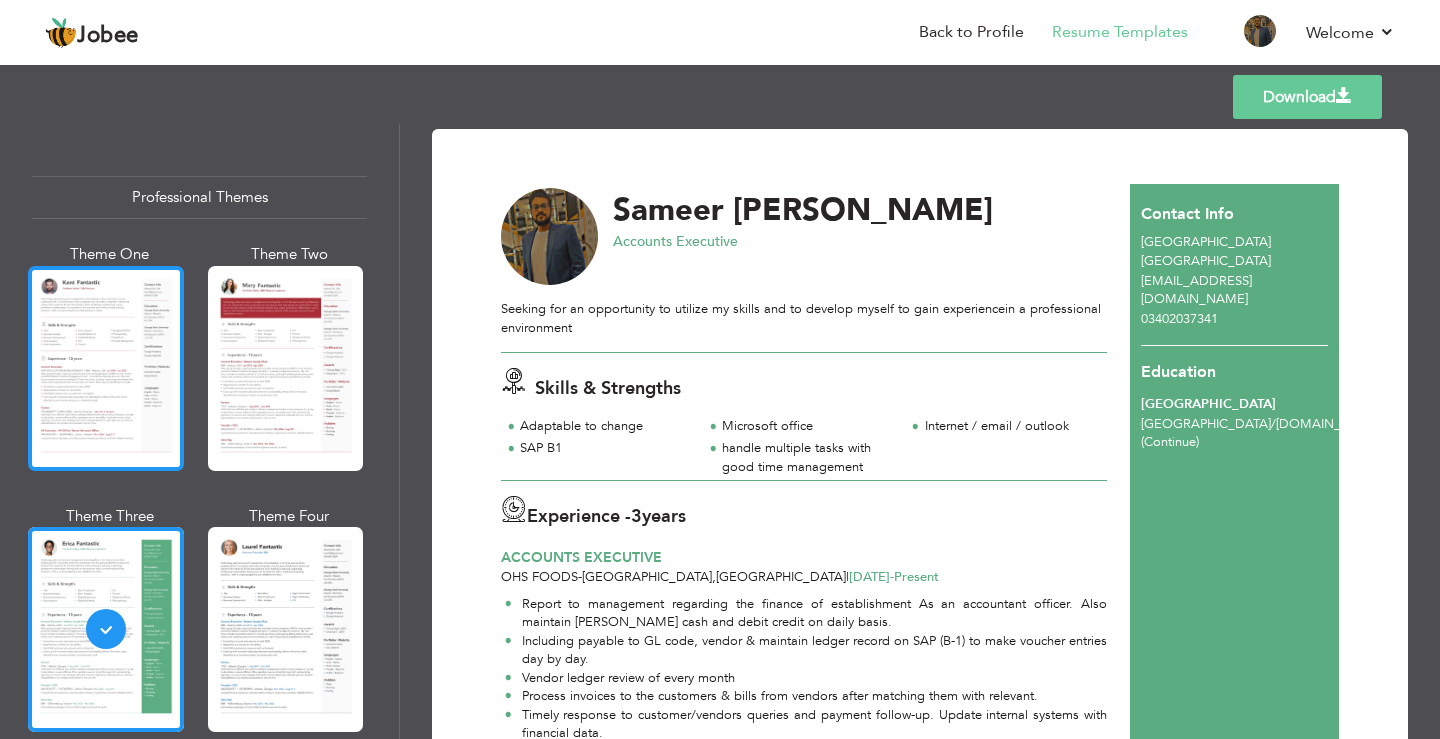 click at bounding box center (106, 368) 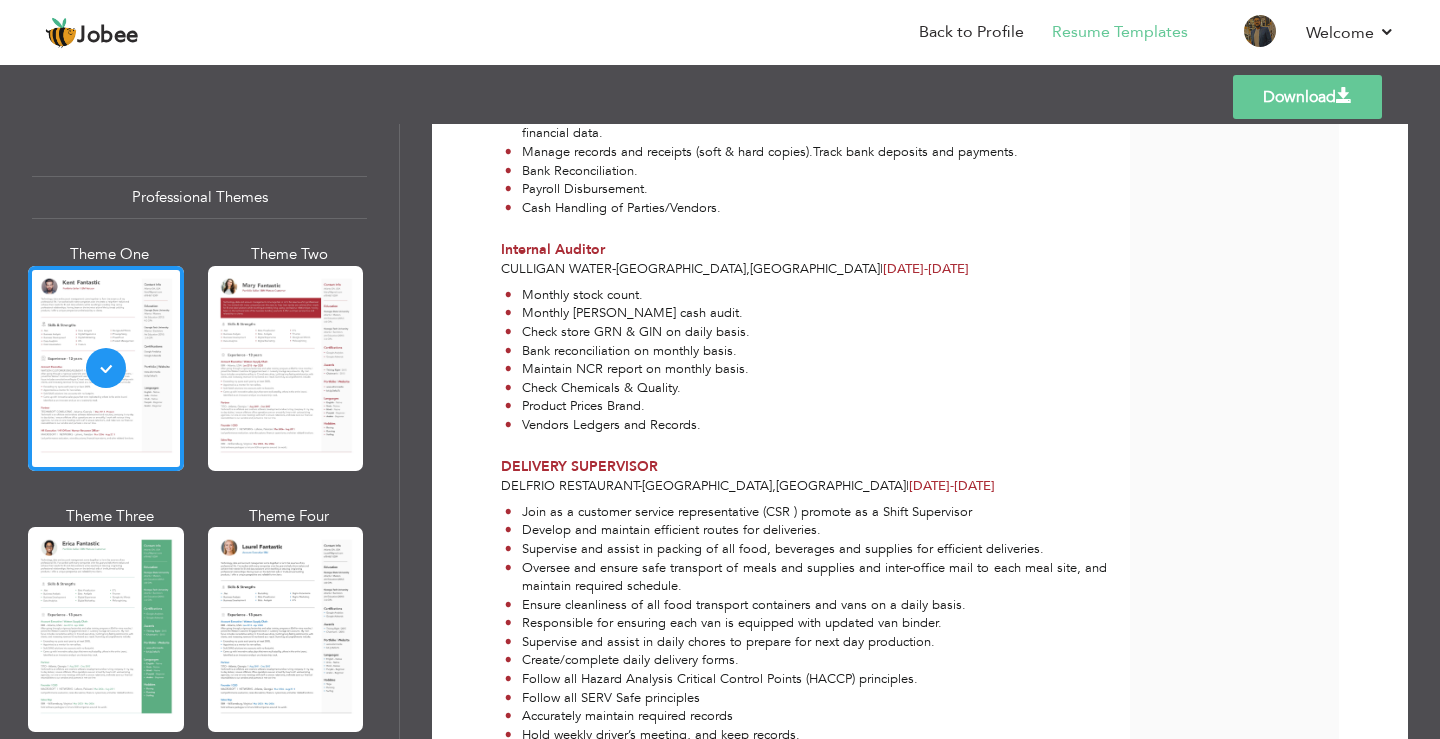 scroll, scrollTop: 840, scrollLeft: 0, axis: vertical 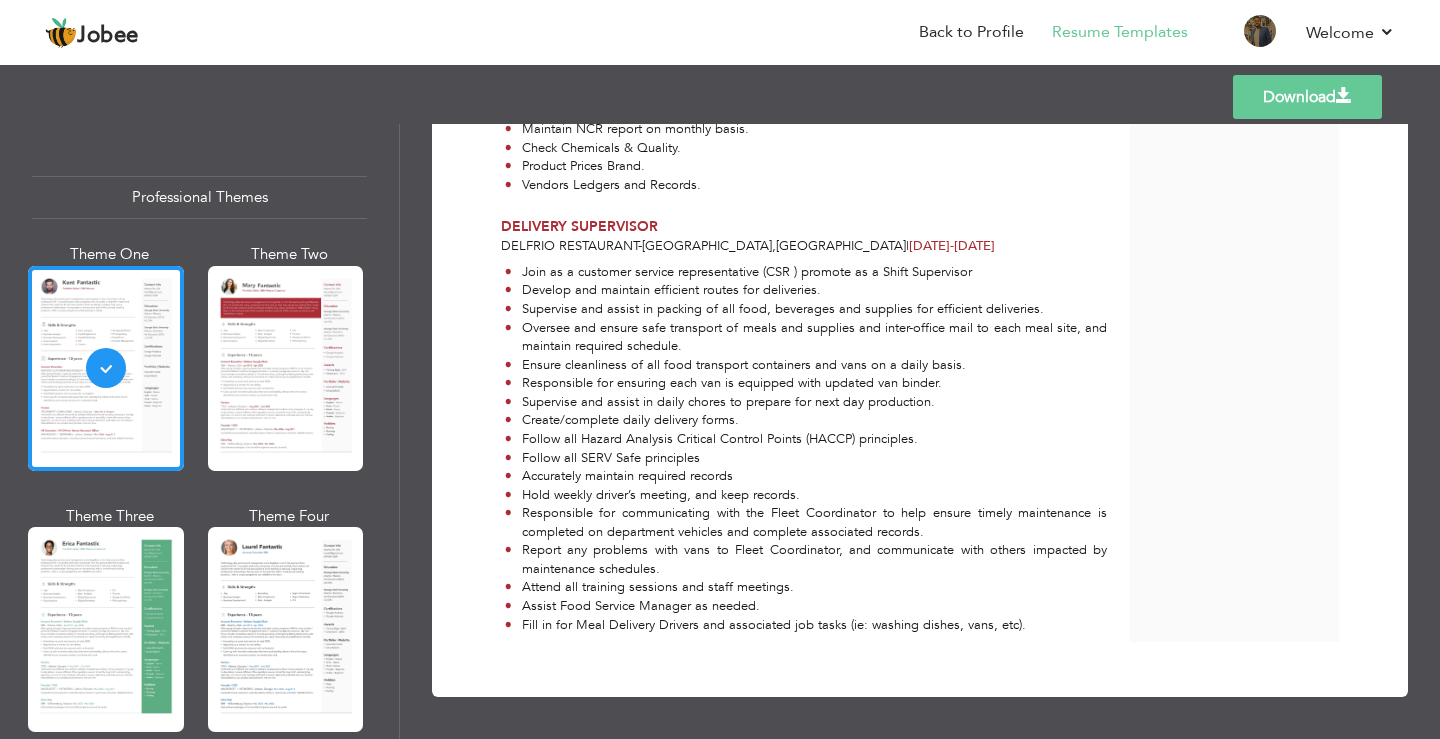 click at bounding box center [286, 368] 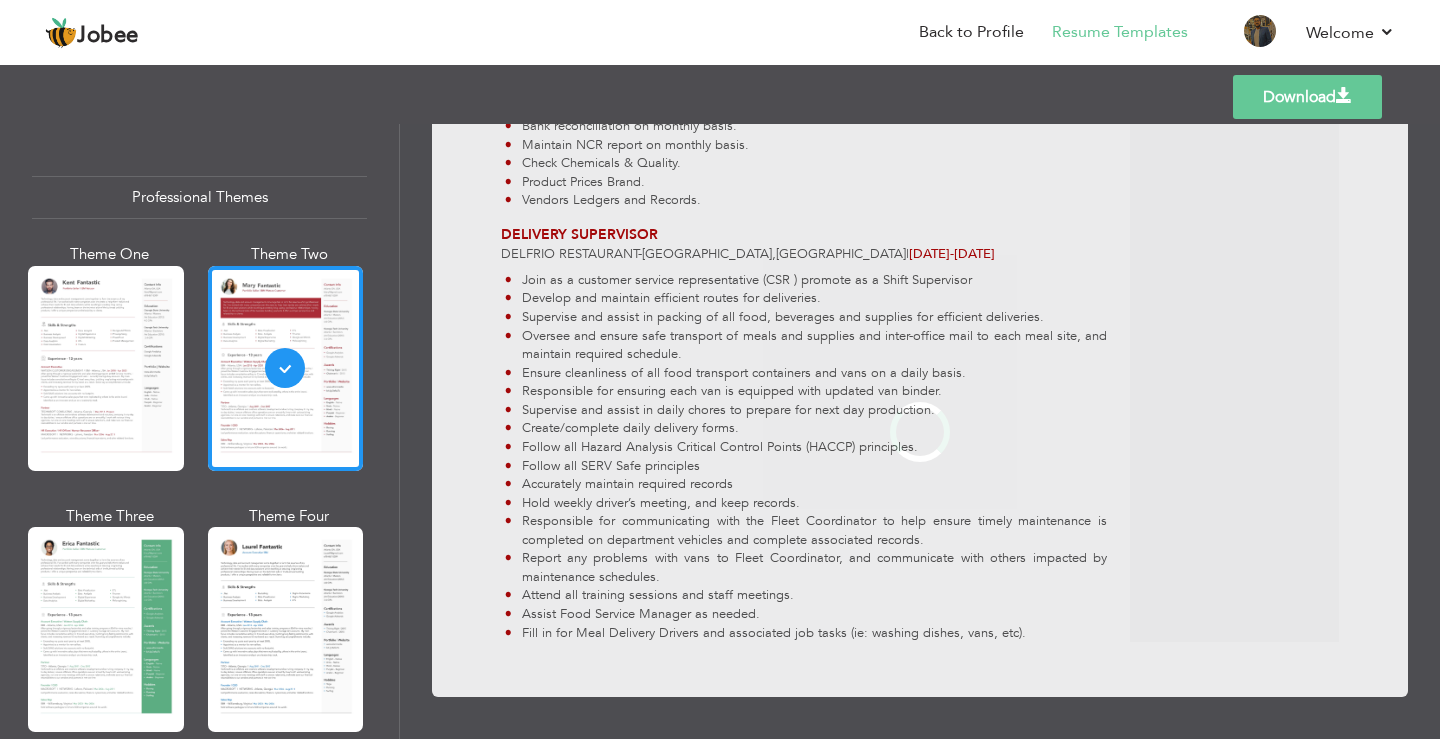 scroll, scrollTop: 0, scrollLeft: 0, axis: both 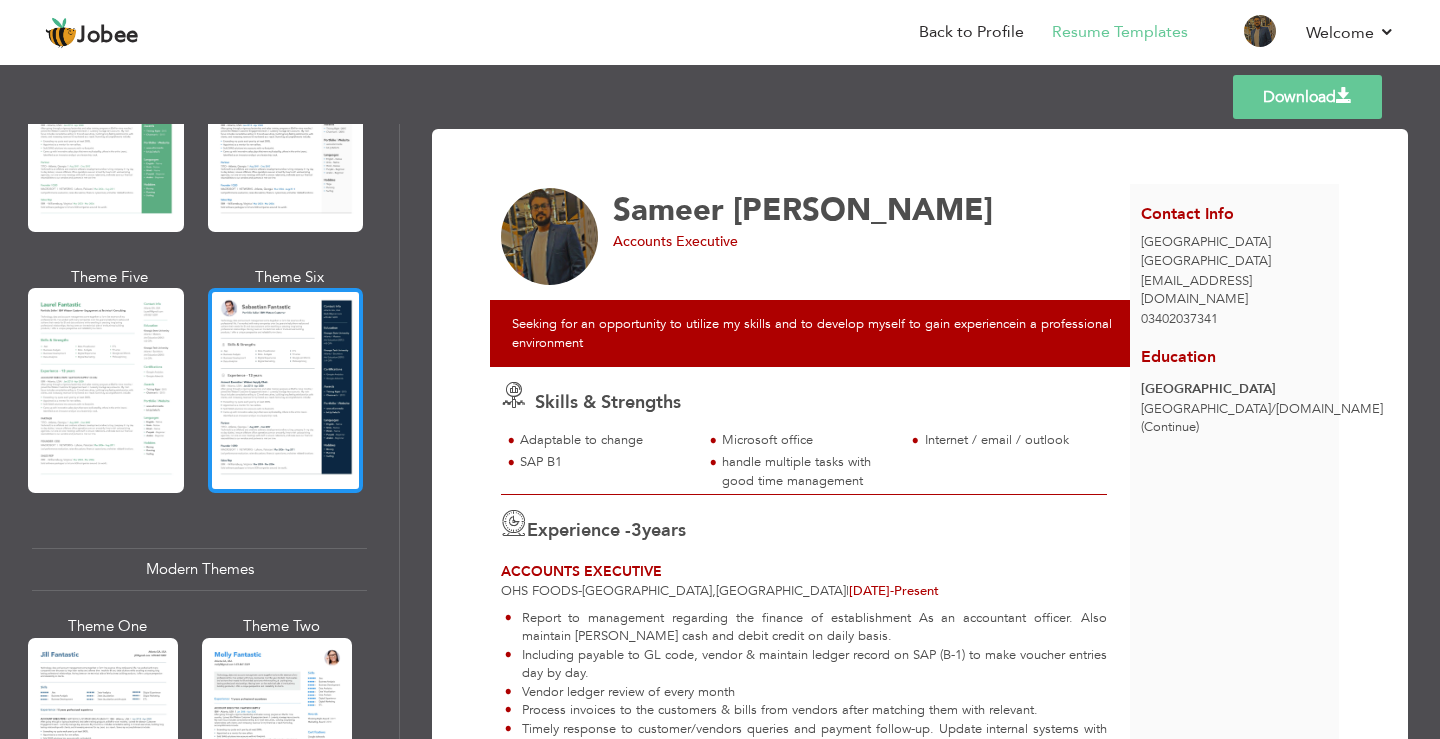 click at bounding box center [286, 390] 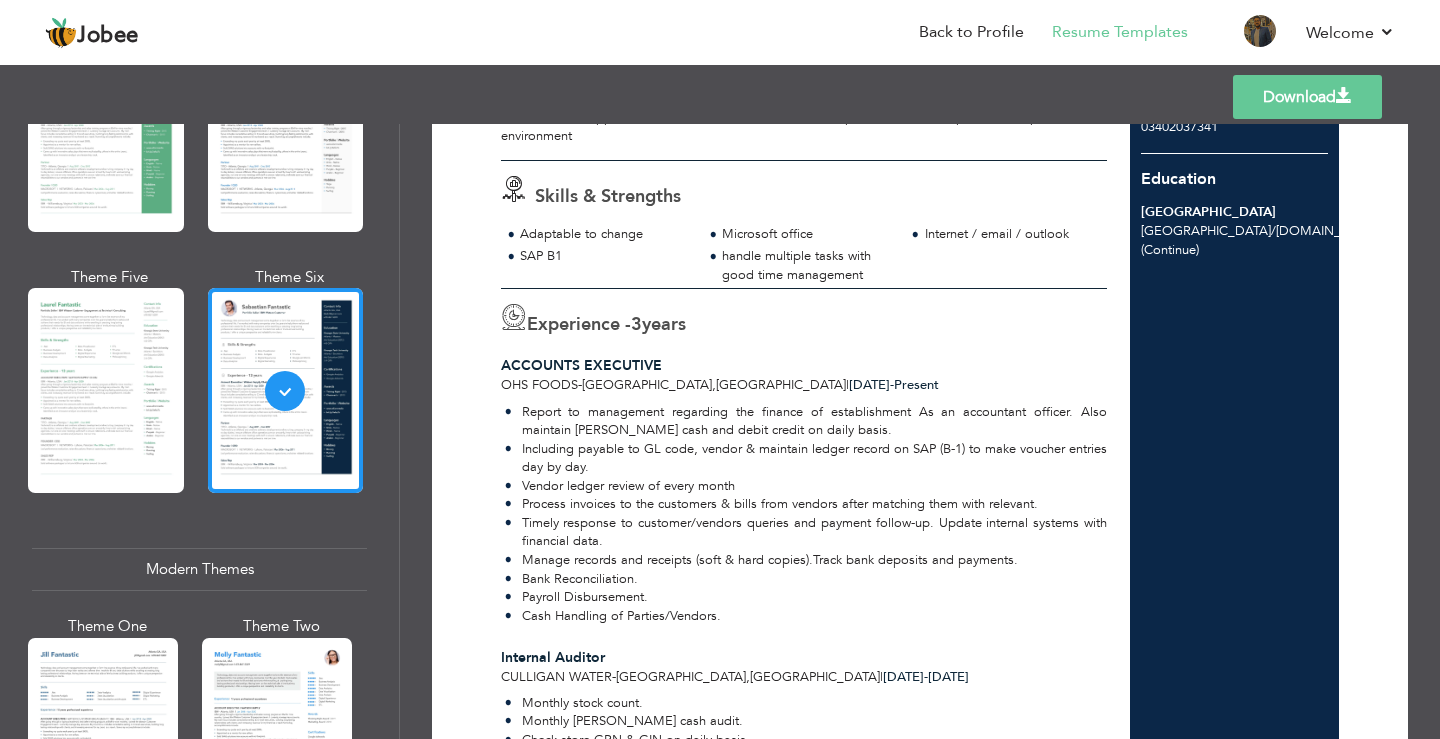 scroll, scrollTop: 300, scrollLeft: 0, axis: vertical 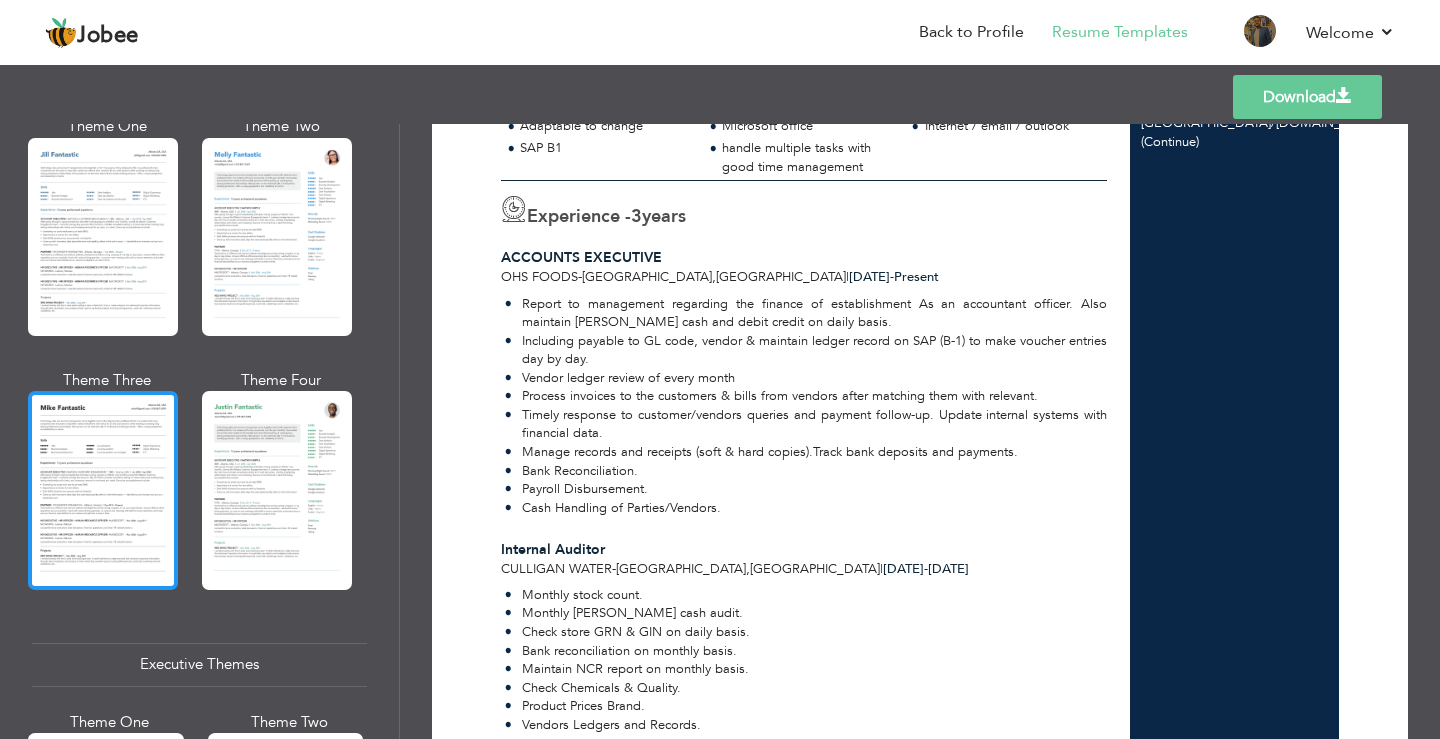 click at bounding box center [103, 490] 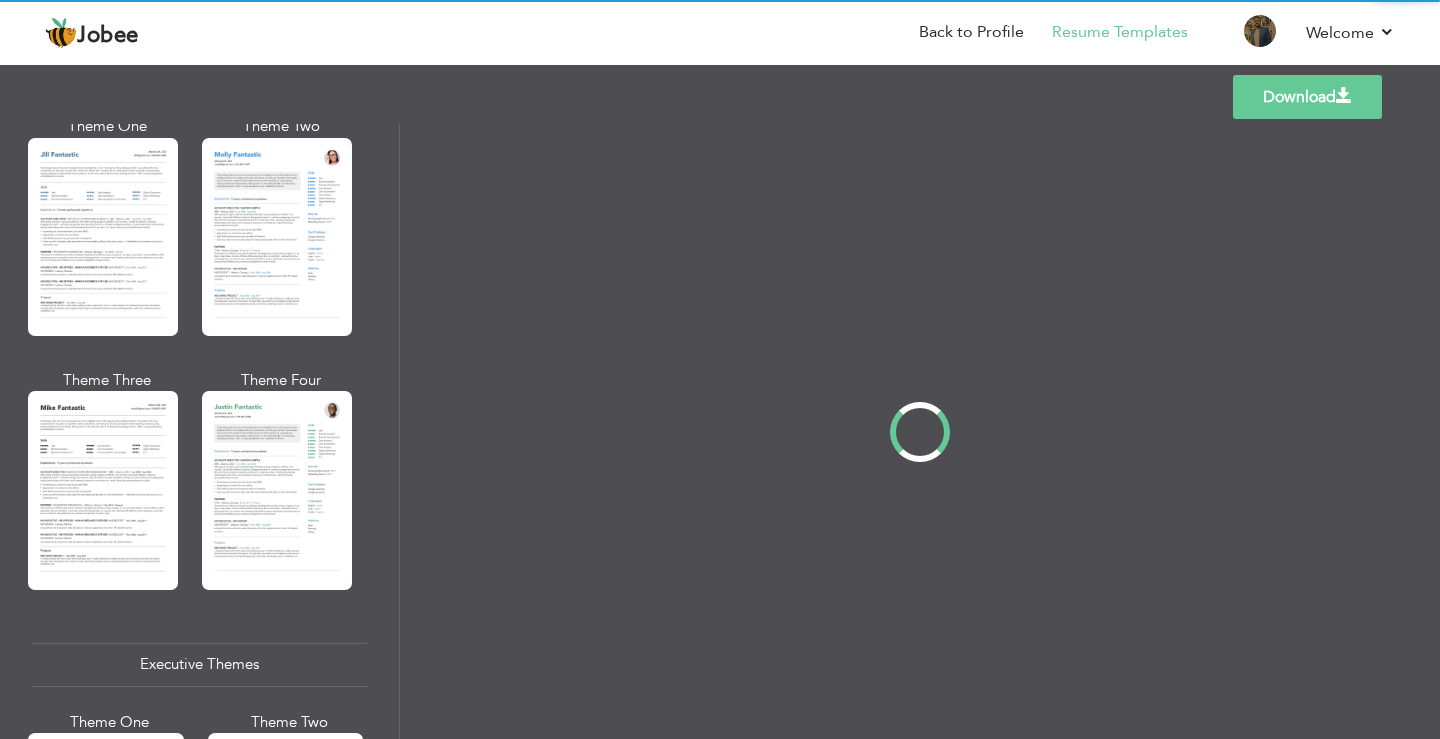 scroll, scrollTop: 0, scrollLeft: 0, axis: both 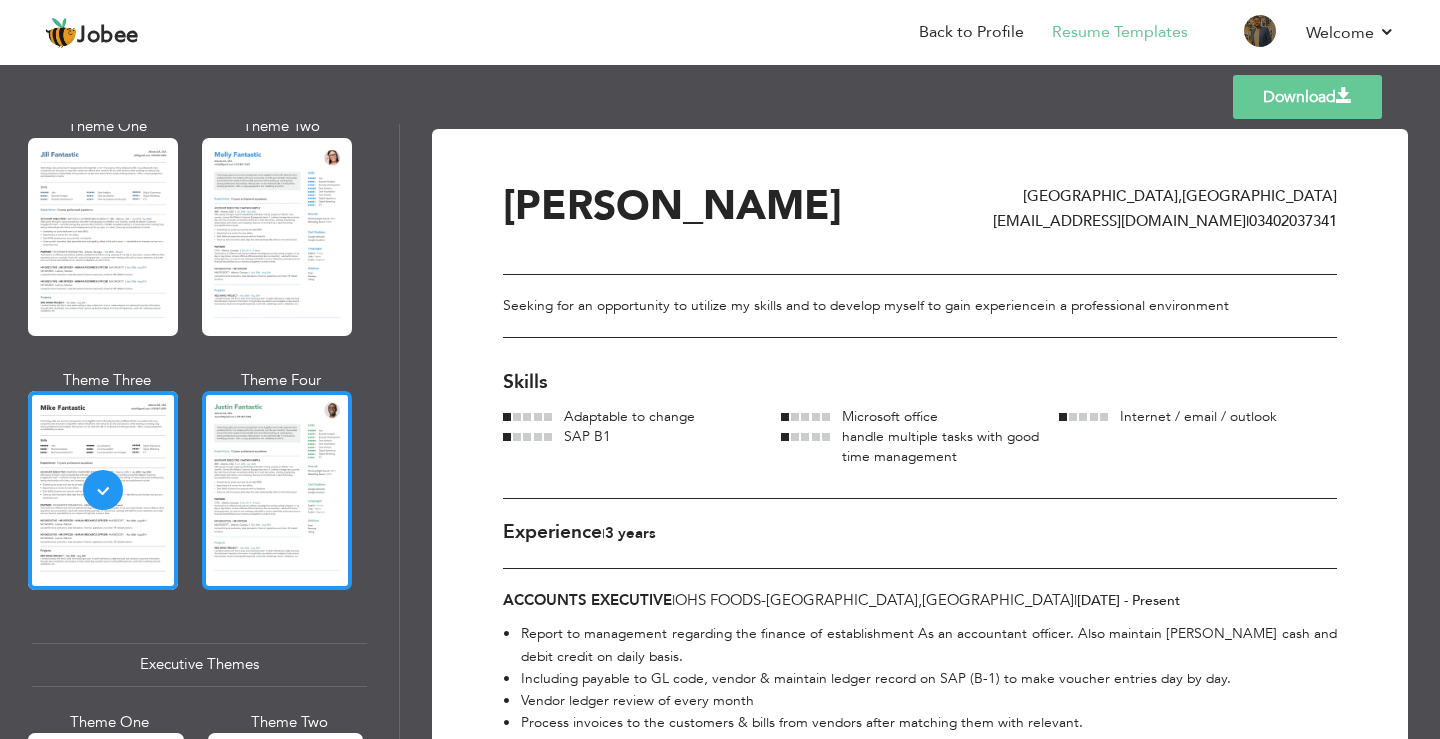 click at bounding box center [277, 490] 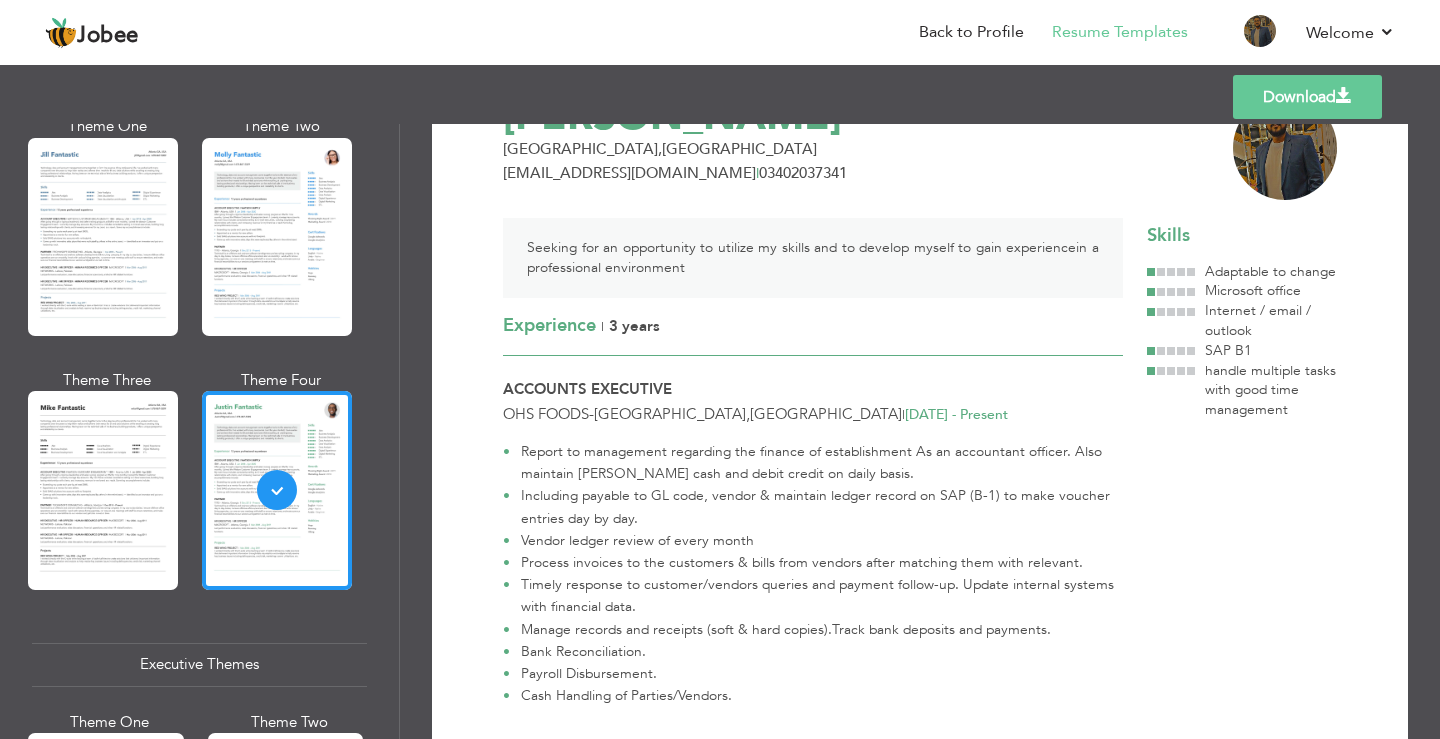 scroll, scrollTop: 0, scrollLeft: 0, axis: both 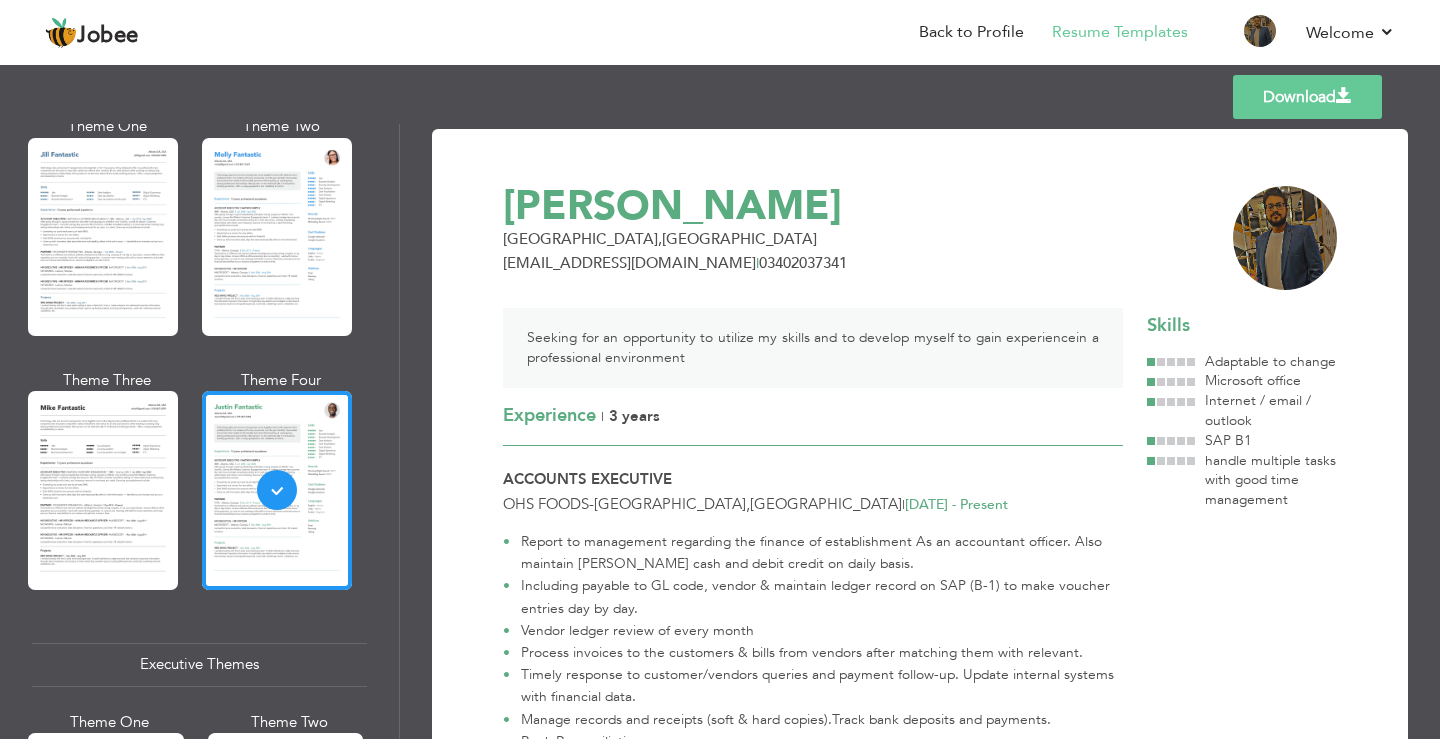 click on "Download" at bounding box center [1307, 97] 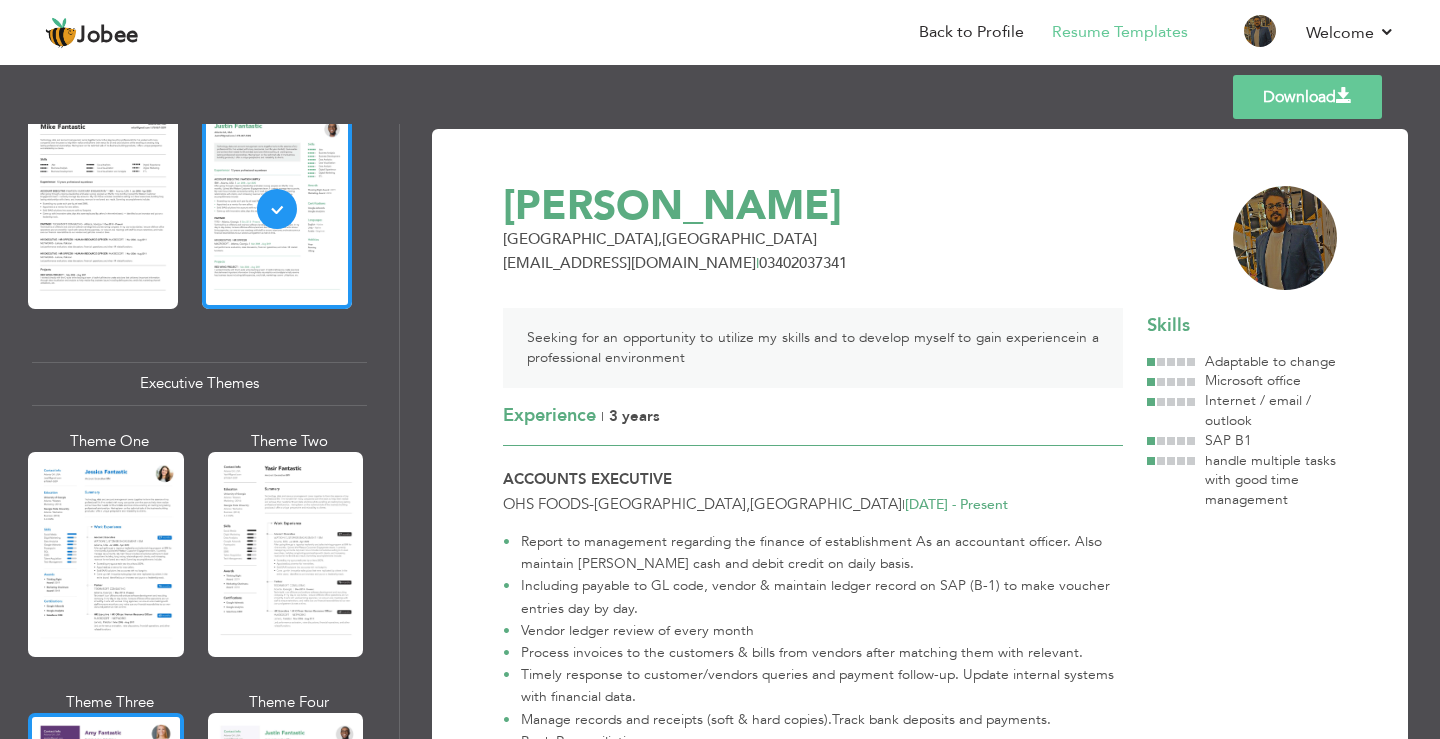 scroll, scrollTop: 1500, scrollLeft: 0, axis: vertical 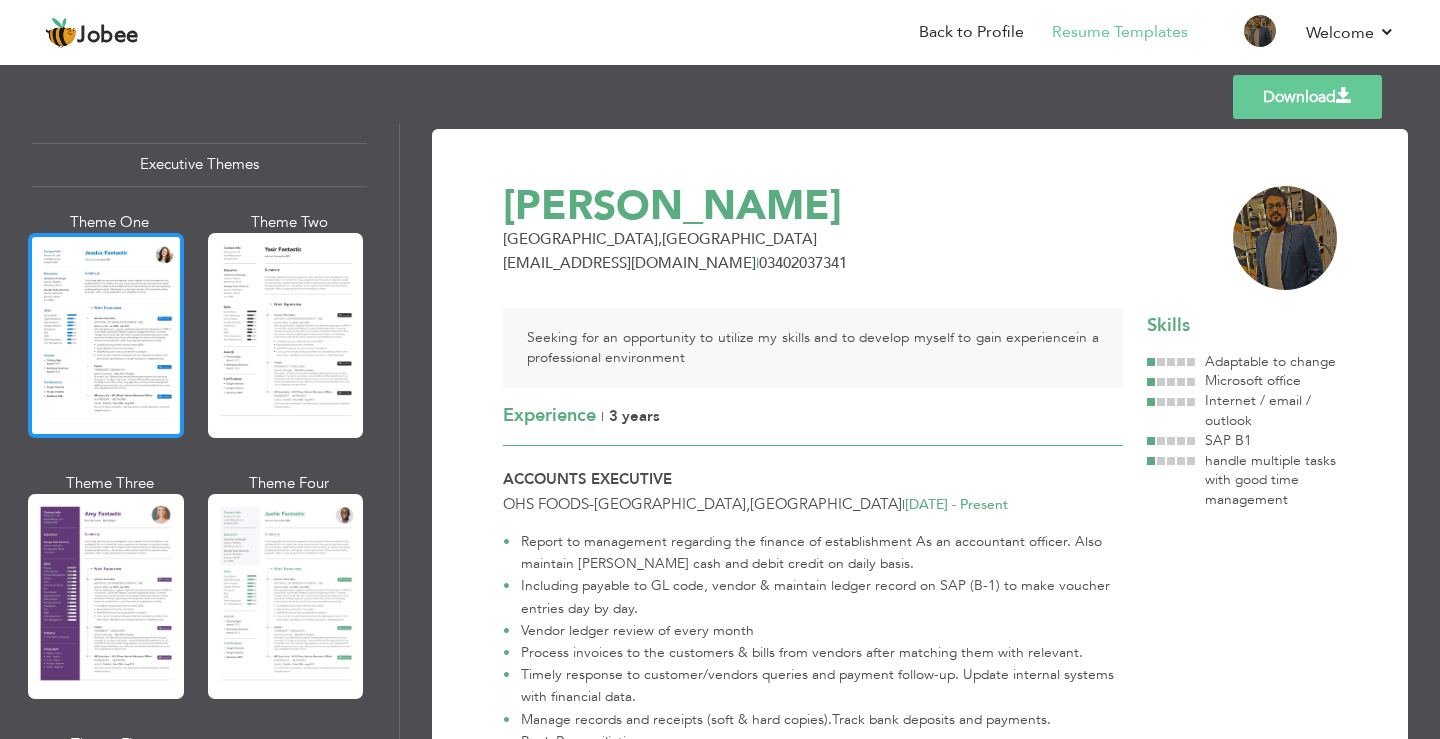 click at bounding box center [106, 335] 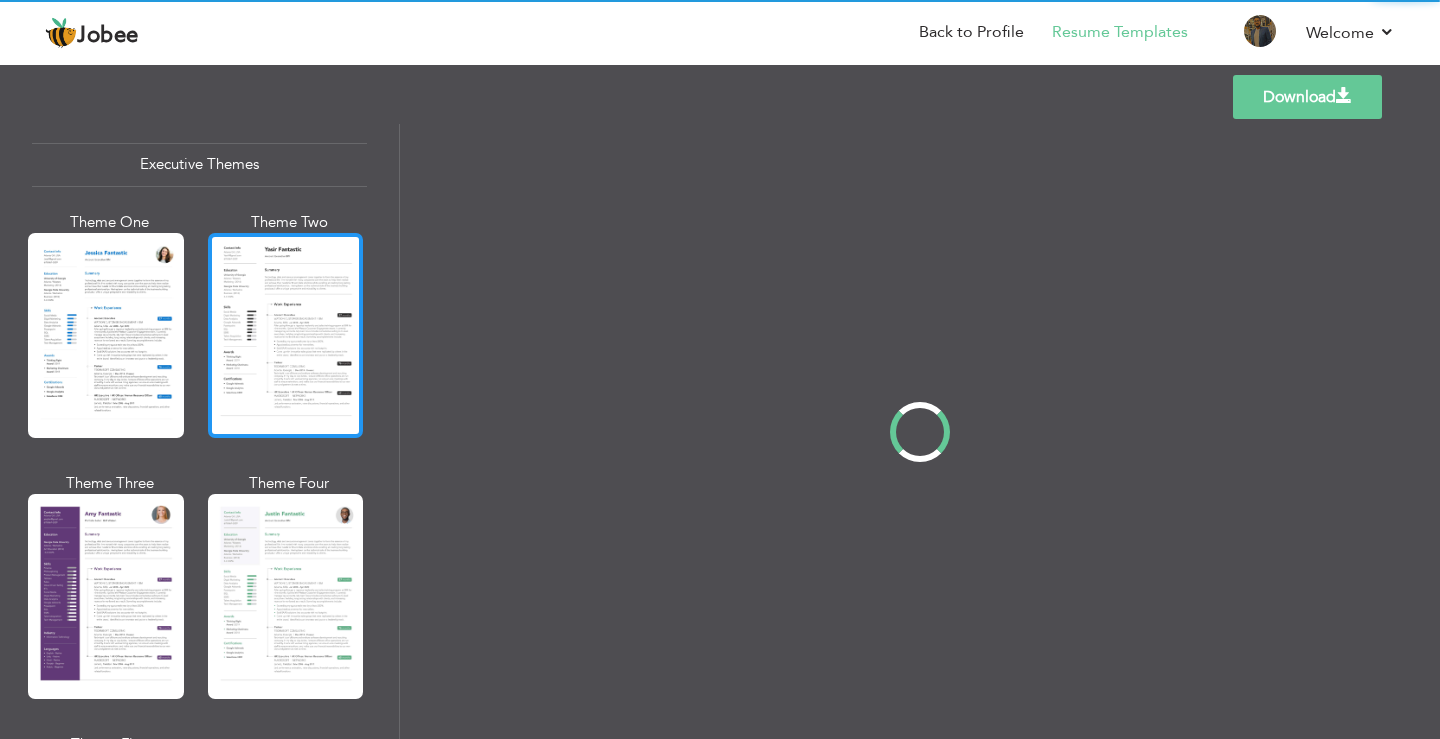scroll, scrollTop: 1498, scrollLeft: 0, axis: vertical 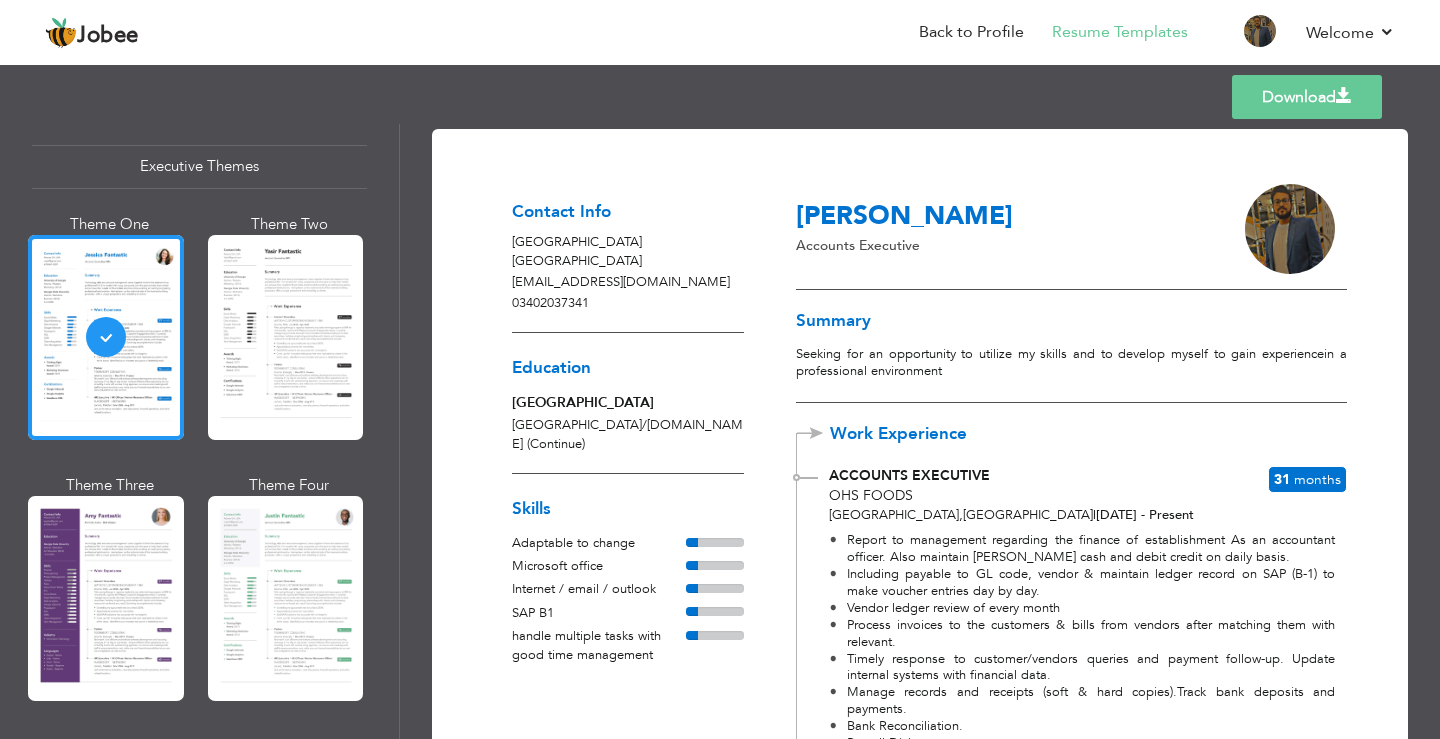 click at bounding box center [286, 337] 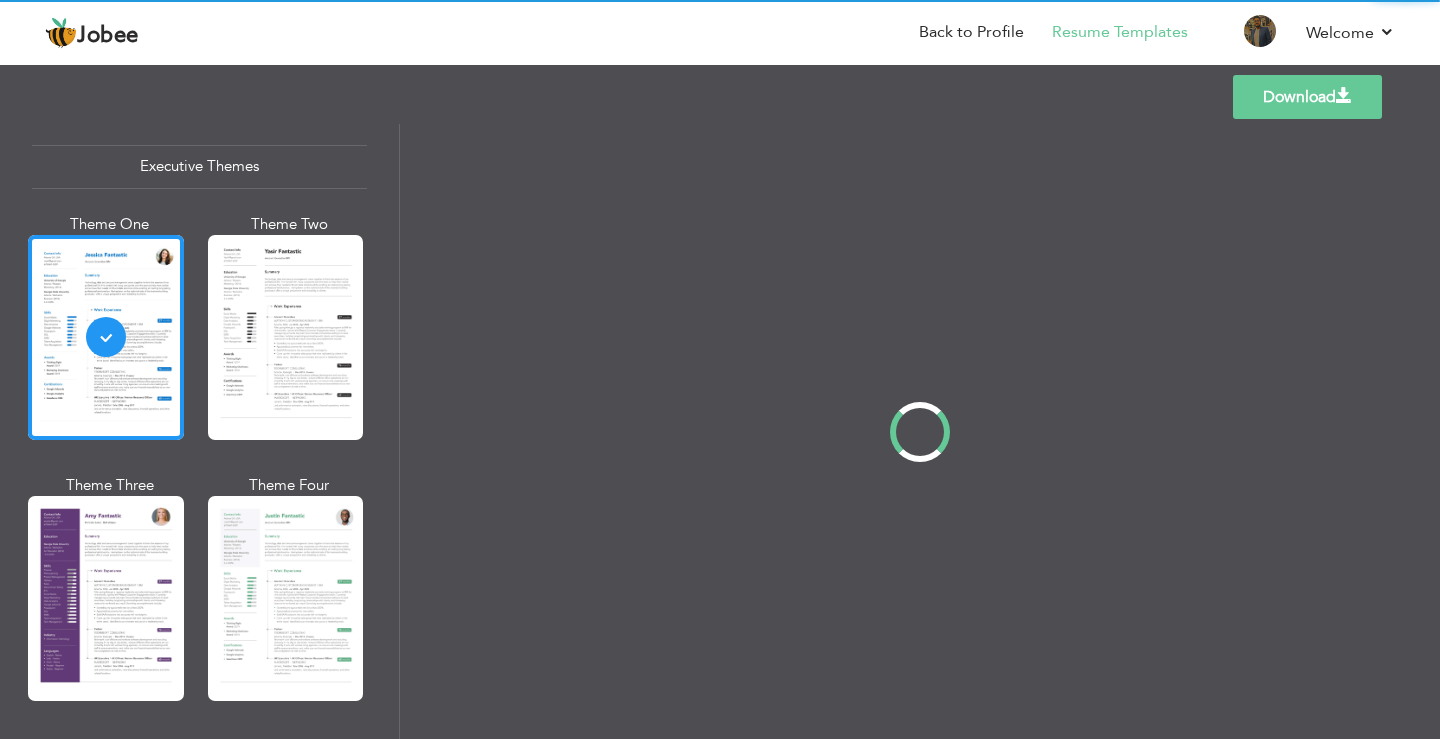 scroll, scrollTop: 1500, scrollLeft: 0, axis: vertical 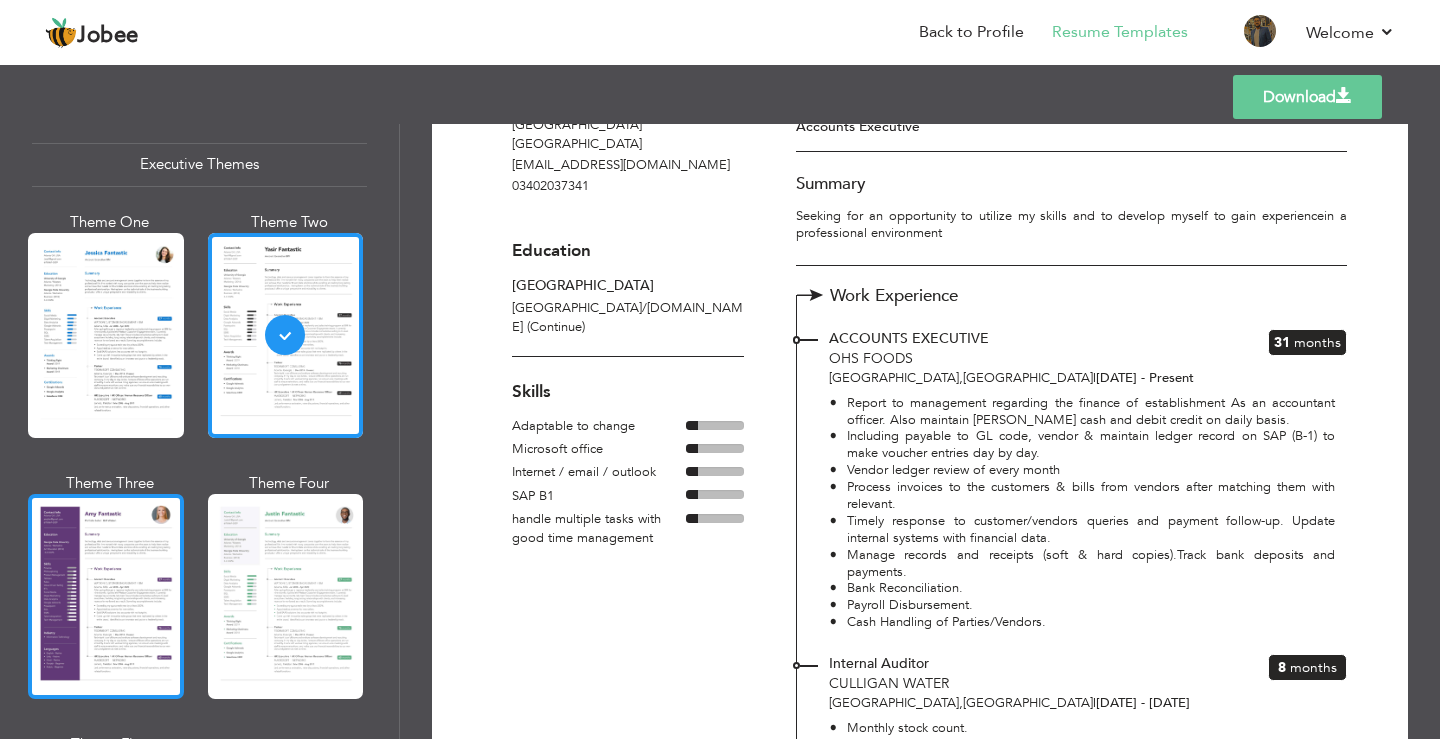 click at bounding box center (106, 596) 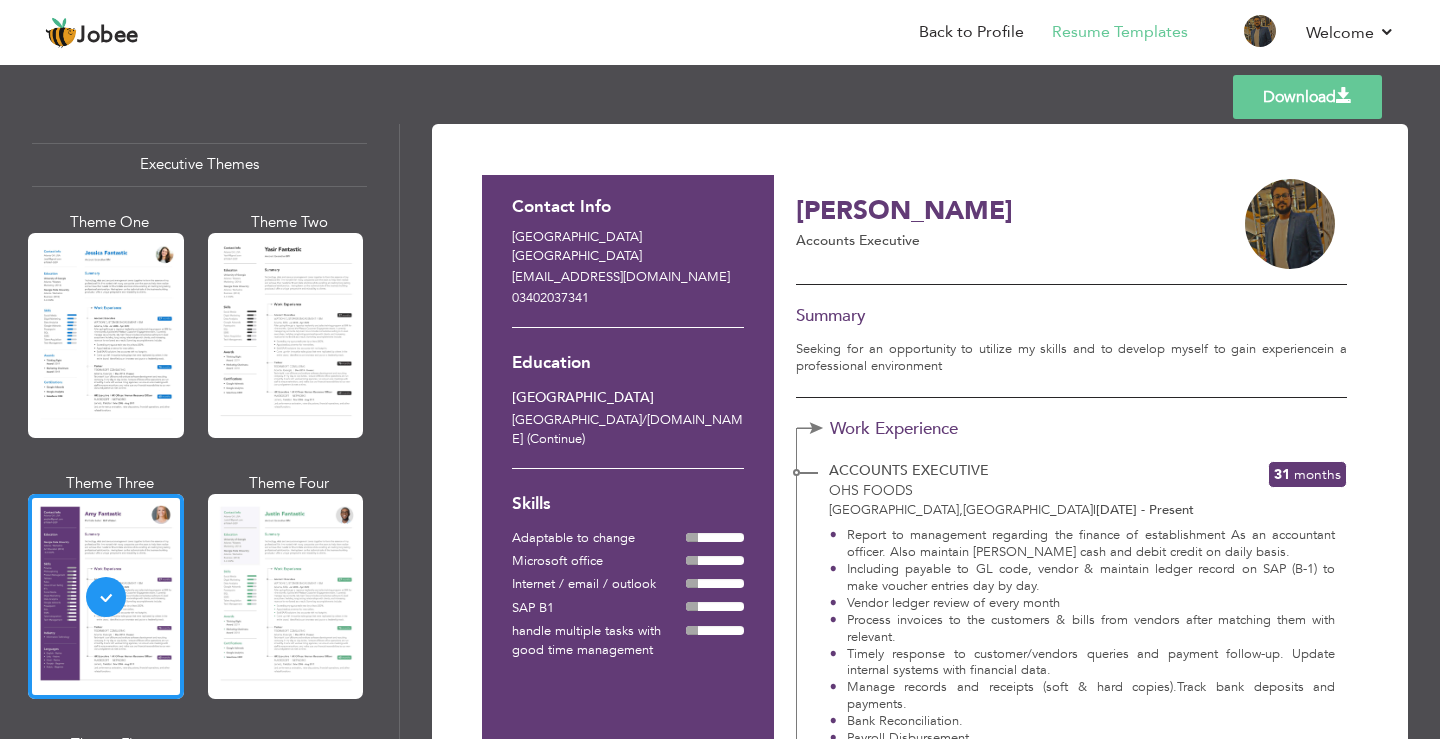 scroll, scrollTop: 0, scrollLeft: 0, axis: both 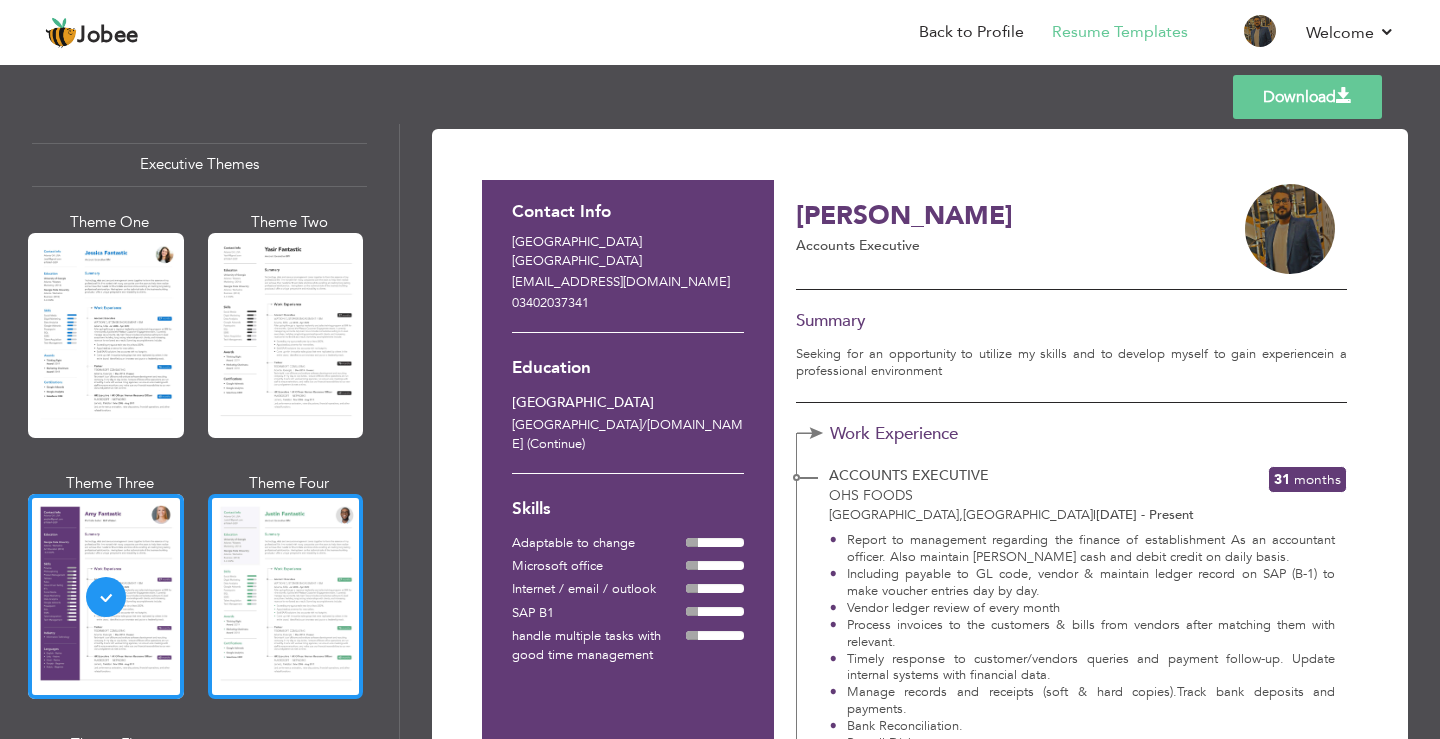click at bounding box center [286, 596] 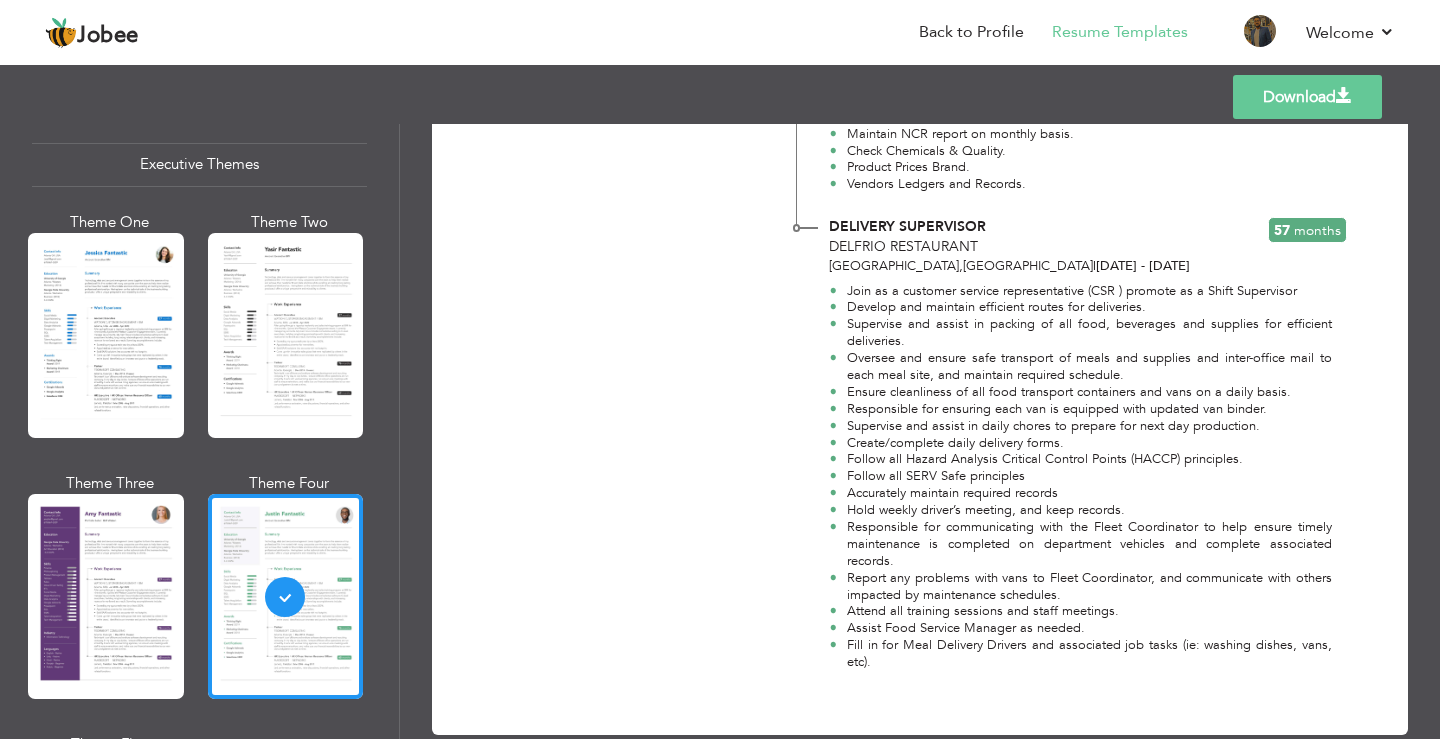 scroll, scrollTop: 838, scrollLeft: 0, axis: vertical 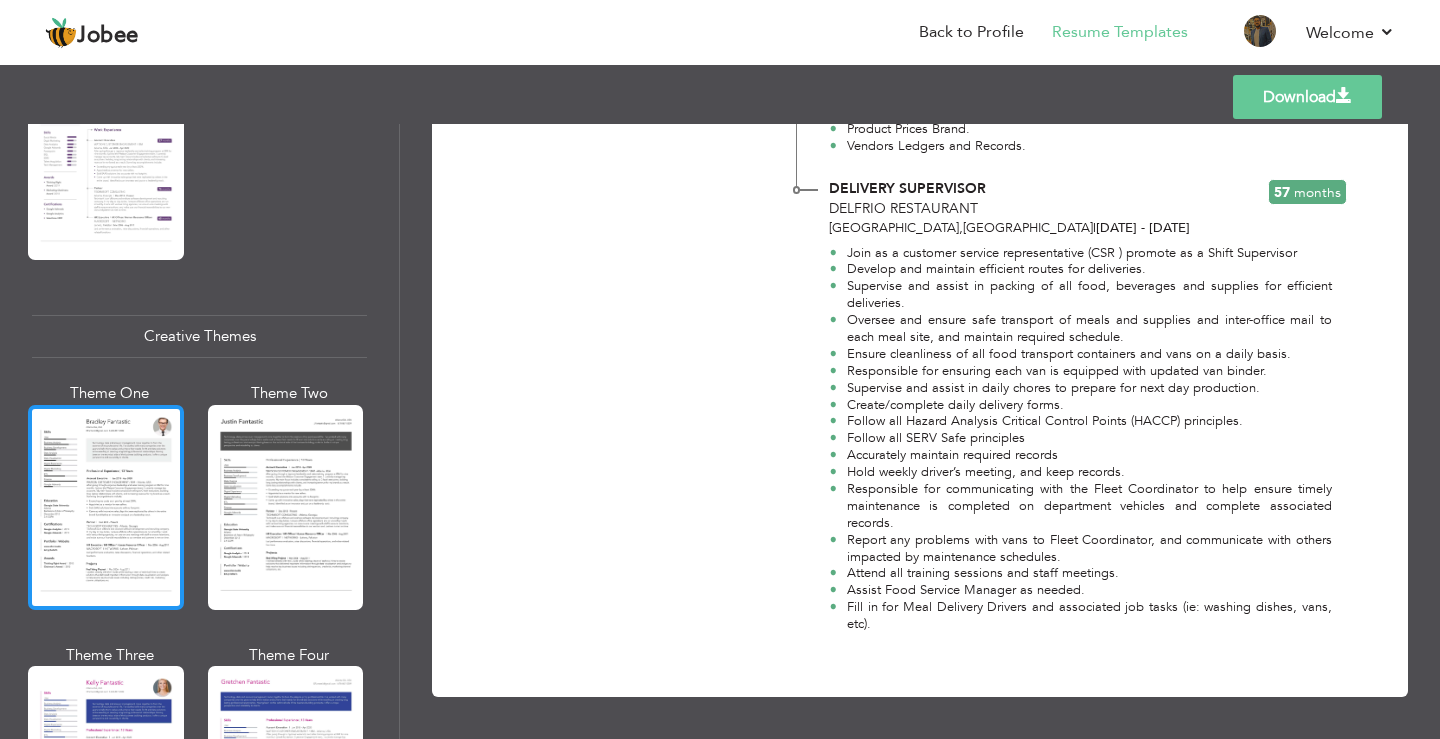 click at bounding box center [106, 507] 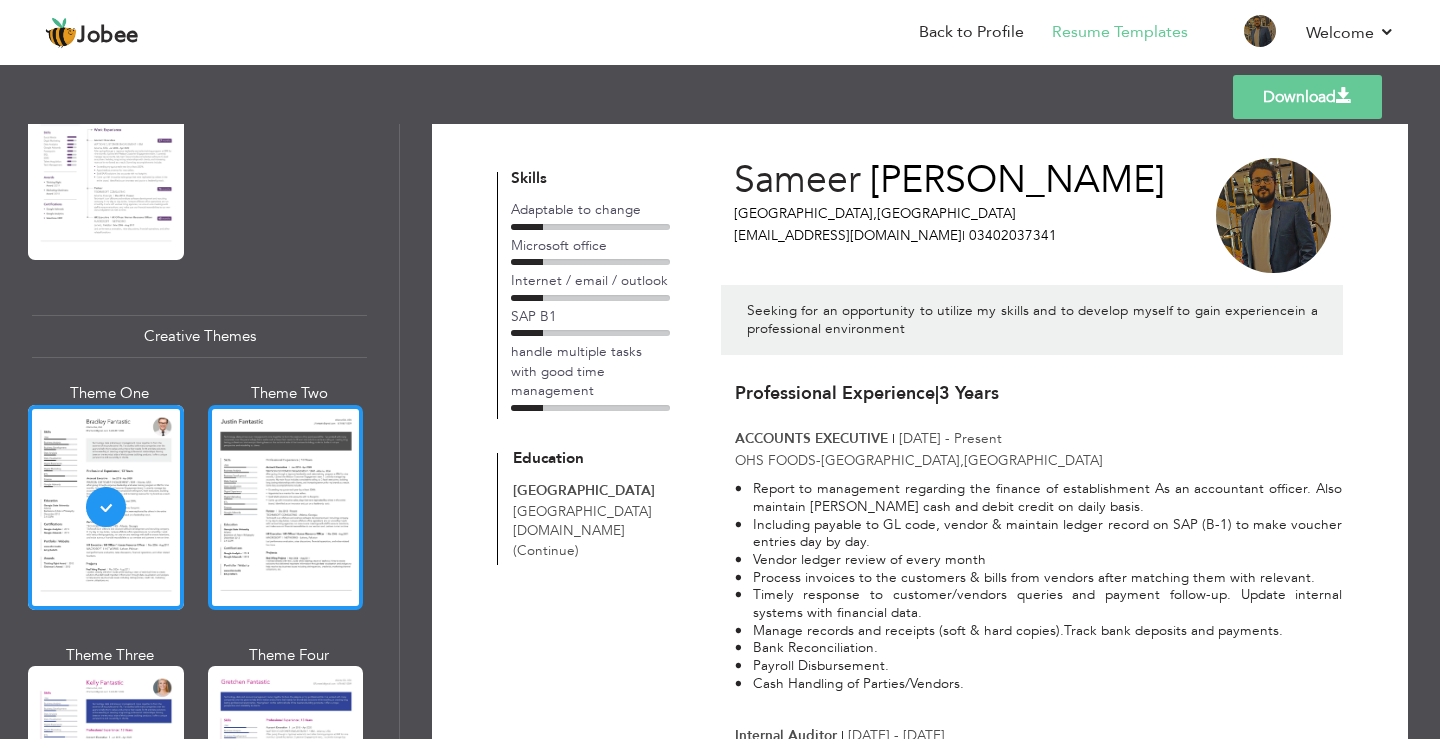 scroll, scrollTop: 0, scrollLeft: 0, axis: both 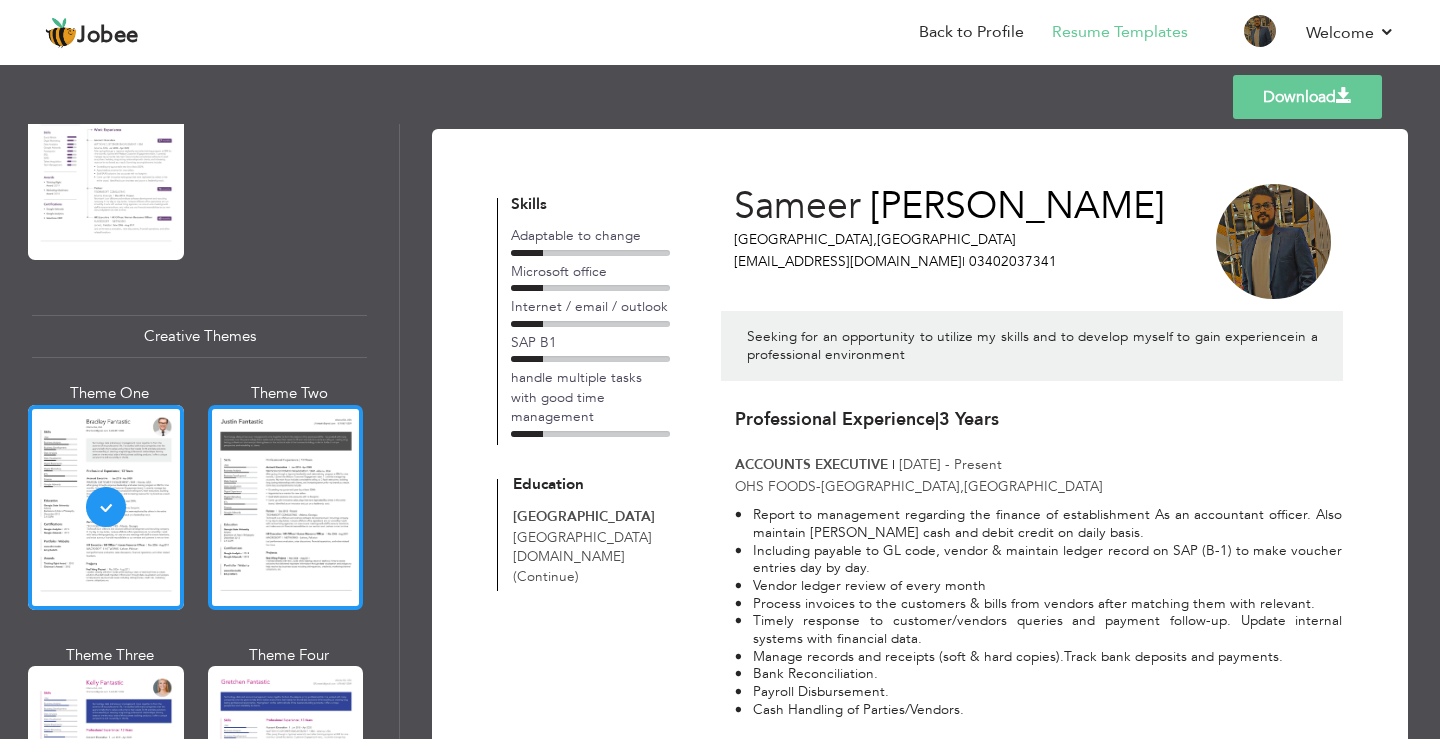 click at bounding box center [286, 507] 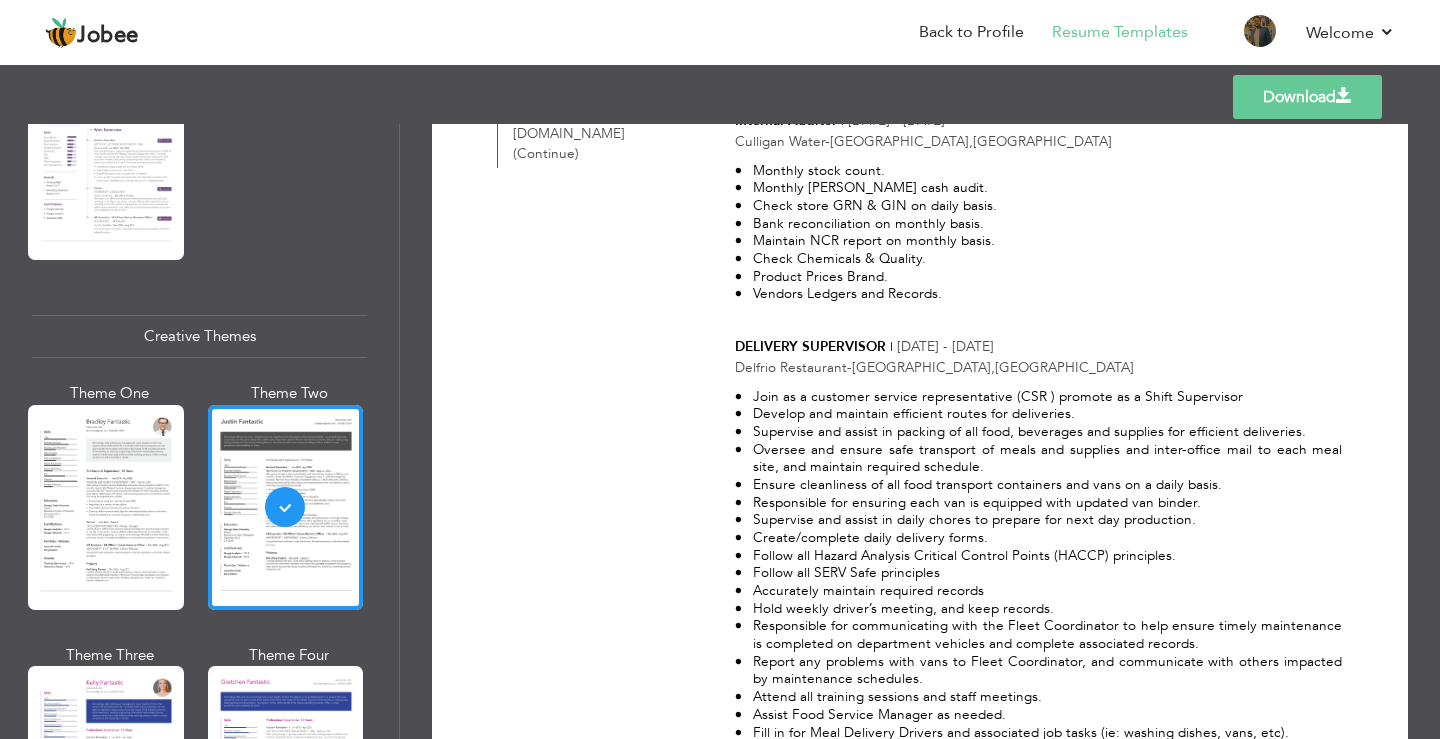 scroll, scrollTop: 717, scrollLeft: 0, axis: vertical 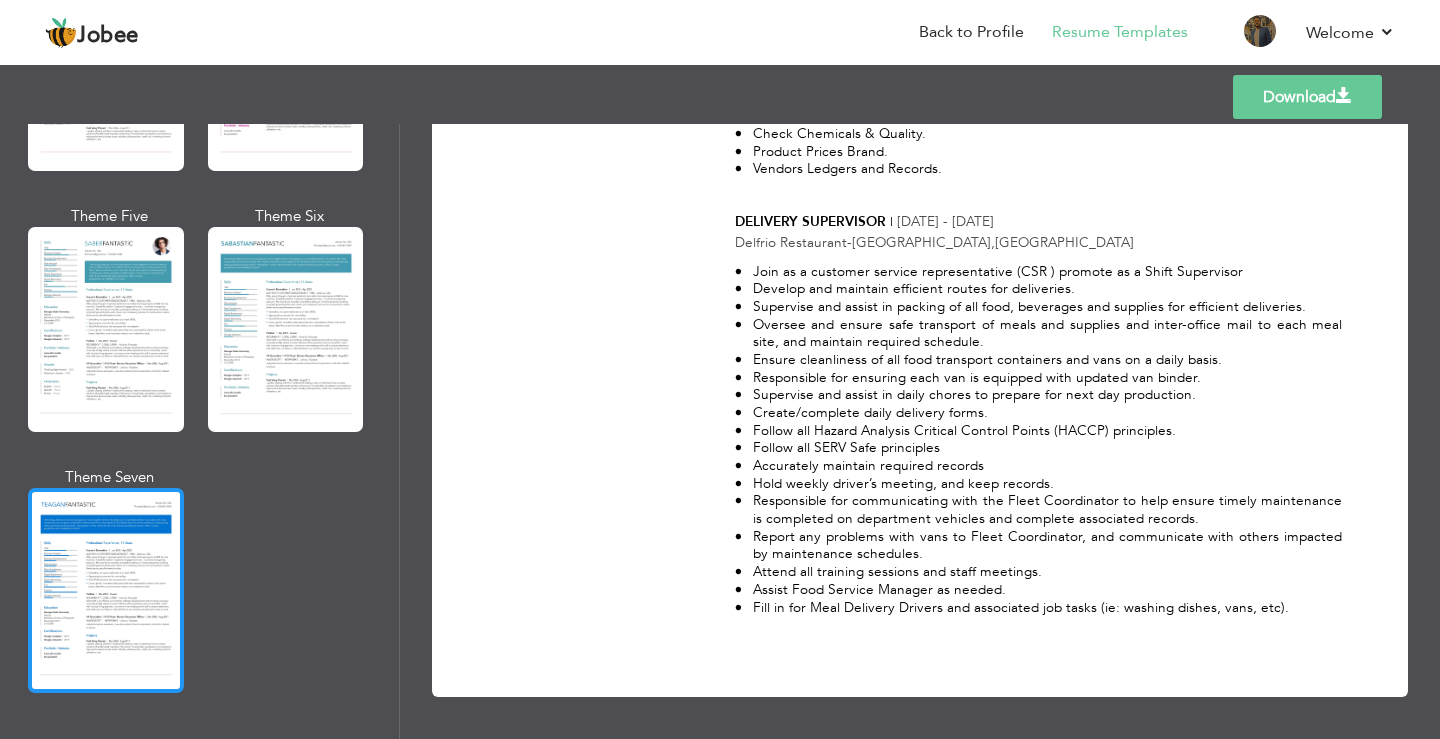 click at bounding box center (106, 590) 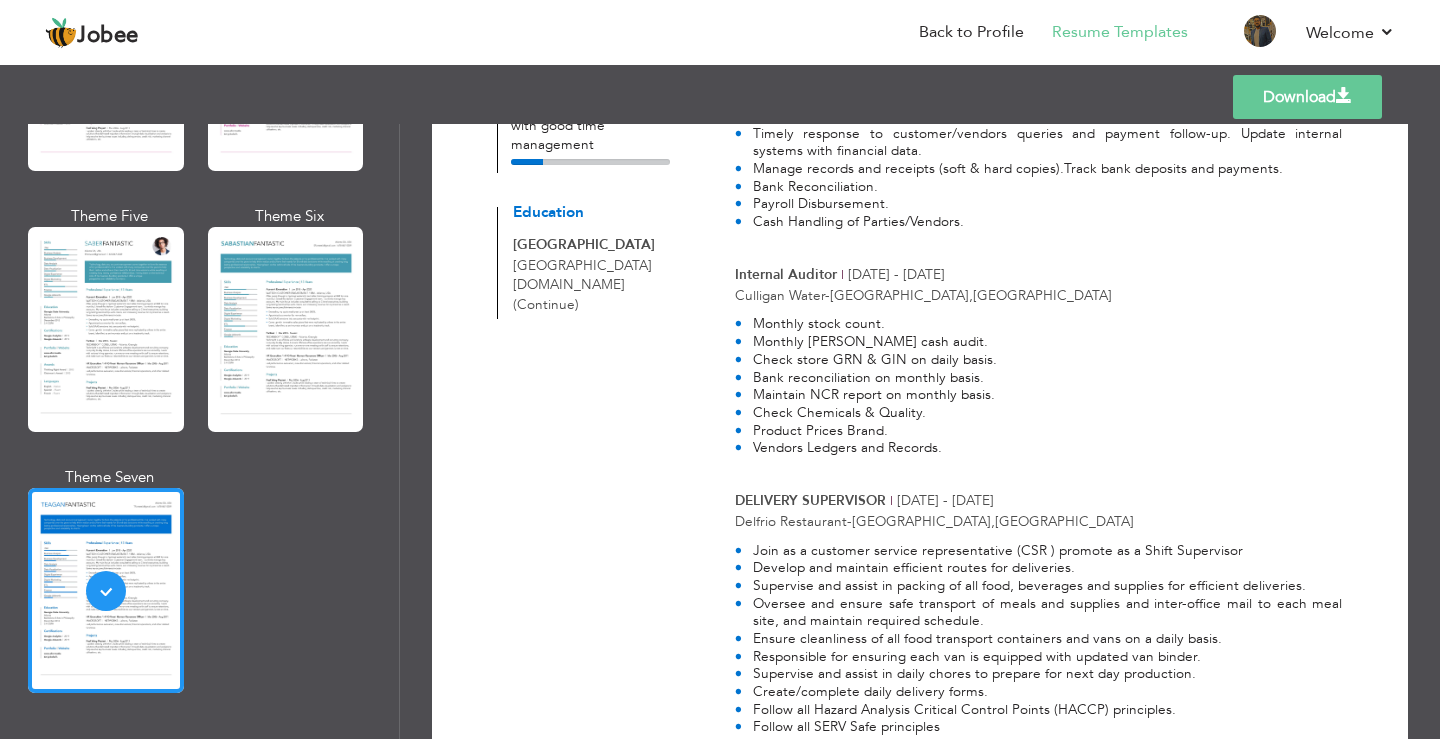scroll, scrollTop: 700, scrollLeft: 0, axis: vertical 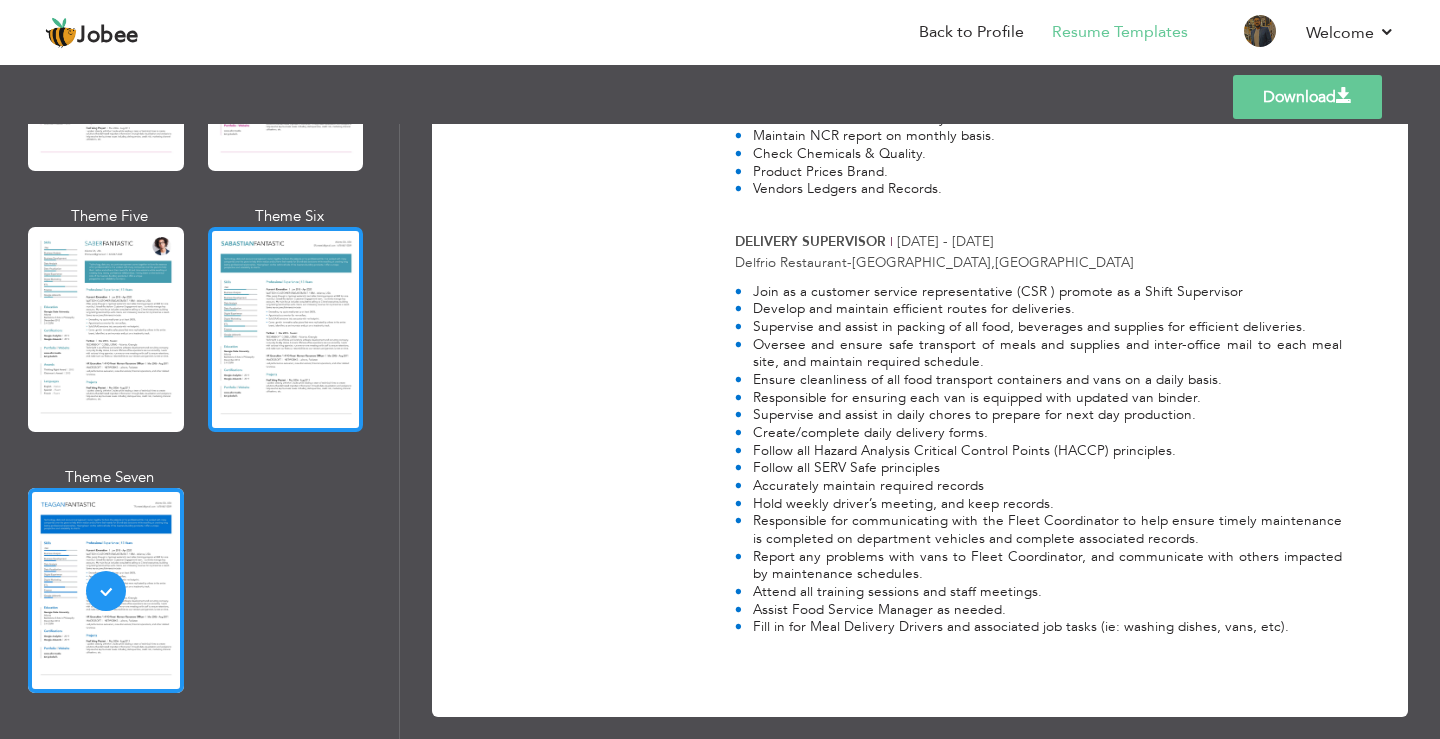 click at bounding box center [286, 329] 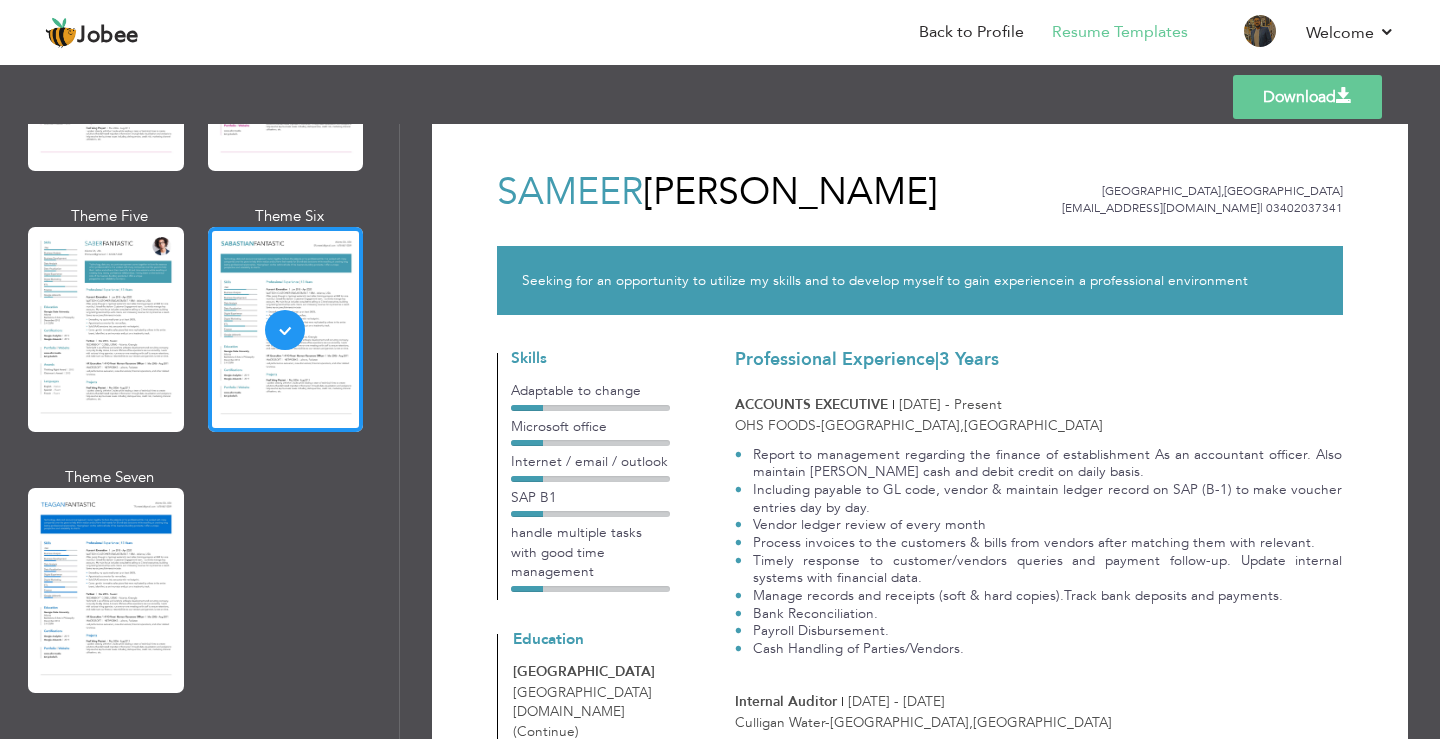 scroll, scrollTop: 0, scrollLeft: 0, axis: both 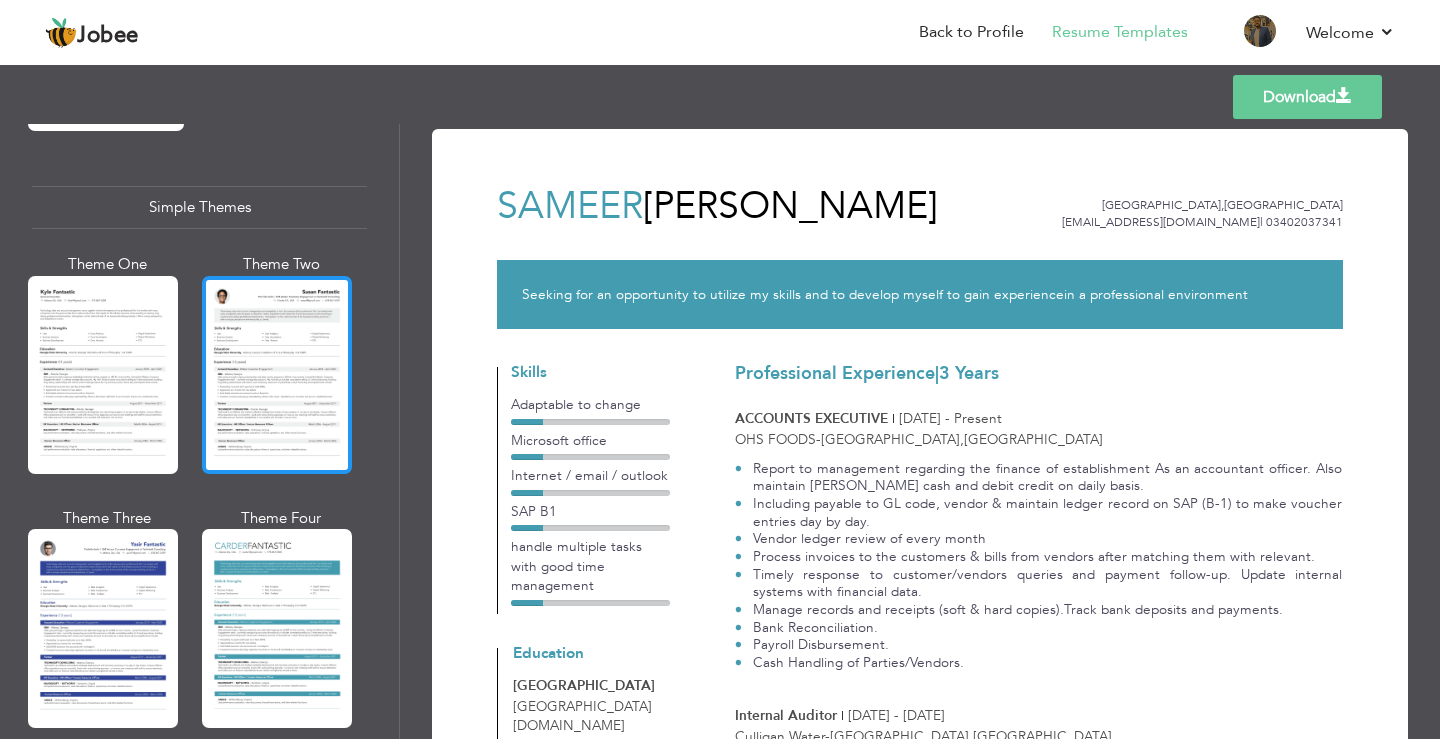 click at bounding box center (277, 375) 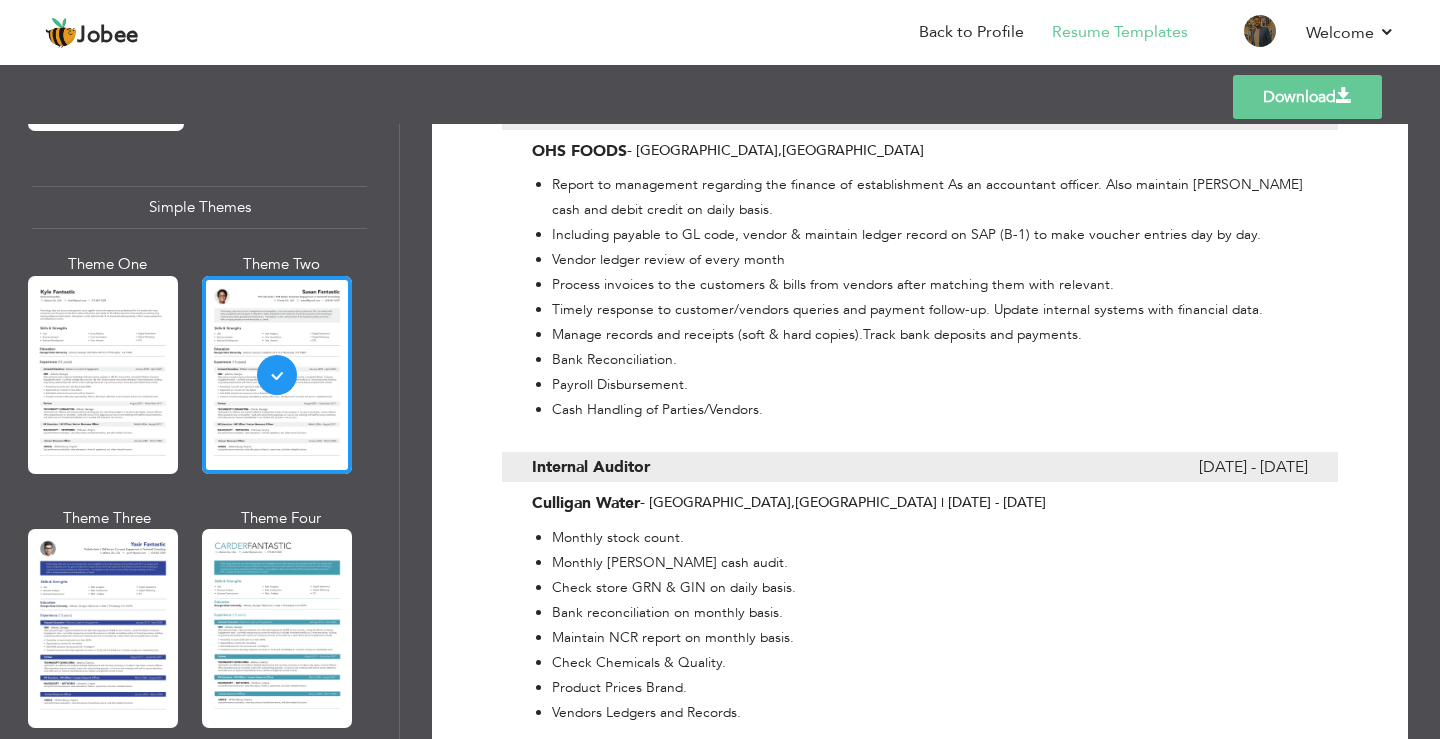 scroll 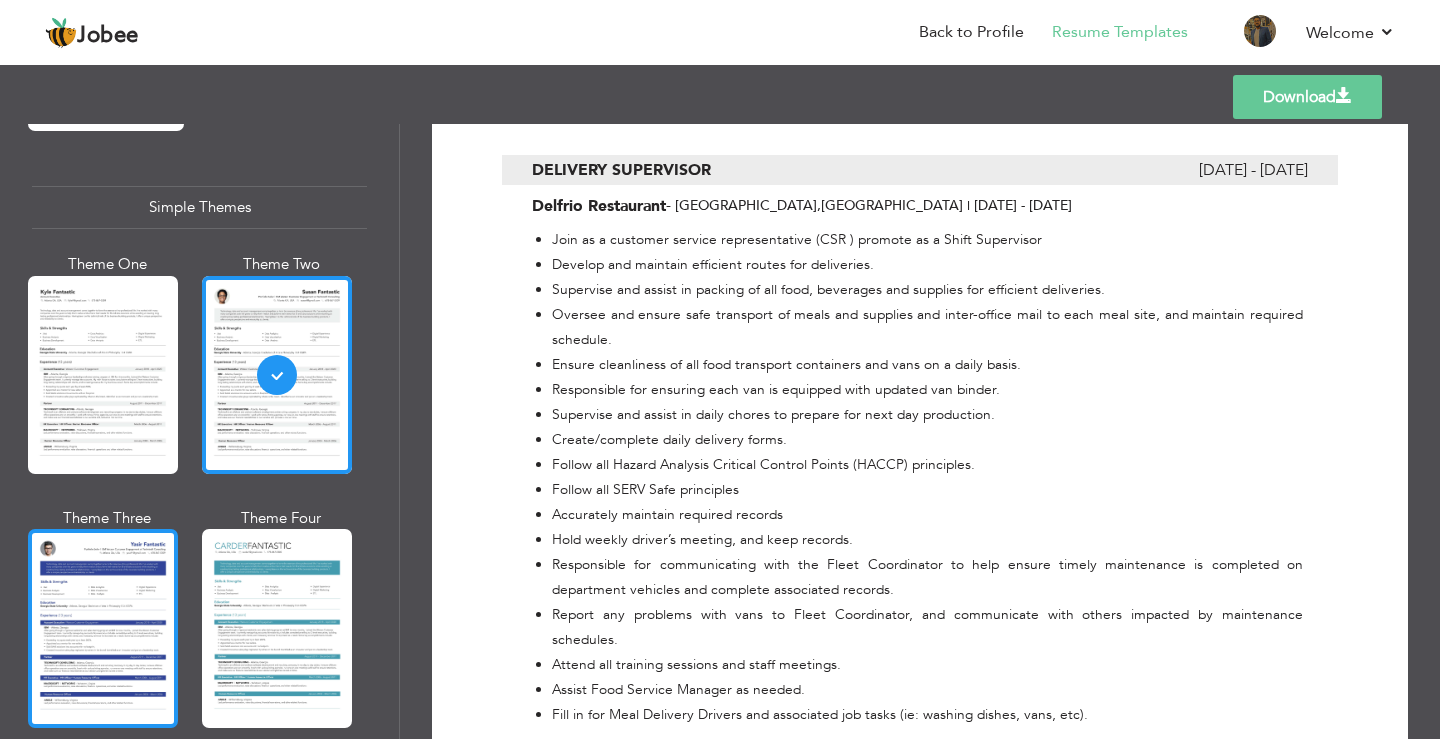 click at bounding box center (103, 628) 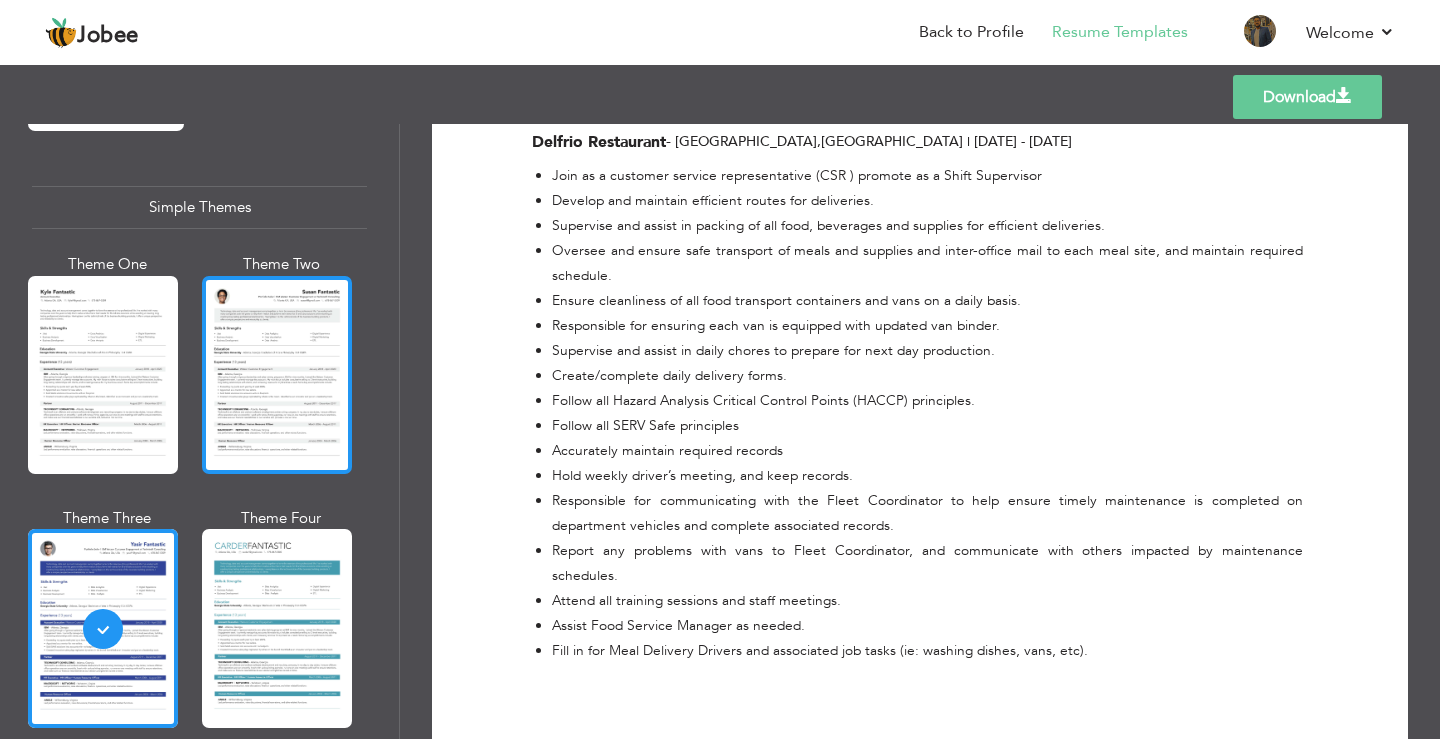 click at bounding box center (277, 375) 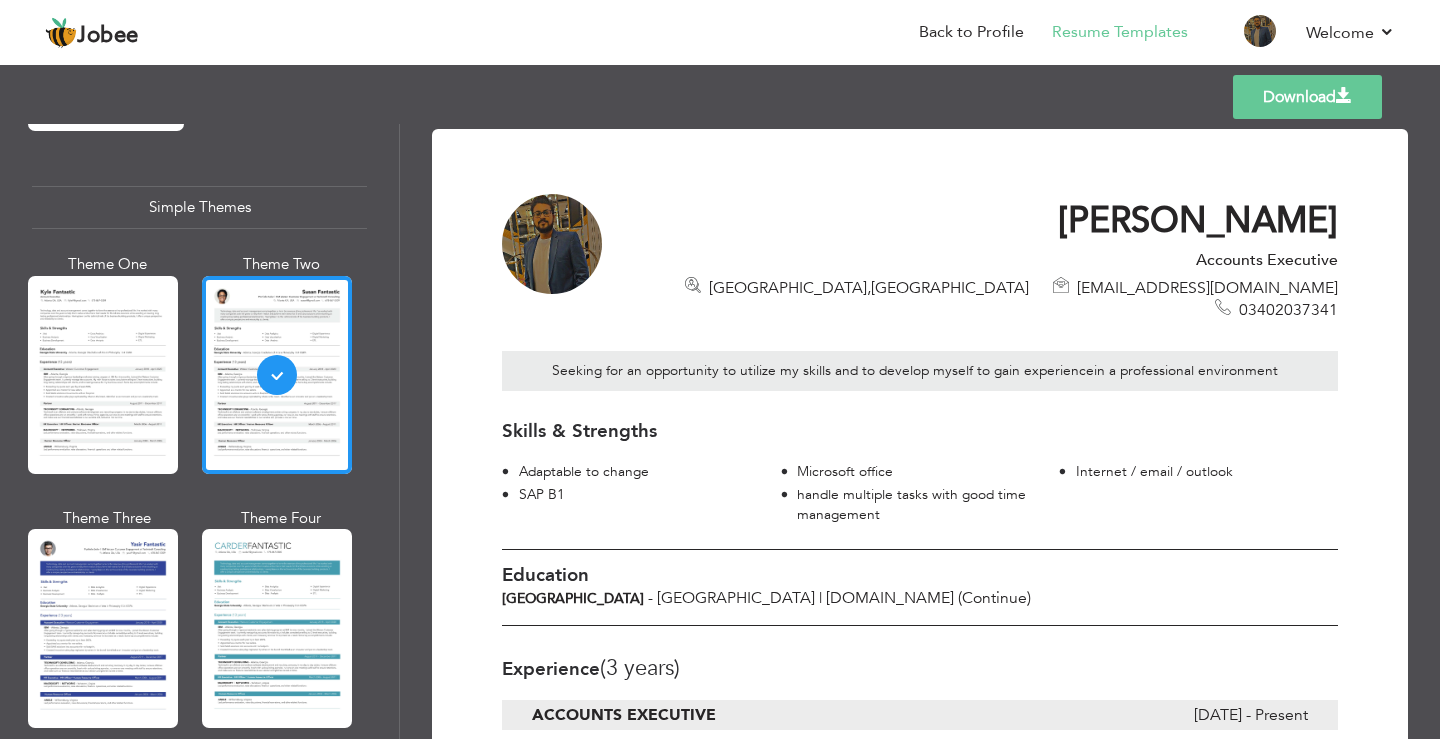 click on "Templates
Download" at bounding box center (720, 97) 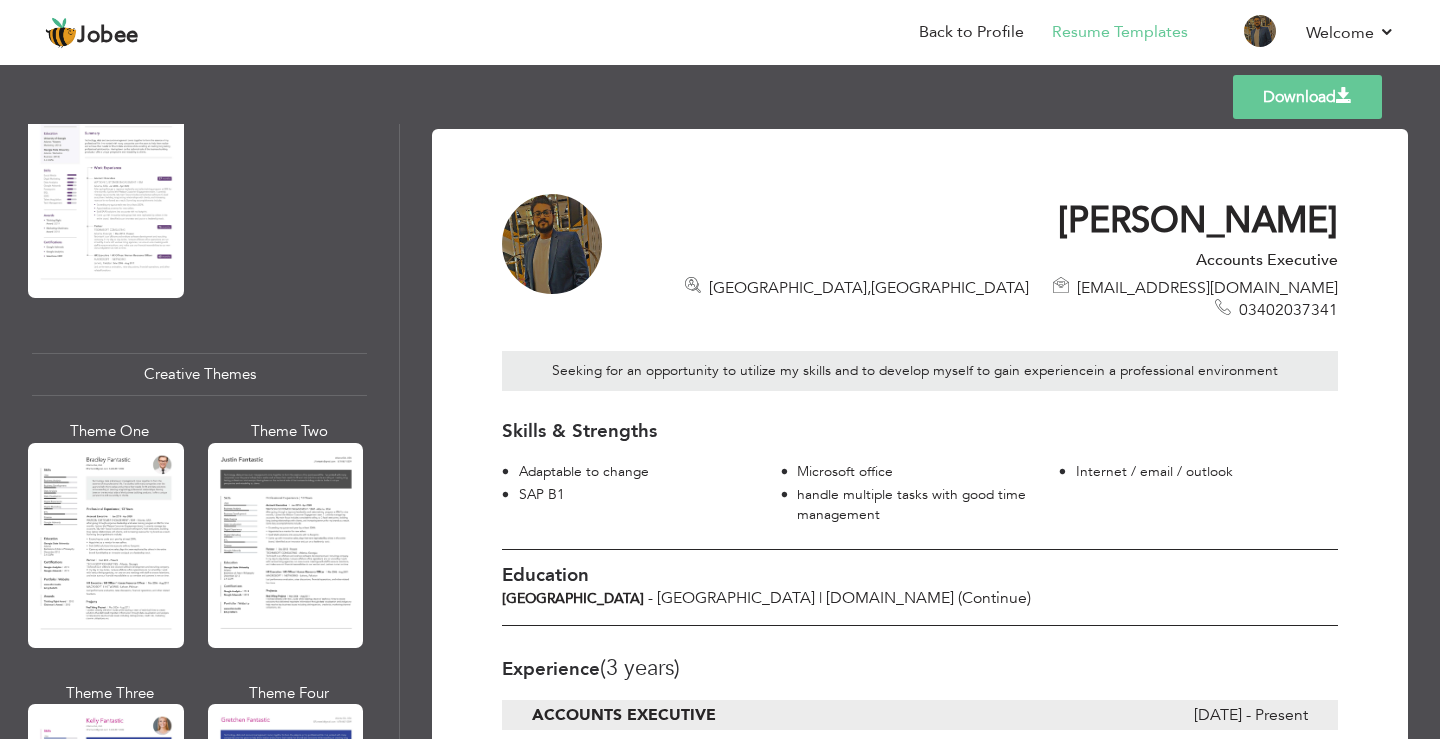 click on "Templates
Download" at bounding box center (720, 97) 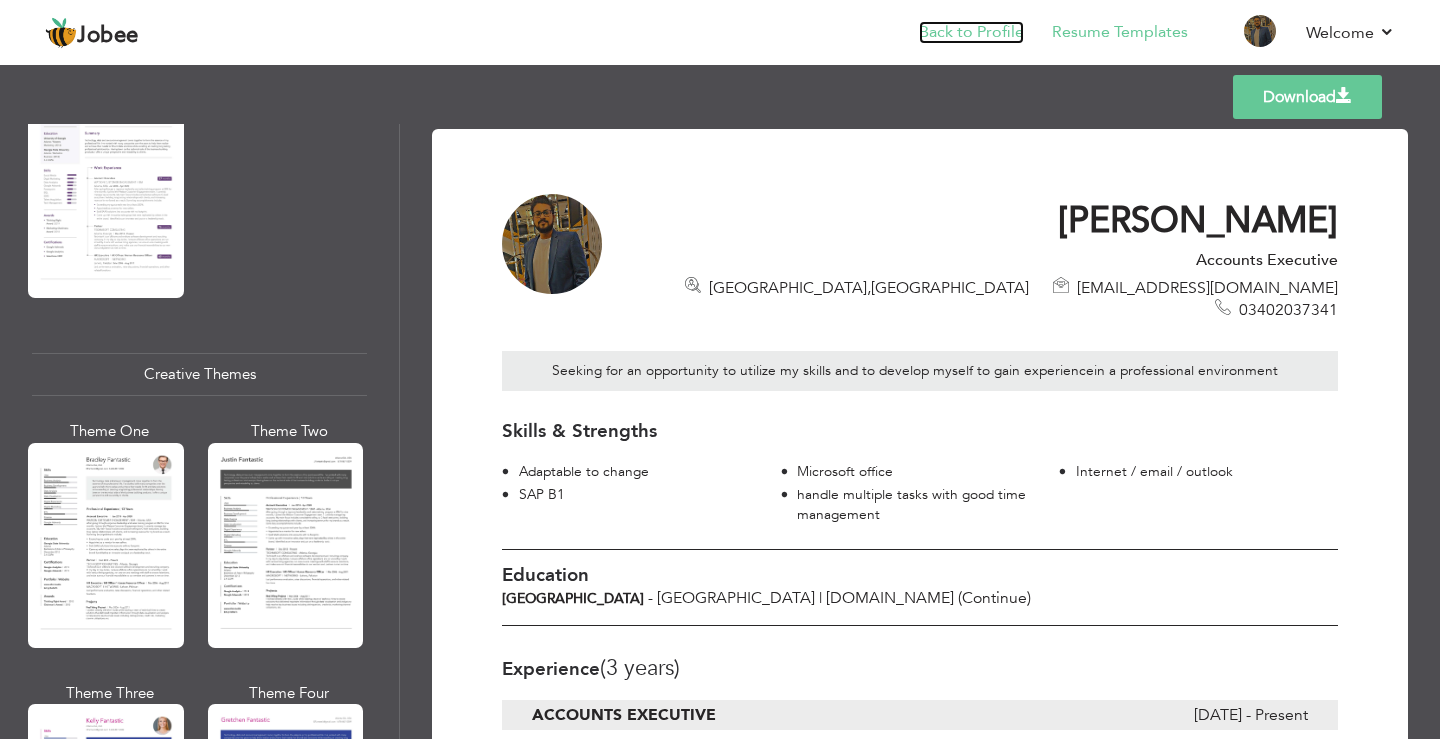 click on "Back to Profile" at bounding box center (971, 32) 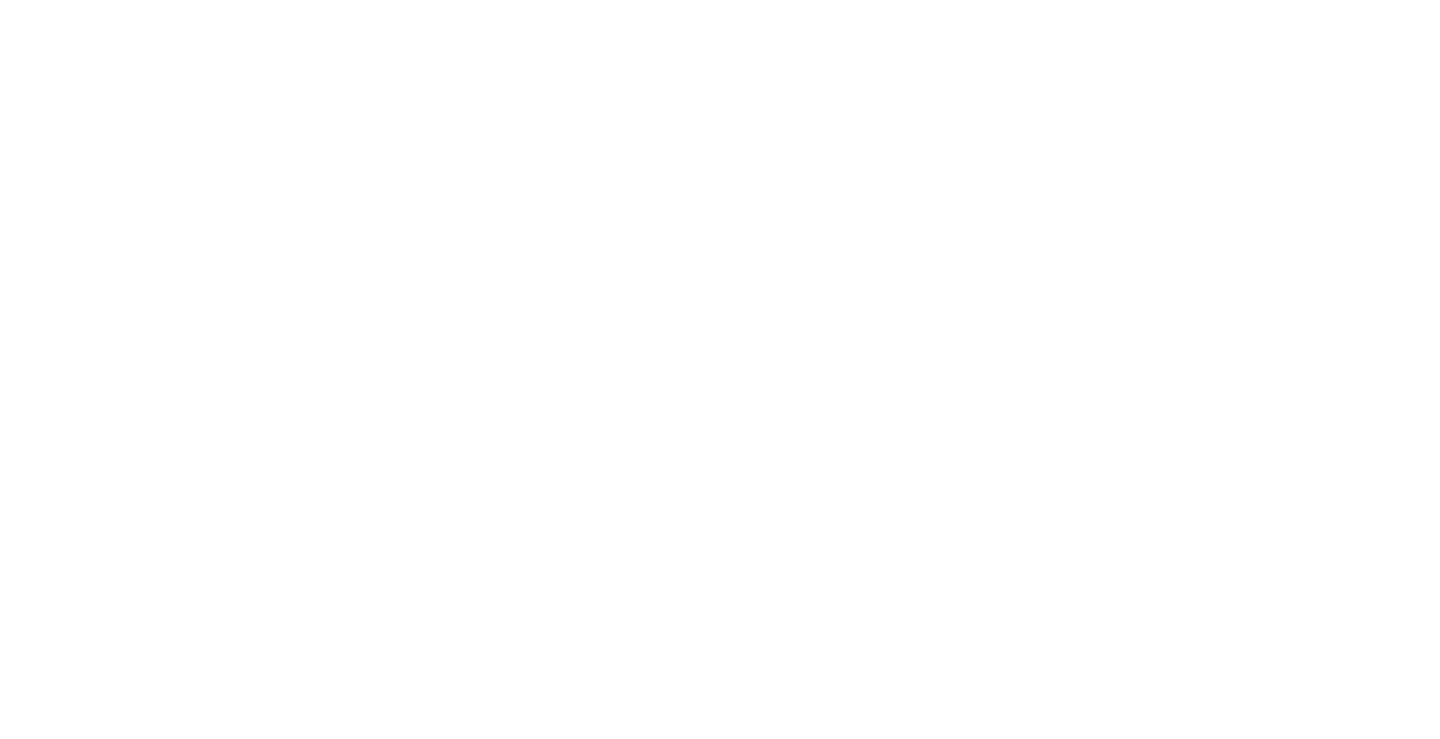 scroll, scrollTop: 0, scrollLeft: 0, axis: both 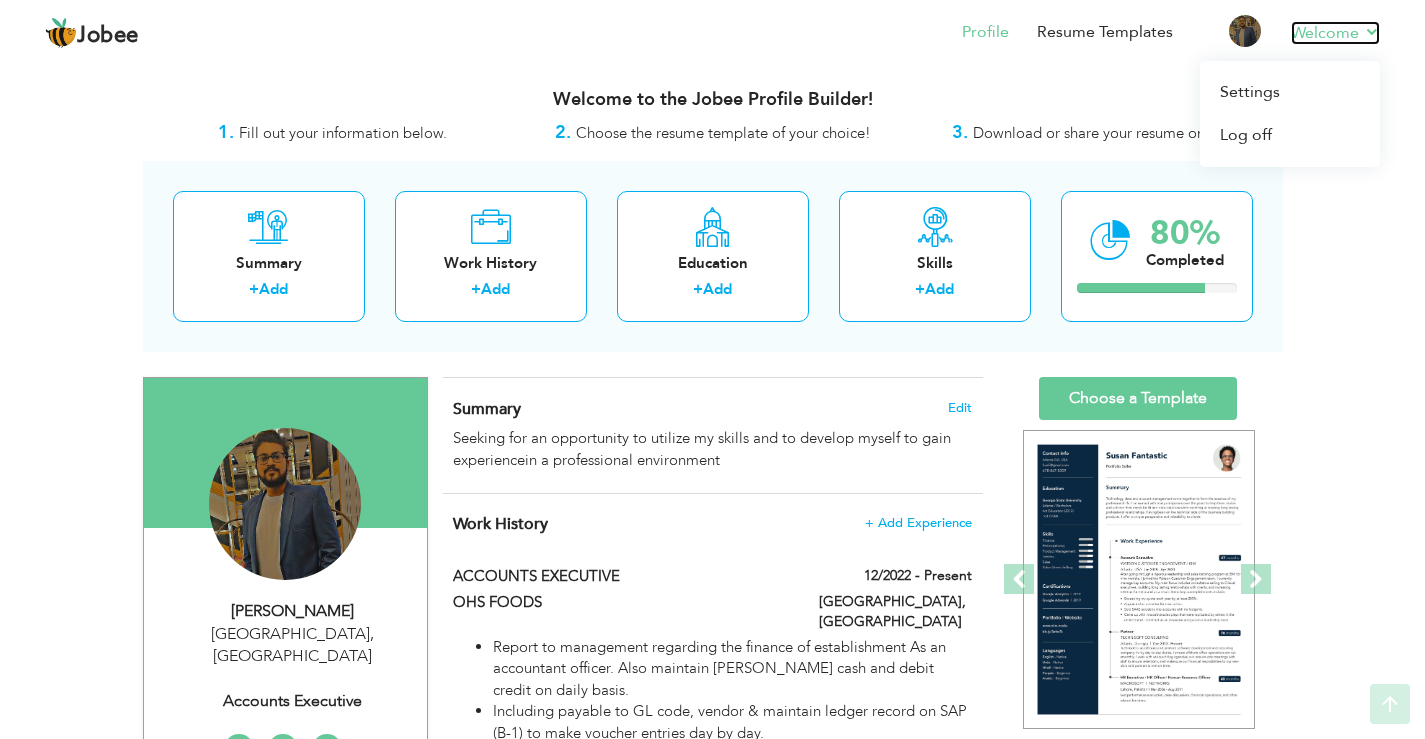 click on "Welcome" at bounding box center (1335, 33) 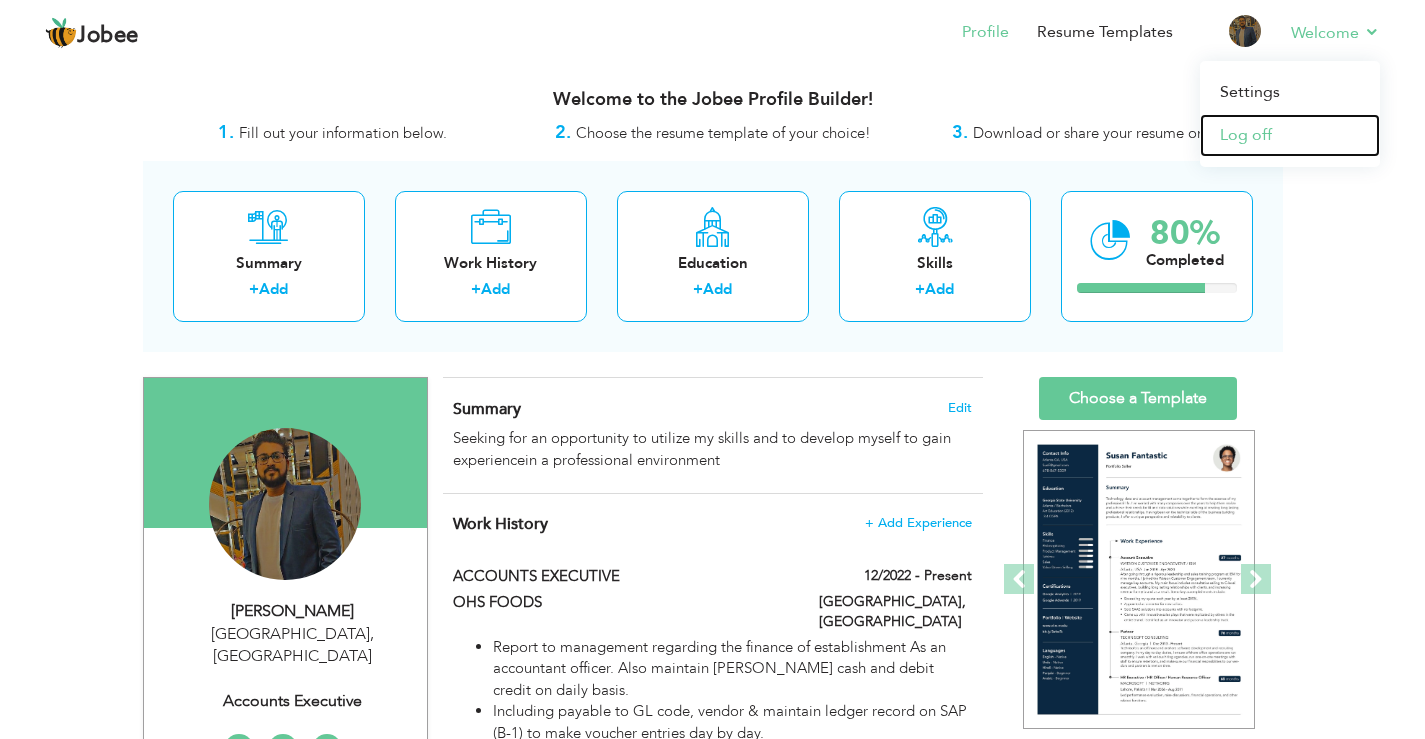 click on "Log off" at bounding box center (1290, 135) 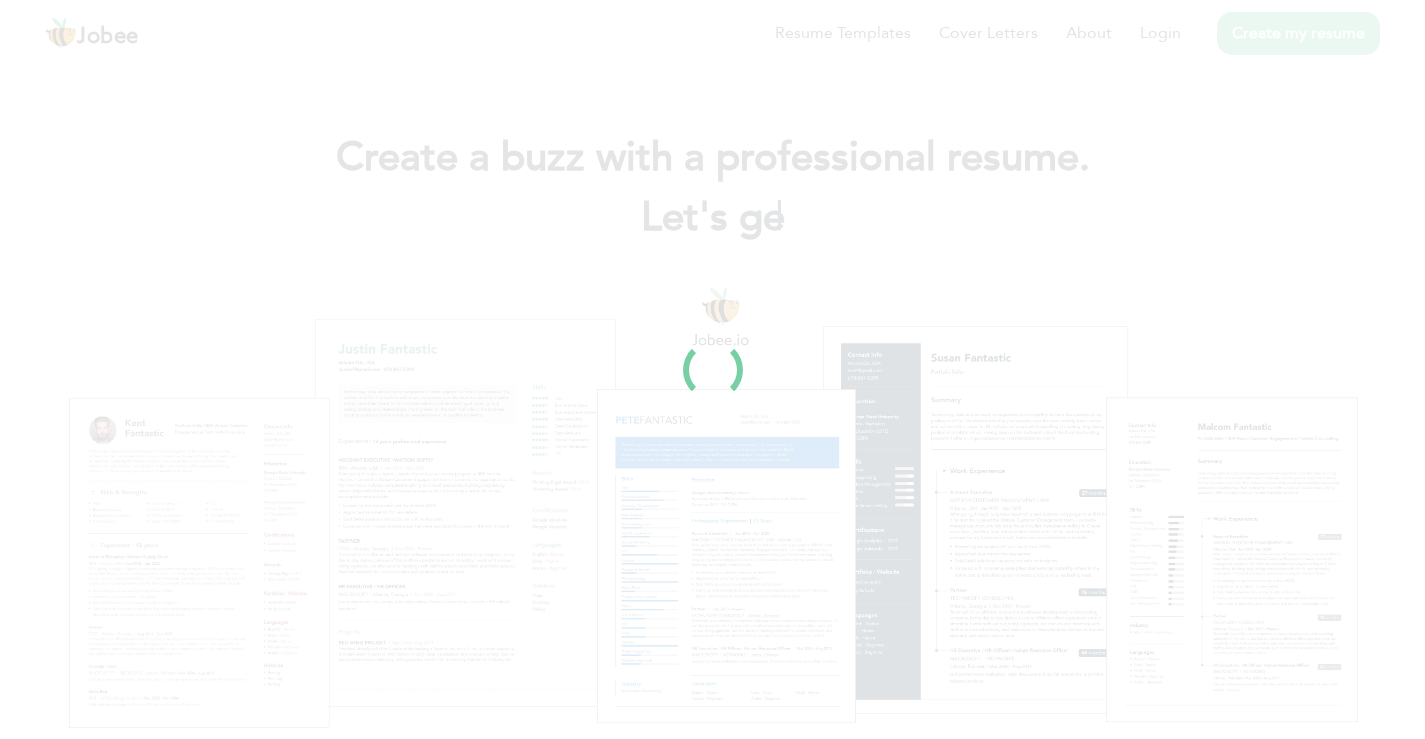 scroll, scrollTop: 0, scrollLeft: 0, axis: both 